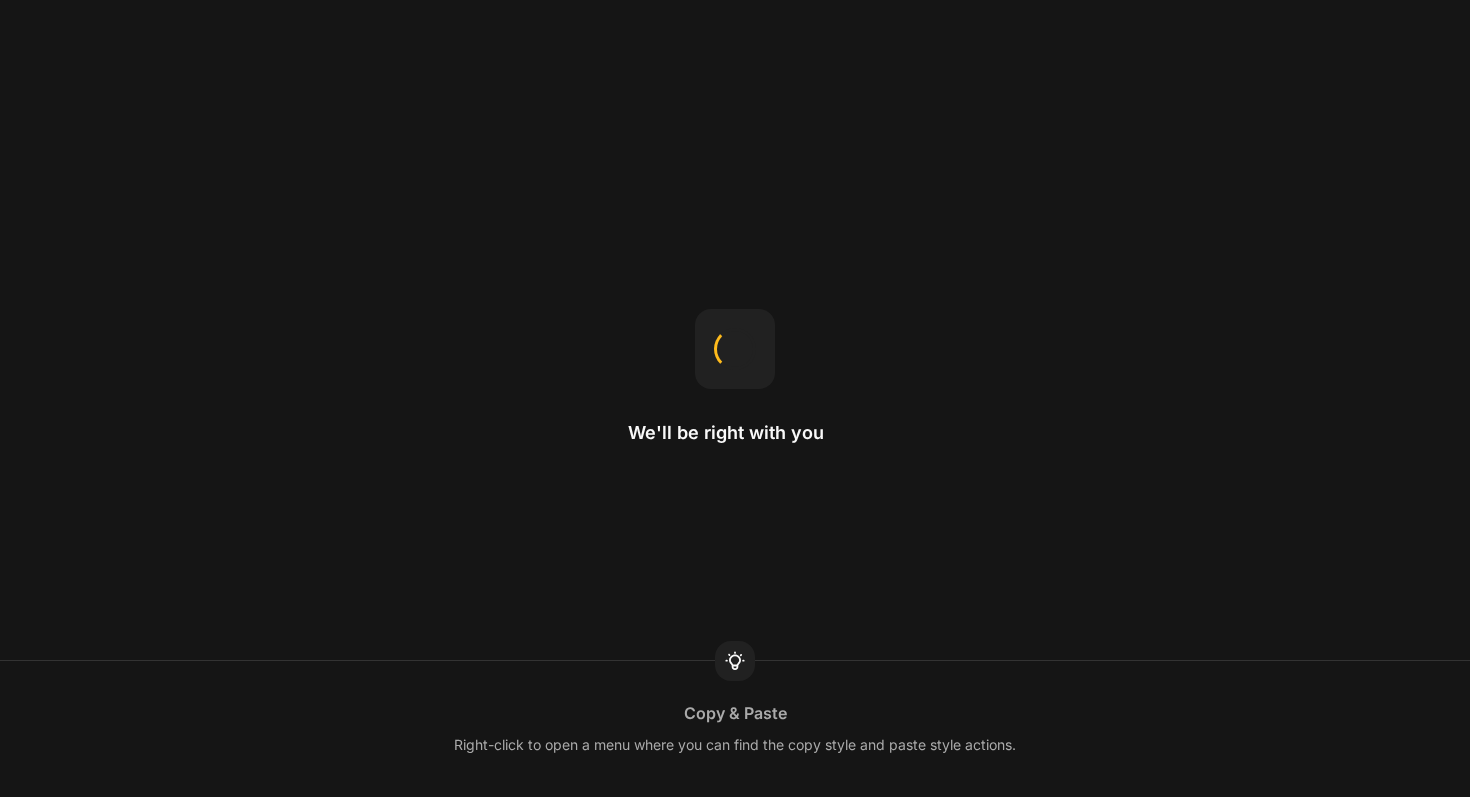 scroll, scrollTop: 0, scrollLeft: 0, axis: both 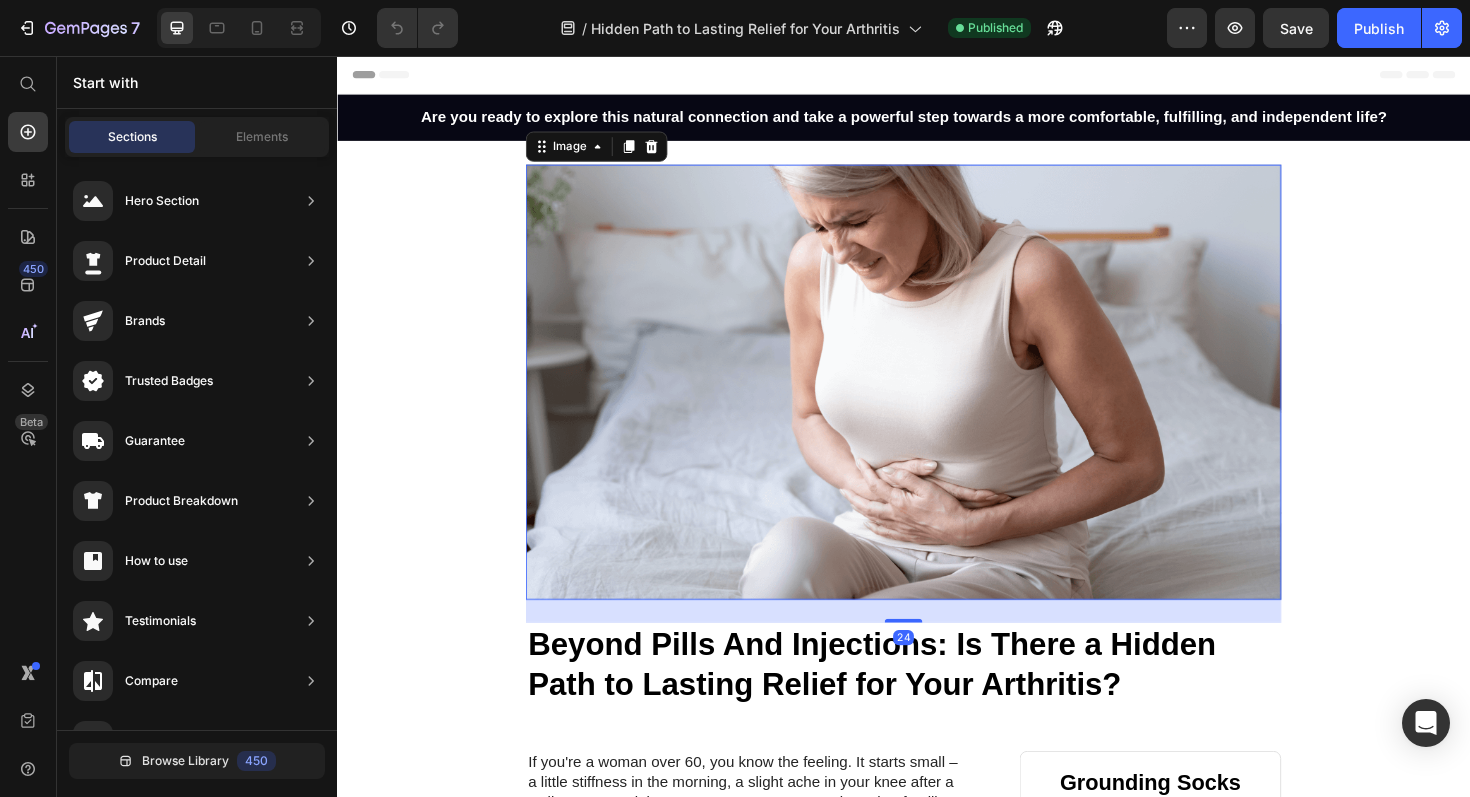 click at bounding box center (937, 402) 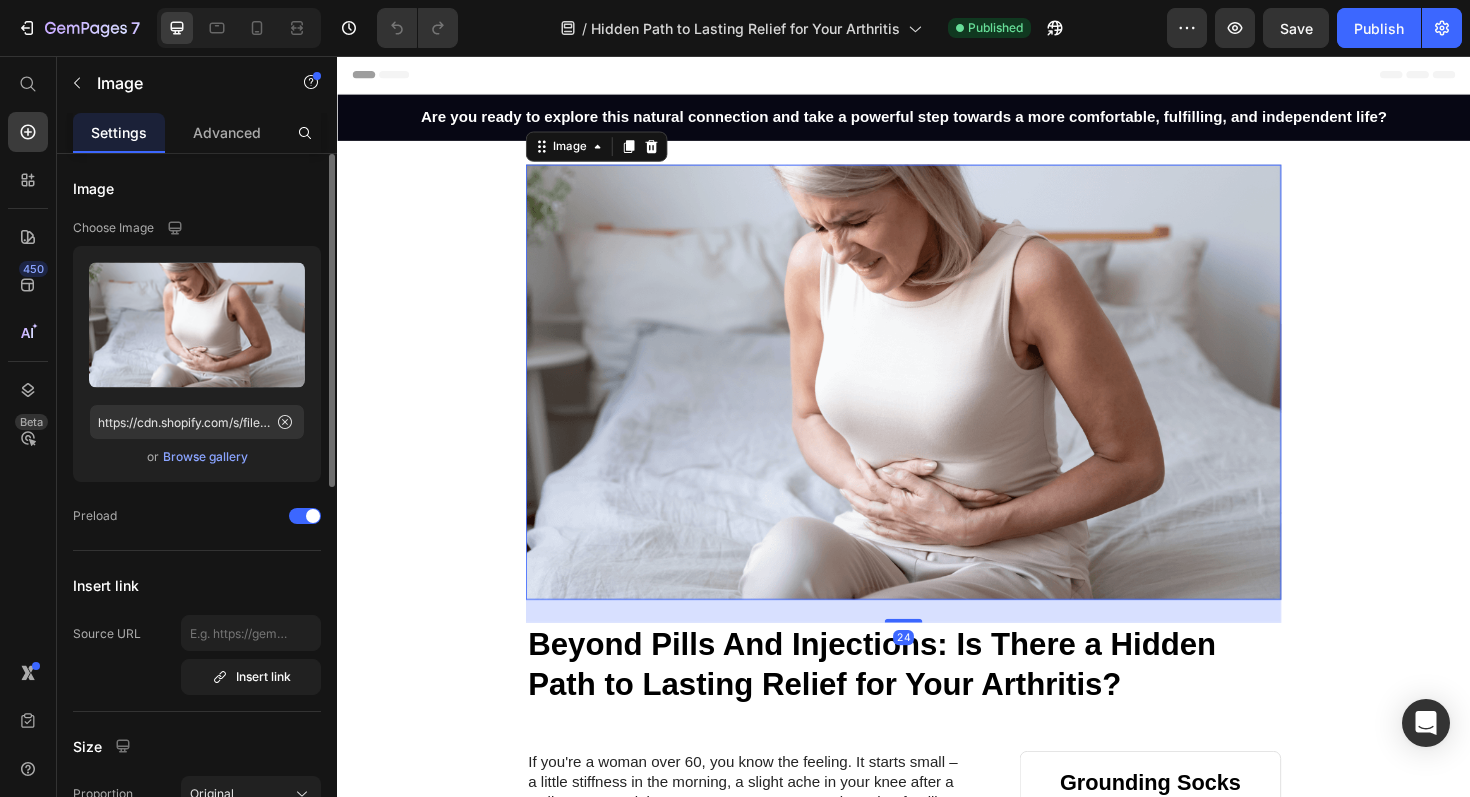 click on "Choose Image" at bounding box center [113, 228] 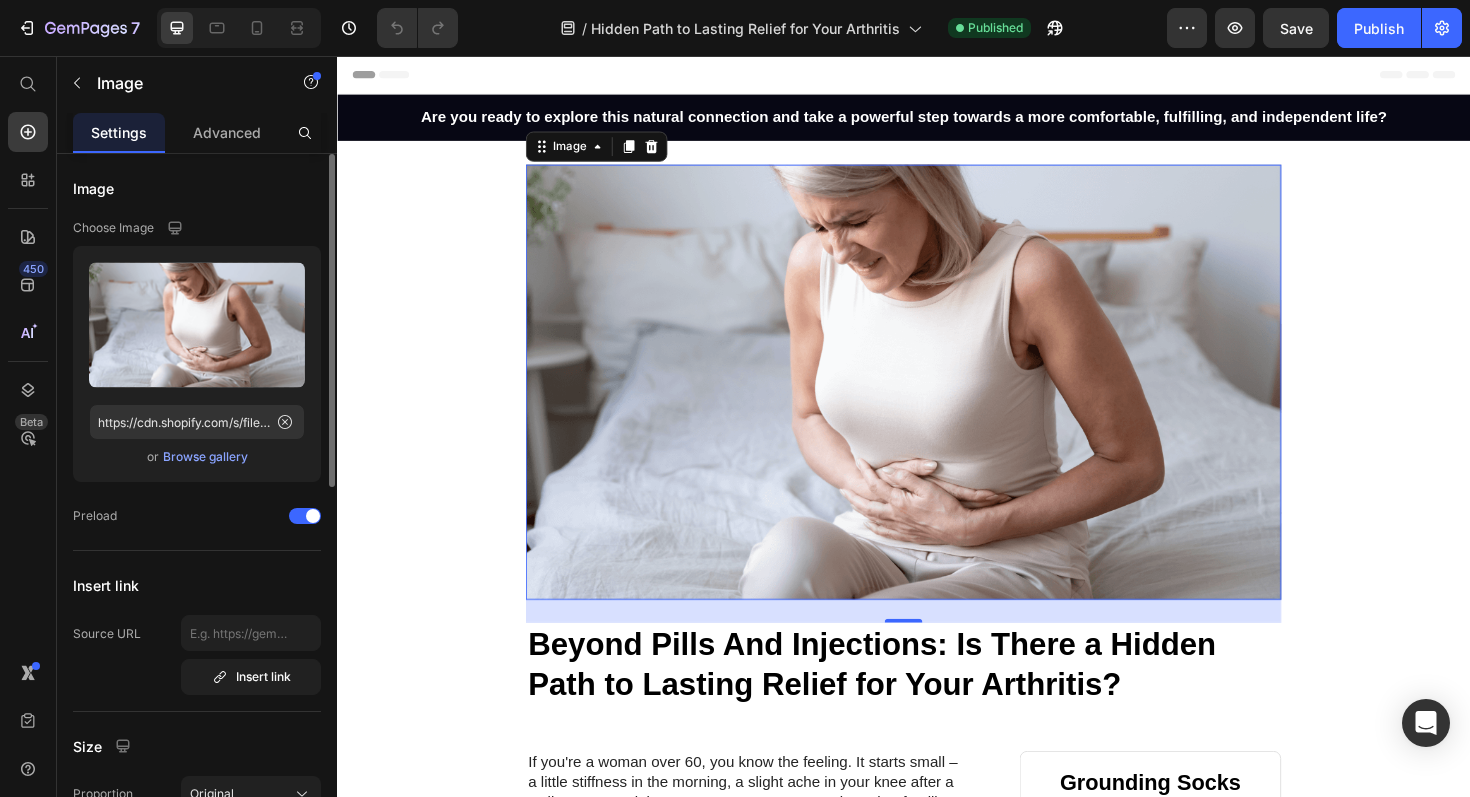 click on "Choose Image" at bounding box center [113, 228] 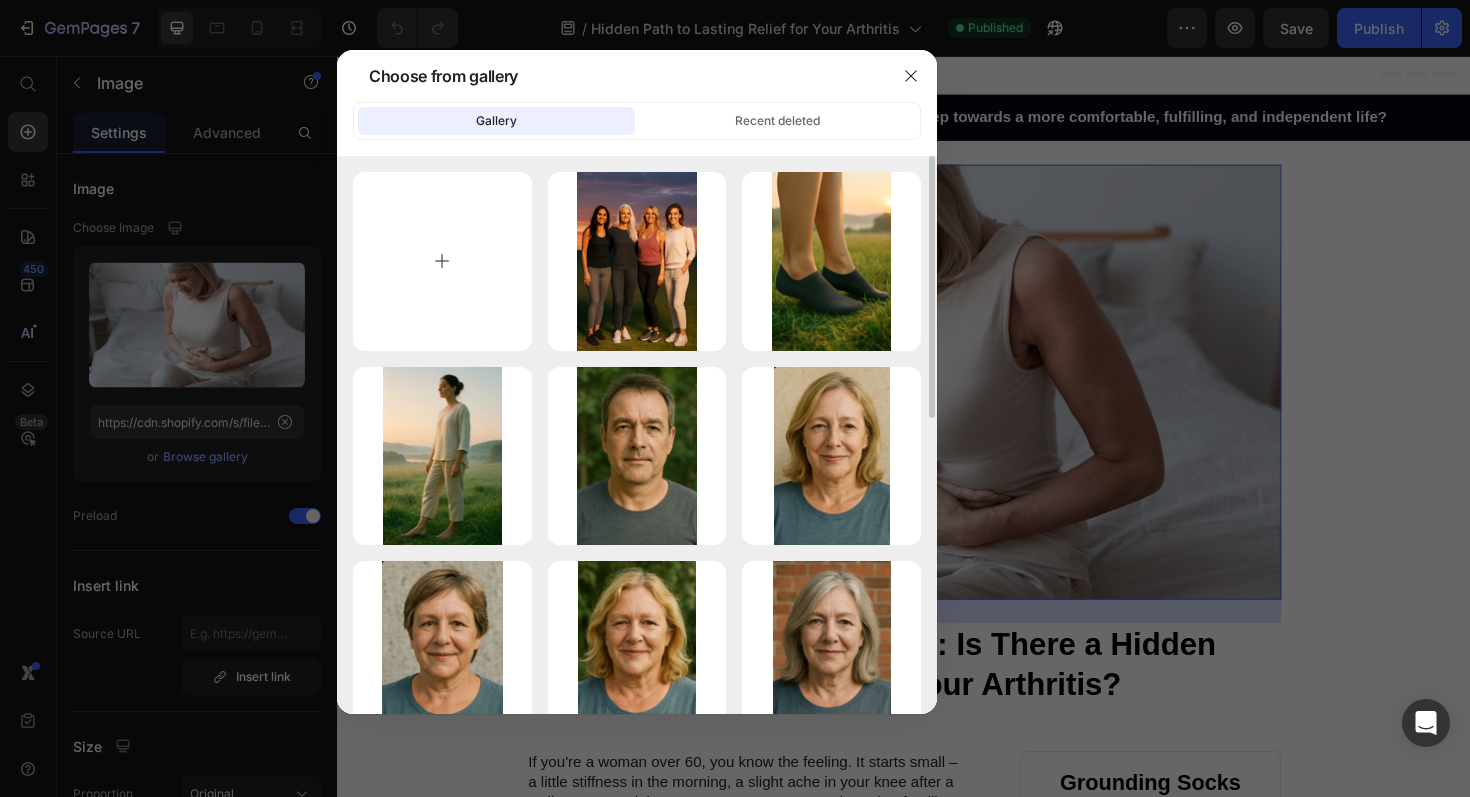 click at bounding box center (442, 261) 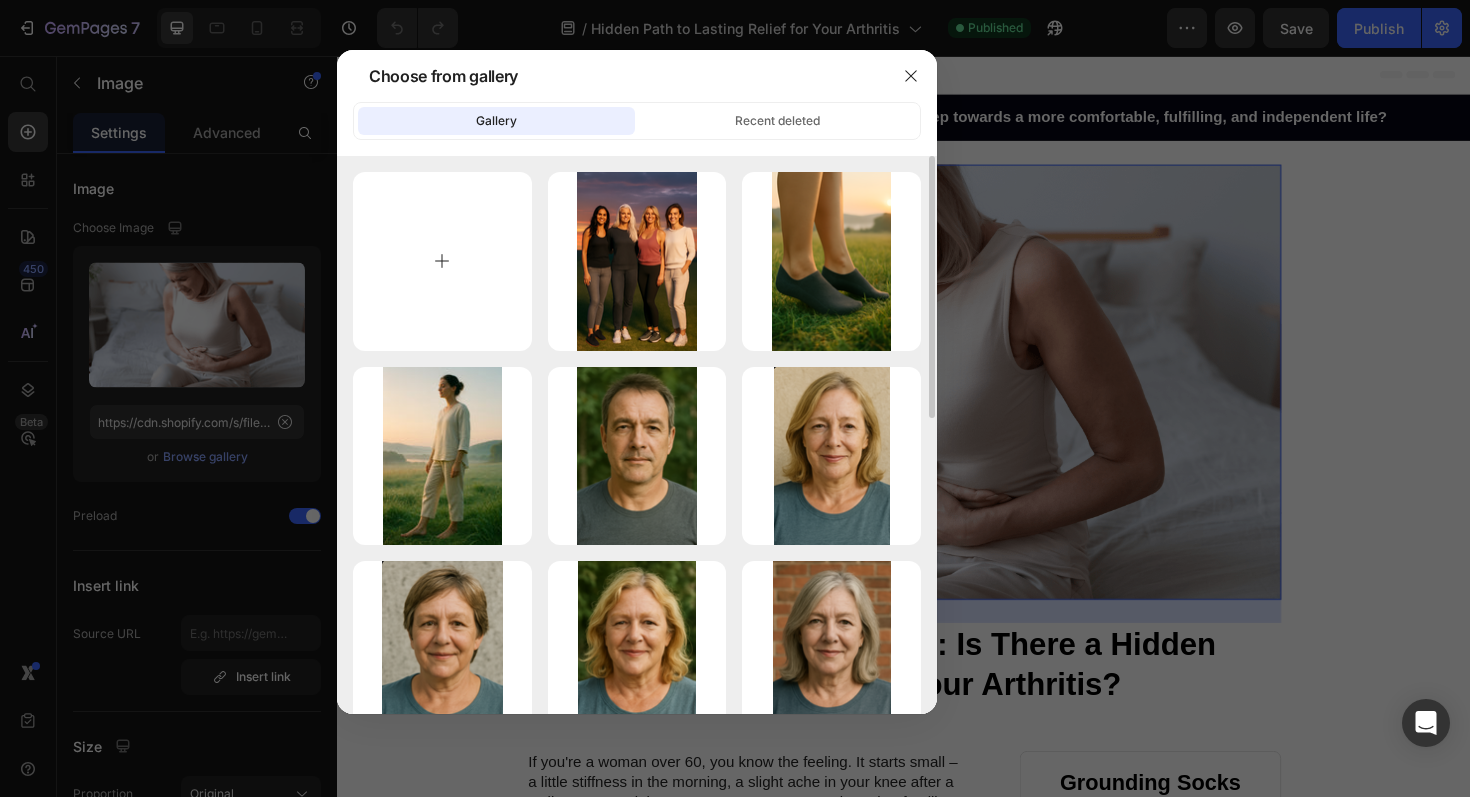 type on "C:\fakepath\[FILENAME].jpeg" 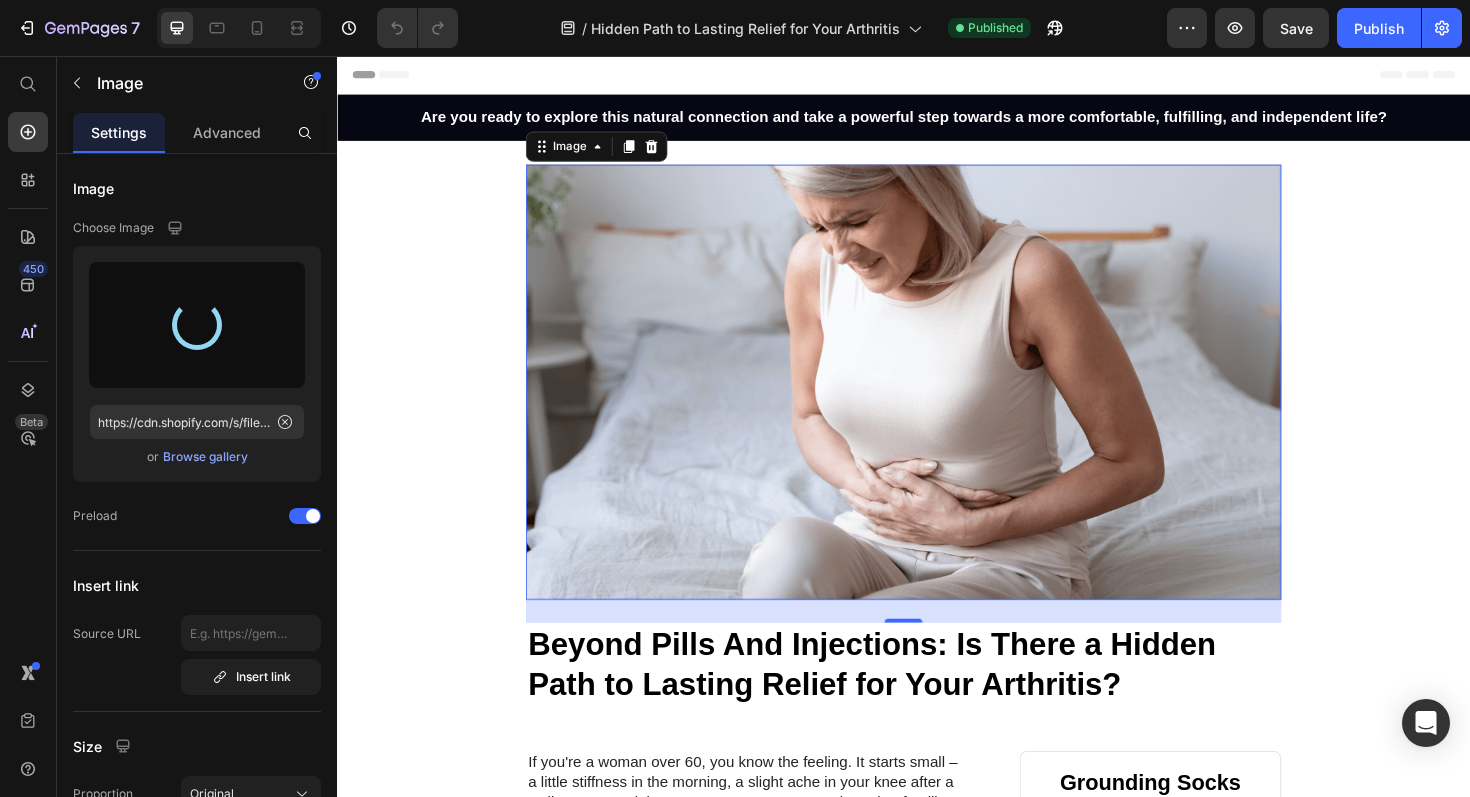 type on "https://cdn.shopify.com/s/files/1/0758/9750/3983/files/gempages_574364805930943551-57ba26d0-53f2-4c2f-906c-135678966039.webp" 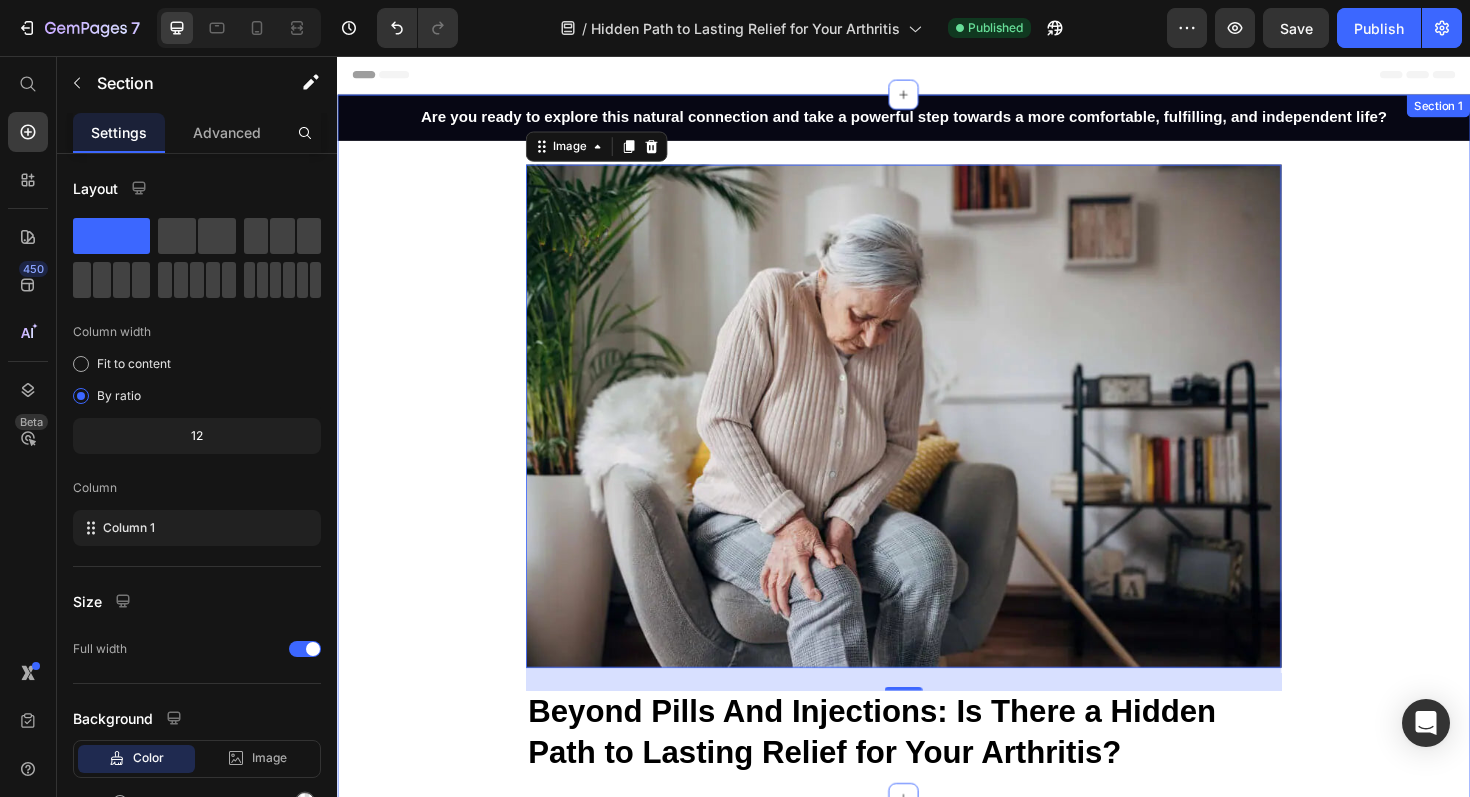 click on "Are you ready to explore this natural connection and take a powerful step towards a more comfortable, fulfilling, and independent life? Text Block Row Image   24 Beyond Pills And Injections: Is There a Hidden Path to Lasting Relief for Your Arthritis? Heading Row" at bounding box center (937, 469) 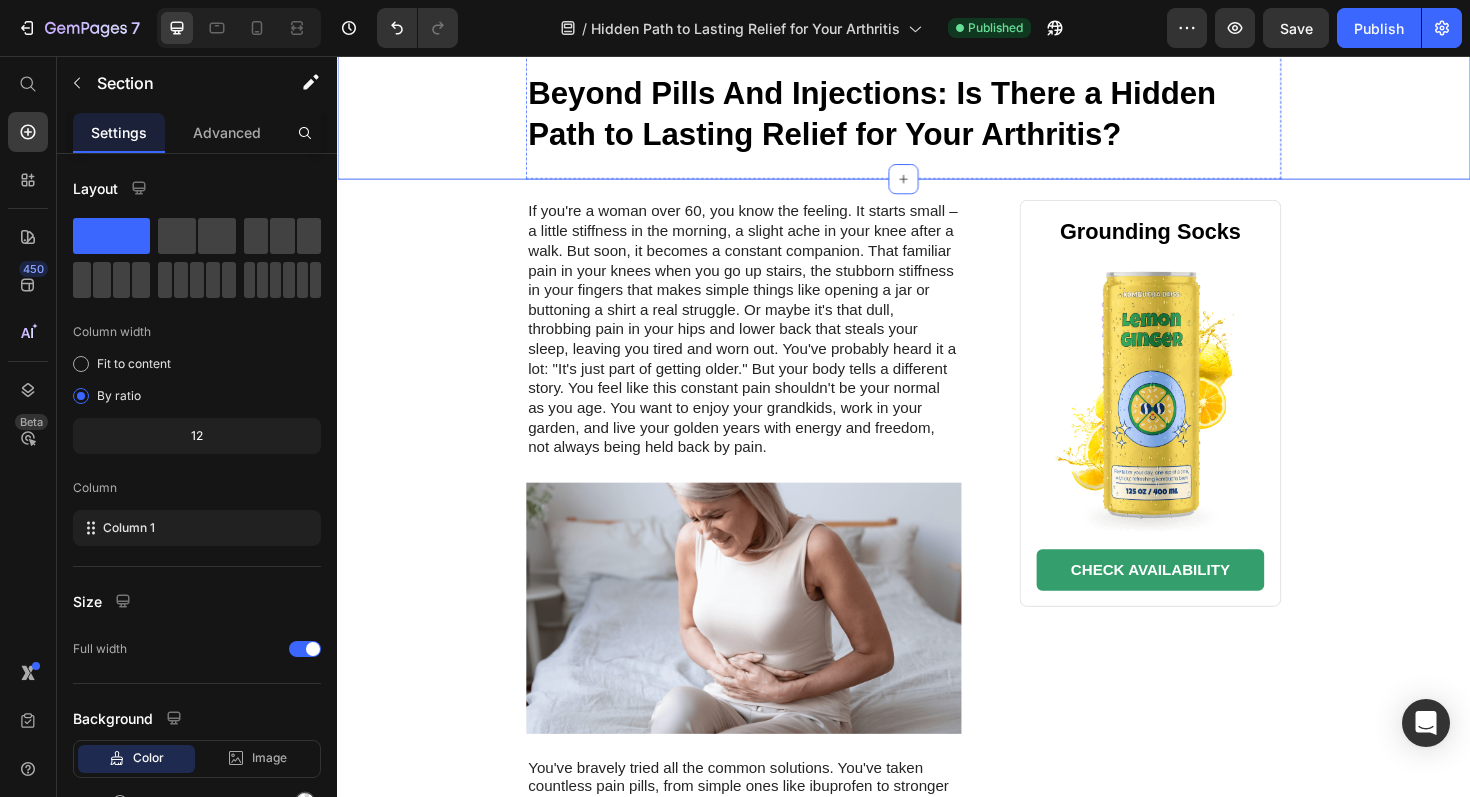 scroll, scrollTop: 675, scrollLeft: 0, axis: vertical 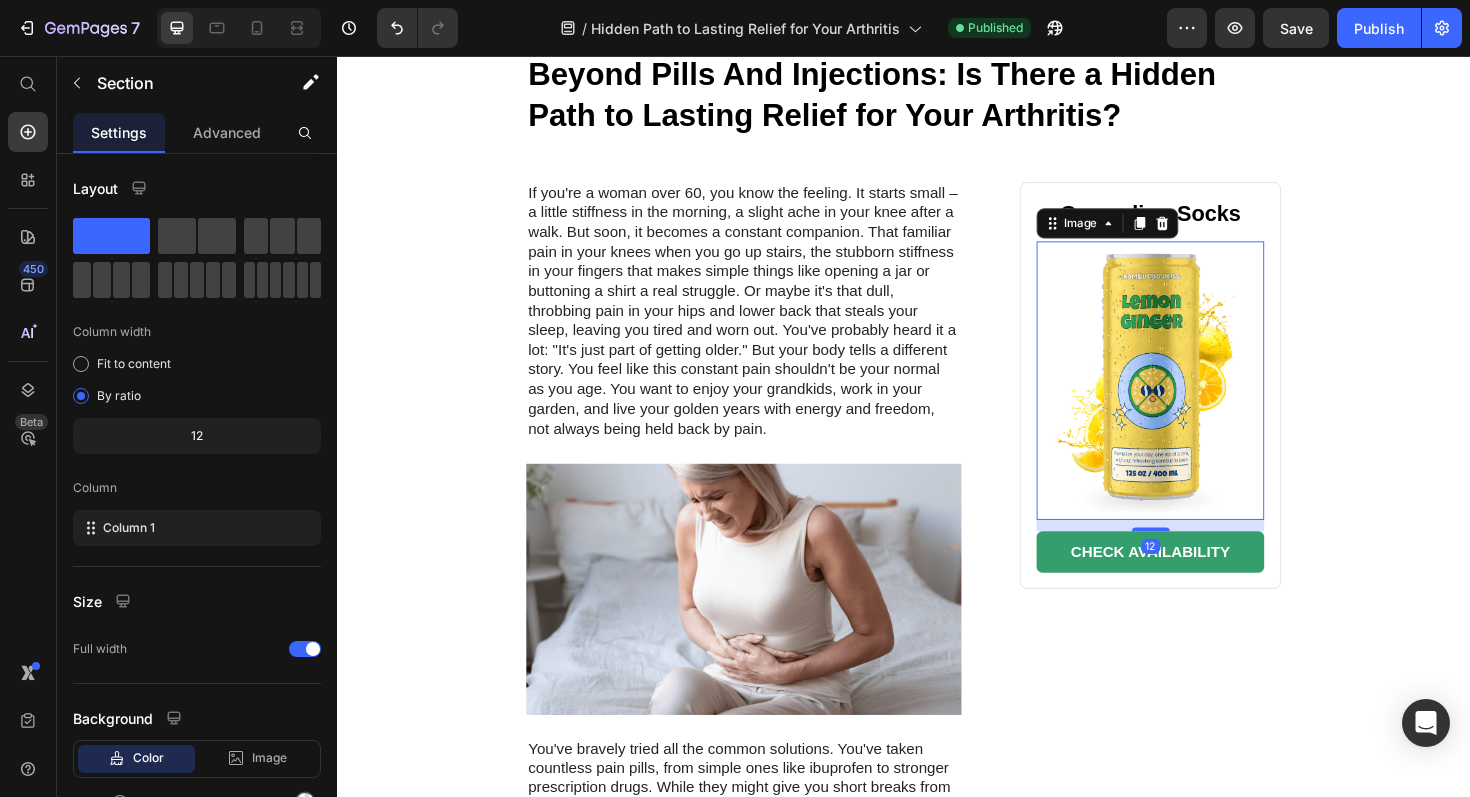 click at bounding box center (1198, 399) 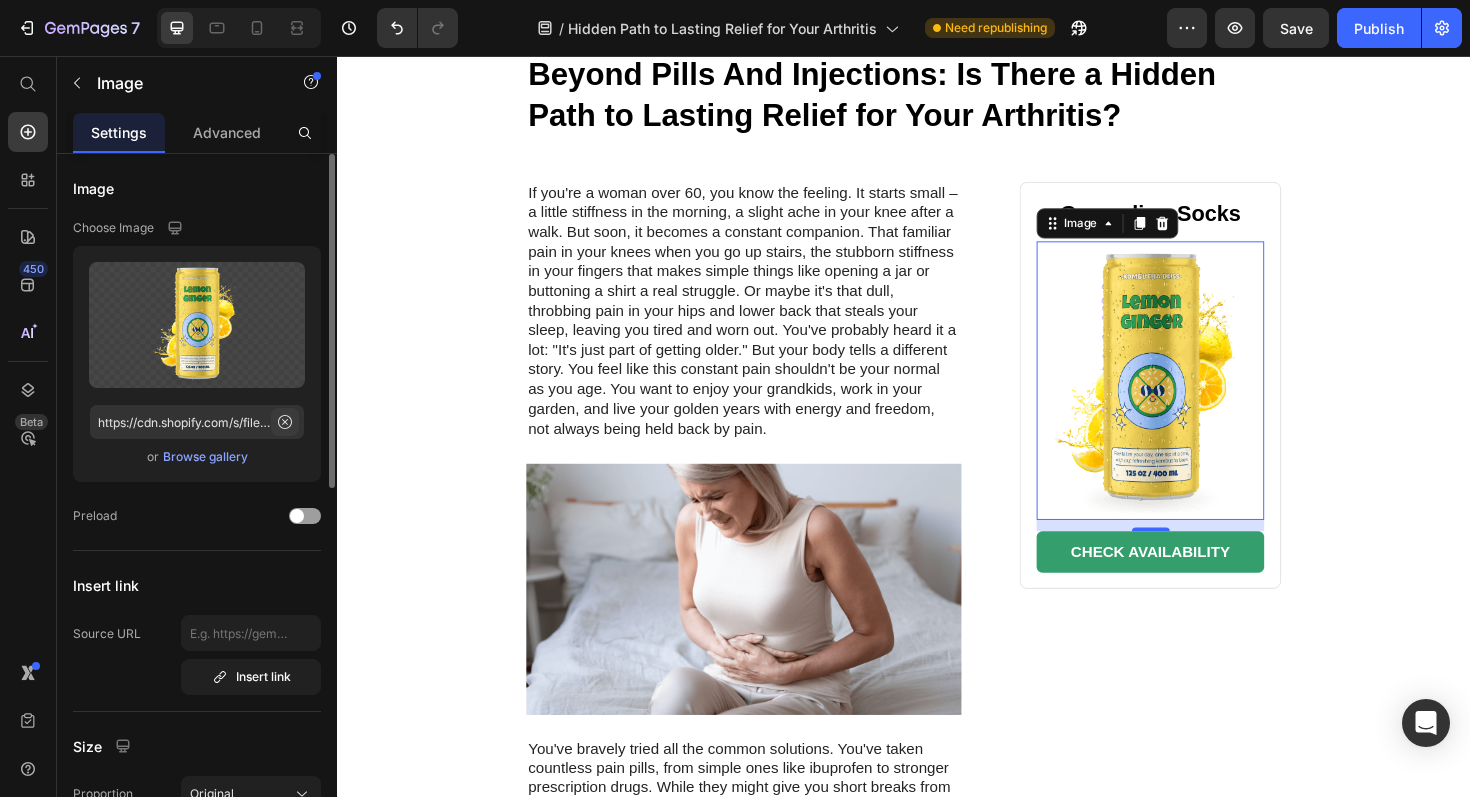click 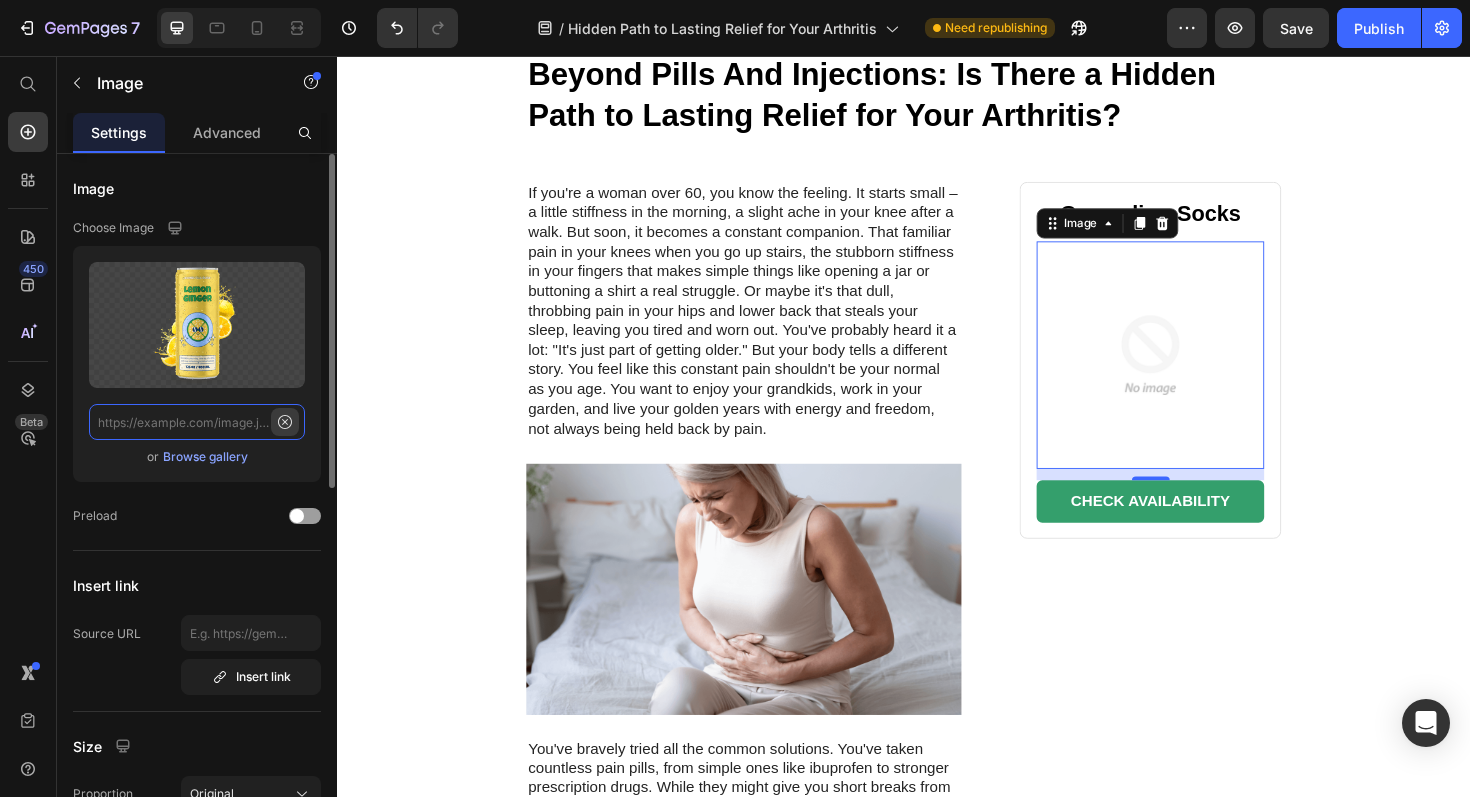 scroll, scrollTop: 0, scrollLeft: 0, axis: both 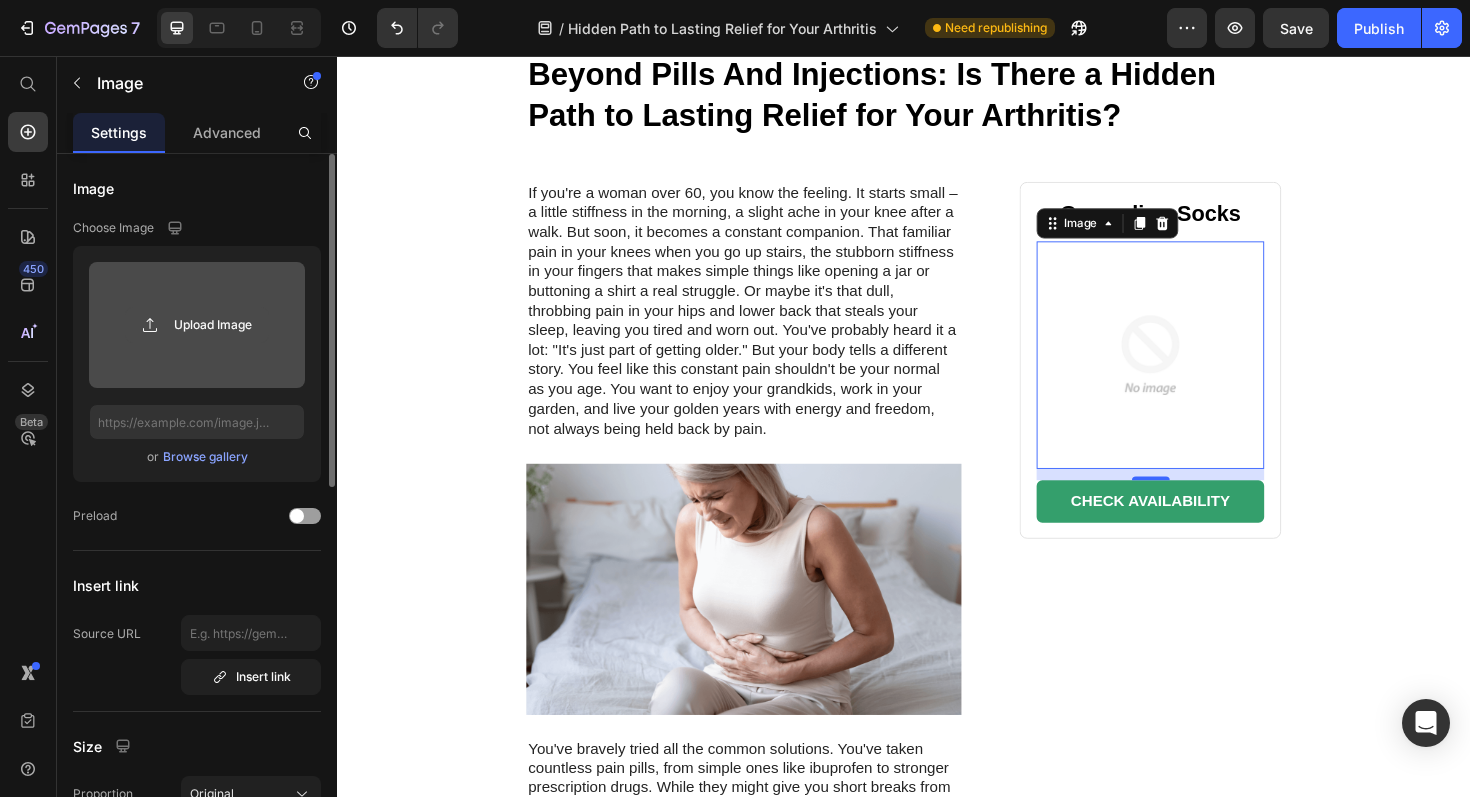 click 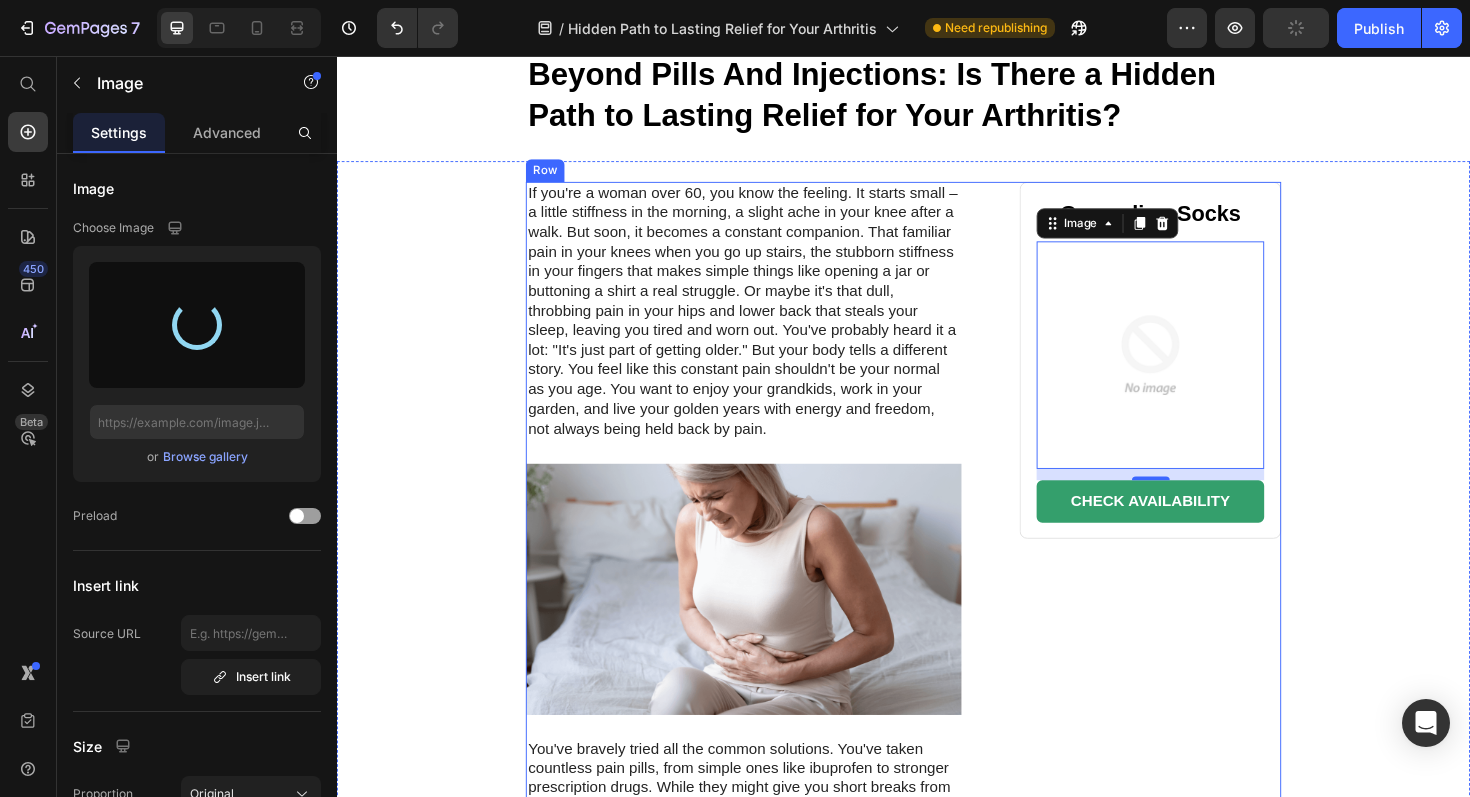 type on "https://cdn.shopify.com/s/files/1/0758/9750/3983/files/gempages_574364805930943551-2f5bedbc-e074-41f5-ac52-274a24c521a9.webp" 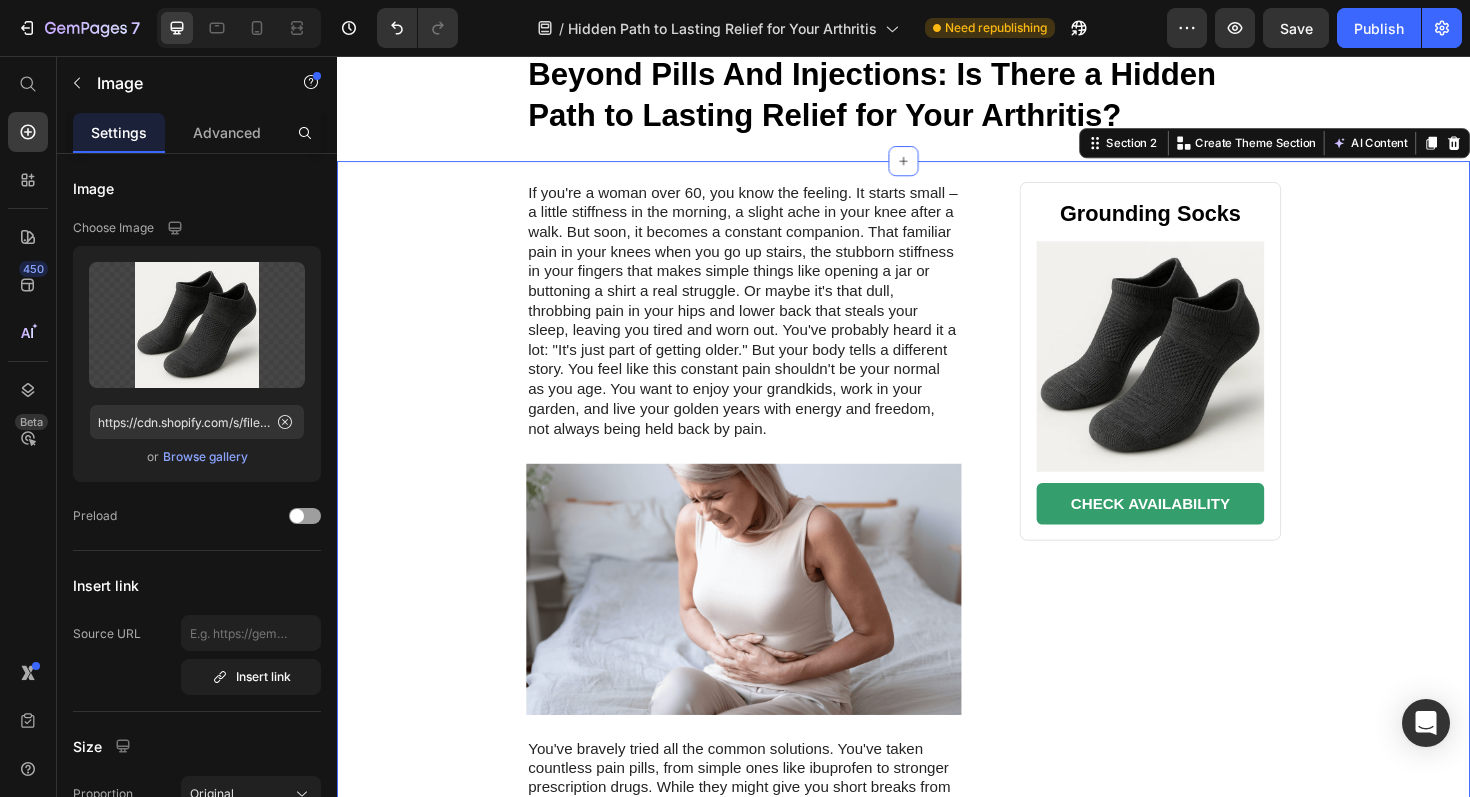 click on "If you're a woman over 60, you know the feeling. It starts small – a little stiffness in the morning, a slight ache in your knee after a walk. But soon, it becomes a constant companion. That familiar pain in your knees when you go up stairs, the stubborn stiffness in your fingers that makes simple things like opening a jar or buttoning a shirt a real struggle. Or maybe it's that dull, throbbing pain in your hips and lower back that steals your sleep, leaving you tired and worn out. You've probably heard it a lot: "It's just part of getting older." But your body tells a different story. You feel like this constant pain shouldn't be your normal as you age. You want to enjoy your grandkids, work in your garden, and live your golden years with energy and freedom, not always being held back by pain. Text Block Image Text Block Row Grounding Socks Heading Image CHECK AVAILABILITY Button Row Row" at bounding box center [937, 630] 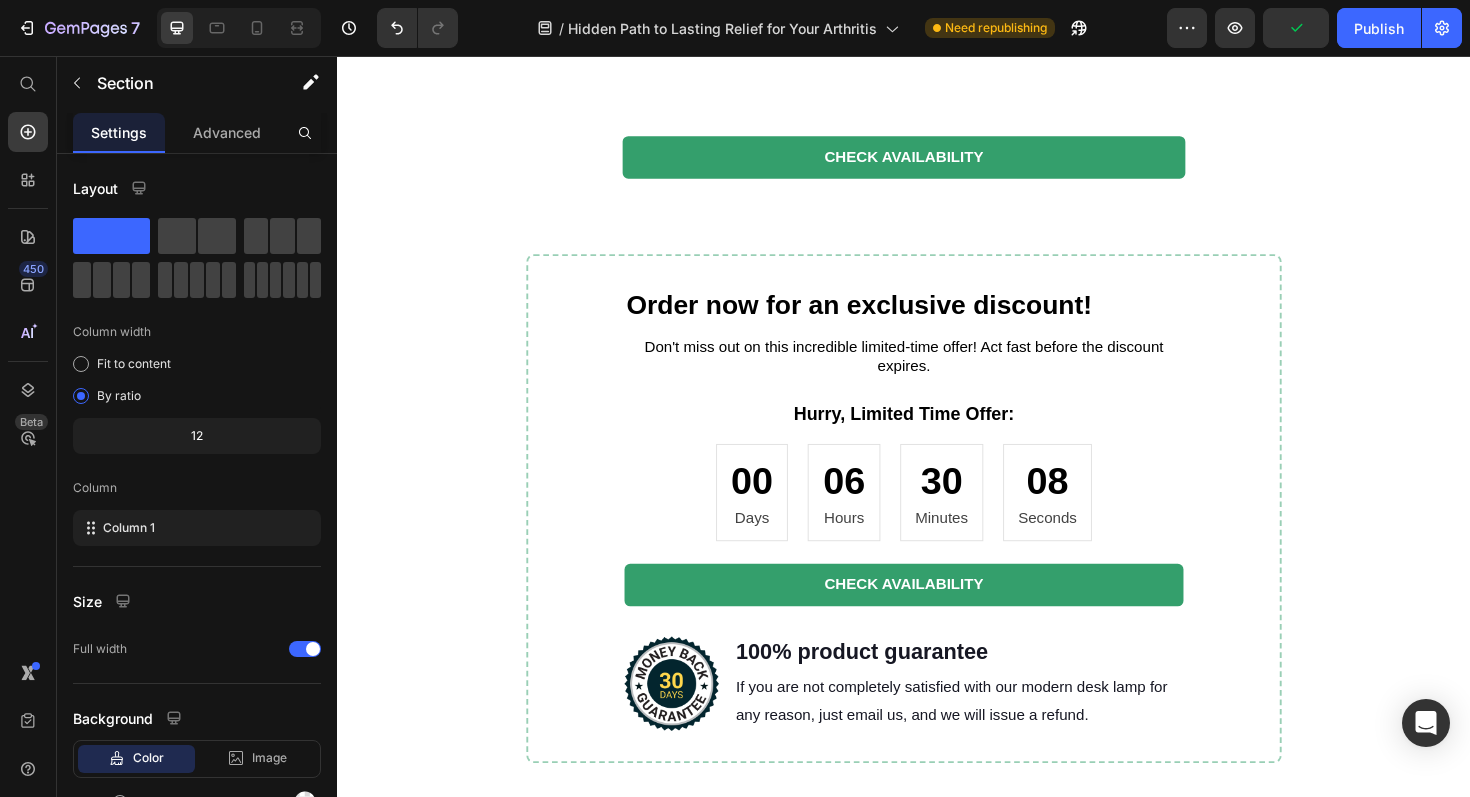 scroll, scrollTop: 7615, scrollLeft: 0, axis: vertical 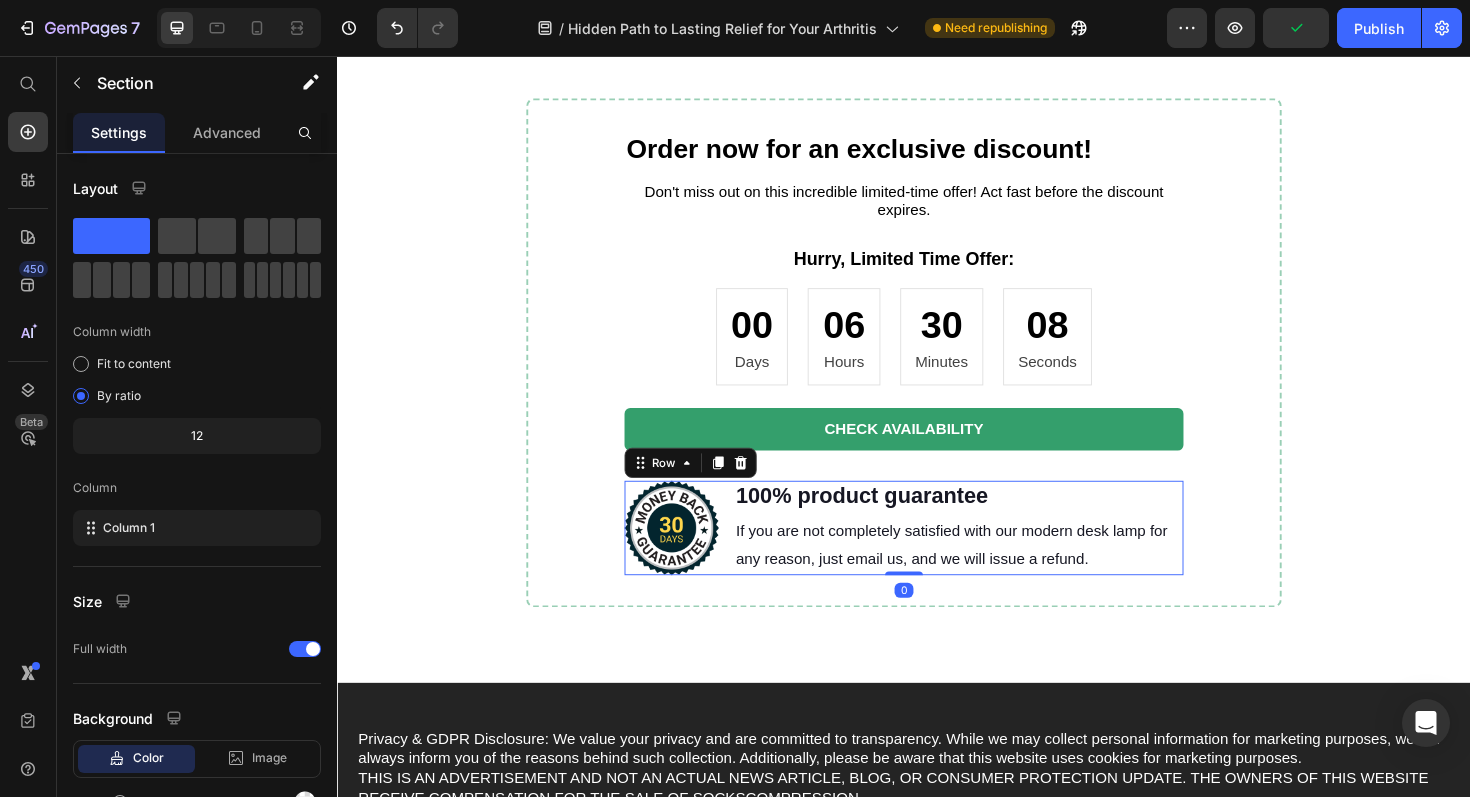 click on "Image 100% product guarantee Heading If you are not completely satisfied with our modern desk lamp for any reason, just email us, and we will issue a refund. Text Block Row   0" at bounding box center (937, 556) 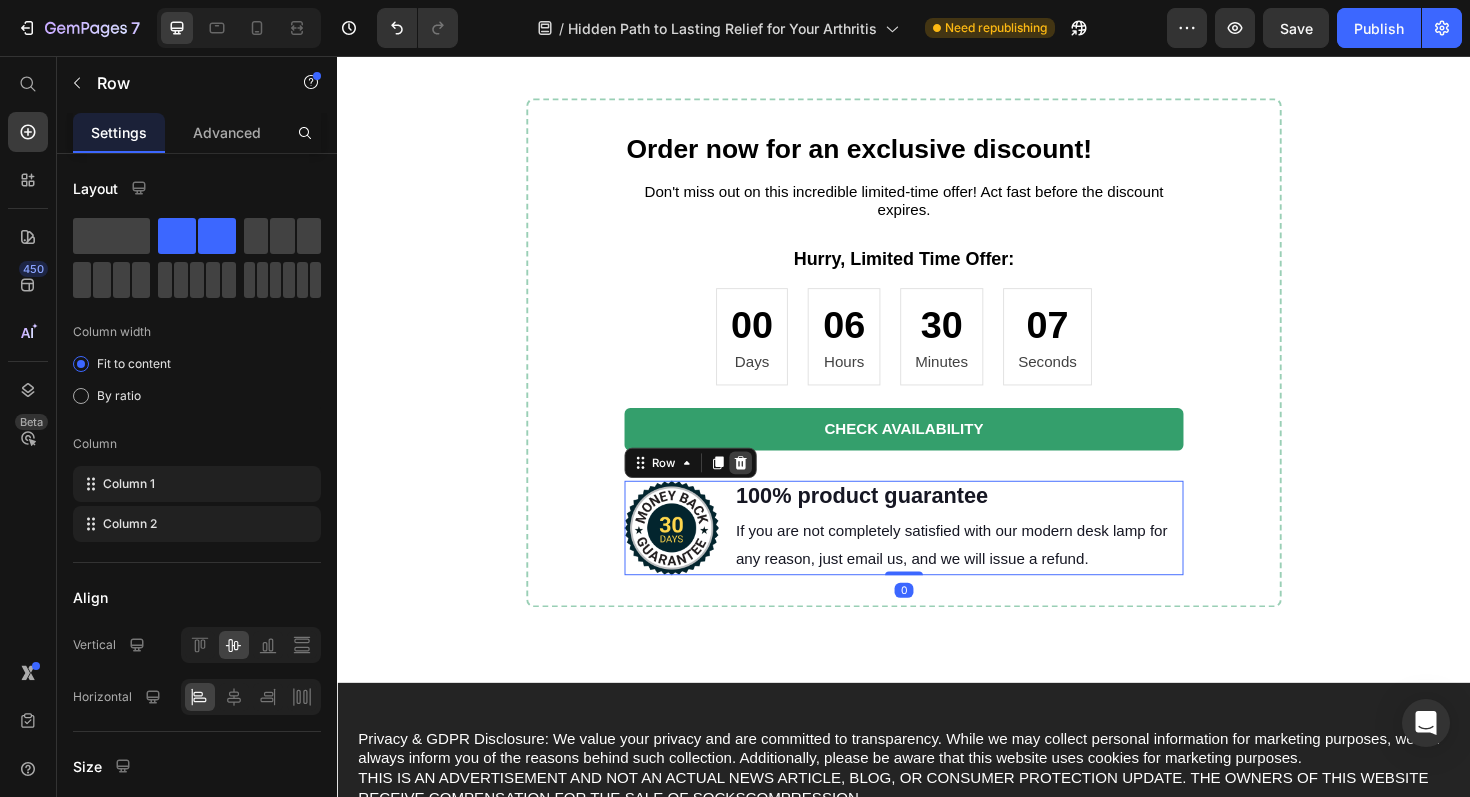 click 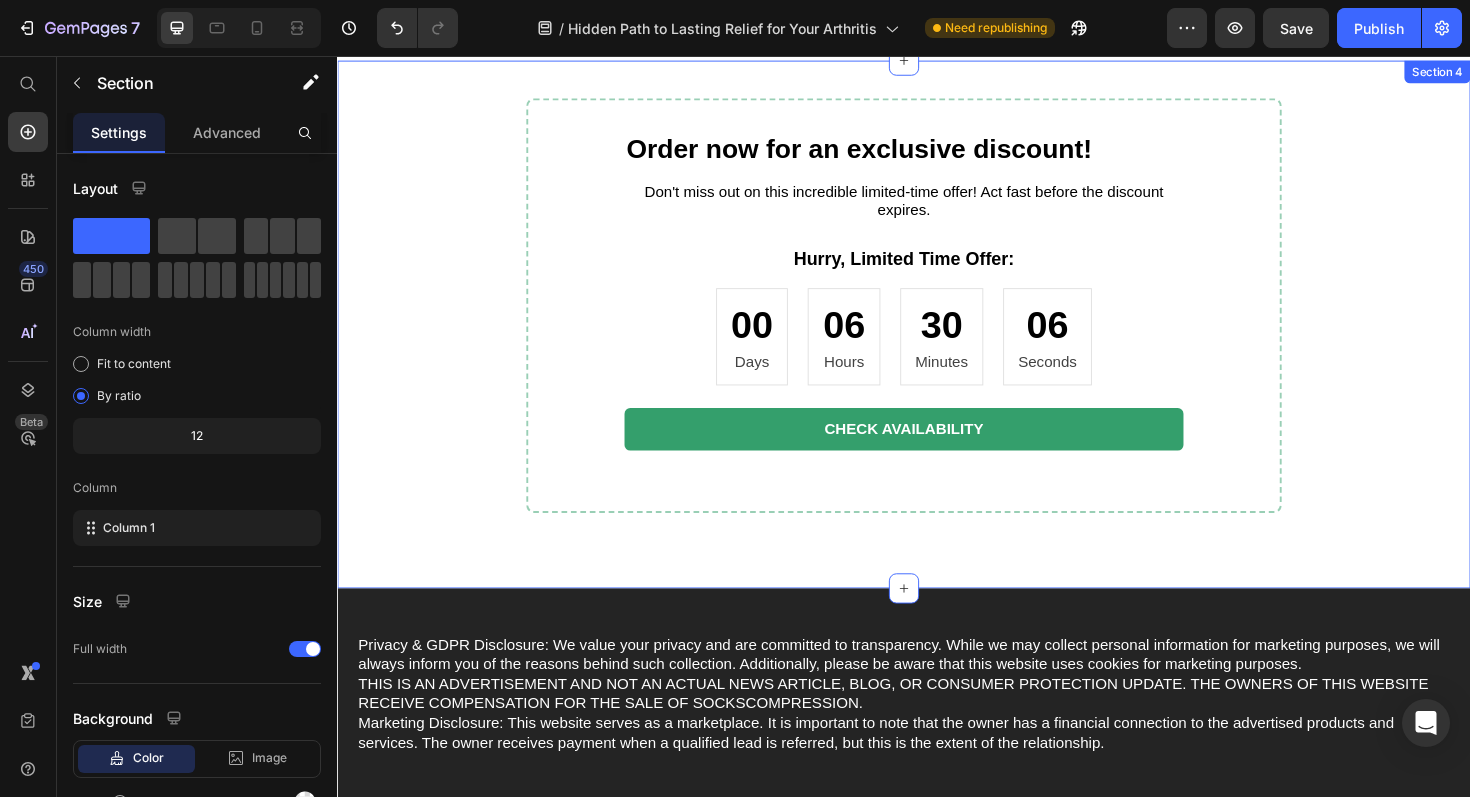click on "Order now for an exclusive discount! Heading Don't miss out on this incredible limited-time offer! Act fast before the discount expires. Text Block Hurry, Limited Time Offer: Heading [DAYS] Days [HOURS] Hours [MINUTES] Minutes [SECONDS] Seconds Countdown Timer CHECK AVAILABILITY Button Row" at bounding box center (937, 320) 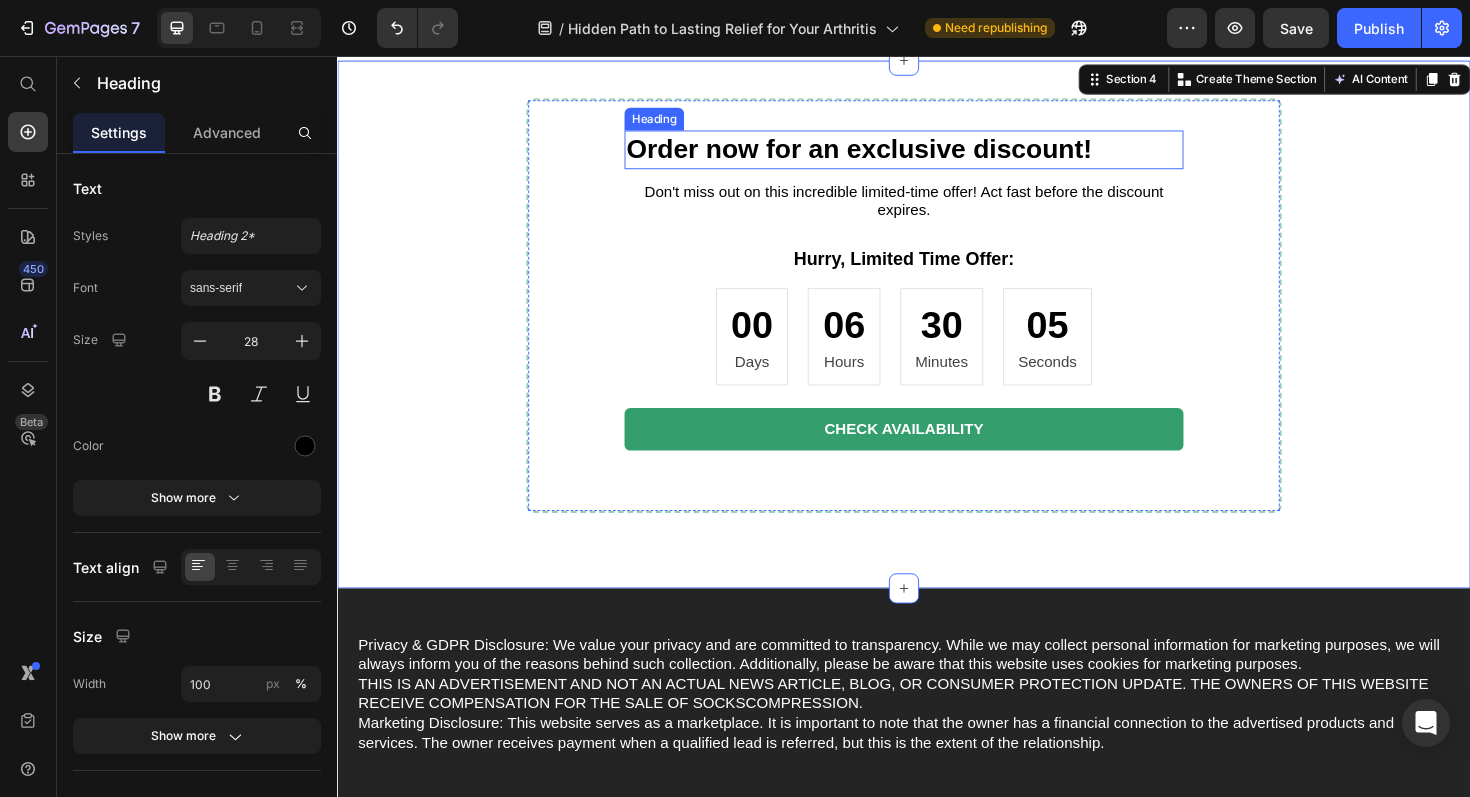 click on "Order now for an exclusive discount!" at bounding box center [937, 155] 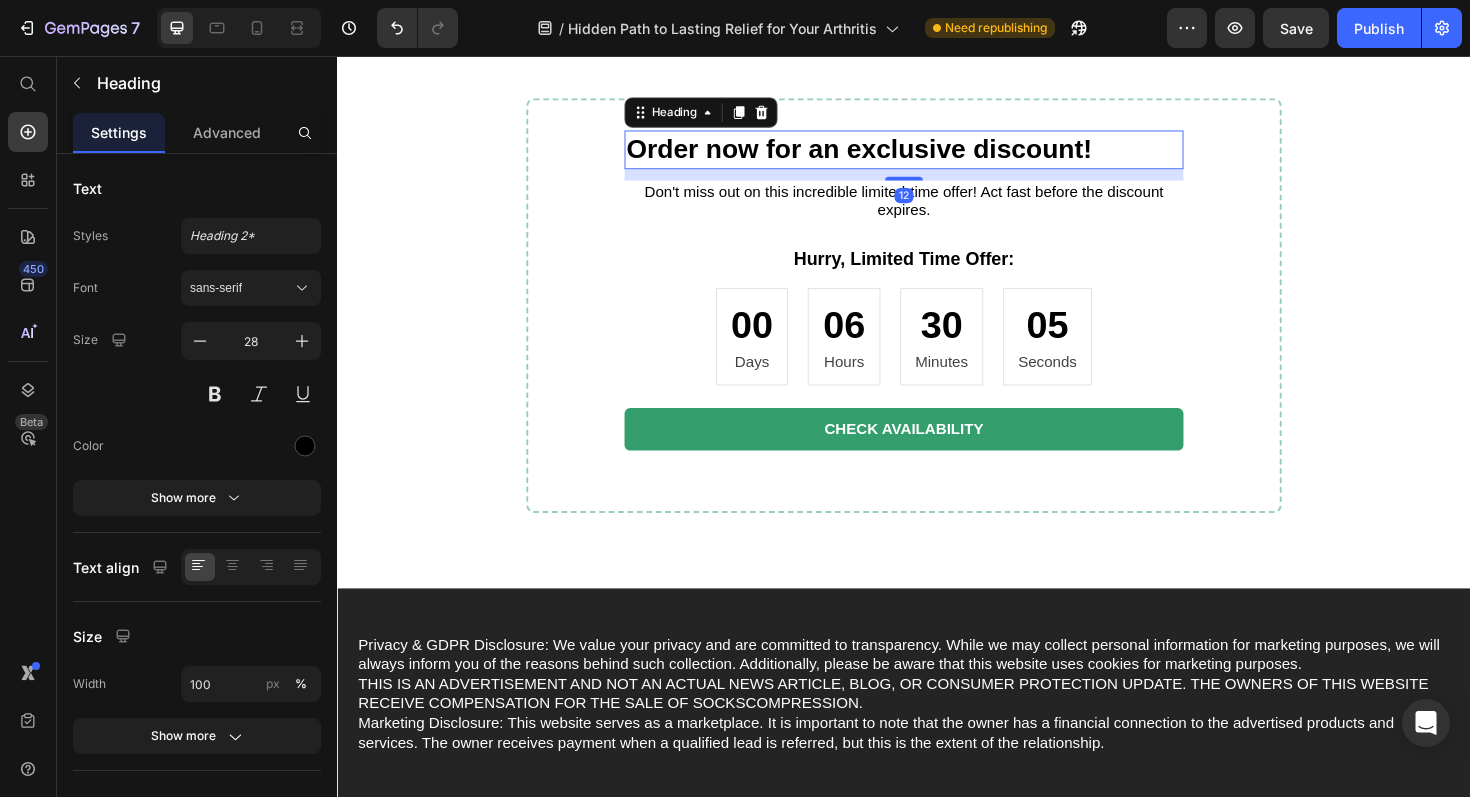 click on "Order now for an exclusive discount!" at bounding box center [937, 155] 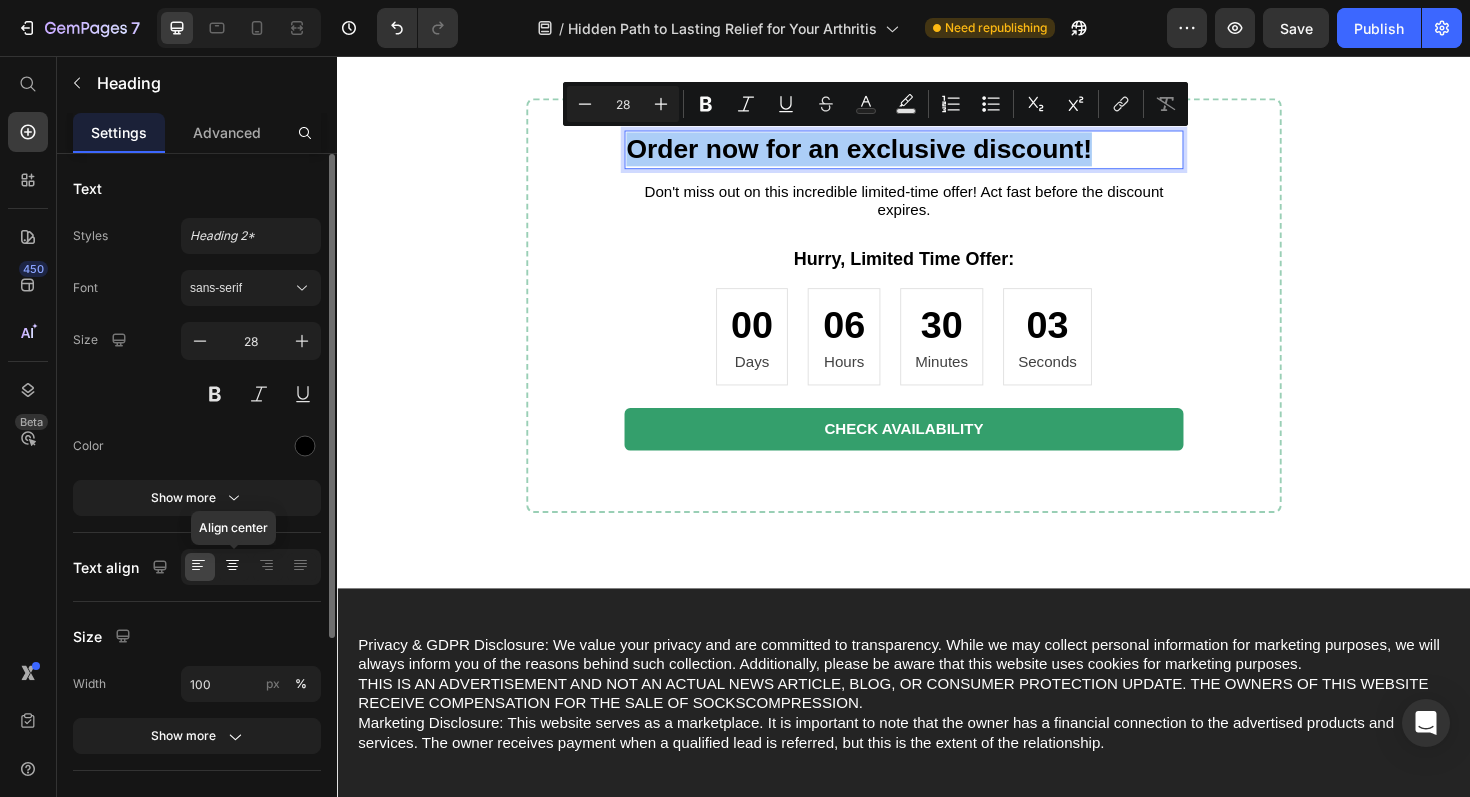 click 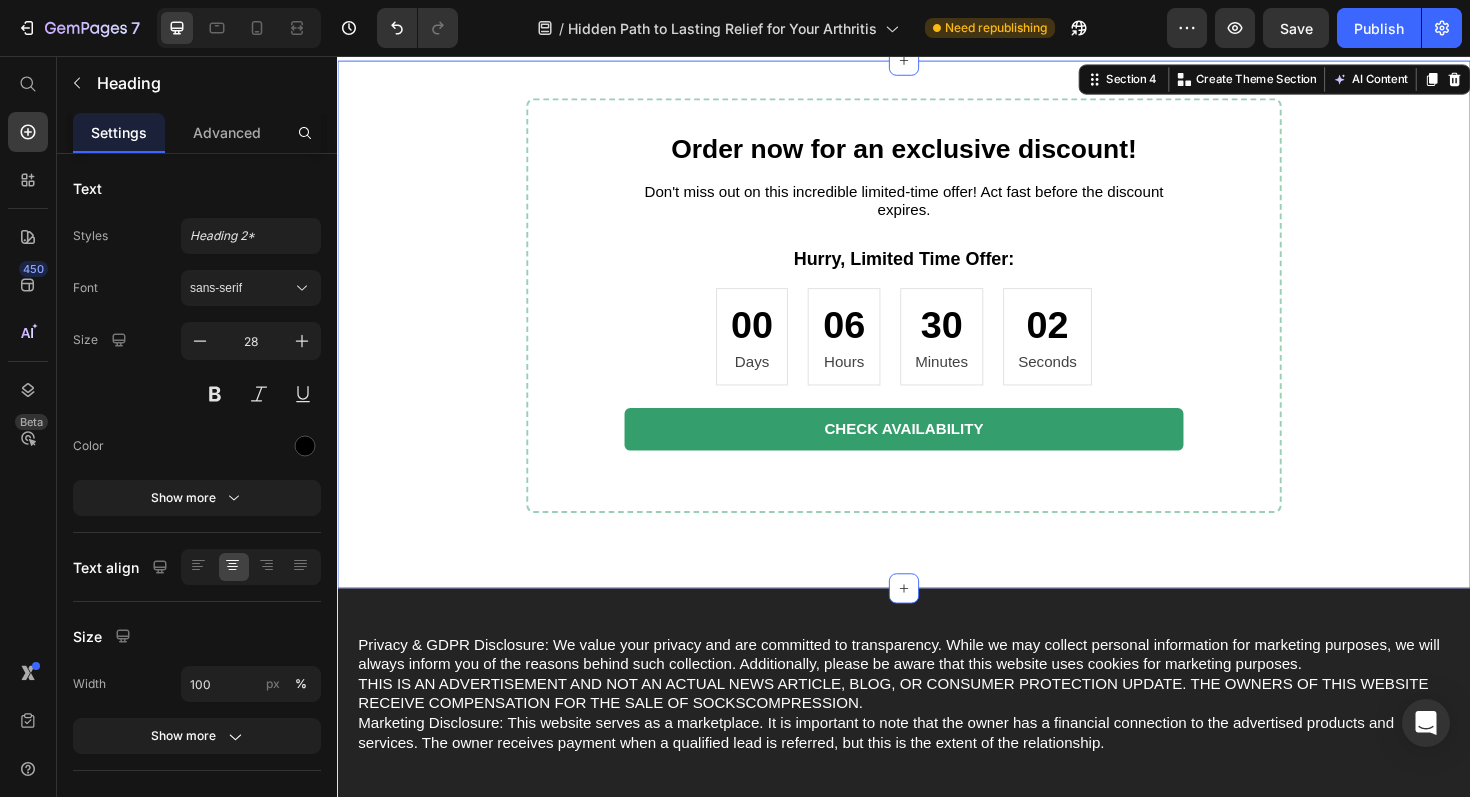 click on "Order now for an exclusive discount! Heading Don't miss out on this incredible limited-time offer! Act fast before the discount expires. Text Block Hurry, Limited Time Offer: Heading [DAYS] Days [HOURS] Hours [MINUTES] Minutes [SECONDS] Seconds Countdown Timer CHECK AVAILABILITY Button Row" at bounding box center (937, 320) 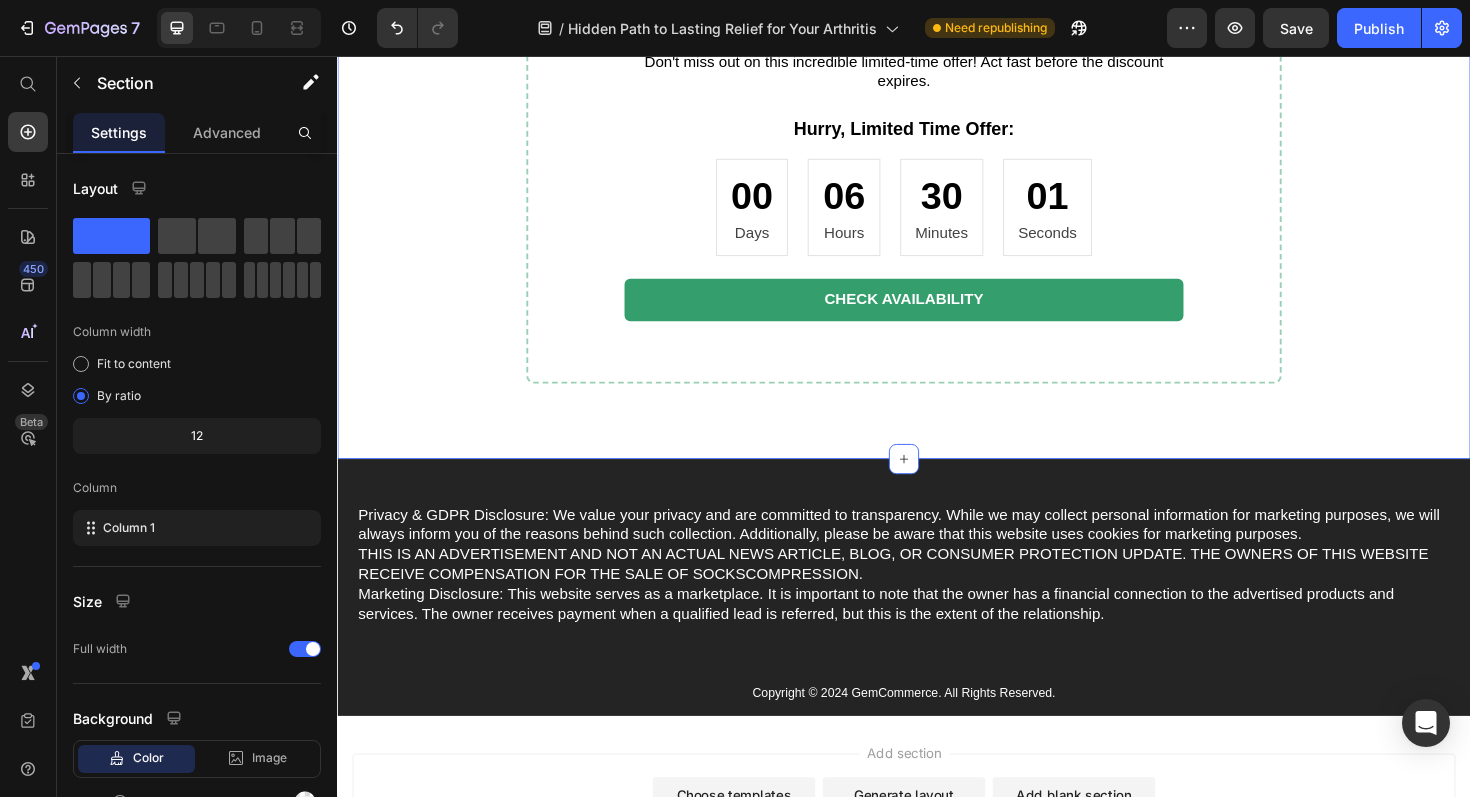 scroll, scrollTop: 7905, scrollLeft: 0, axis: vertical 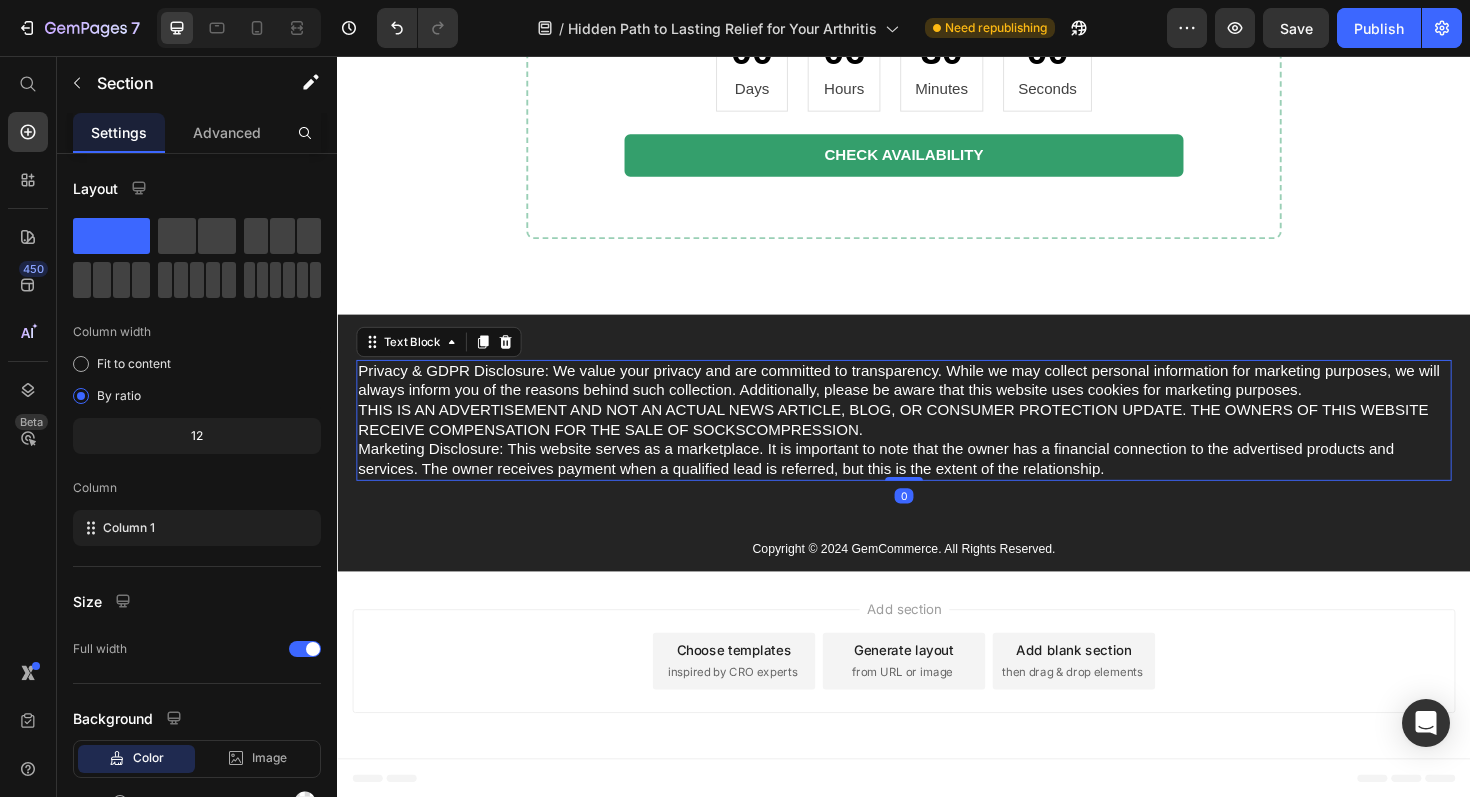 click on "Privacy & GDPR Disclosure: We value your privacy and are committed to transparency. While we may collect personal information for marketing purposes, we will always inform you of the reasons behind such collection. Additionally, please be aware that this website uses cookies for marketing purposes. THIS IS AN ADVERTISEMENT AND NOT AN ACTUAL NEWS ARTICLE, BLOG, OR CONSUMER PROTECTION UPDATE. THE OWNERS OF THIS WEBSITE RECEIVE COMPENSATION FOR THE SALE OF SOCKSCOMPRESSION. Marketing Disclosure: This website serves as a marketplace. It is important to note that the owner has a financial connection to the advertised products and services. The owner receives payment when a qualified lead is referred, but this is the extent of the relationship." at bounding box center (937, 442) 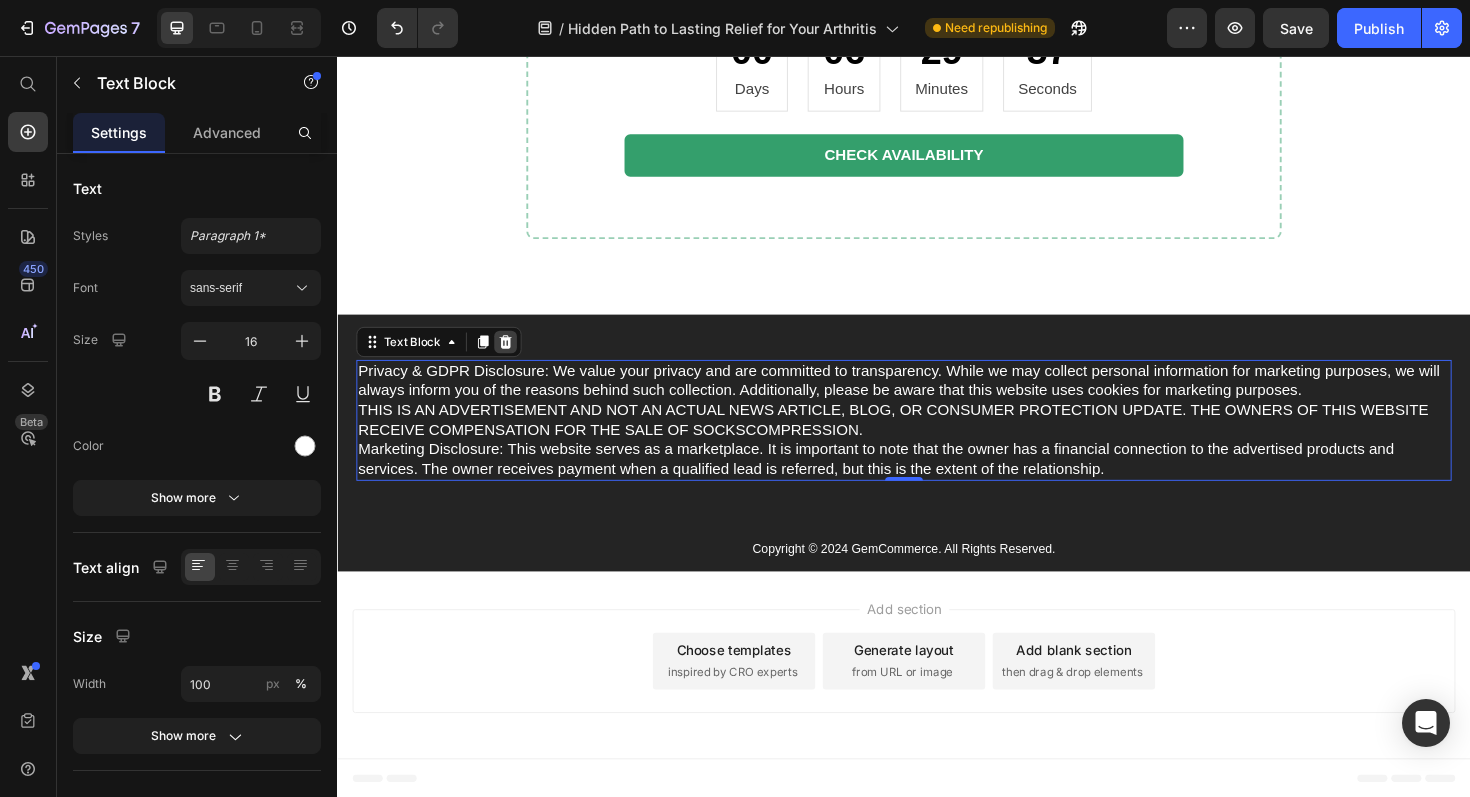 click 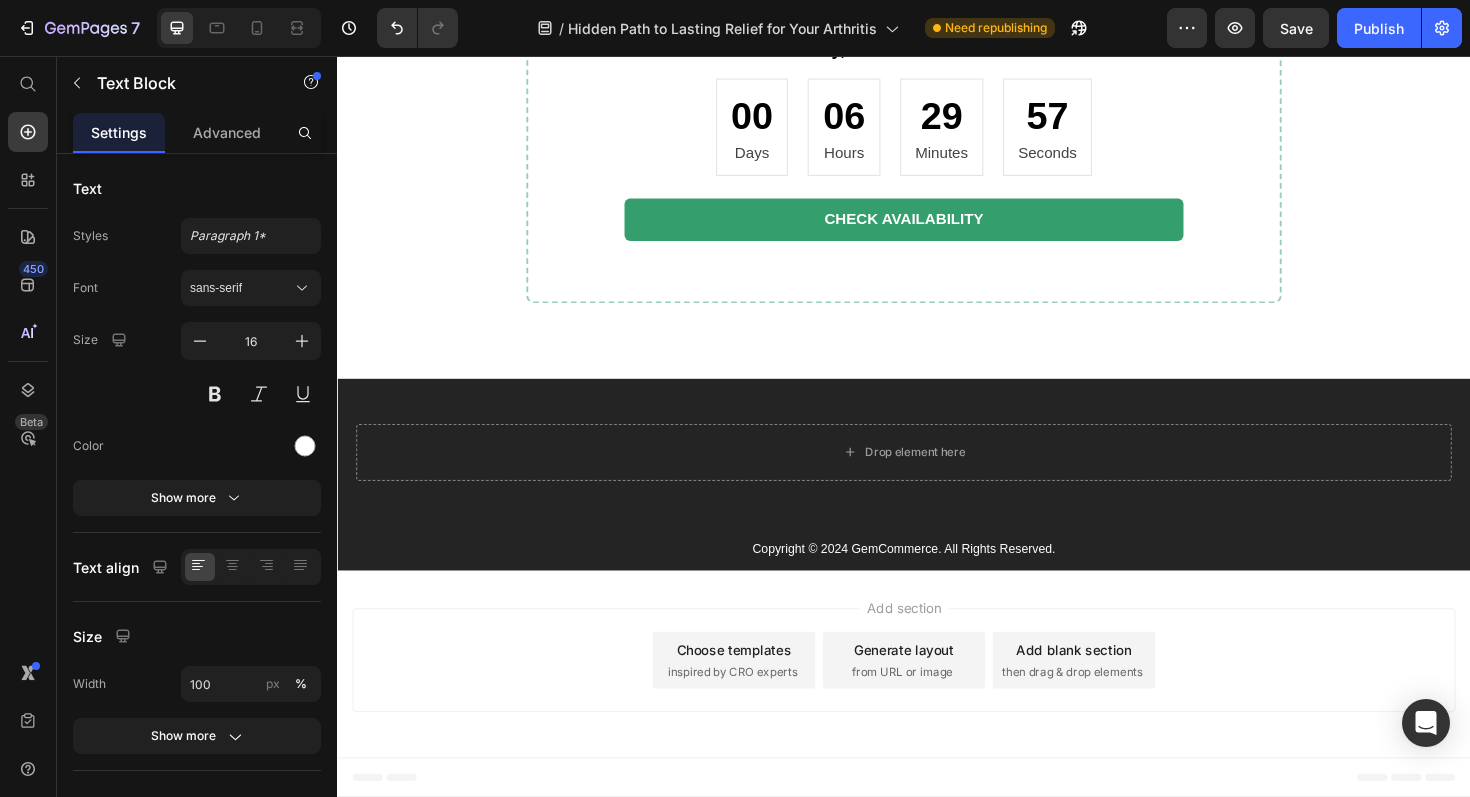scroll, scrollTop: 7837, scrollLeft: 0, axis: vertical 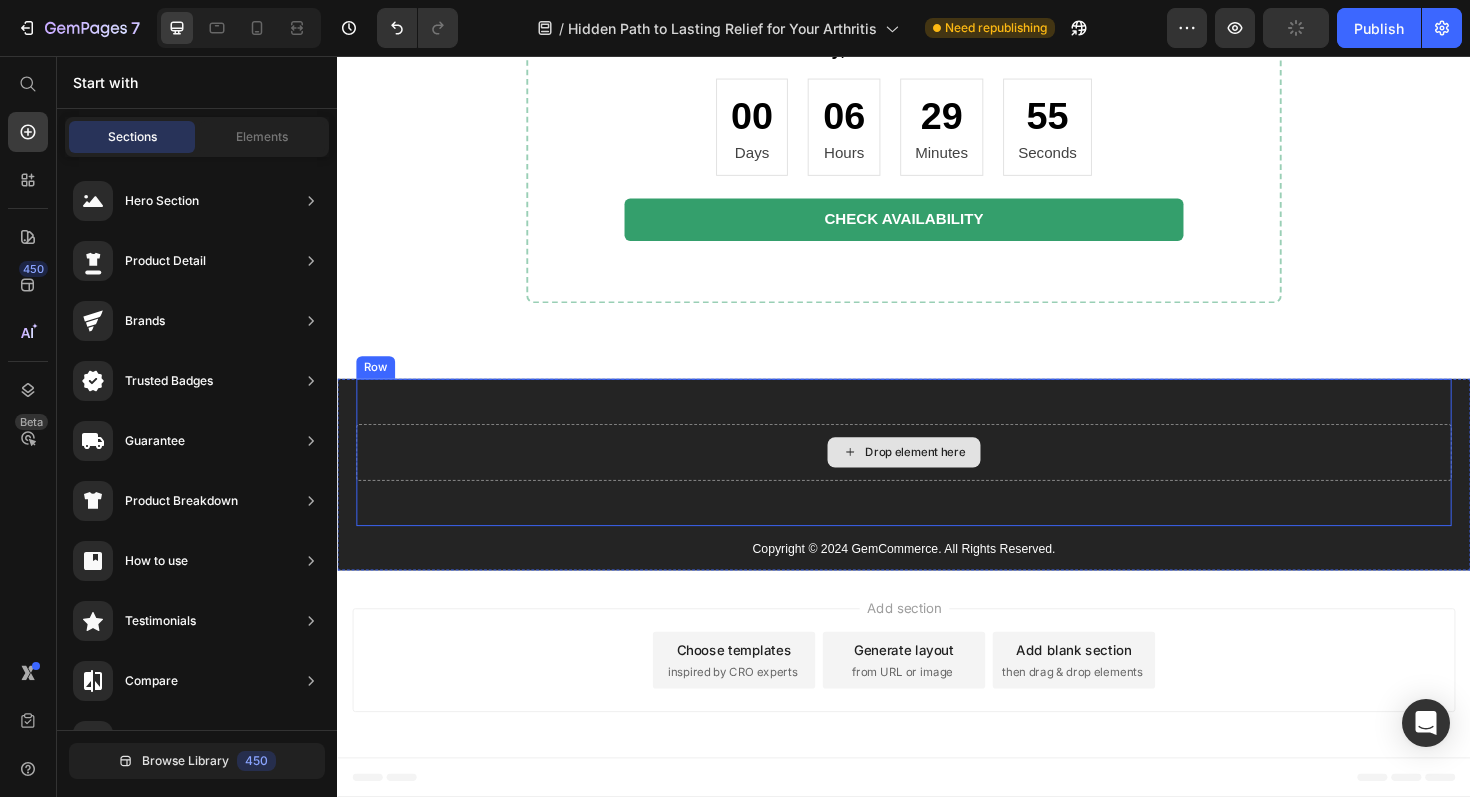click on "Drop element here" at bounding box center (937, 476) 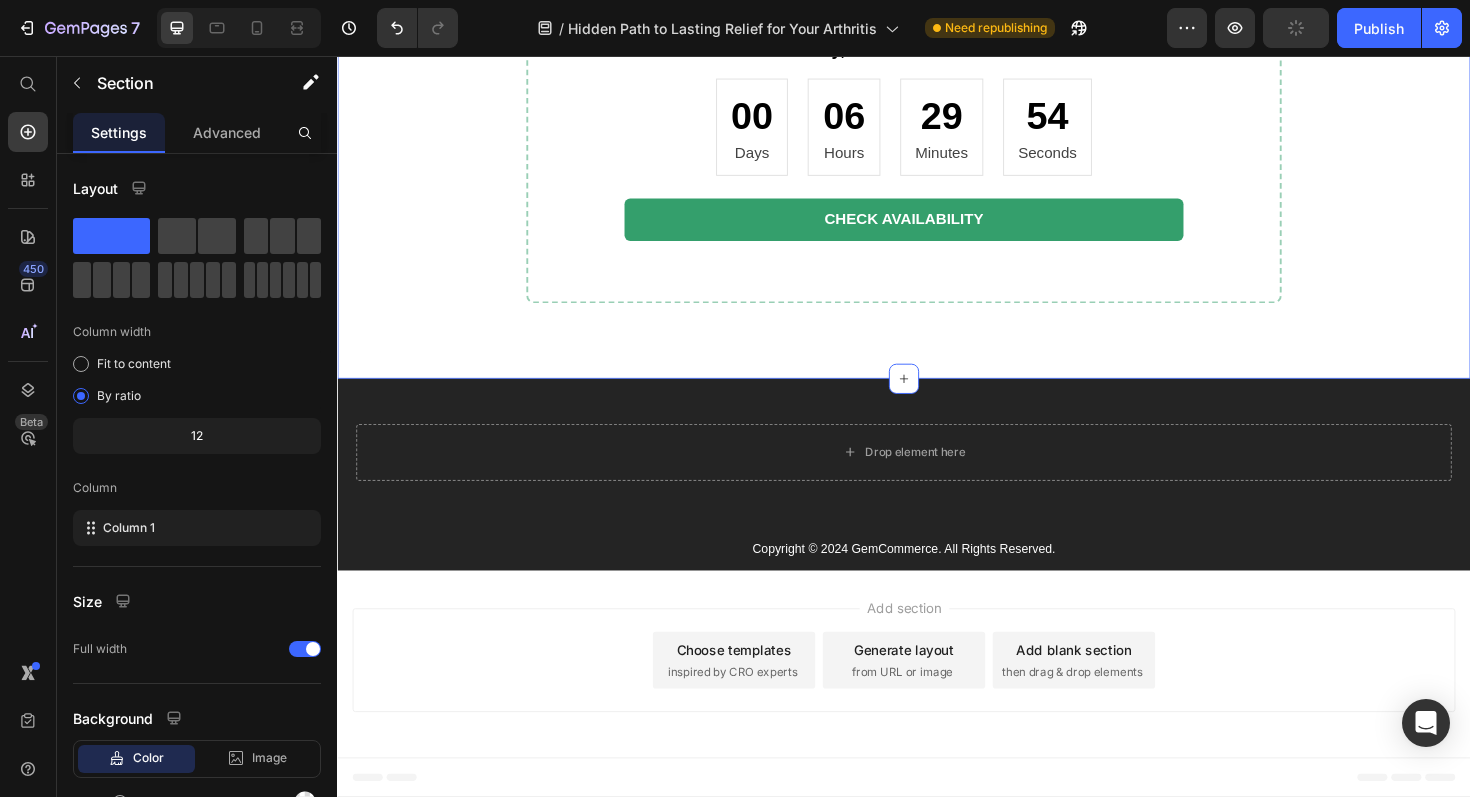 click on "Order now for an exclusive discount! Heading Don't miss out on this incredible limited-time offer! Act fast before the discount expires. Text Block Hurry, Limited Time Offer: Heading [DAYS] Days [HOURS] Hours [MINUTES] Minutes [SECONDS] Seconds Countdown Timer CHECK AVAILABILITY Button Row Section 4   You can create reusable sections Create Theme Section AI Content Write with GemAI What would you like to describe here? Tone and Voice Persuasive Product Toe Splay Correctors Show more Generate" at bounding box center (937, 118) 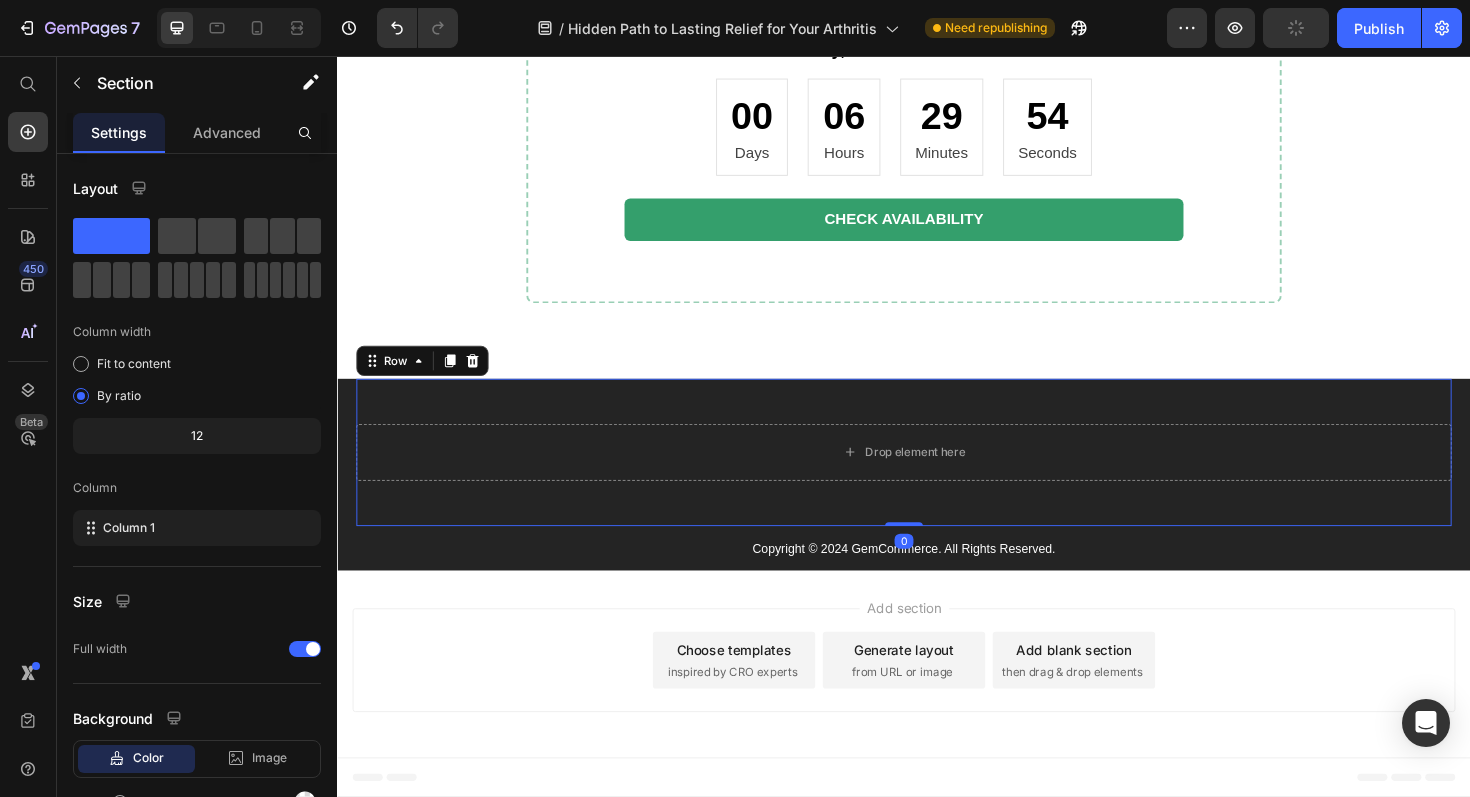 click on "Drop element here Row   0" at bounding box center (937, 476) 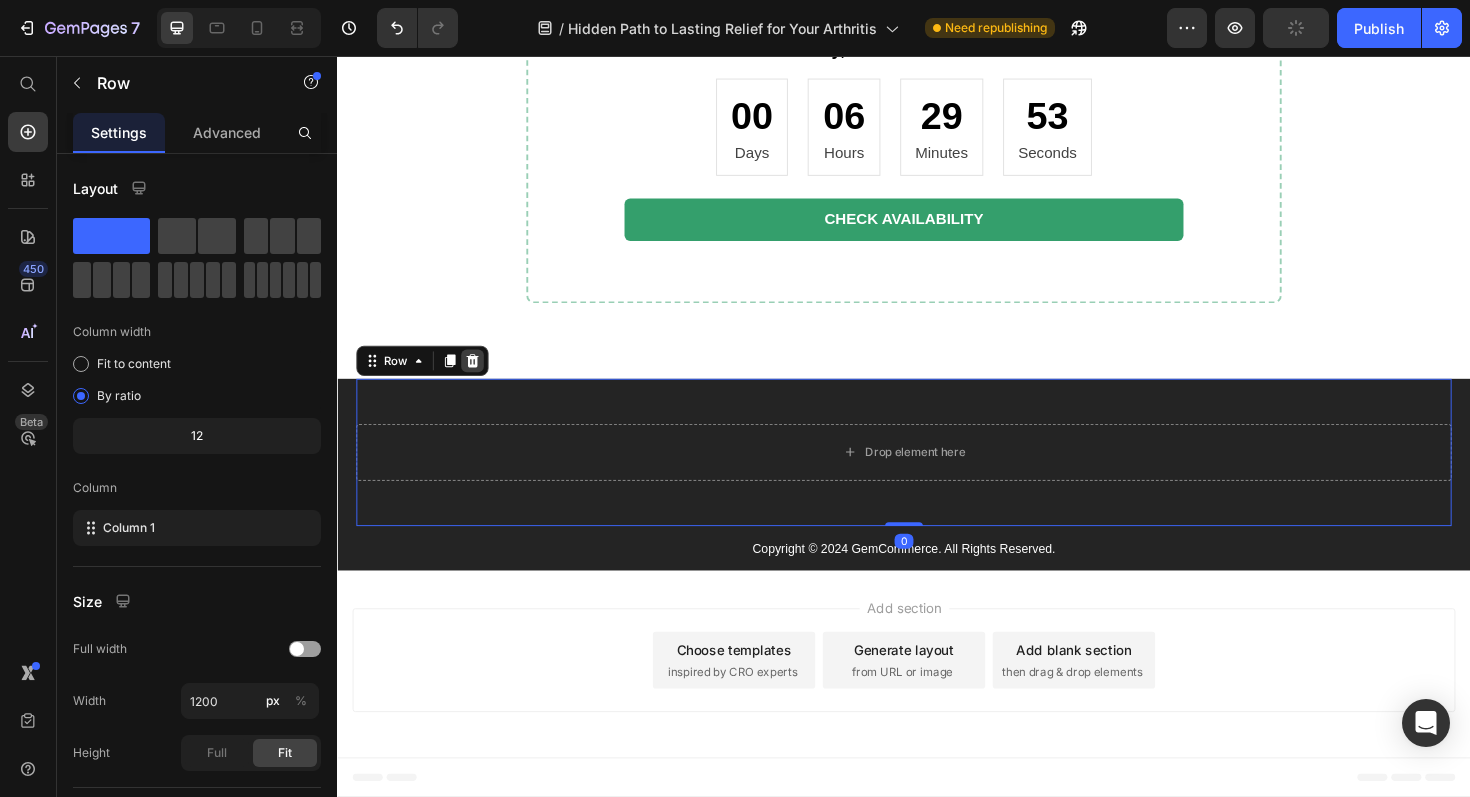 click at bounding box center [480, 379] 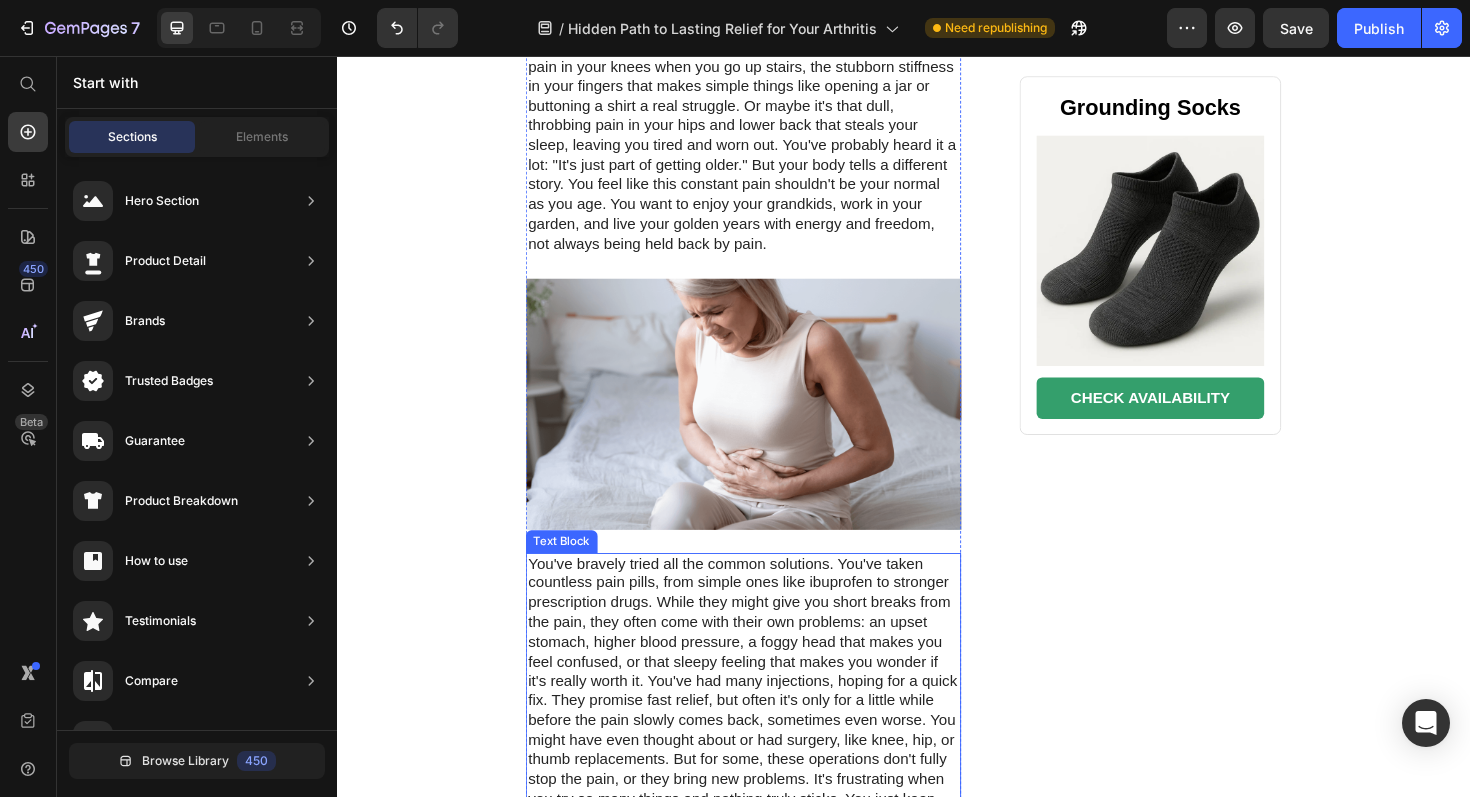 scroll, scrollTop: 868, scrollLeft: 0, axis: vertical 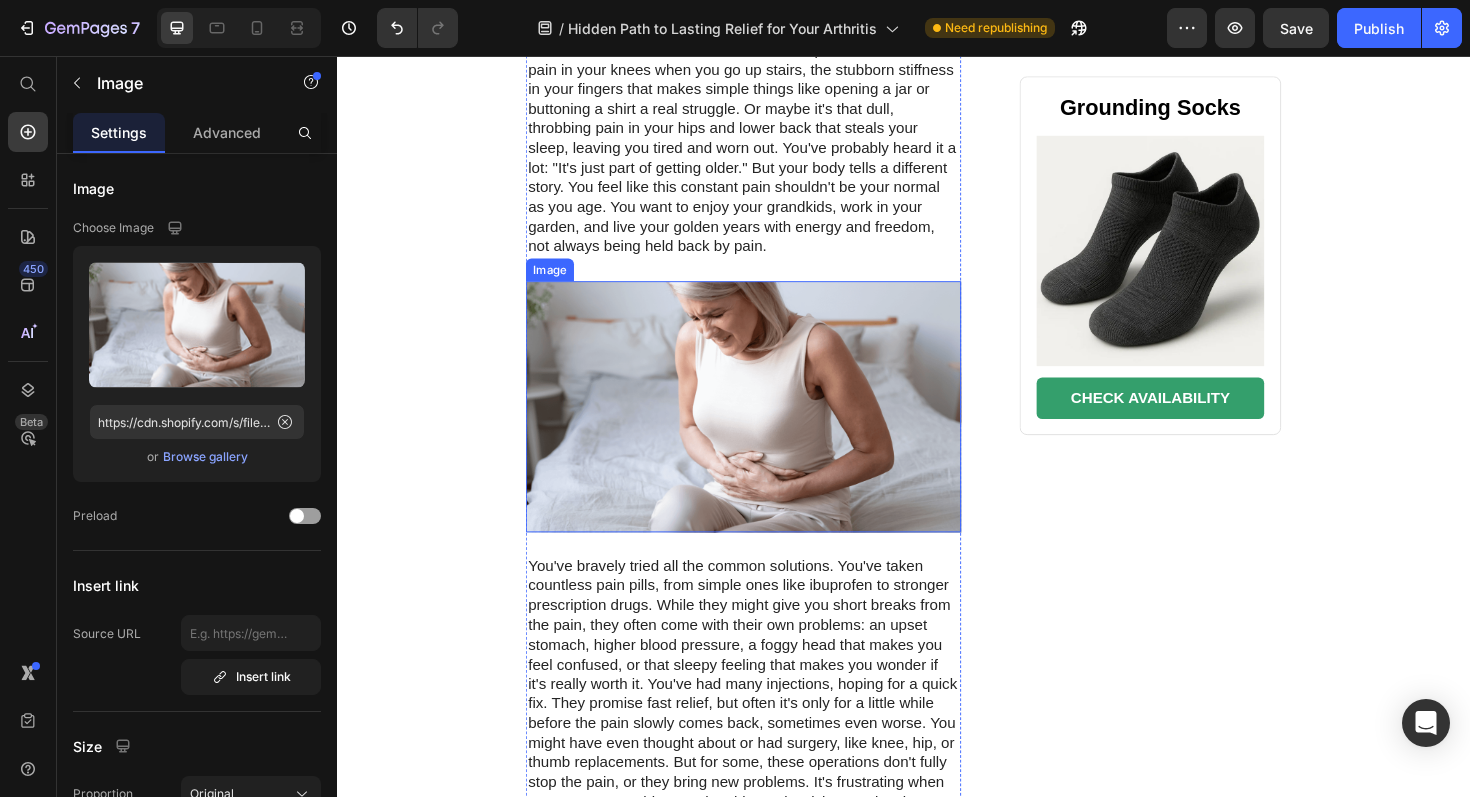 click at bounding box center (767, 428) 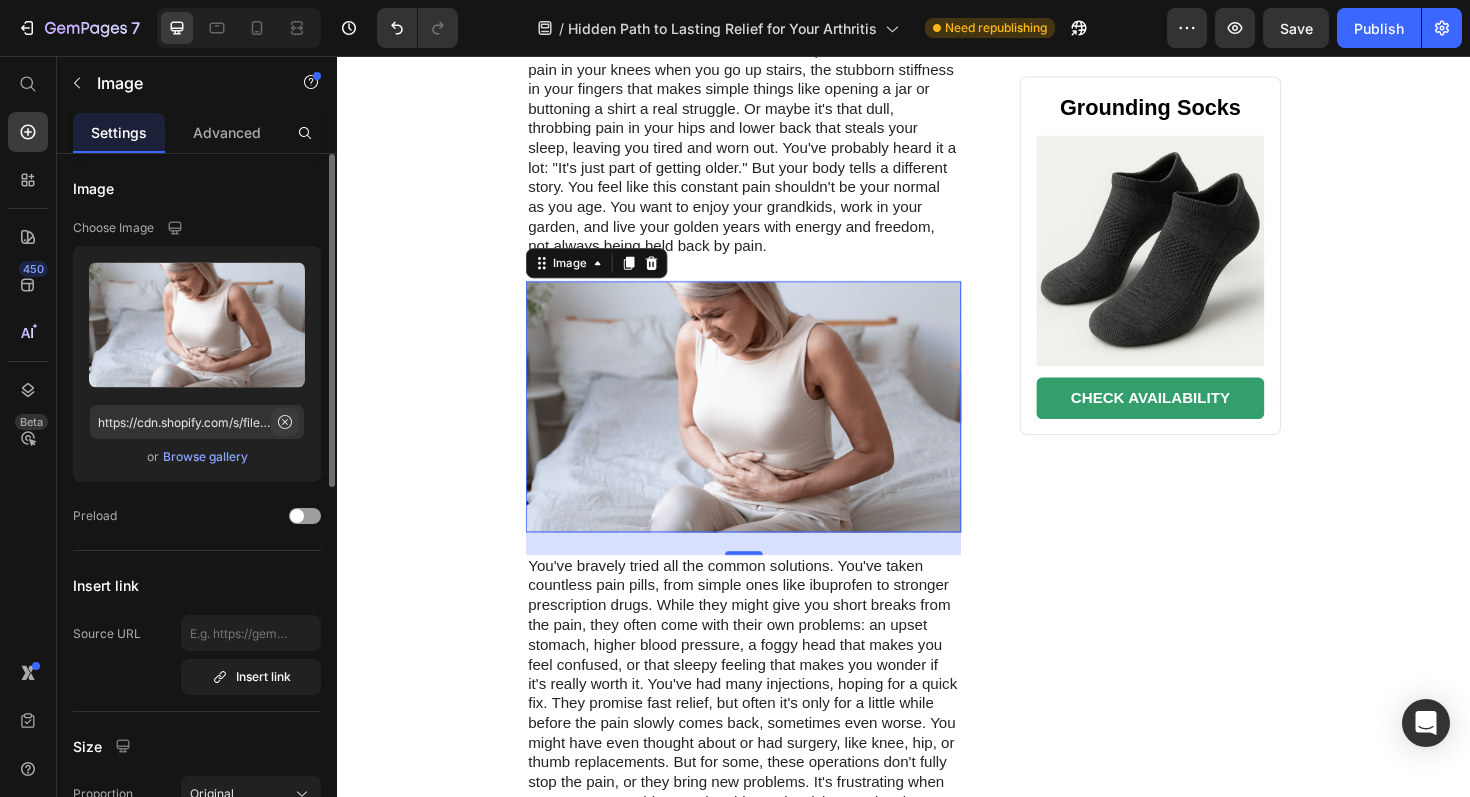 click 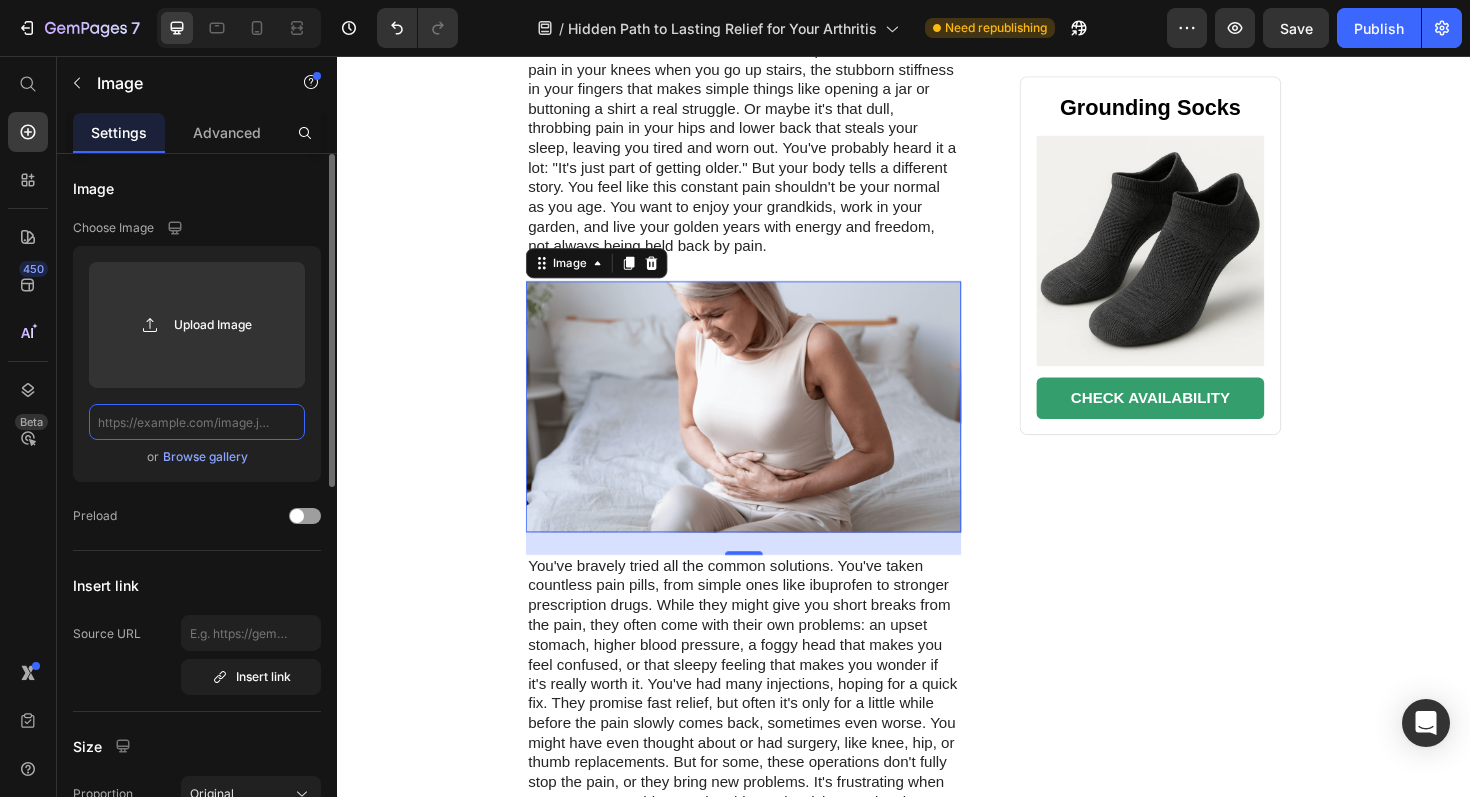scroll, scrollTop: 0, scrollLeft: 0, axis: both 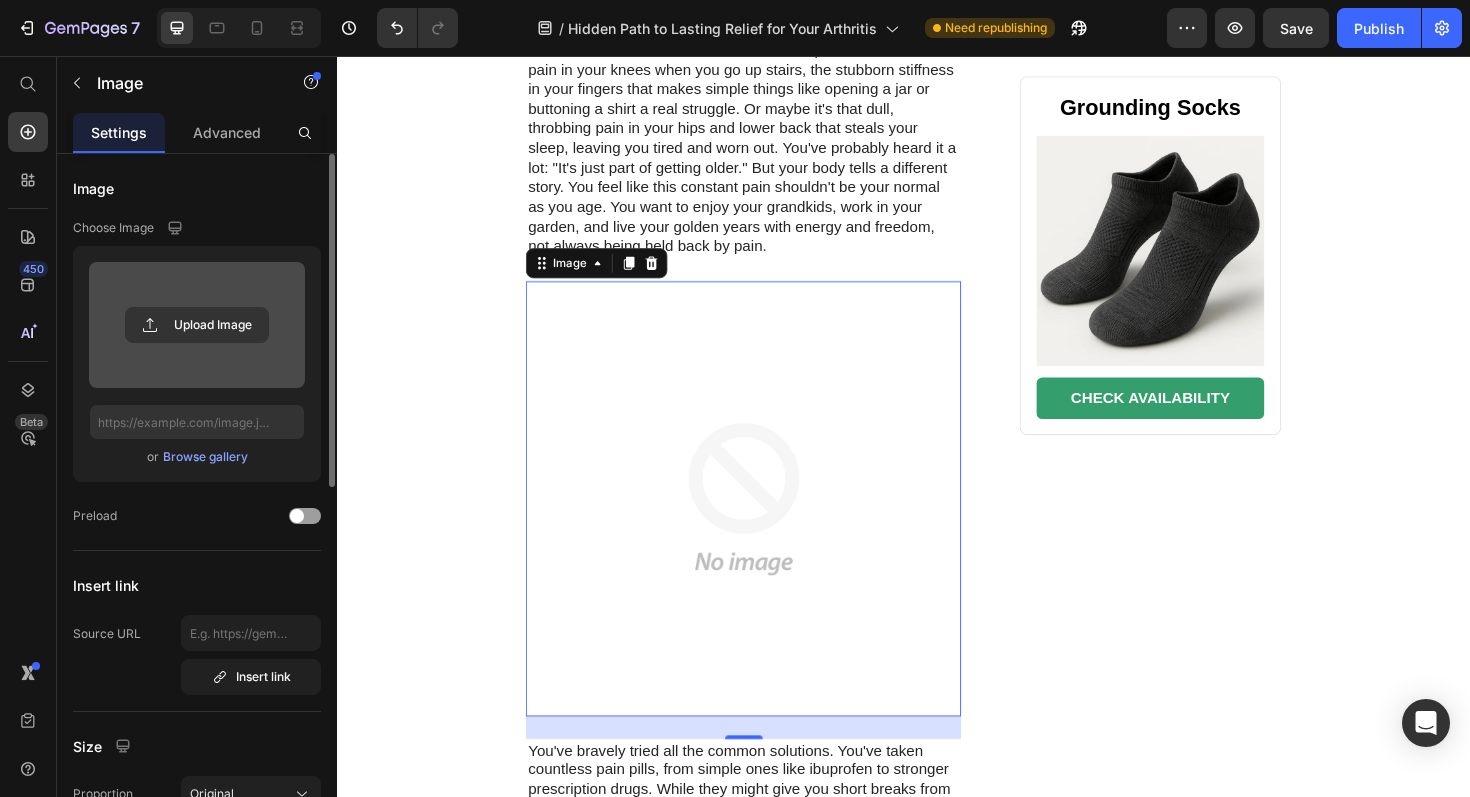 click at bounding box center [197, 325] 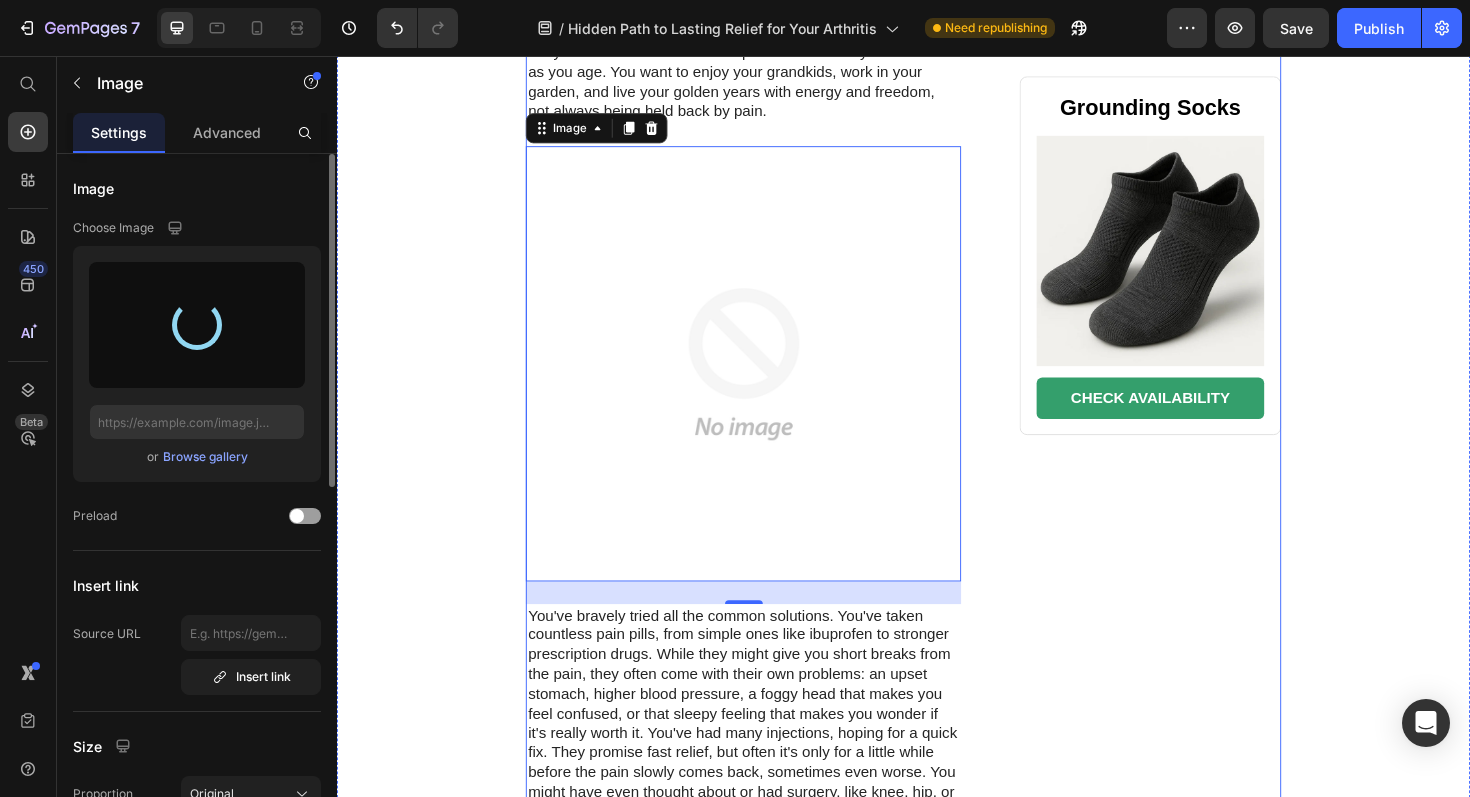 scroll, scrollTop: 1012, scrollLeft: 0, axis: vertical 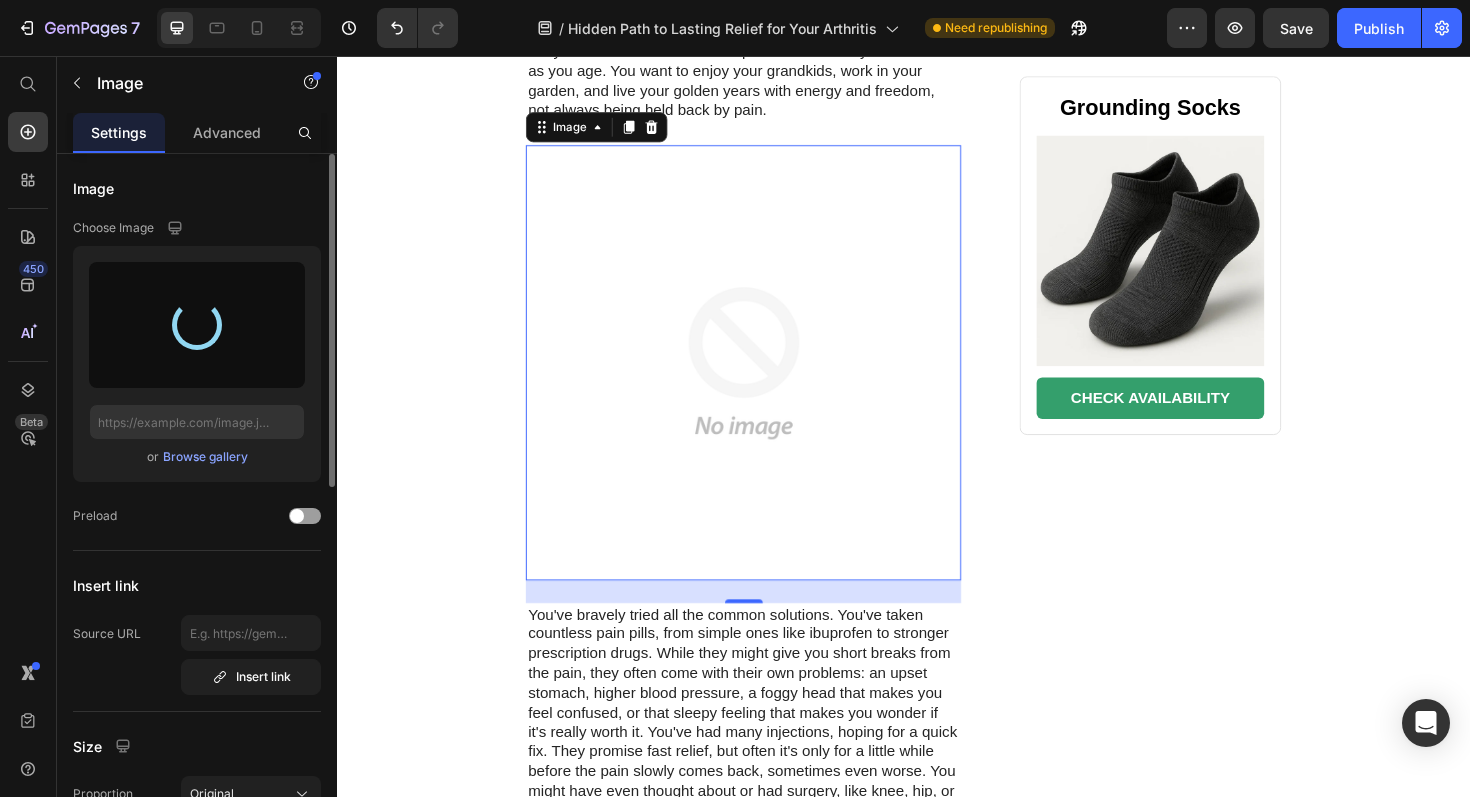 type on "https://cdn.shopify.com/s/files/1/0758/9750/3983/files/gempages_574364805930943551-d5577c71-e3cb-4cfd-9761-8bdb4224970d.webp" 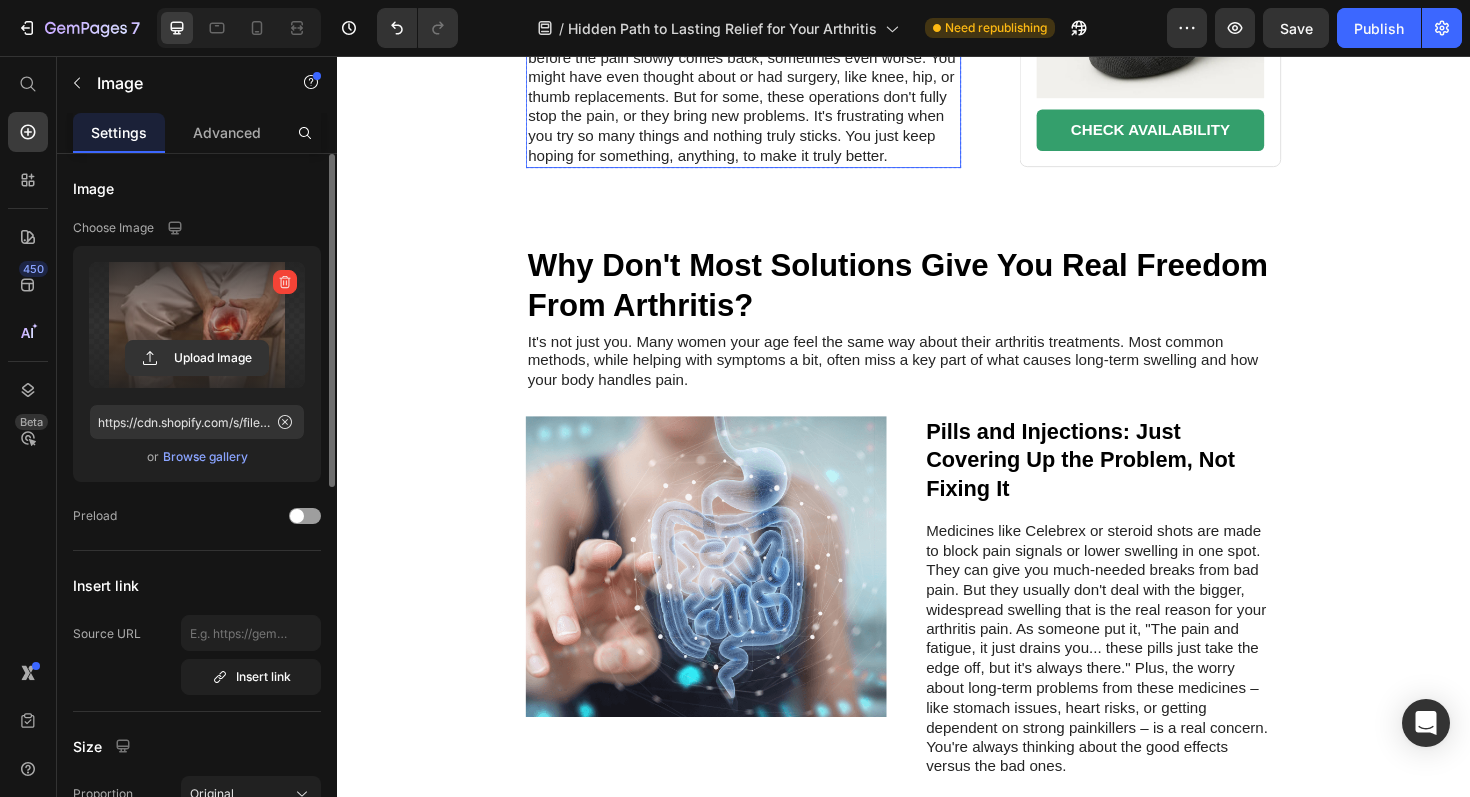 scroll, scrollTop: 1637, scrollLeft: 0, axis: vertical 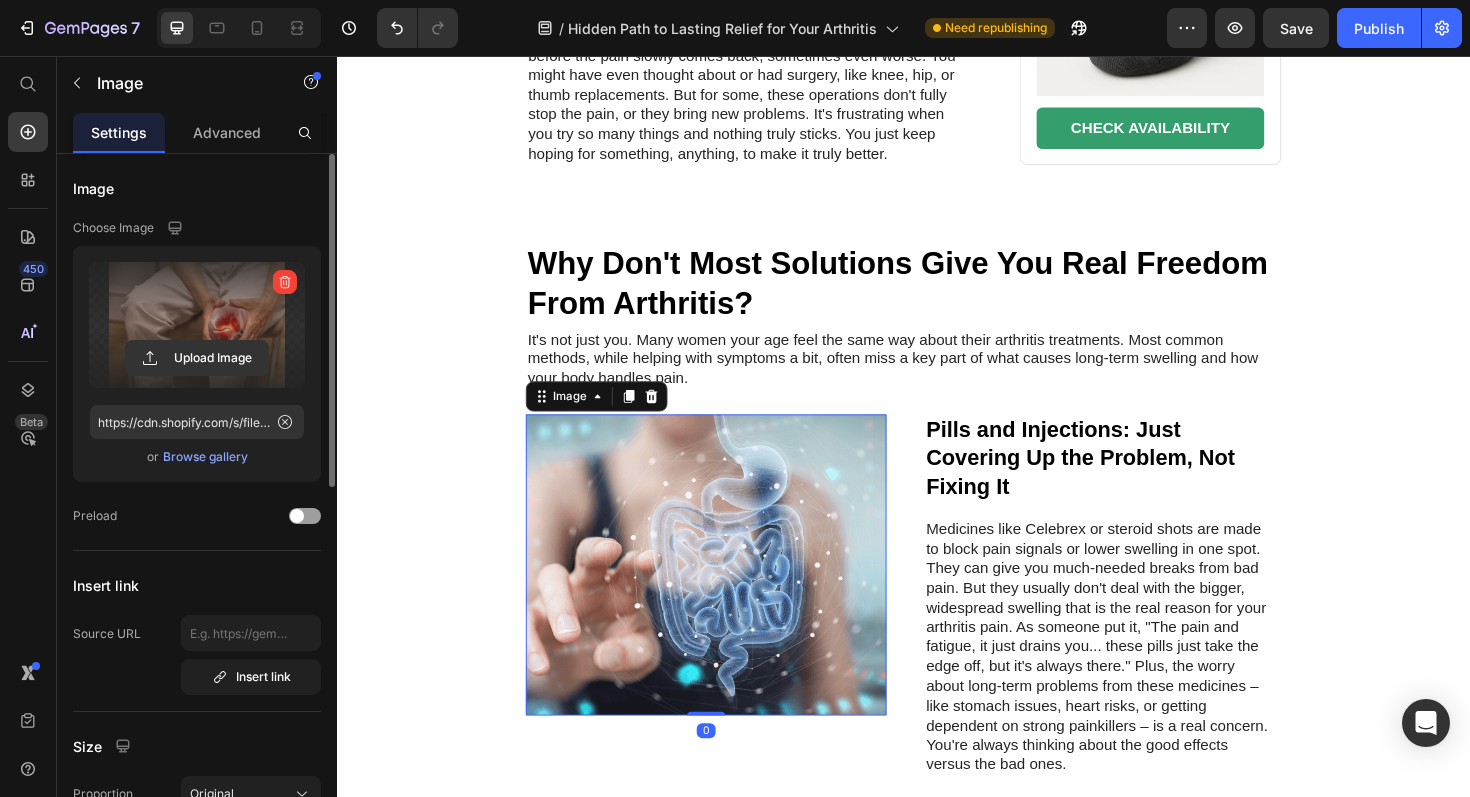 click at bounding box center [728, 595] 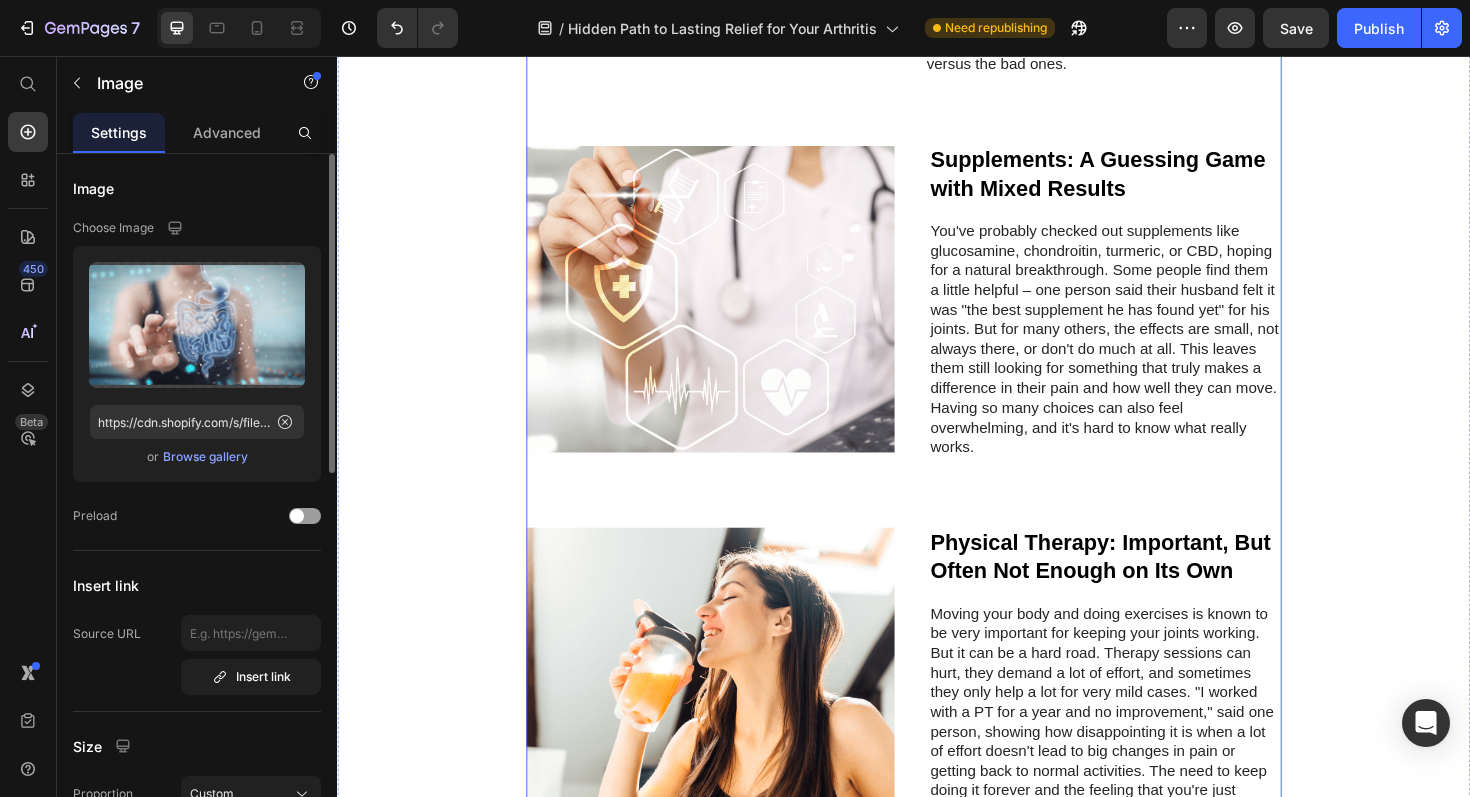 scroll, scrollTop: 2385, scrollLeft: 0, axis: vertical 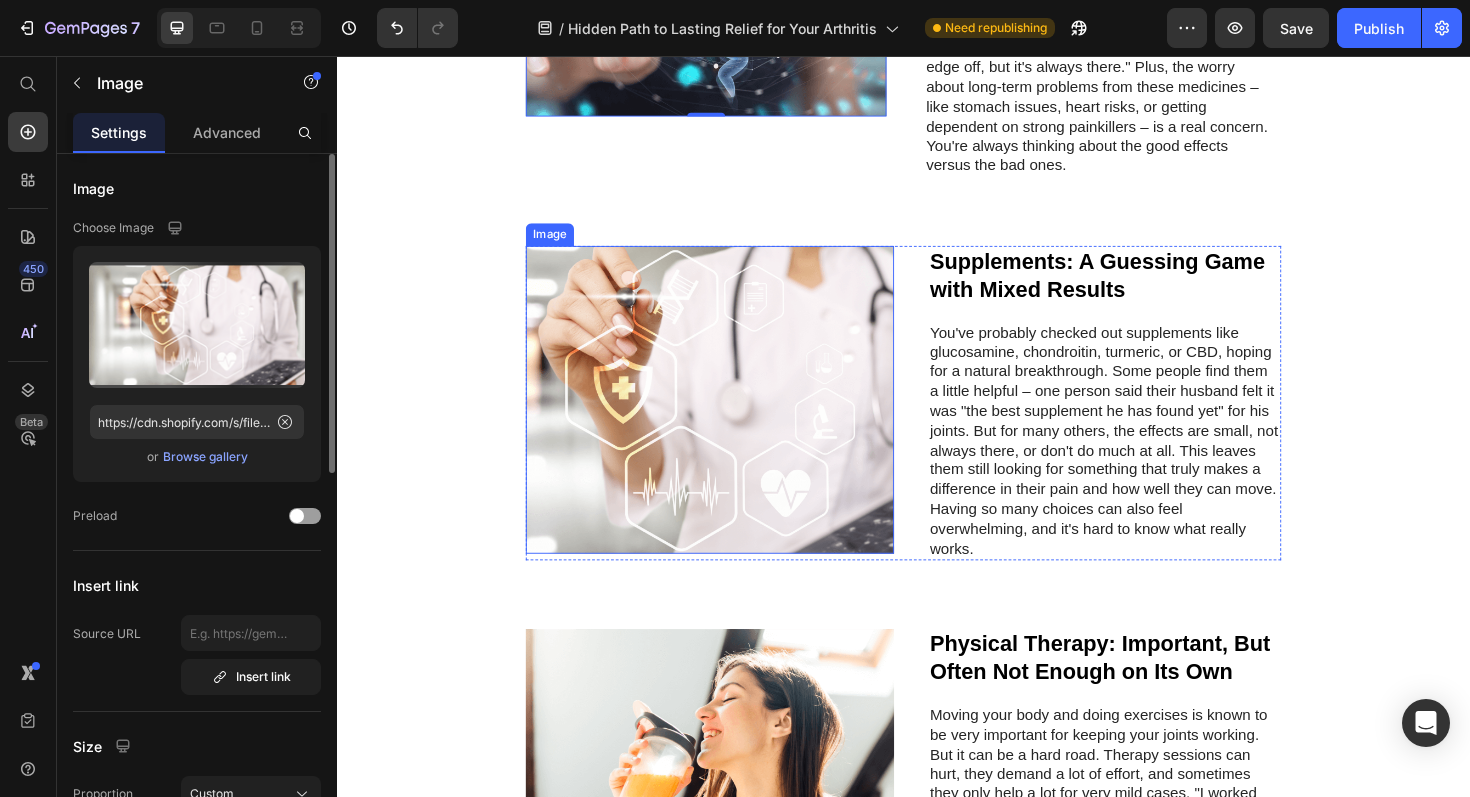 click at bounding box center (732, 420) 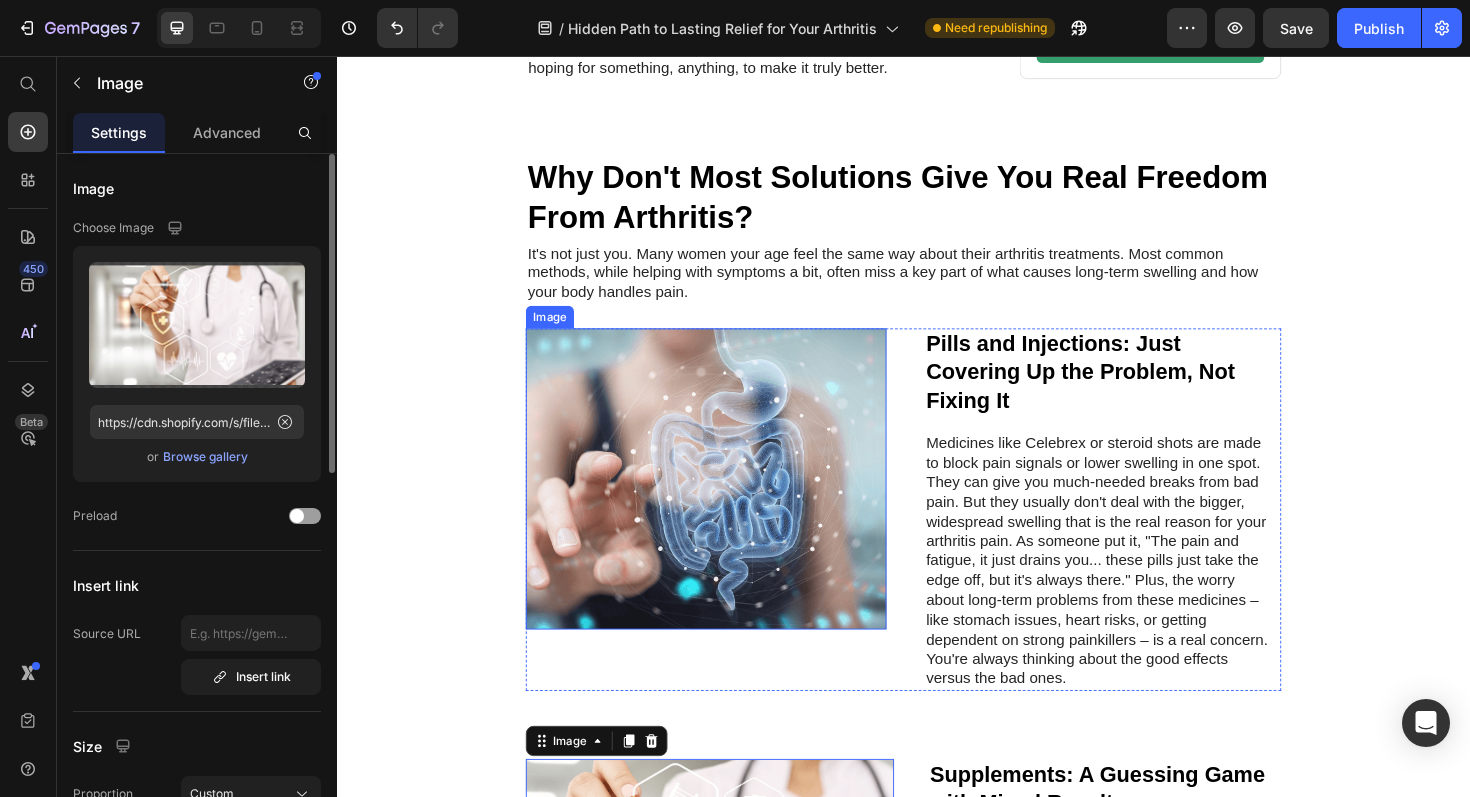 scroll, scrollTop: 1709, scrollLeft: 0, axis: vertical 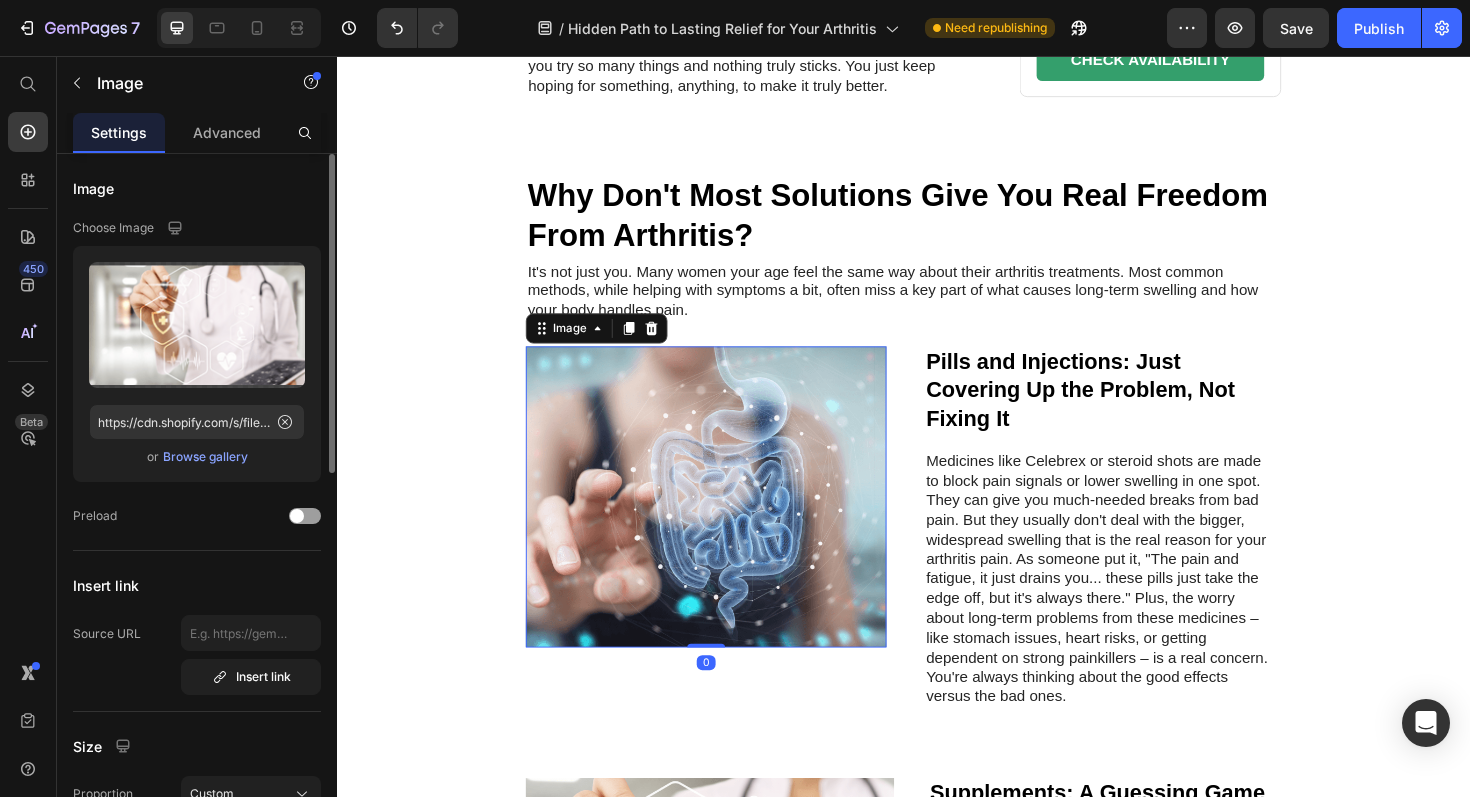 click at bounding box center [728, 523] 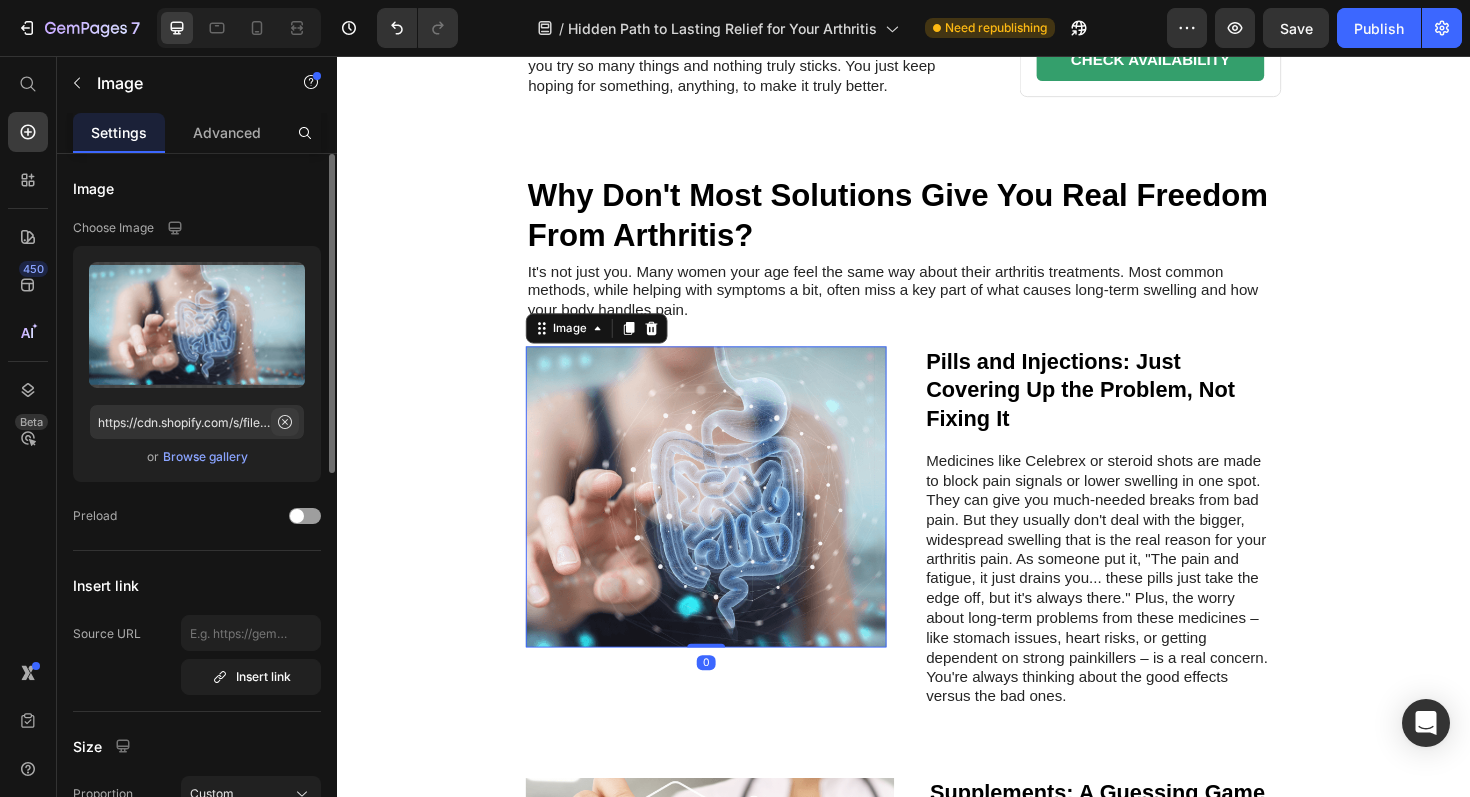 click 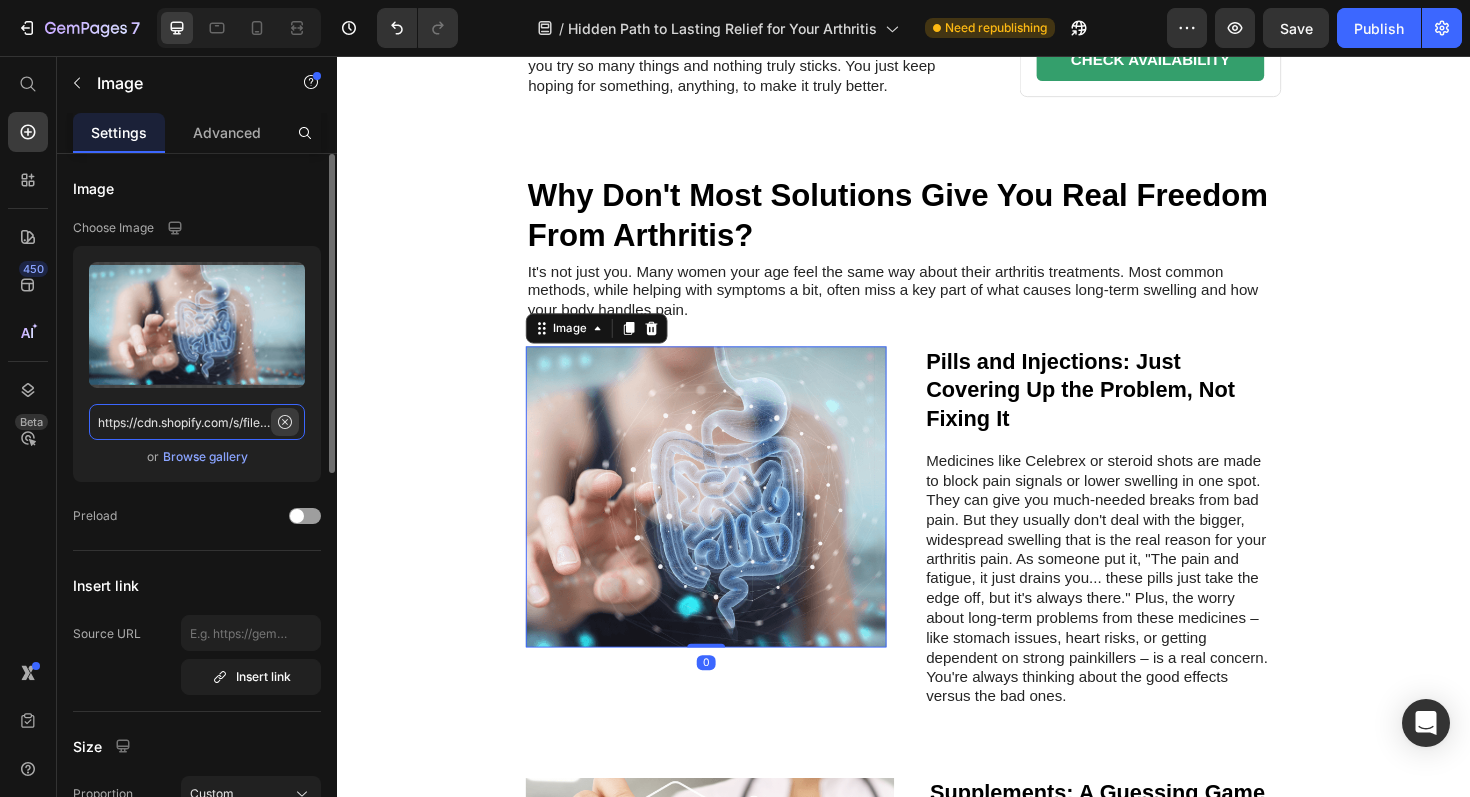 type 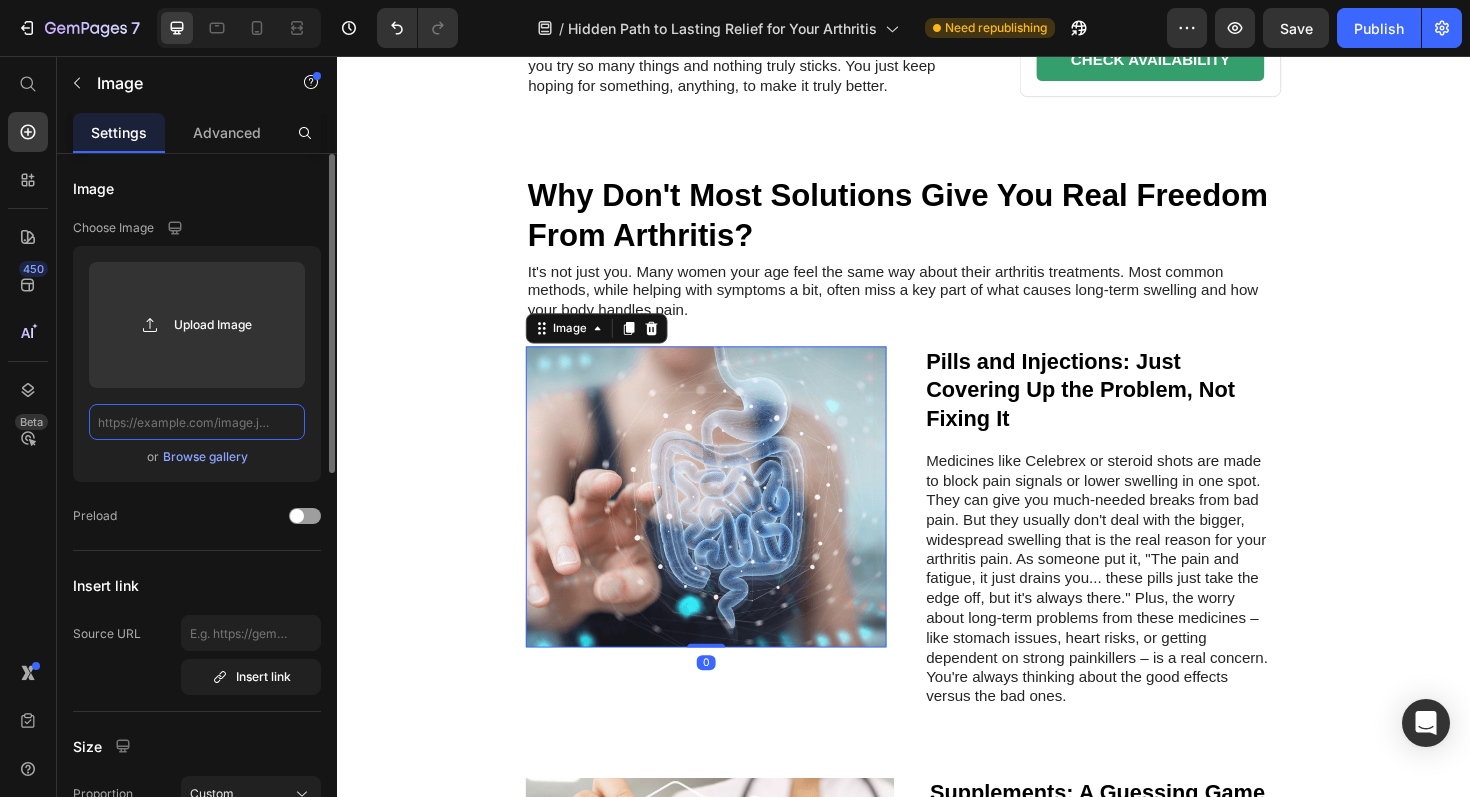 scroll, scrollTop: 0, scrollLeft: 0, axis: both 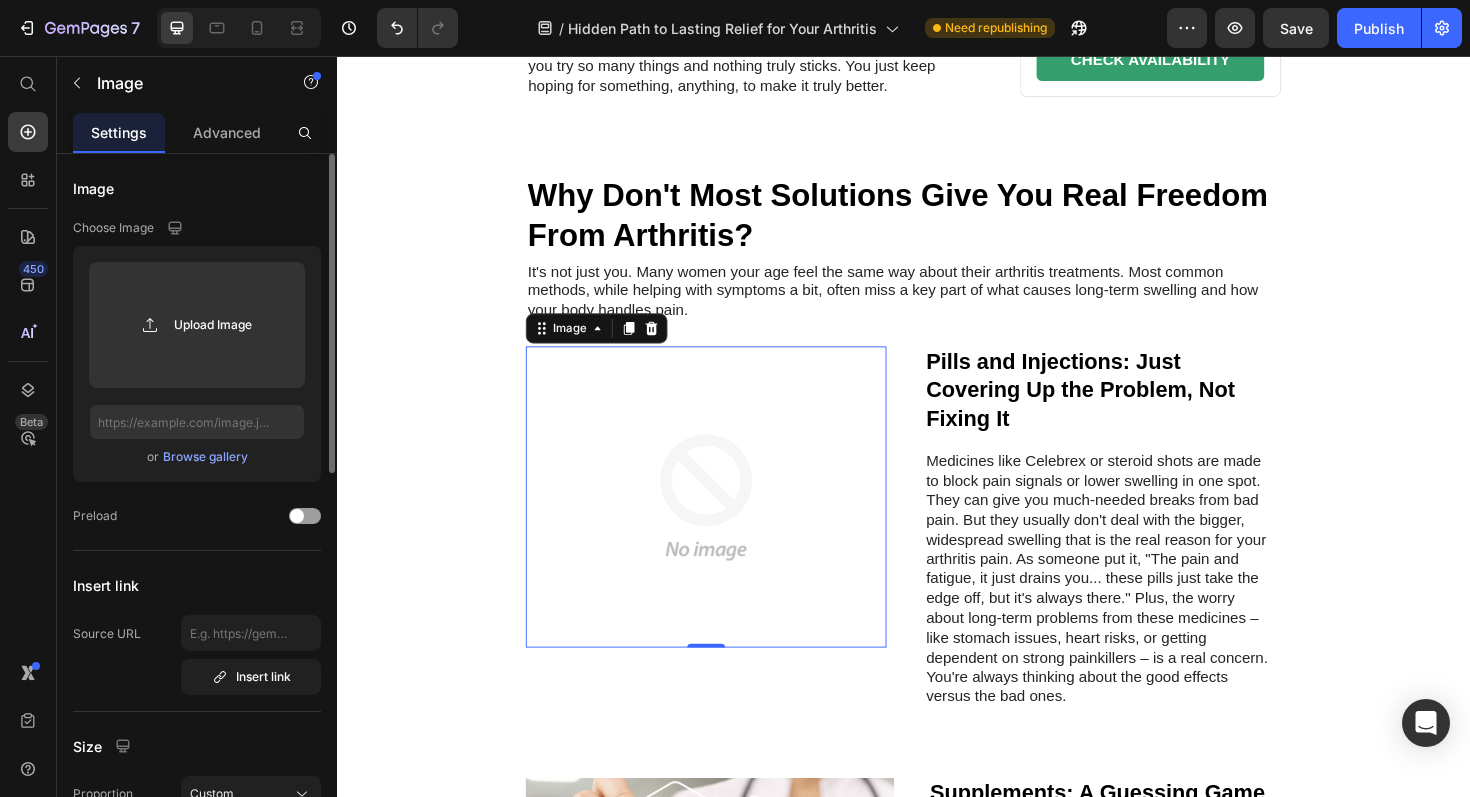 click on "Browse gallery" at bounding box center (205, 457) 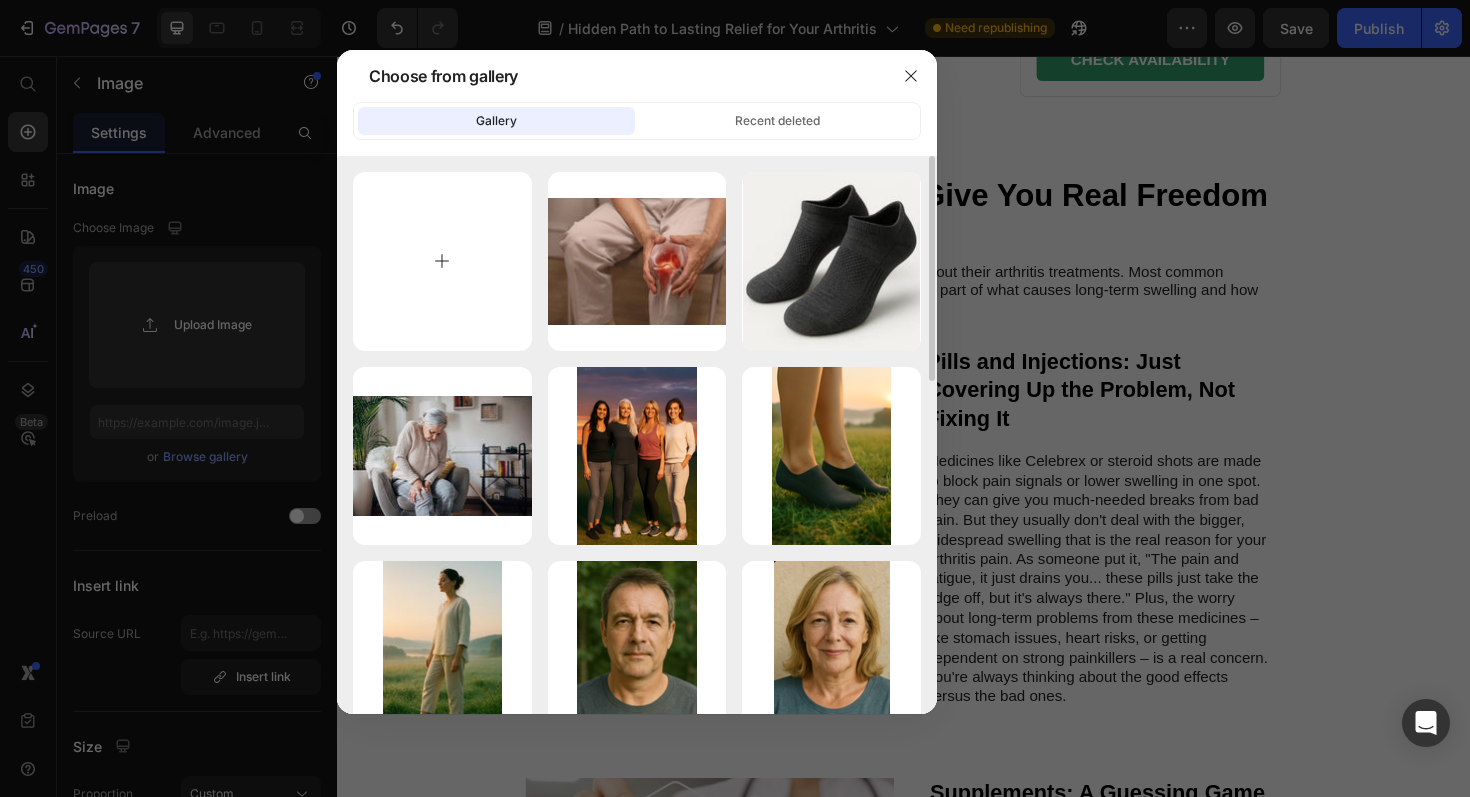 click at bounding box center (442, 261) 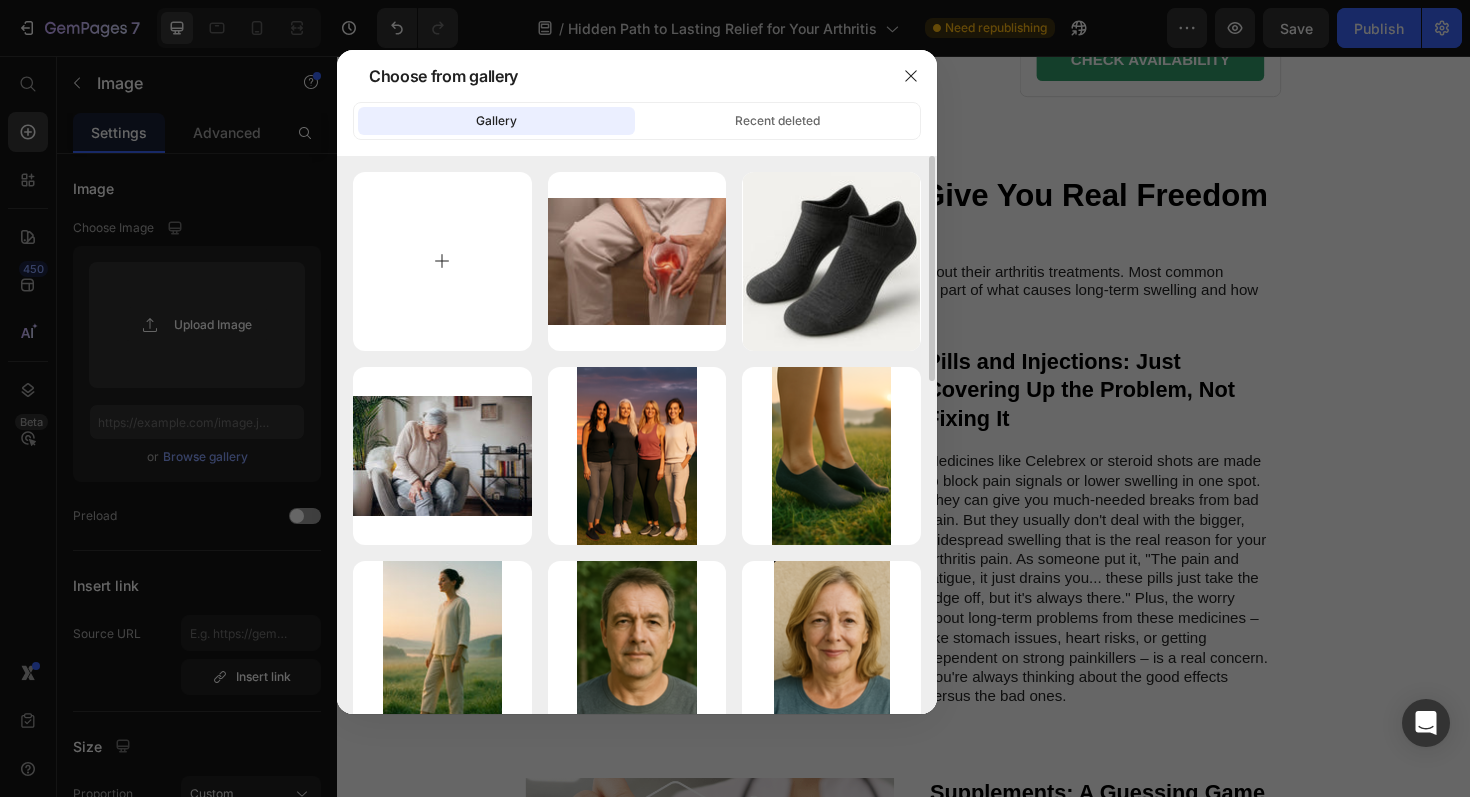 type on "C:\fakepath\p and i.webp" 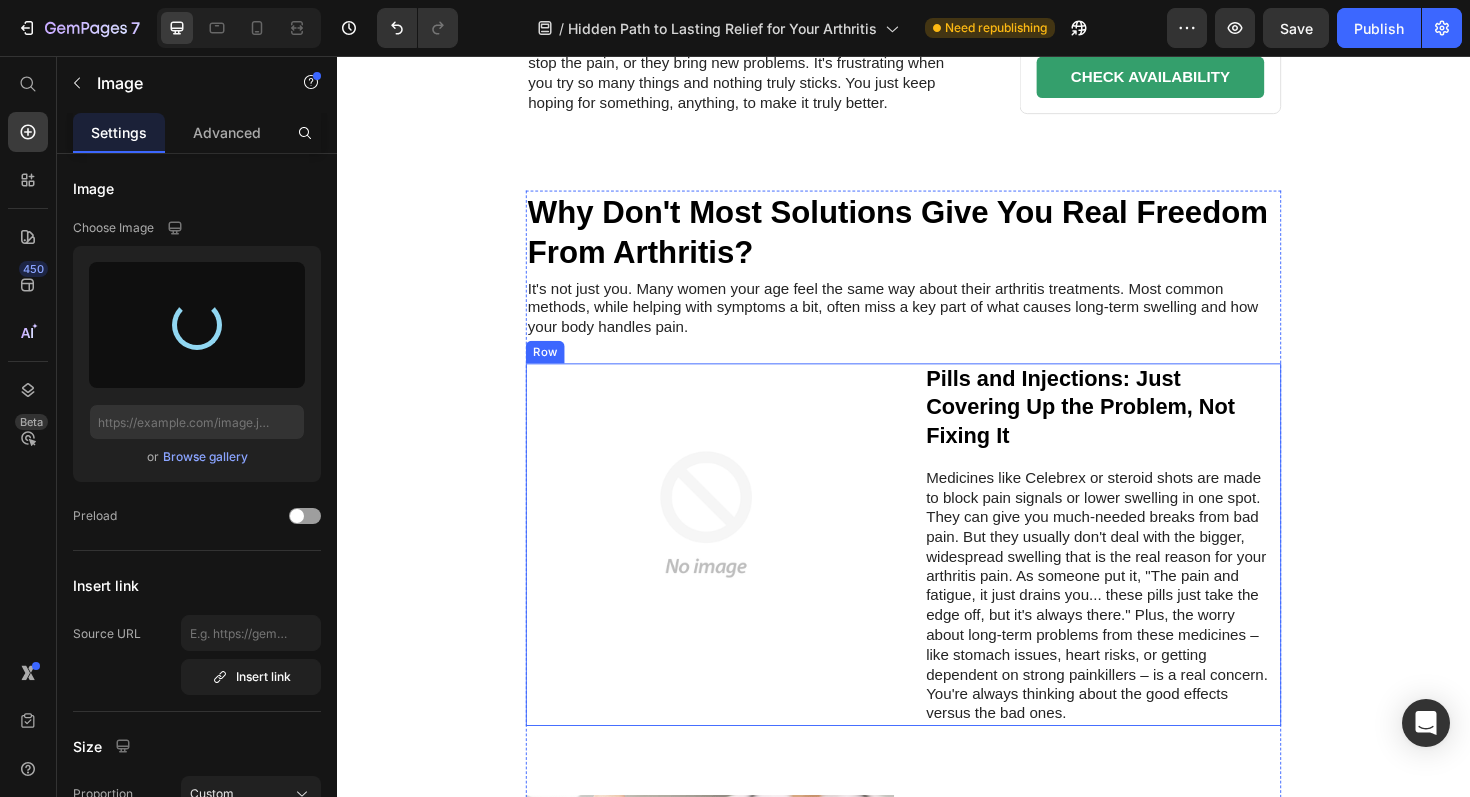 type on "https://cdn.shopify.com/s/files/1/0758/9750/3983/files/gempages_574364805930943551-2a537d27-844f-4441-b846-6e913fca4d67.webp" 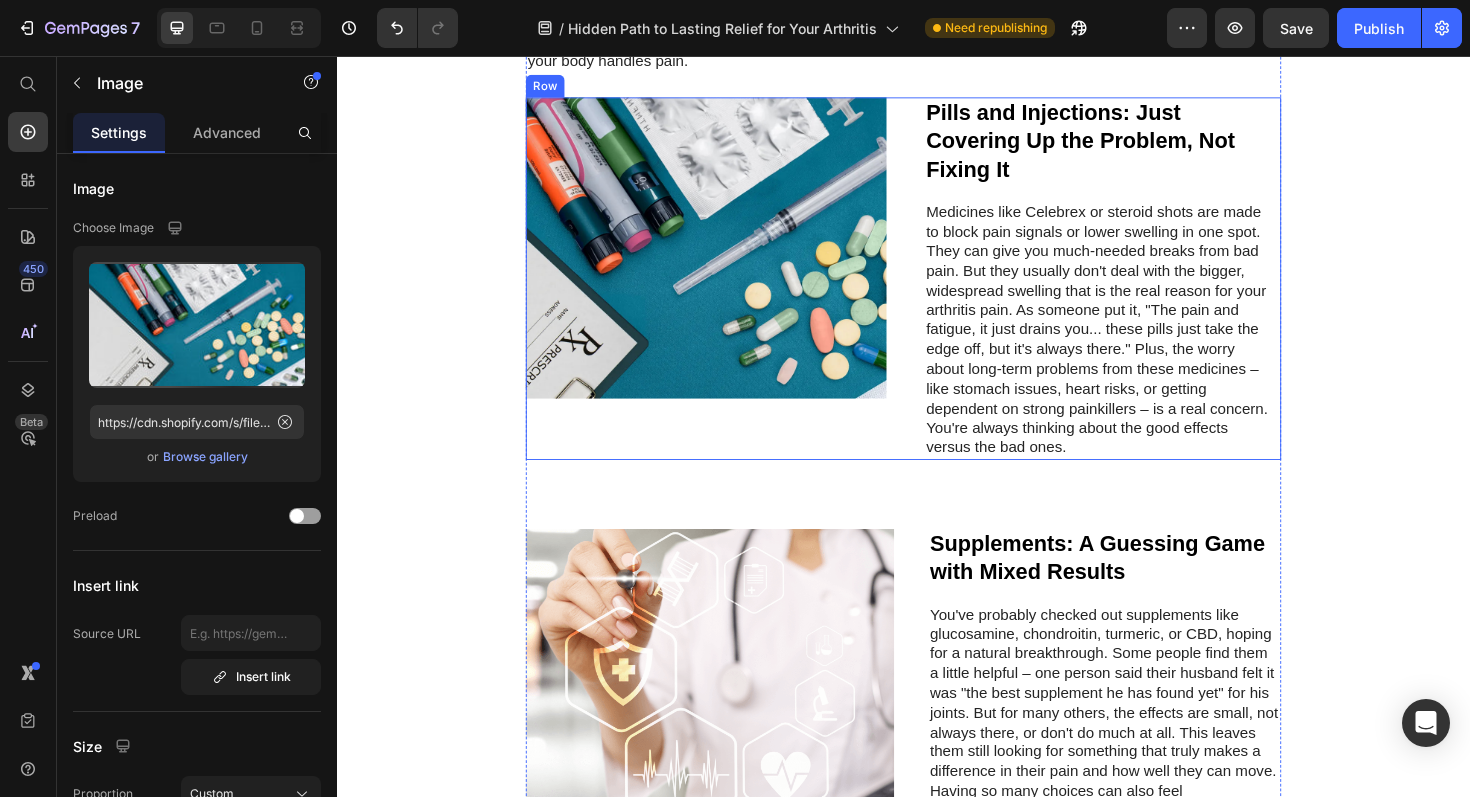 scroll, scrollTop: 2086, scrollLeft: 0, axis: vertical 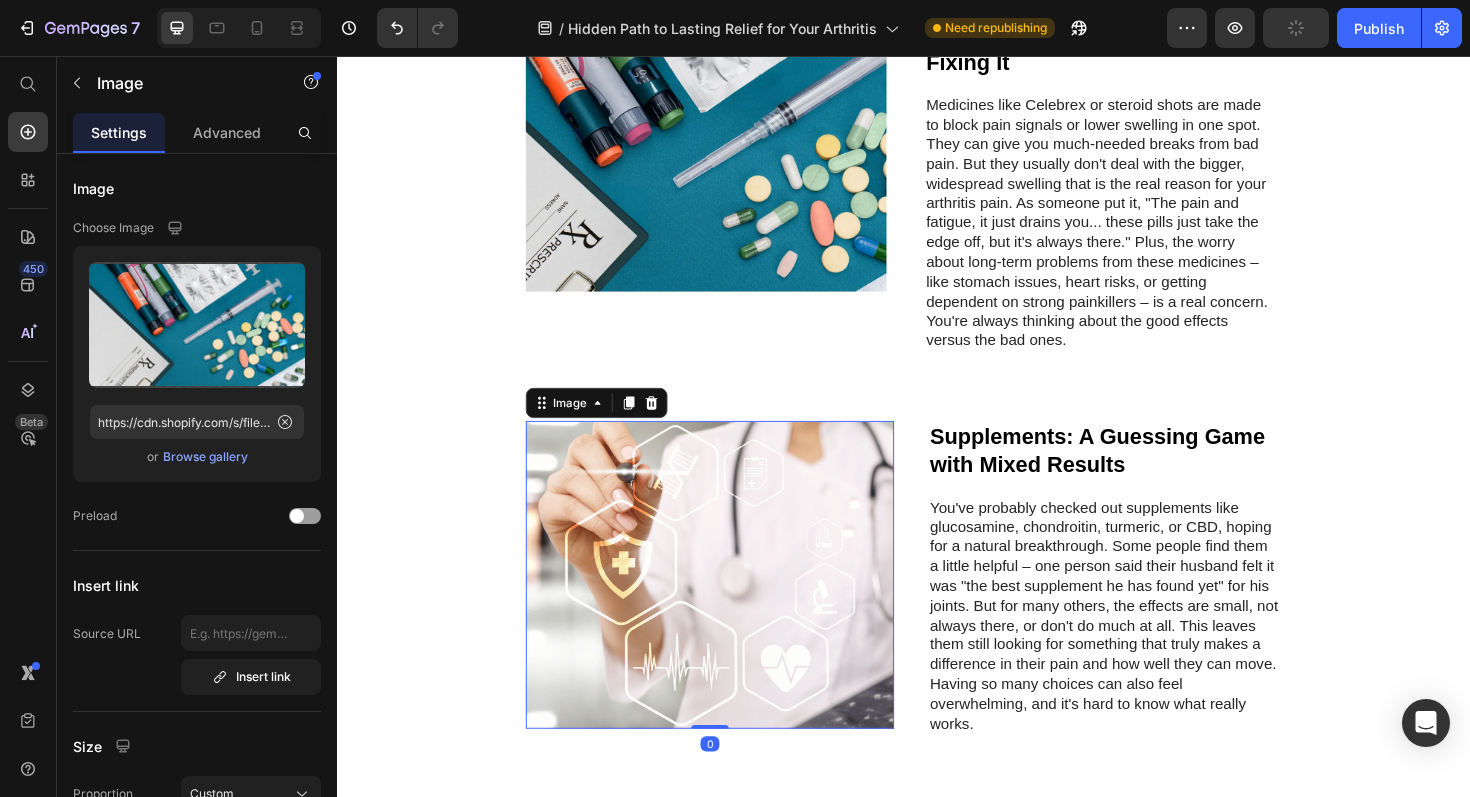 click at bounding box center [732, 606] 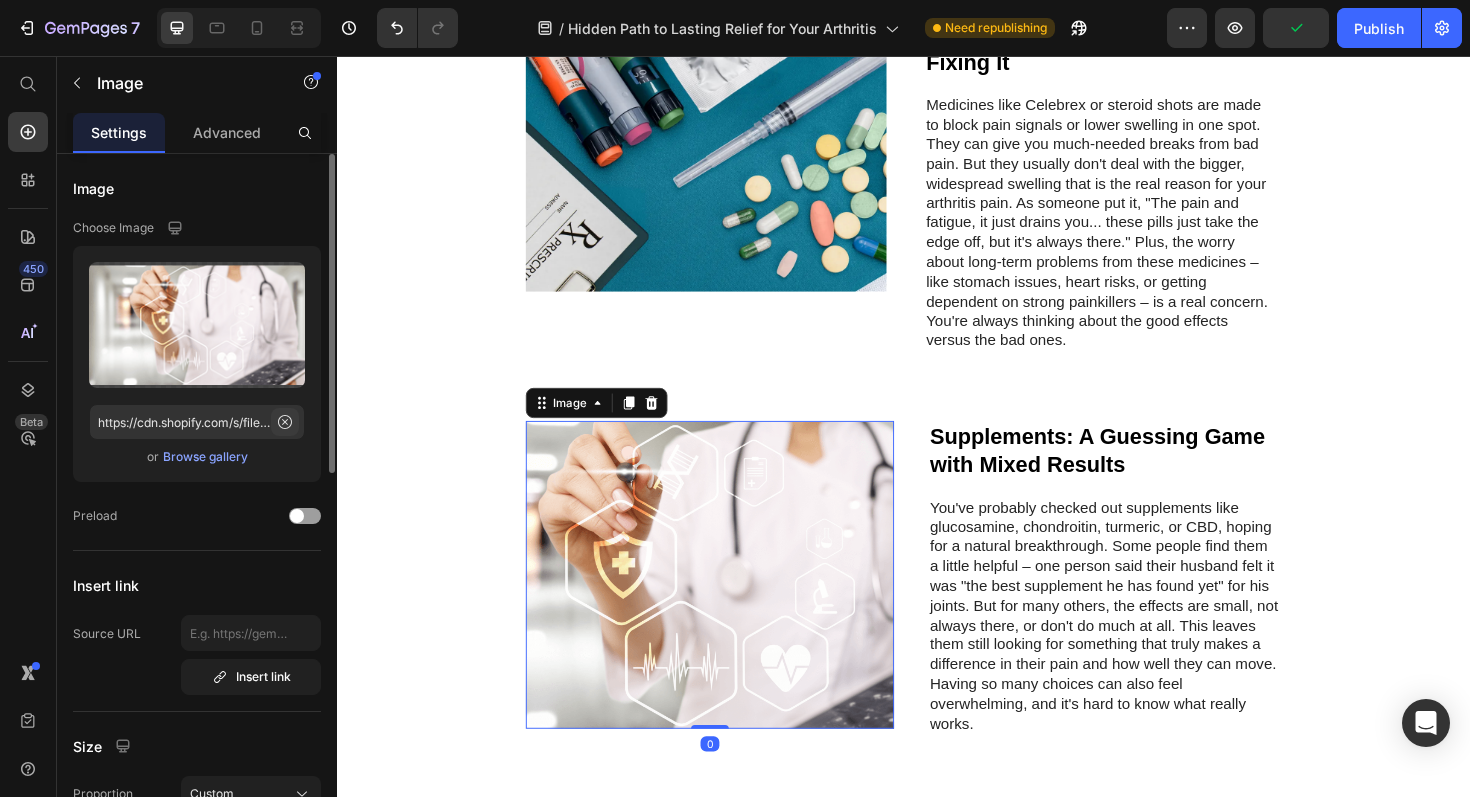 click 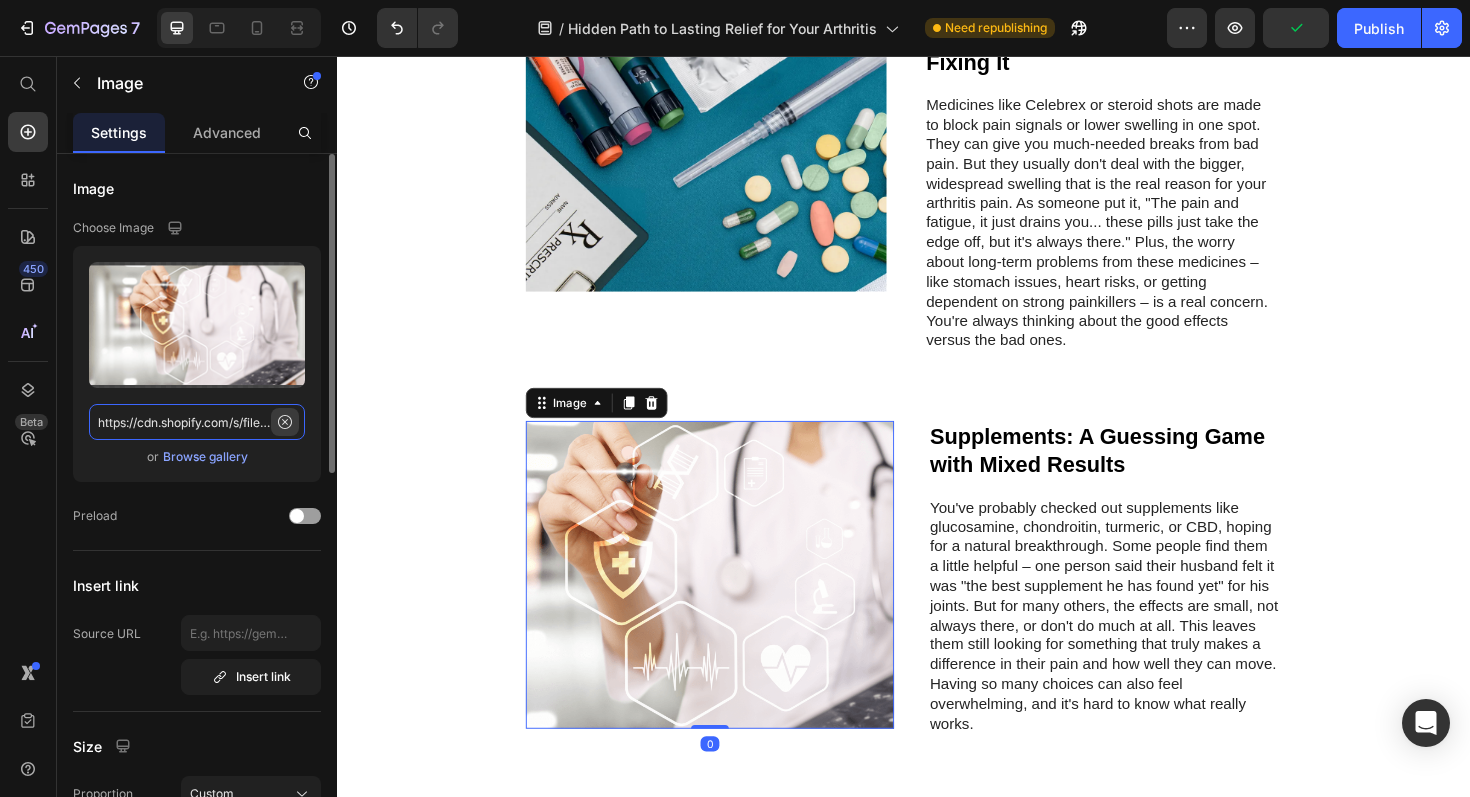 type 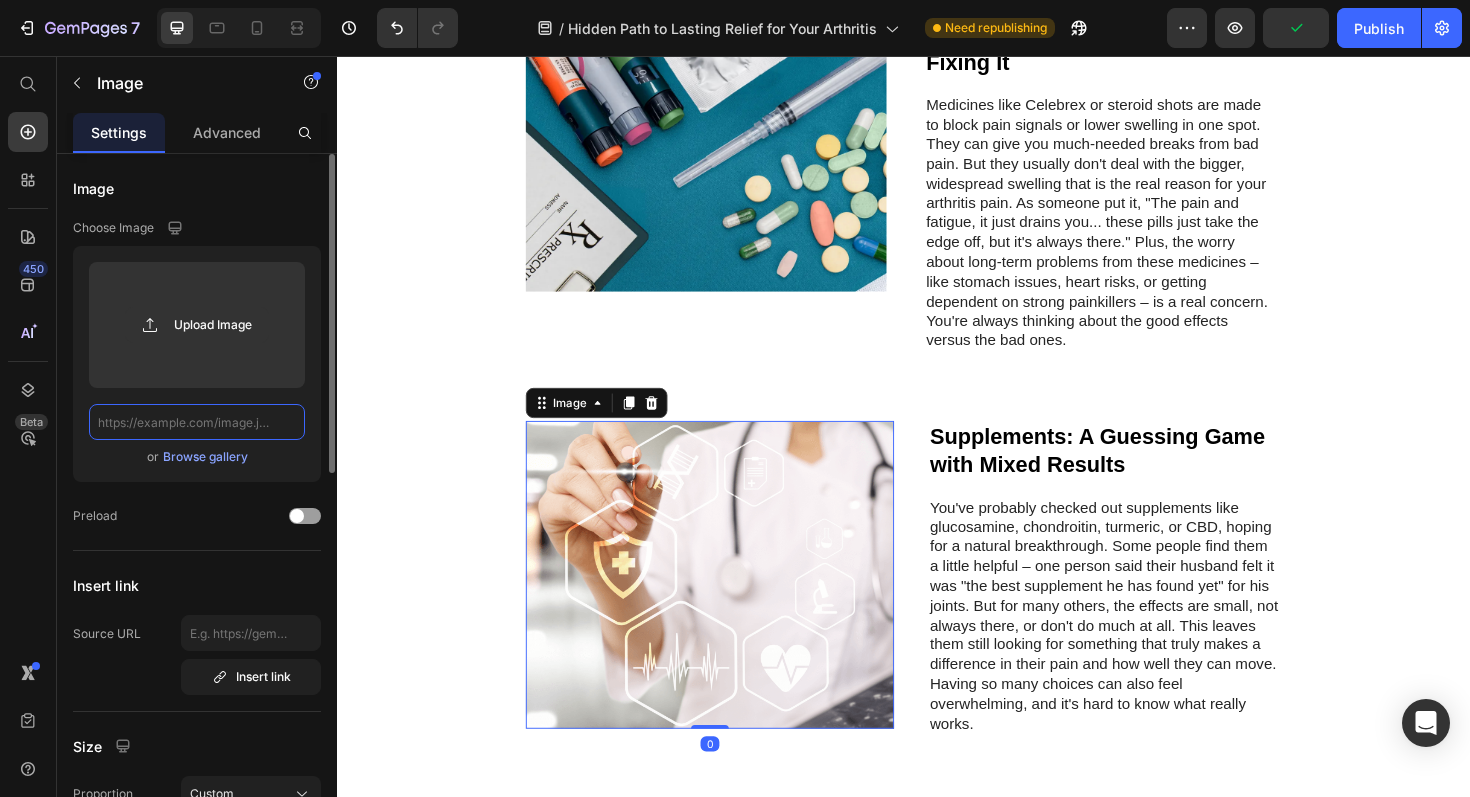 scroll, scrollTop: 0, scrollLeft: 0, axis: both 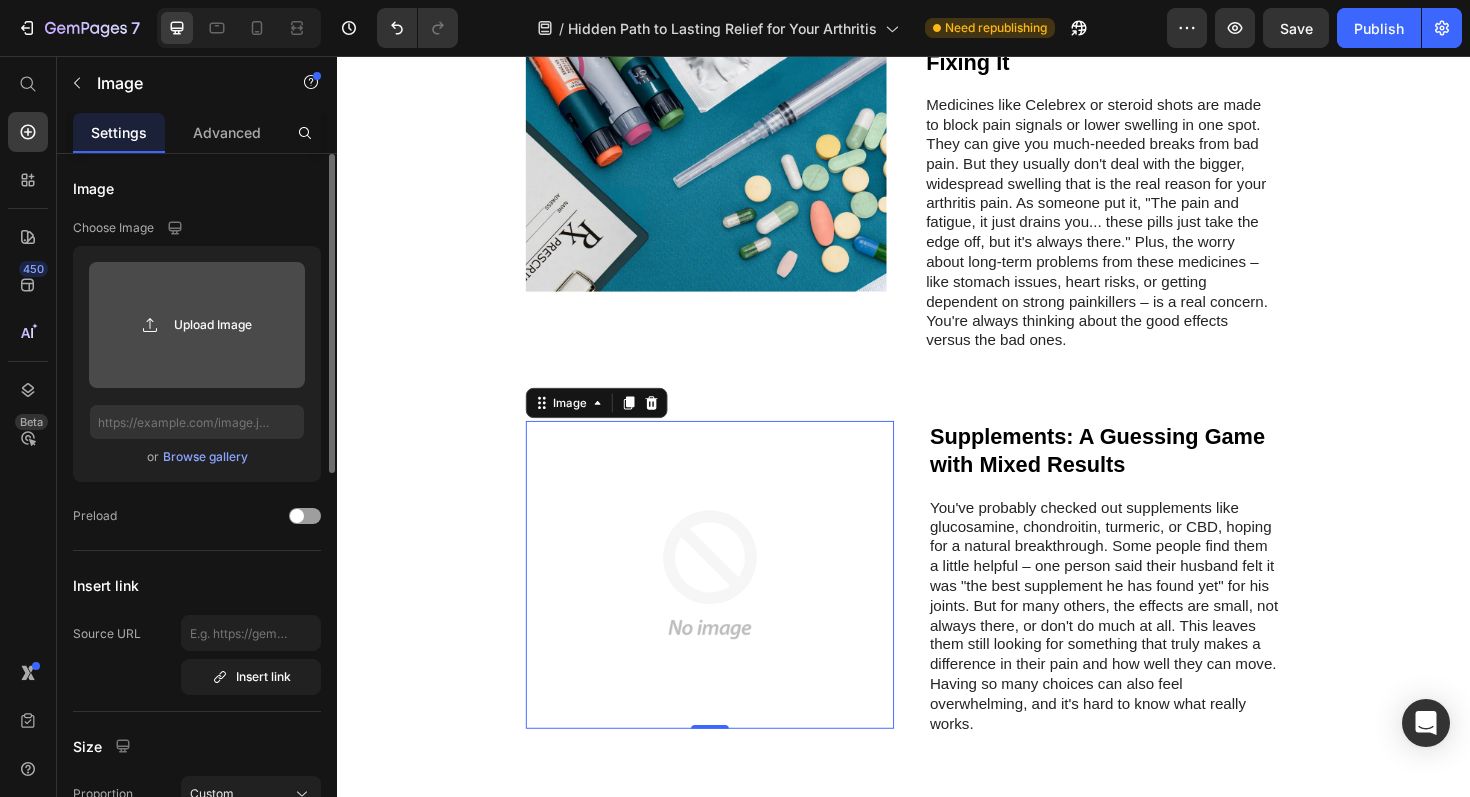 click 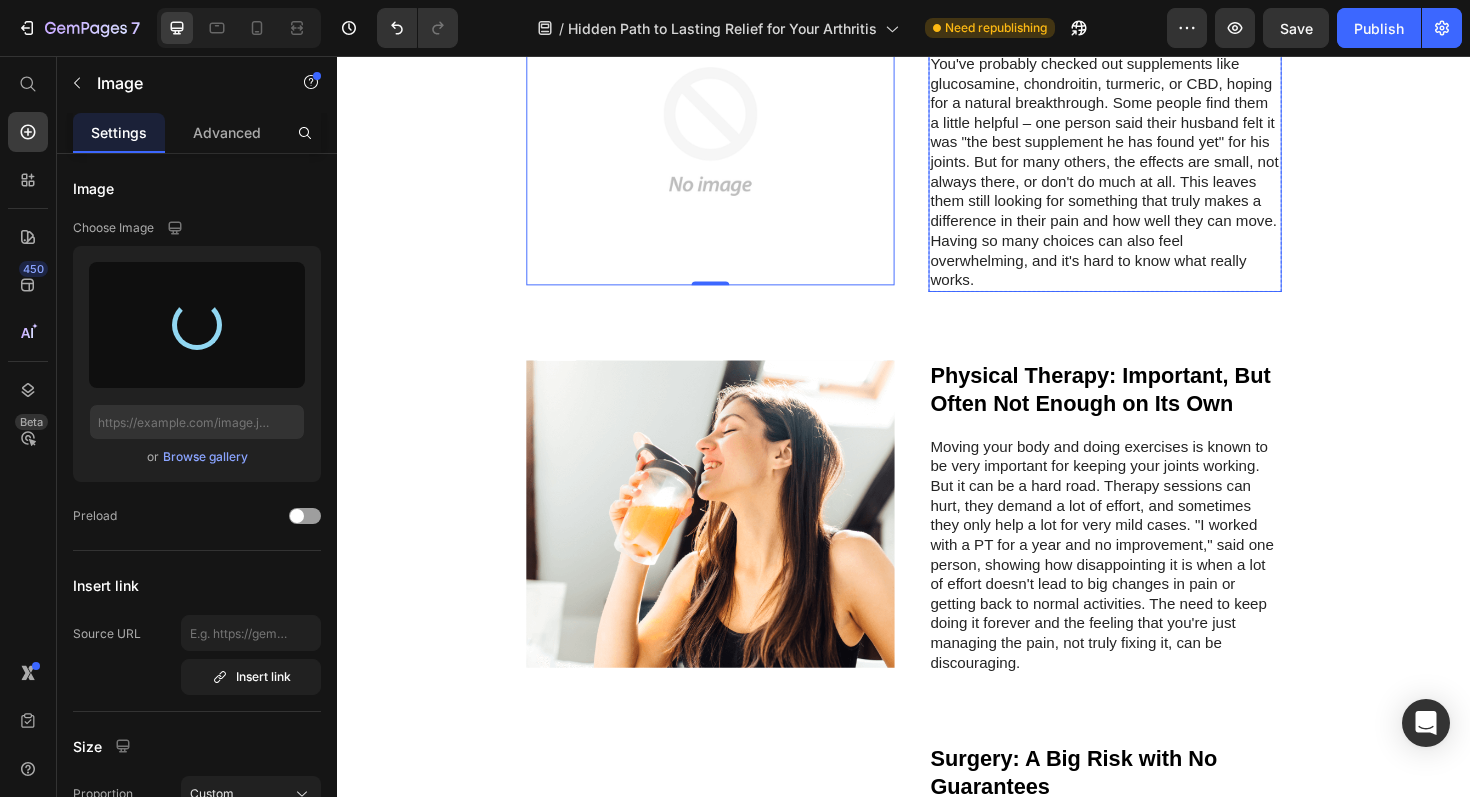 scroll, scrollTop: 2642, scrollLeft: 0, axis: vertical 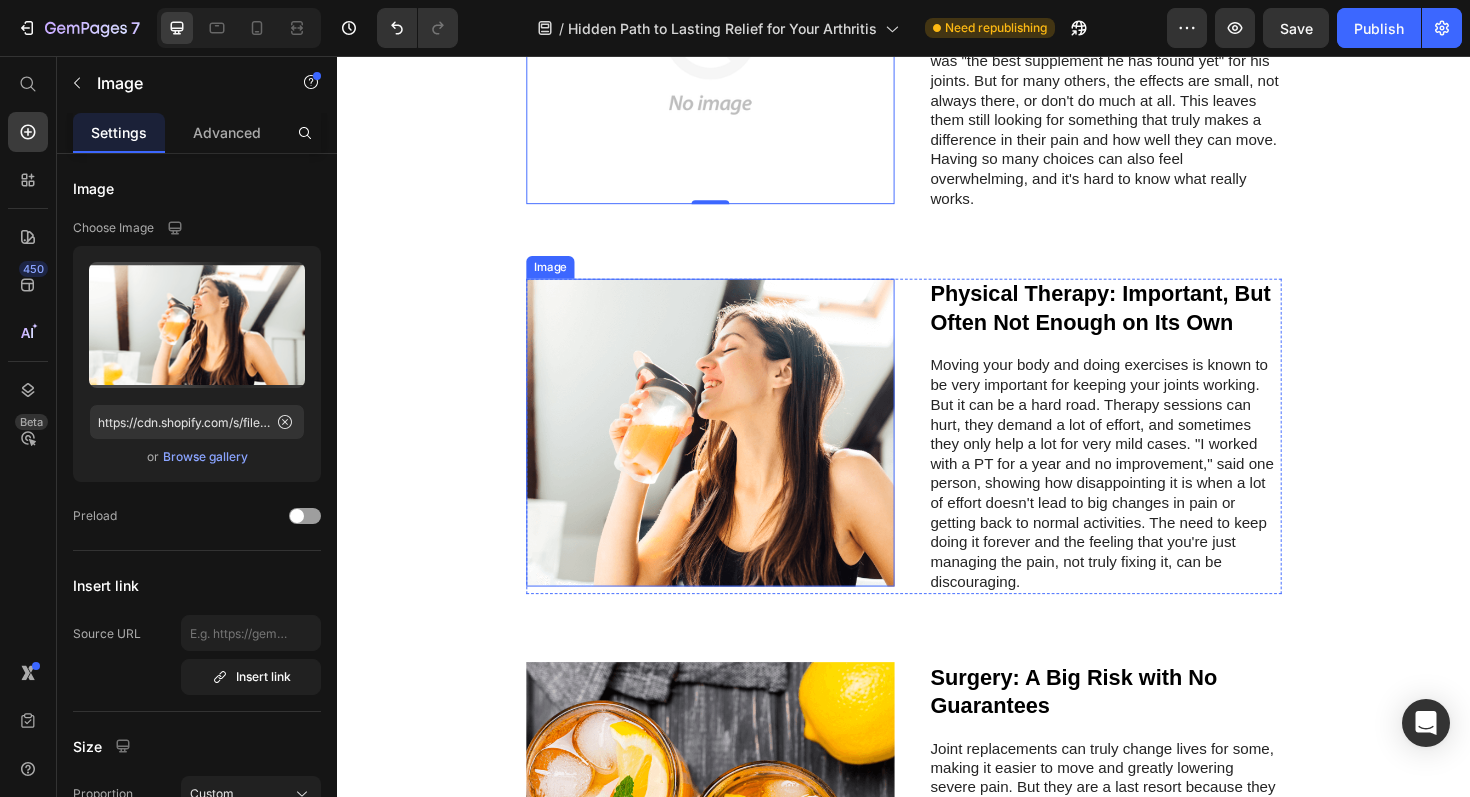 click at bounding box center [732, 455] 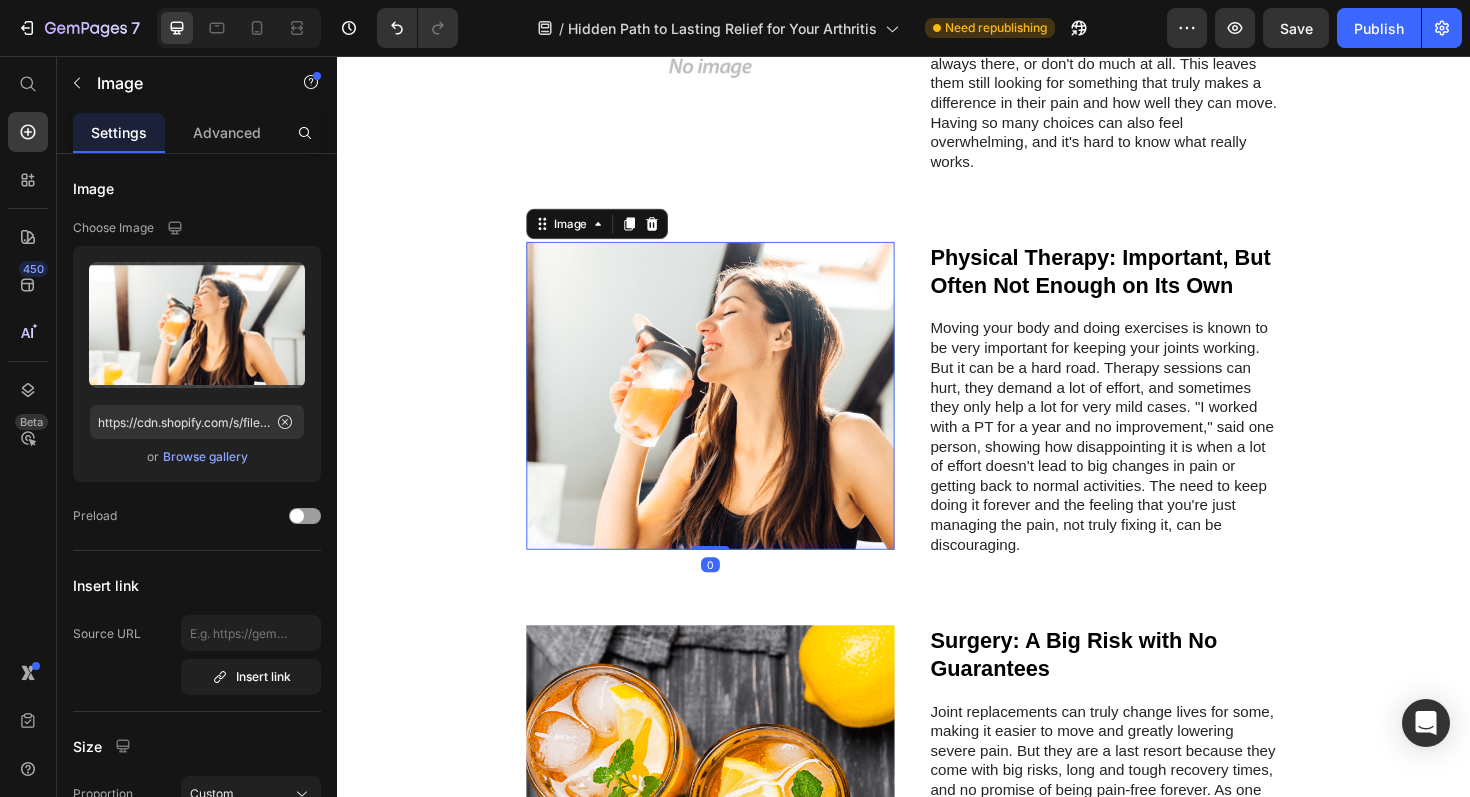 scroll, scrollTop: 2741, scrollLeft: 0, axis: vertical 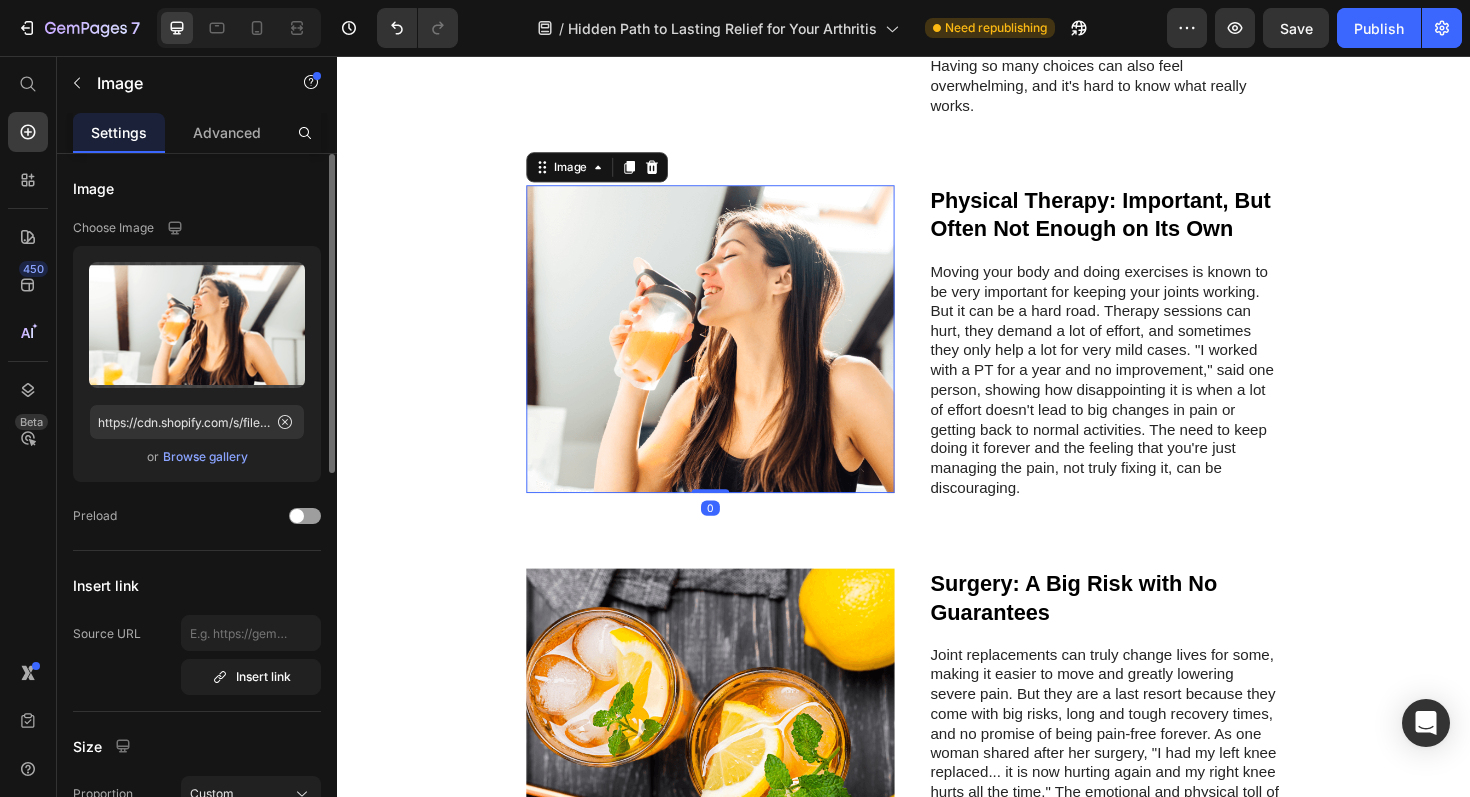 click on "Browse gallery" at bounding box center [205, 457] 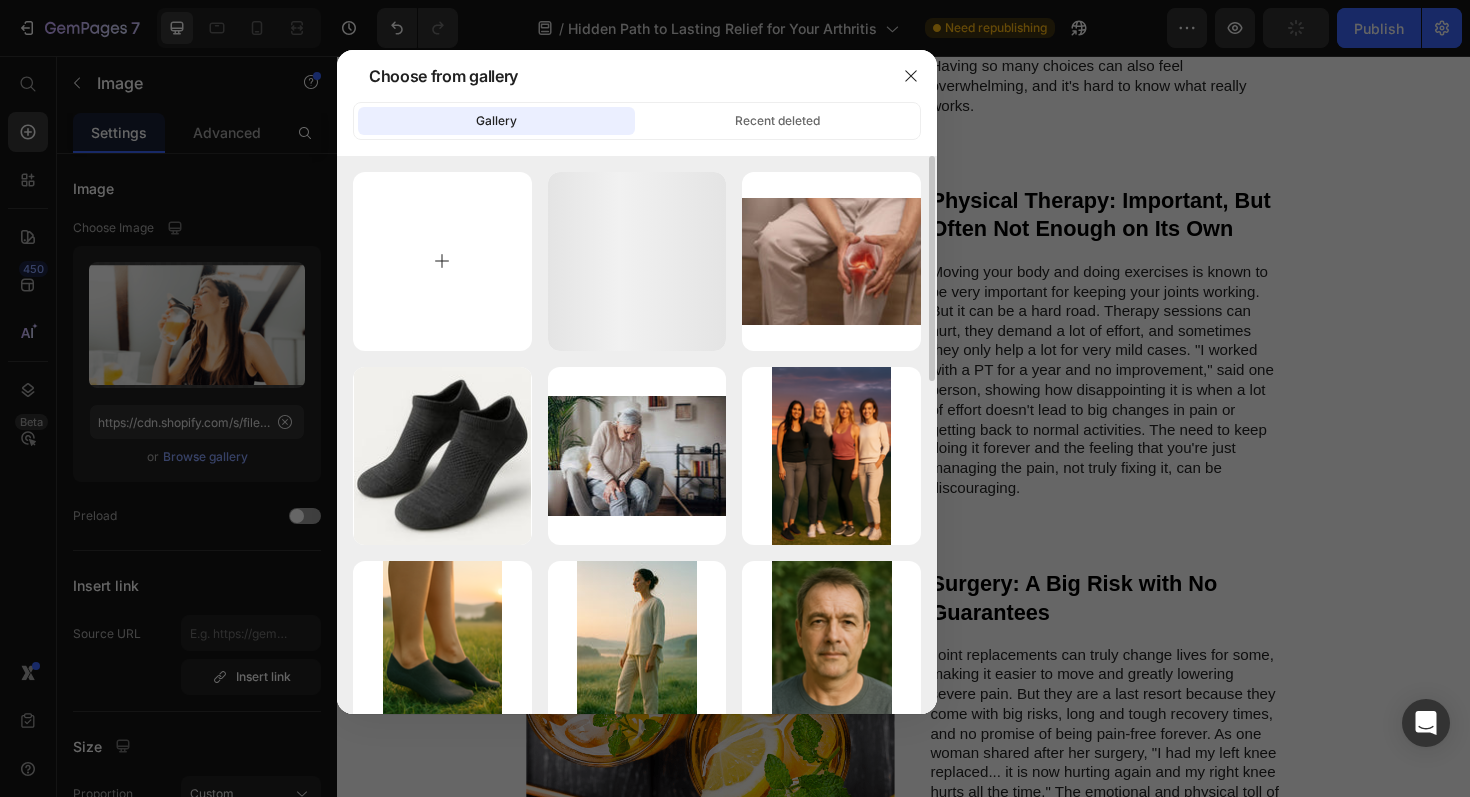 click at bounding box center (442, 261) 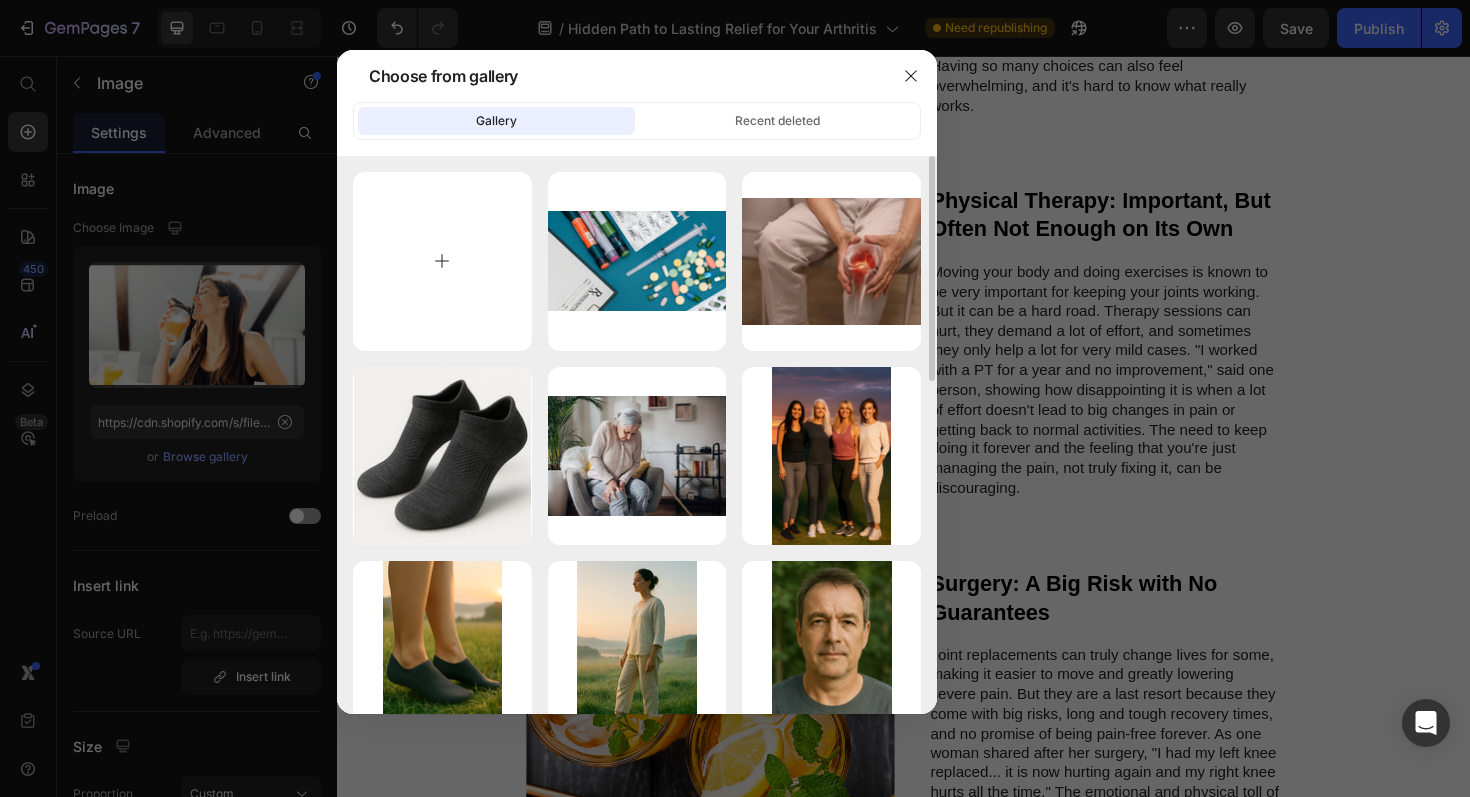 type on "C:\fakepath\phys.webp" 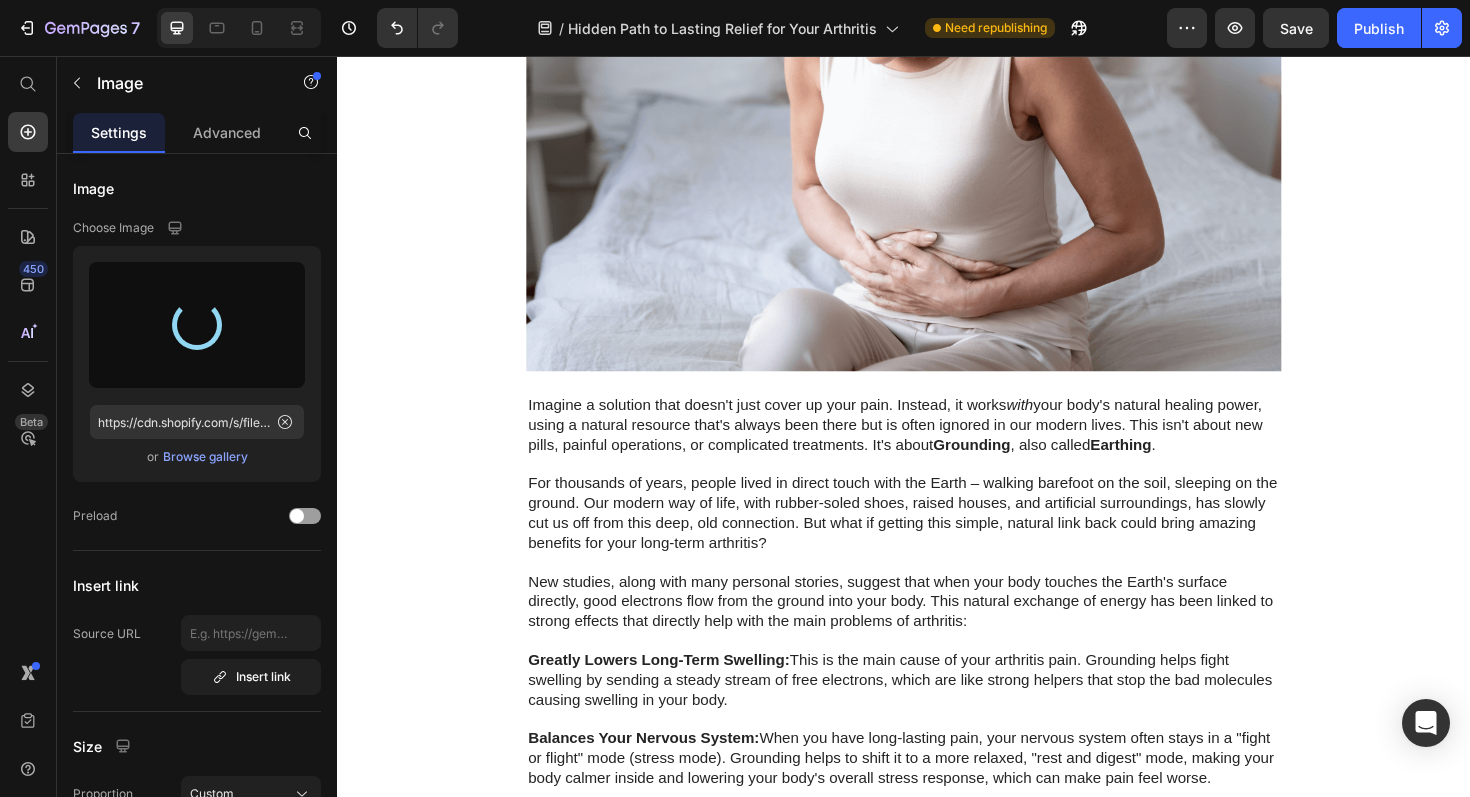 type on "https://cdn.shopify.com/s/files/1/0758/9750/3983/files/gempages_574364805930943551-aedee12a-091b-4f2e-86f5-d9f42e14b445.webp" 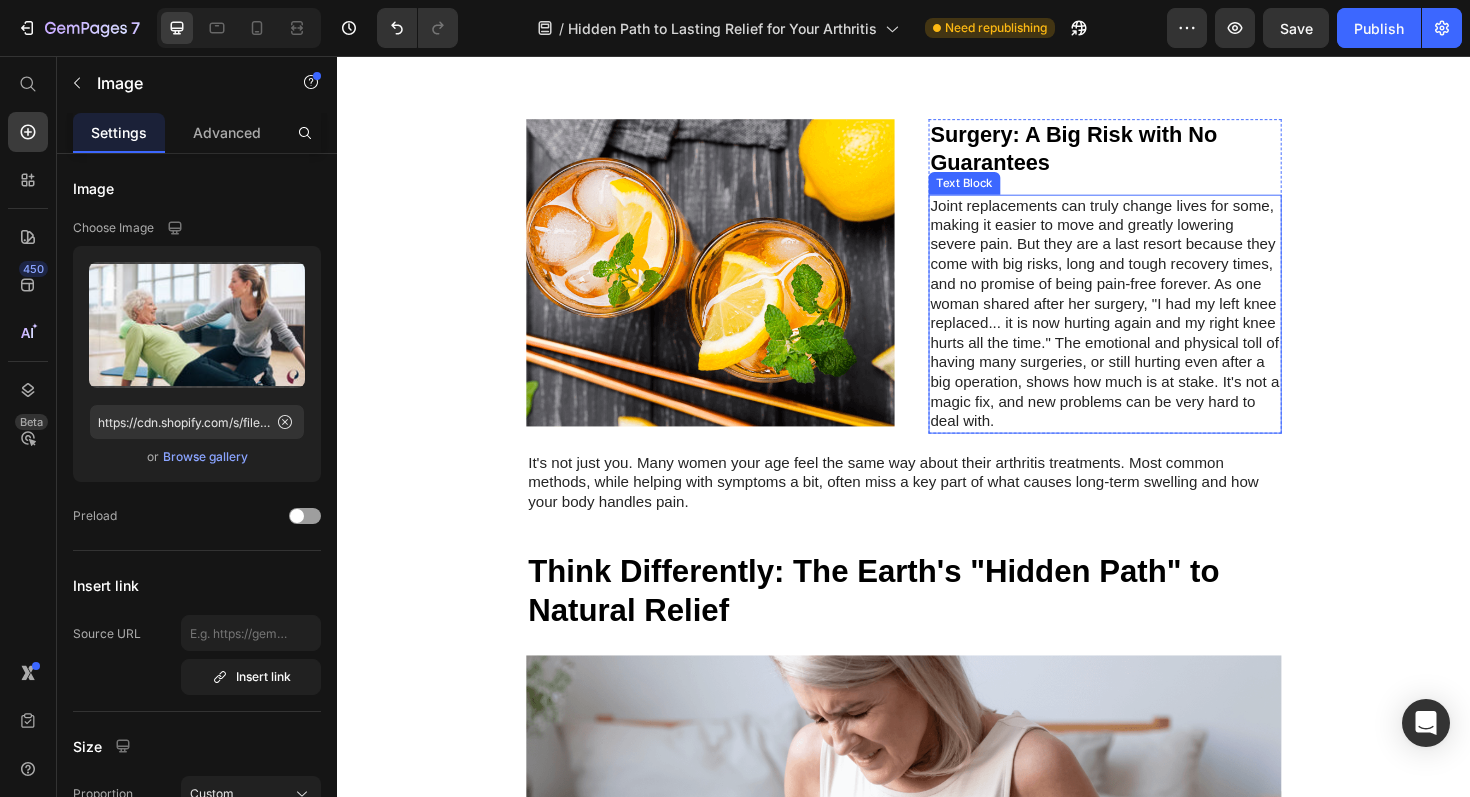scroll, scrollTop: 3125, scrollLeft: 0, axis: vertical 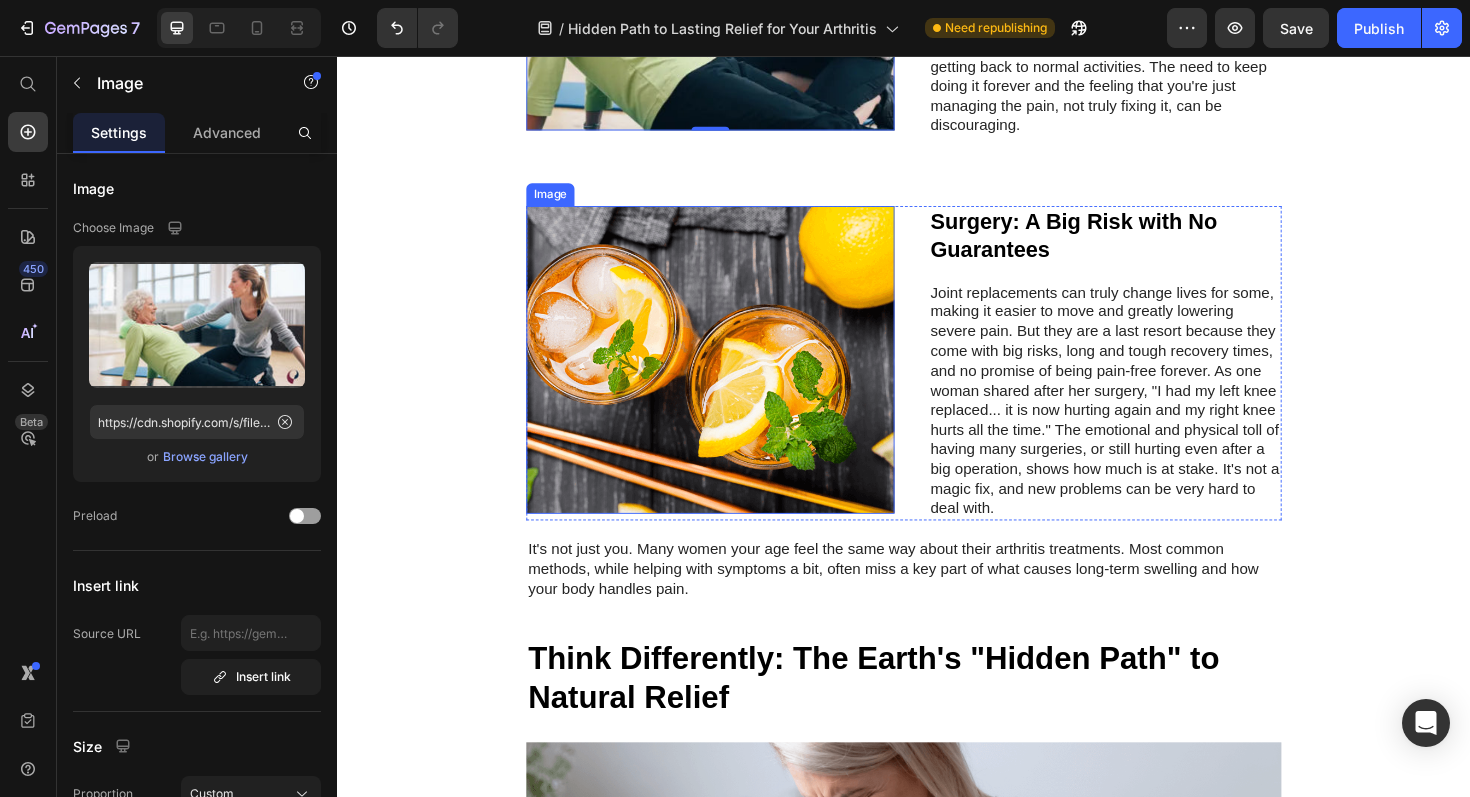 click at bounding box center (732, 378) 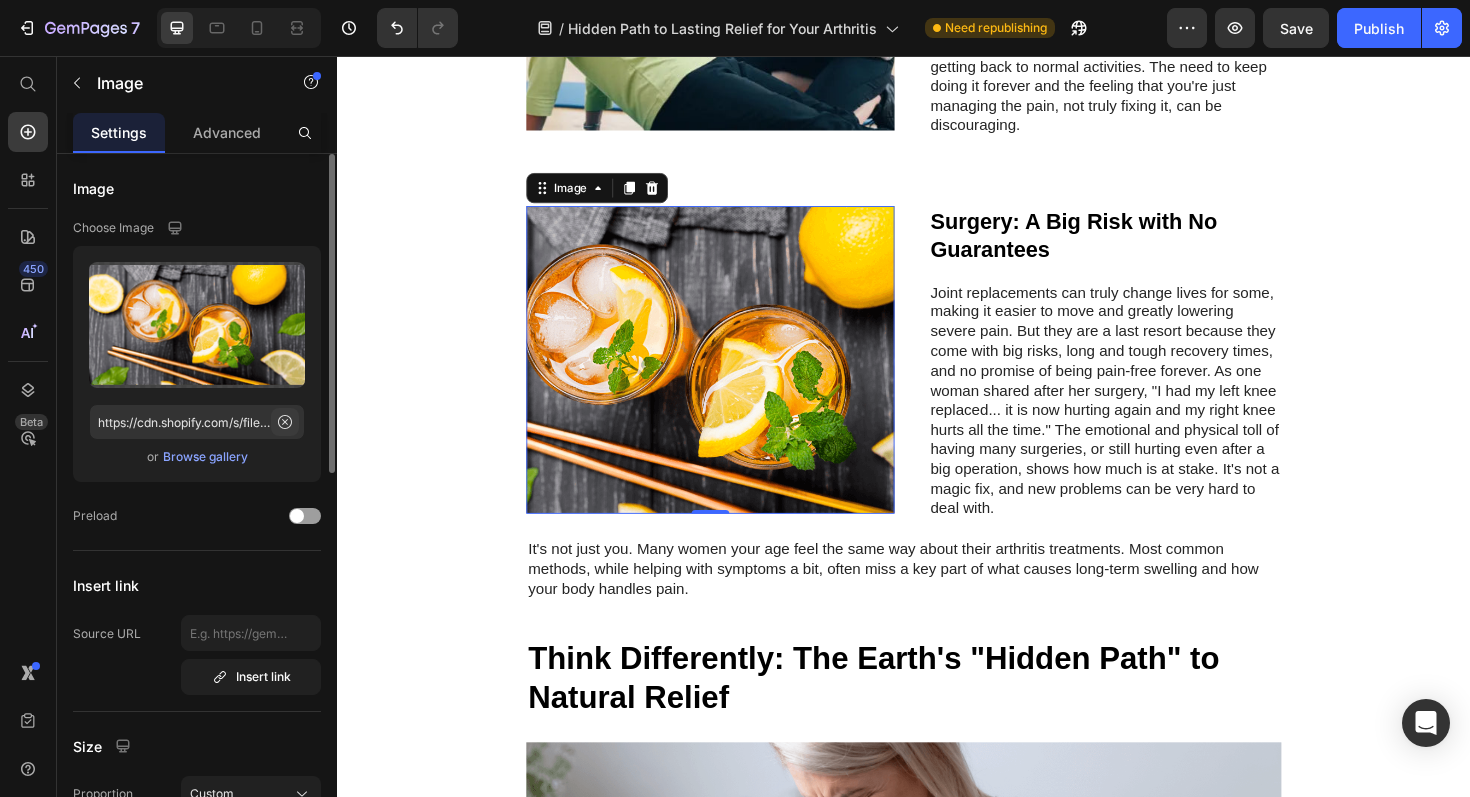 click 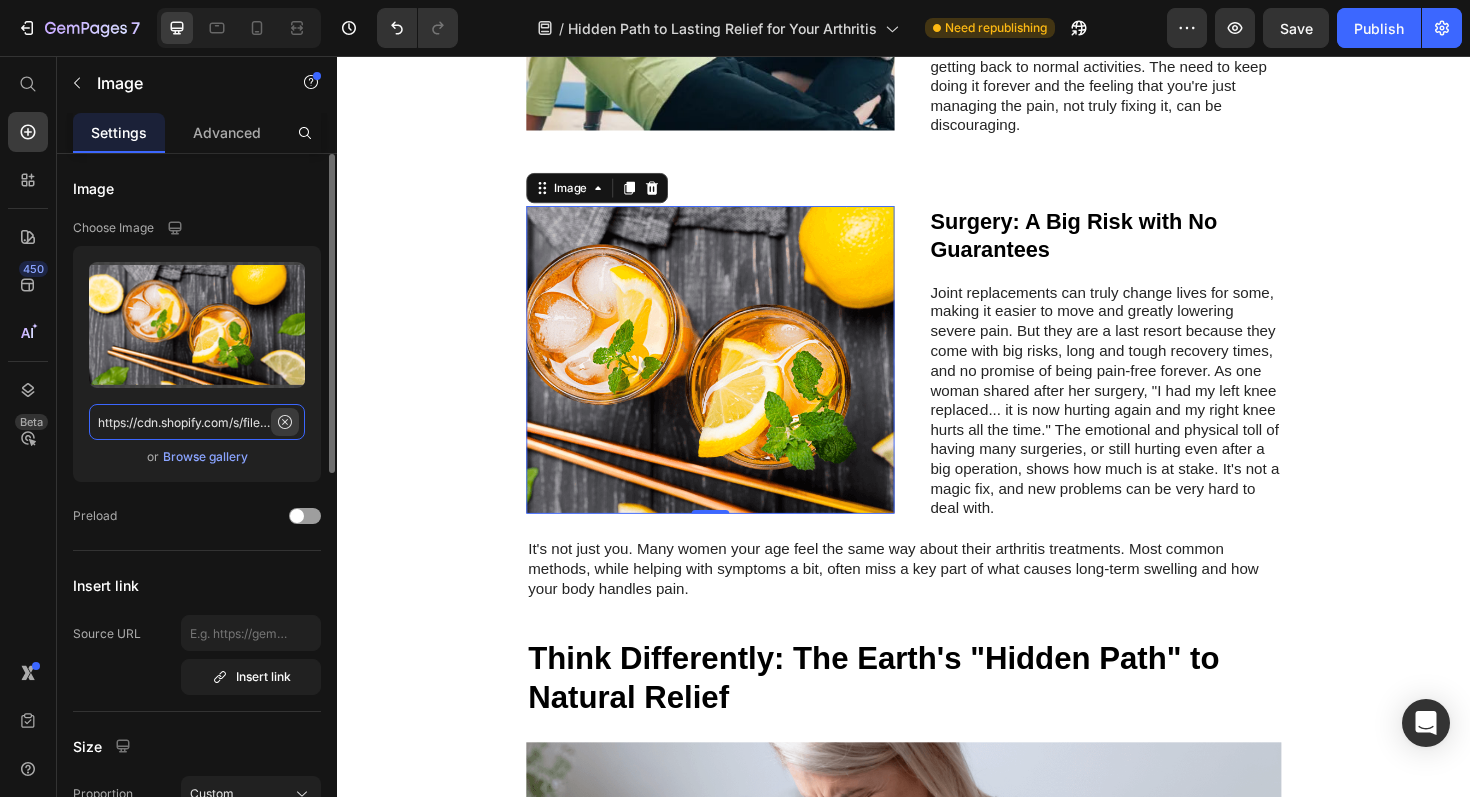 type 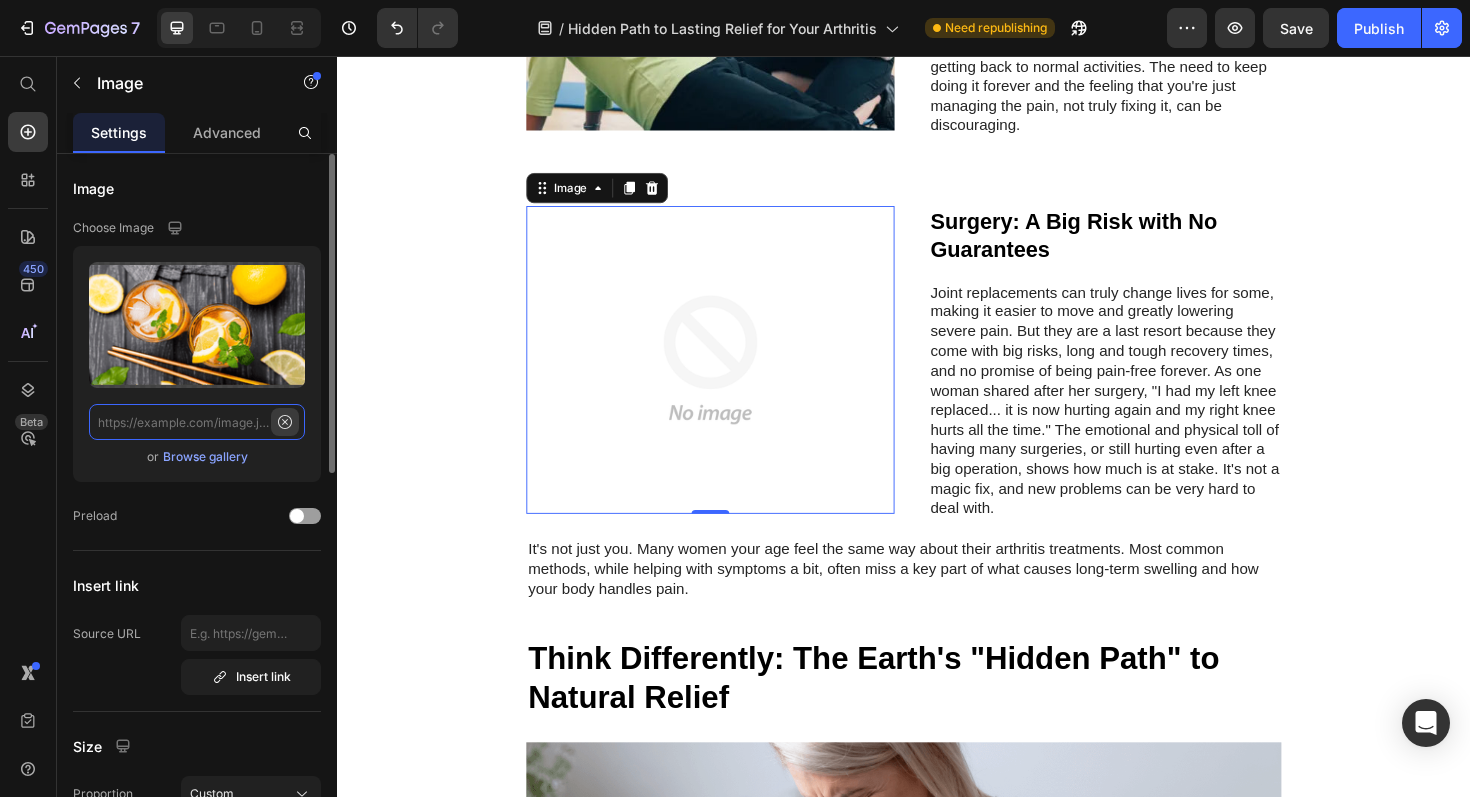 scroll, scrollTop: 0, scrollLeft: 0, axis: both 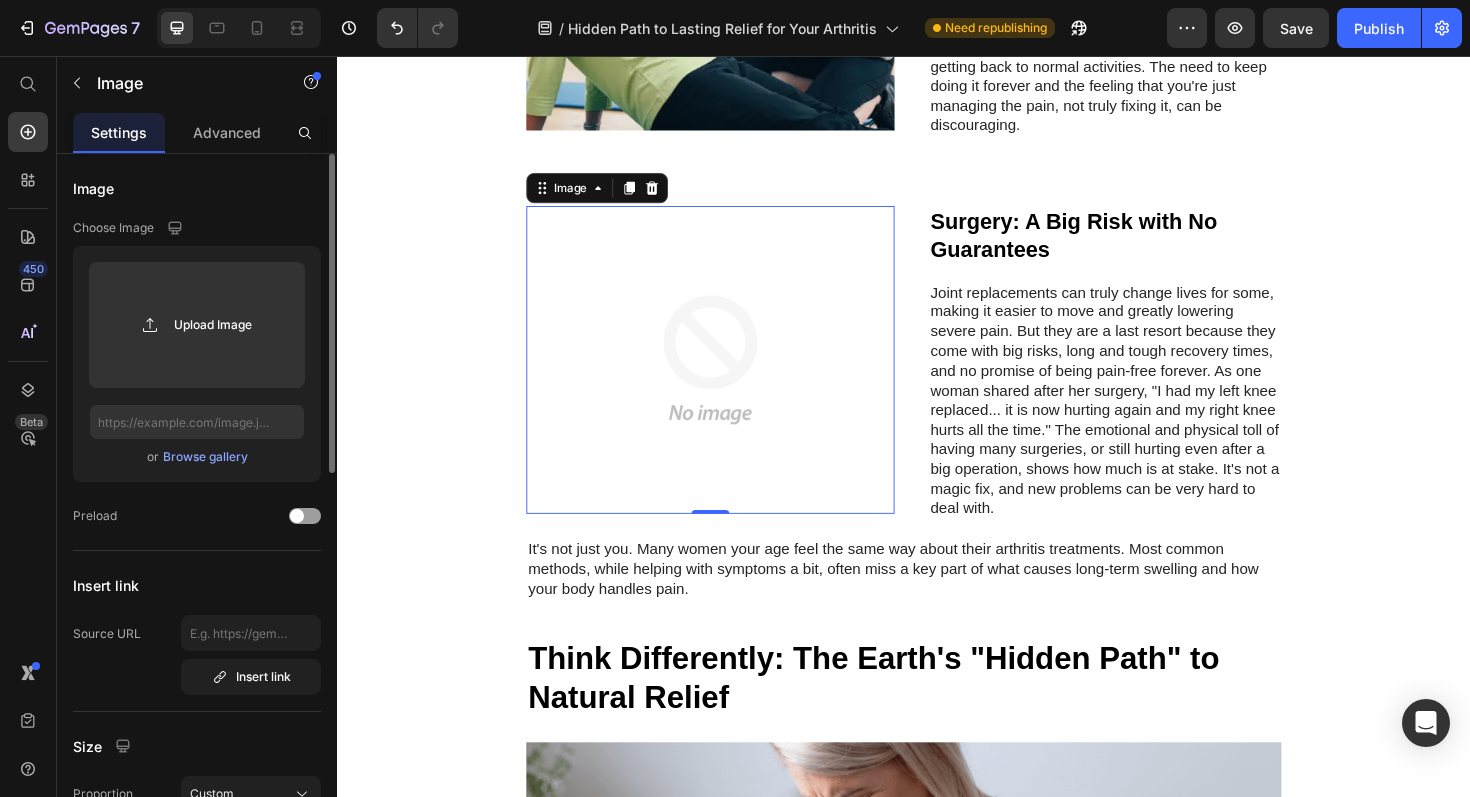 click on "Browse gallery" at bounding box center [205, 457] 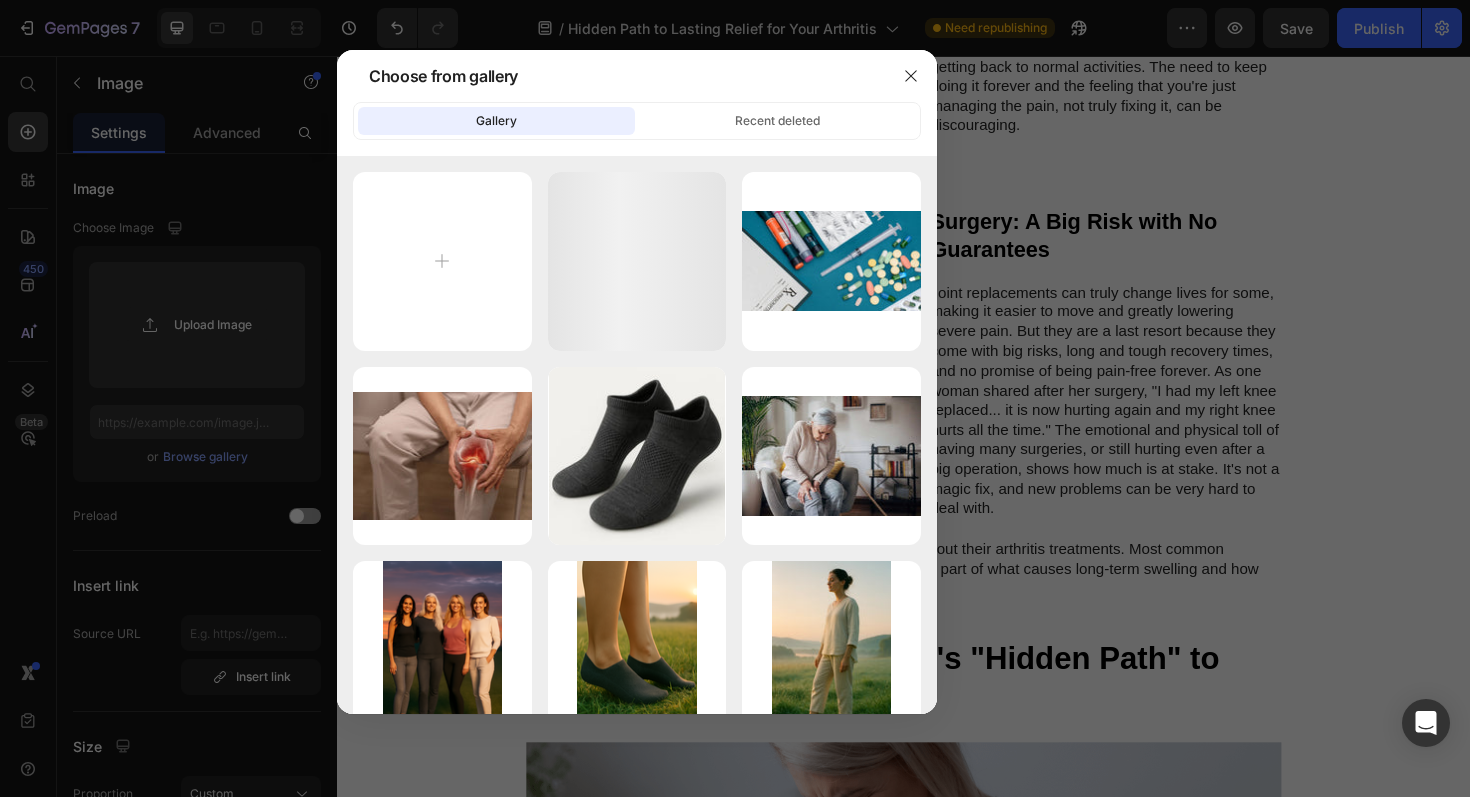 click at bounding box center (735, 398) 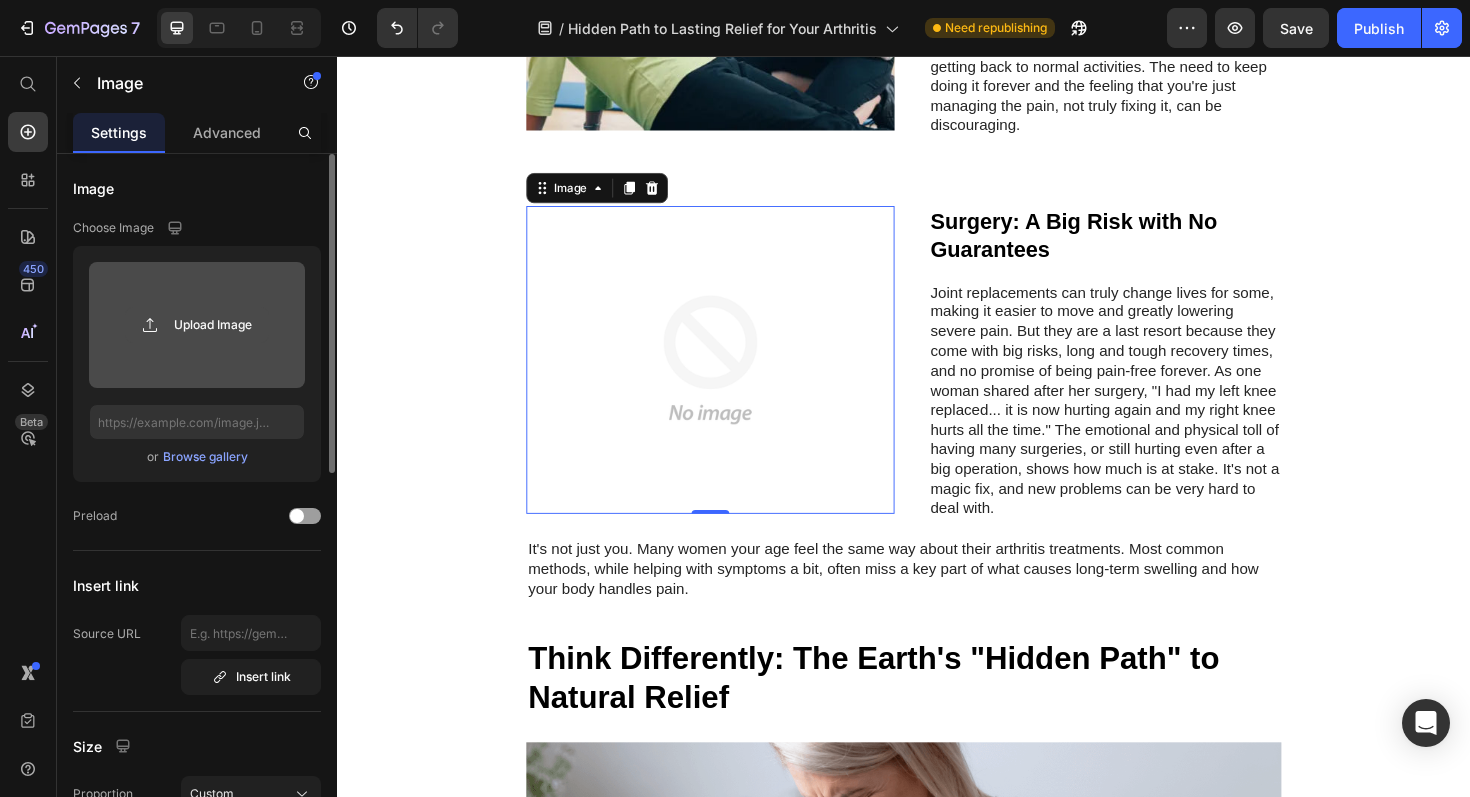 click 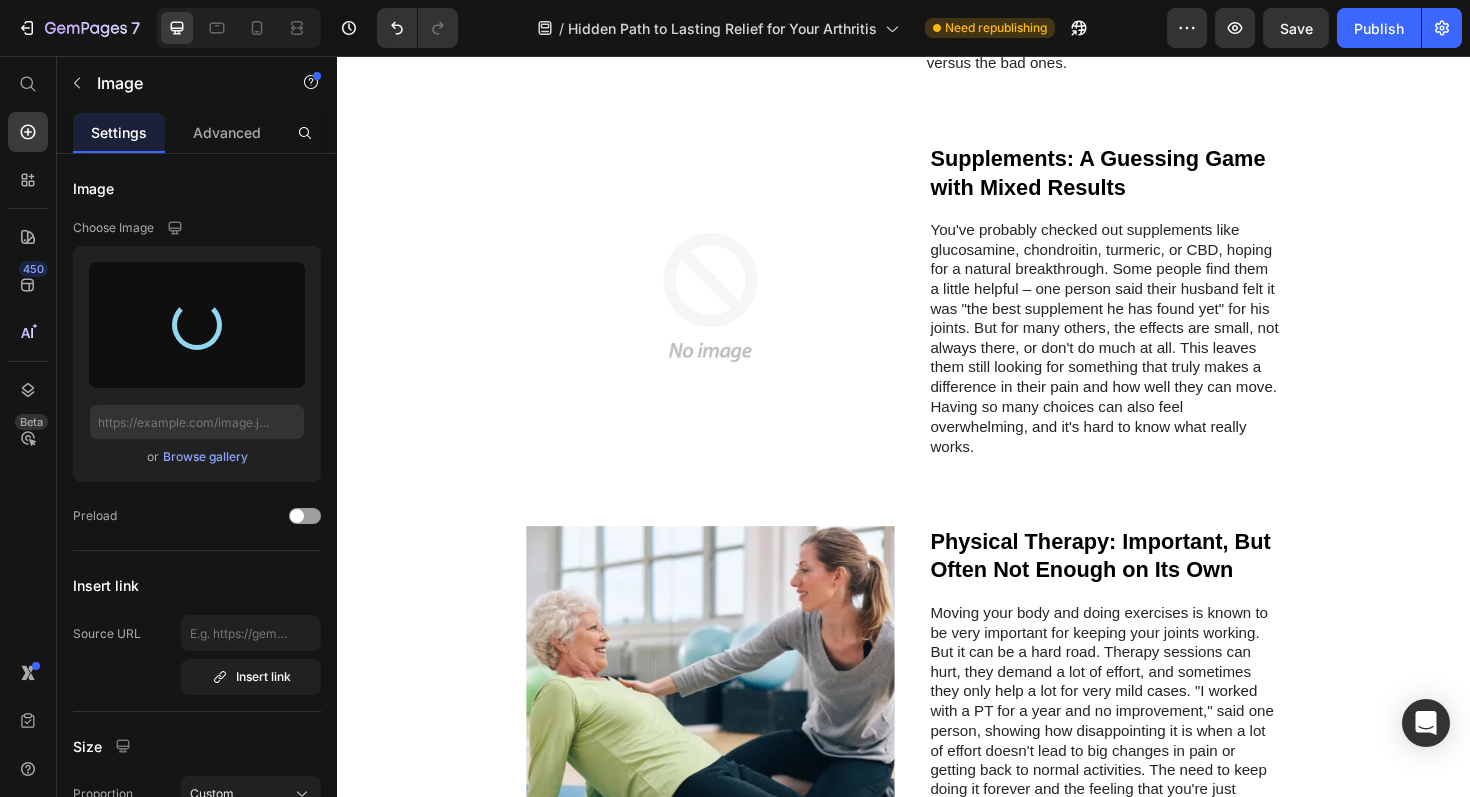 scroll, scrollTop: 2365, scrollLeft: 0, axis: vertical 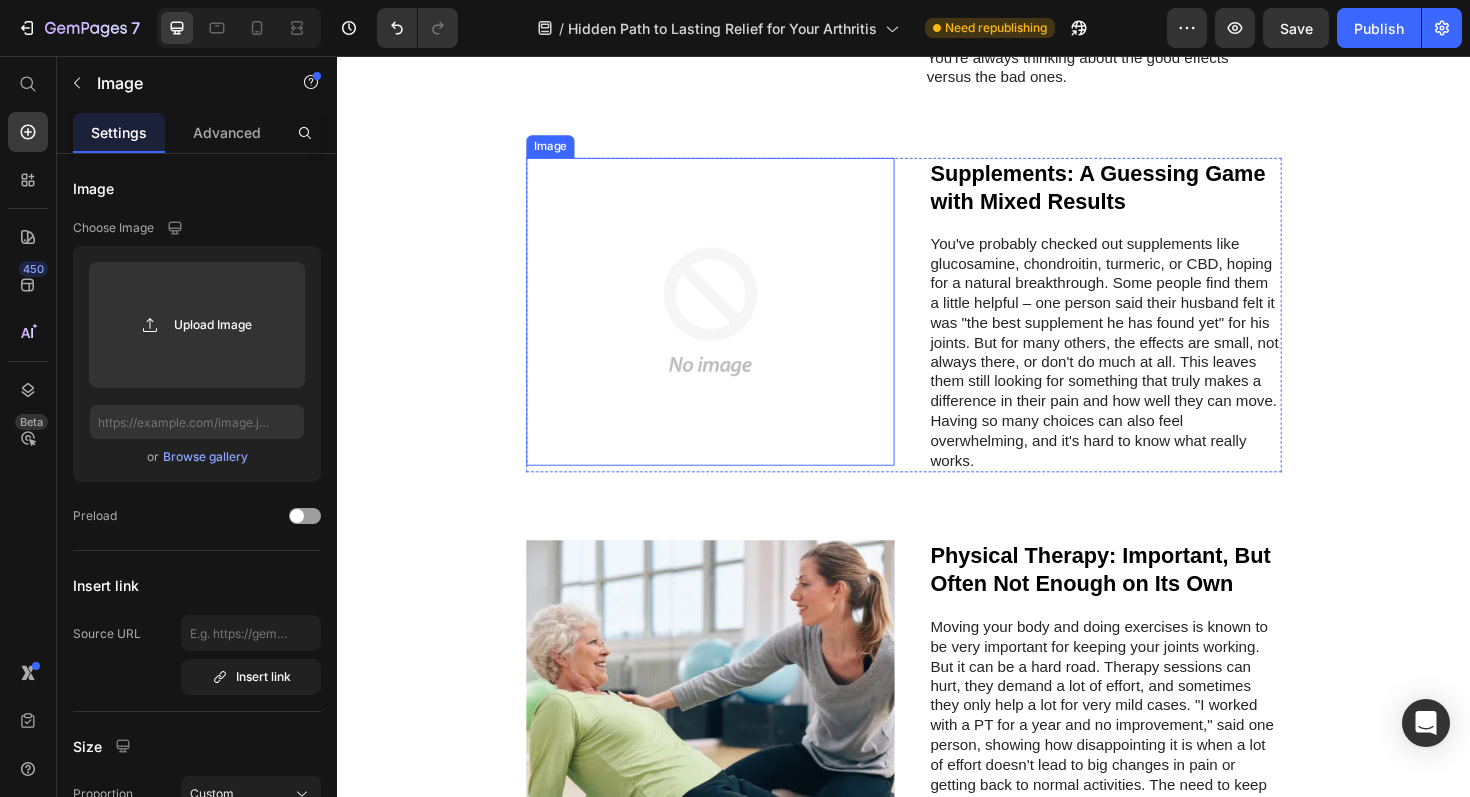 click at bounding box center [732, 327] 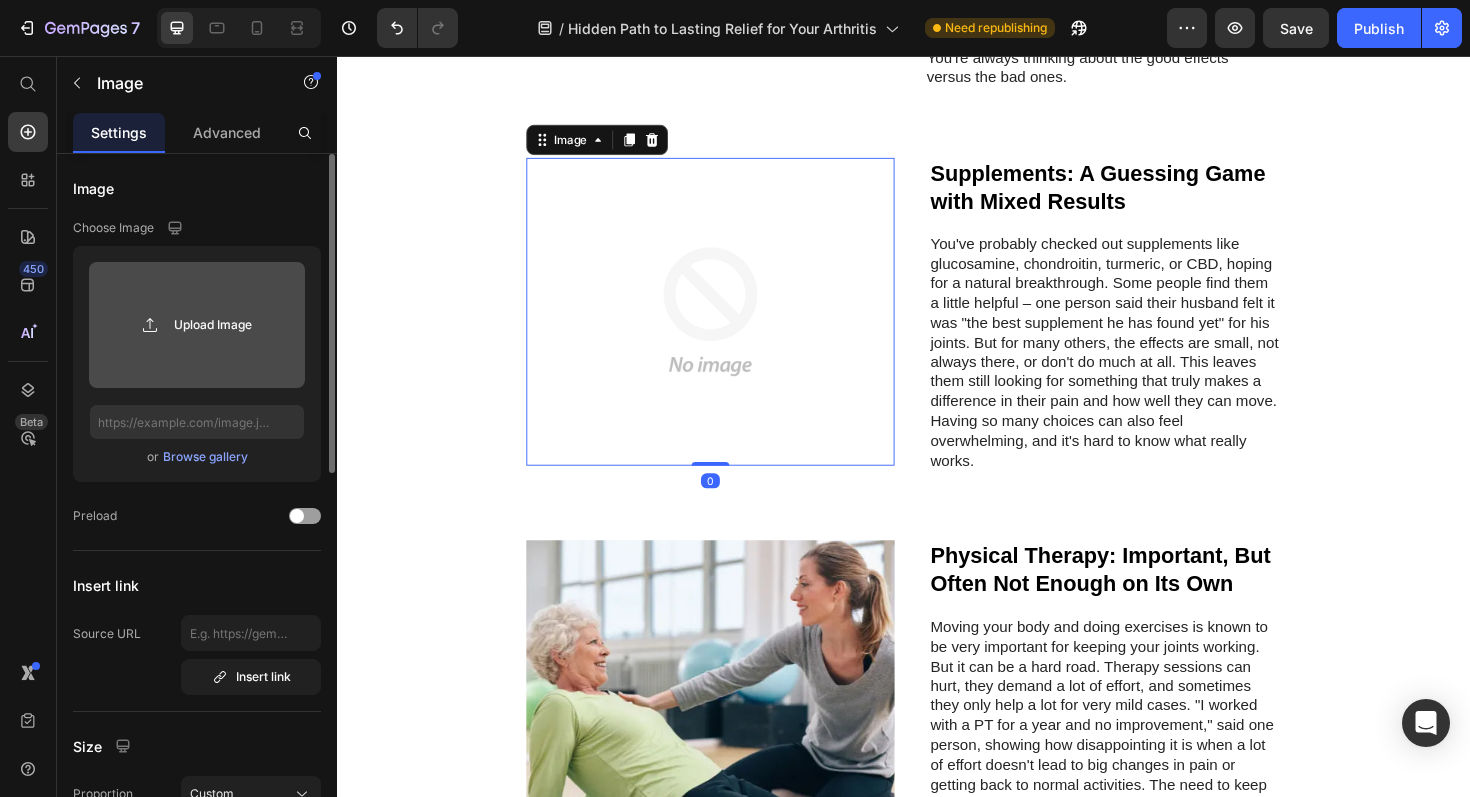 click 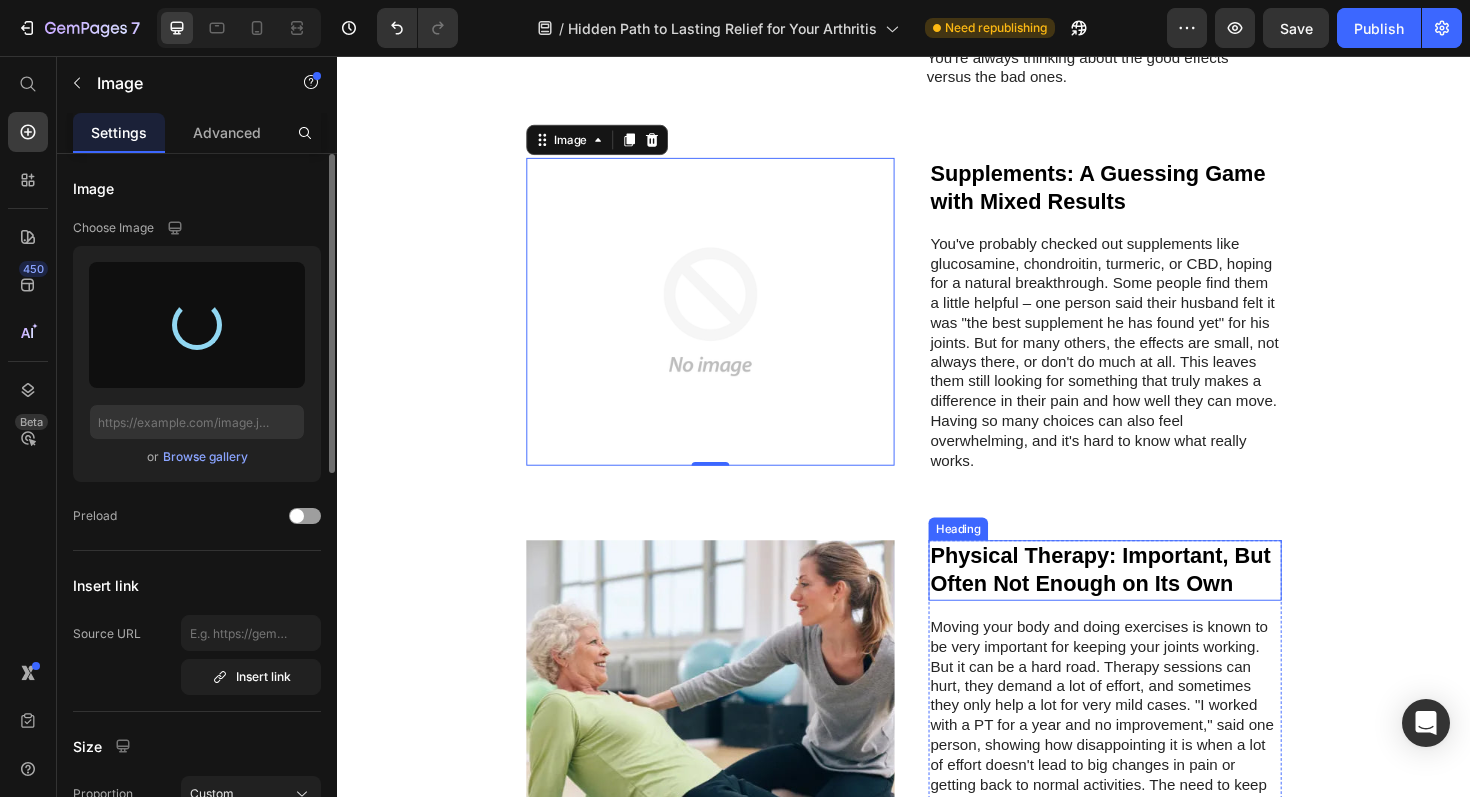 type on "https://cdn.shopify.com/s/files/1/0758/9750/3983/files/gempages_574364805930943551-9d629fc2-4f27-4016-b147-3e6c4e55e483.jpg" 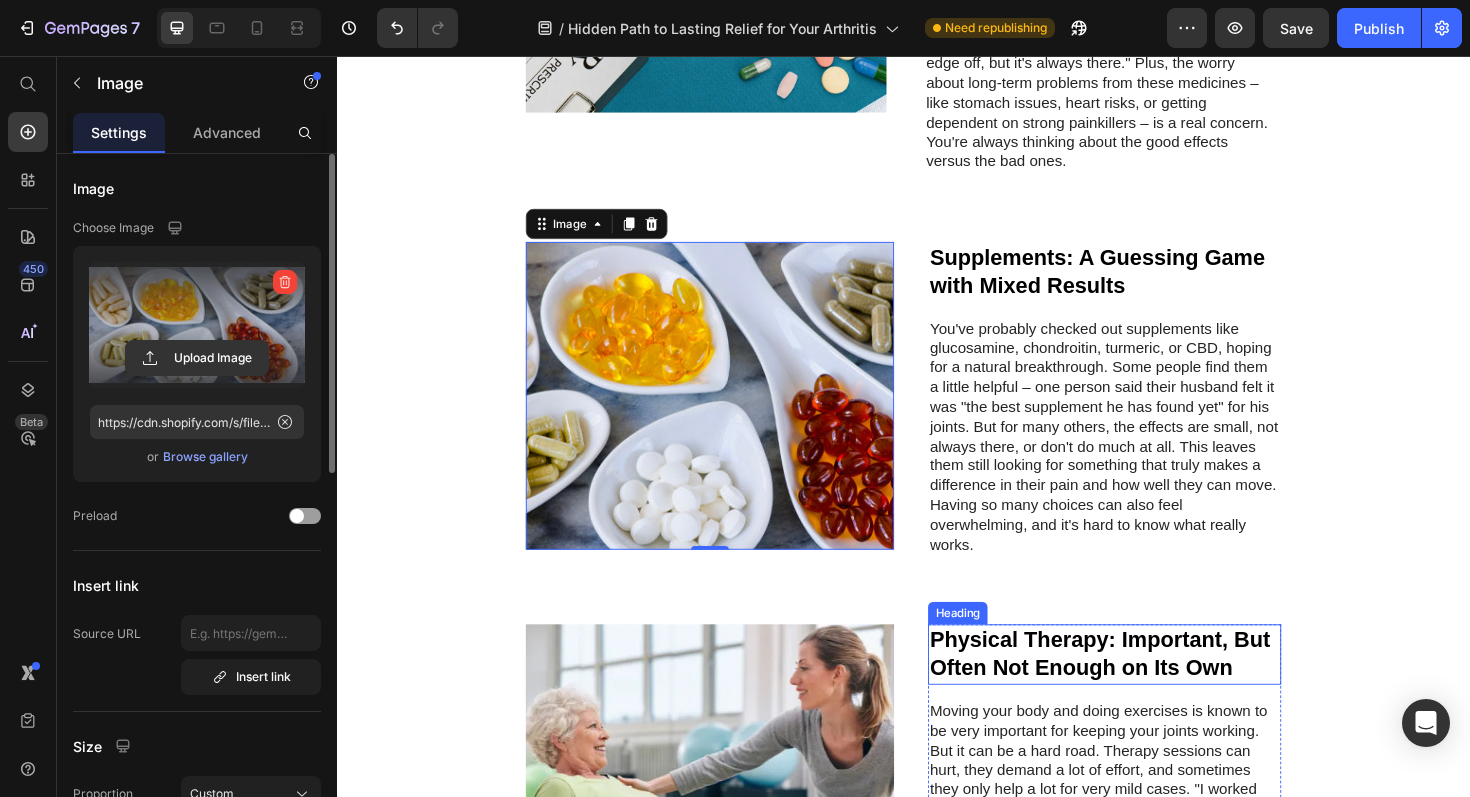scroll, scrollTop: 2278, scrollLeft: 0, axis: vertical 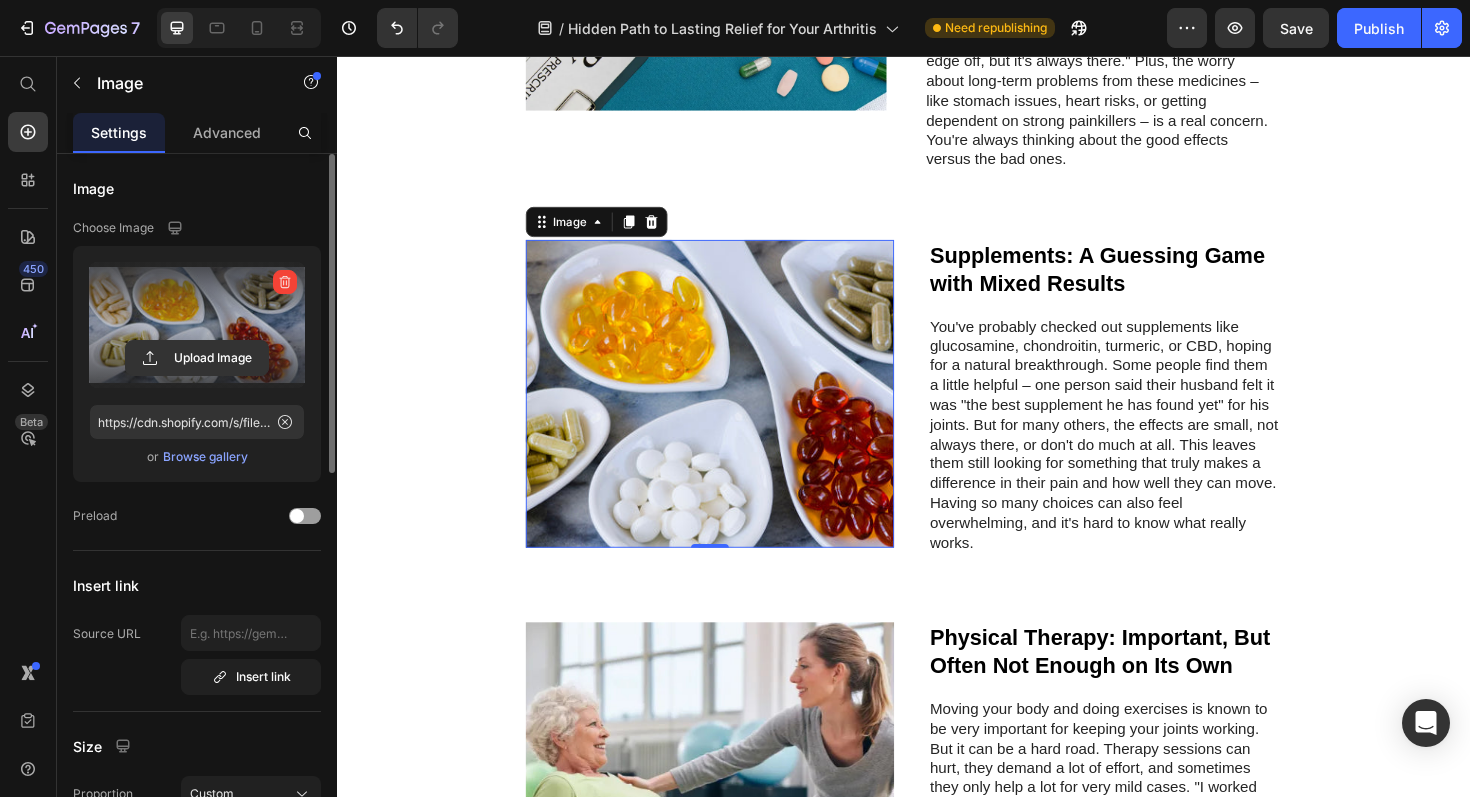 click at bounding box center [732, 414] 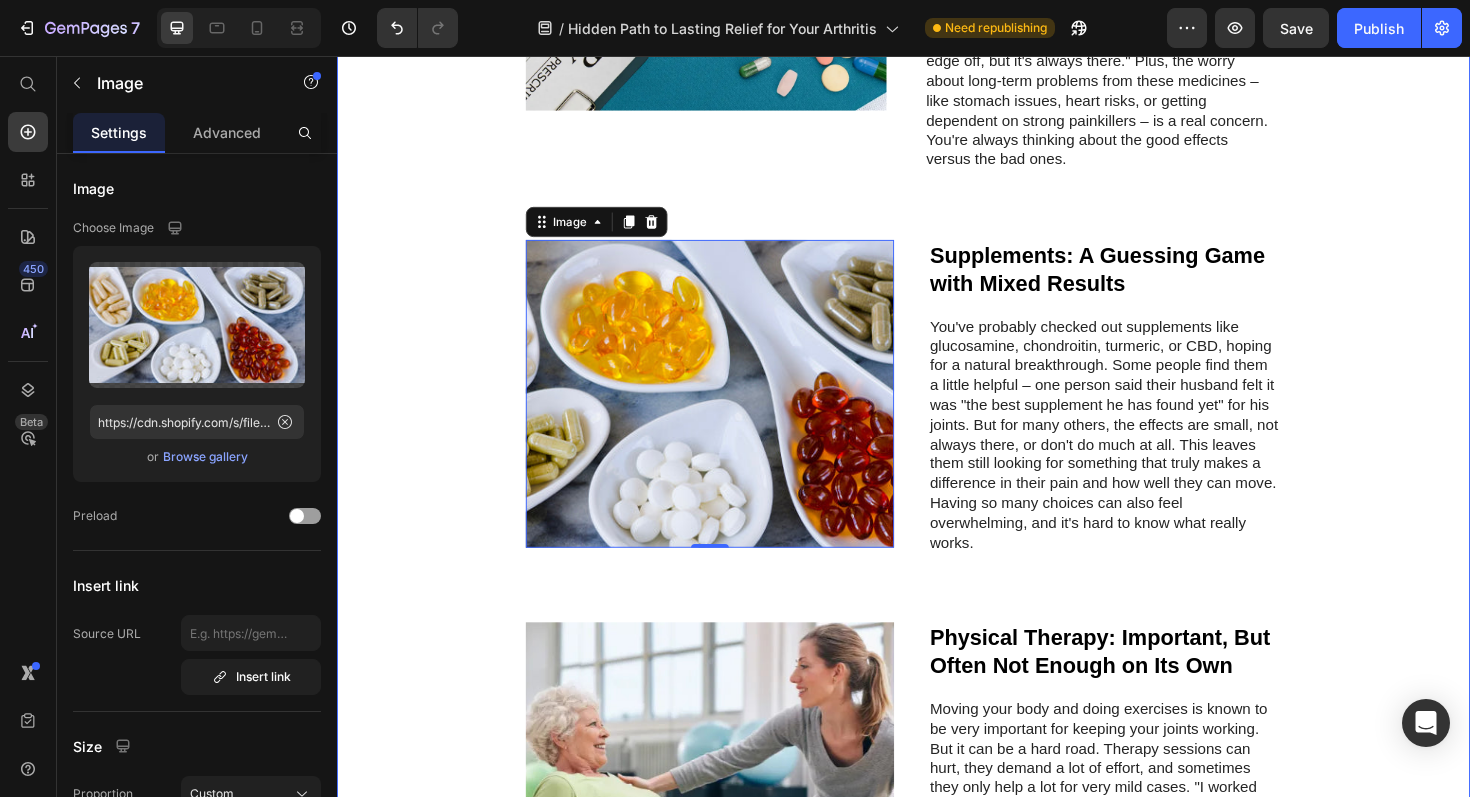 click on "Why Don't Most Solutions Give You Real Freedom From Arthritis? Heading It's not just you. Many women your age feel the same way about their arthritis treatments. Most common methods, while helping with symptoms a bit, often miss a key part of what causes long-term swelling and how your body handles pain. Text Block Image Pills and Injections: Just Covering Up the Problem, Not Fixing It Heading Medicines like Celebrex or steroid shots are made to block pain signals or lower swelling in one spot. They can give you much-needed breaks from bad pain. But they usually don't deal with the bigger, widespread swelling that is the real reason for your arthritis pain. As someone put it, "The pain and fatigue, it just drains you... these pills just take the edge off, but it's always there." Plus, the worry about long-term problems from these medicines – like stomach issues, heart risks, or getting dependent on strong painkillers – is a real concern. You're always thinking about the good effects versus the bad ones." at bounding box center (937, 2516) 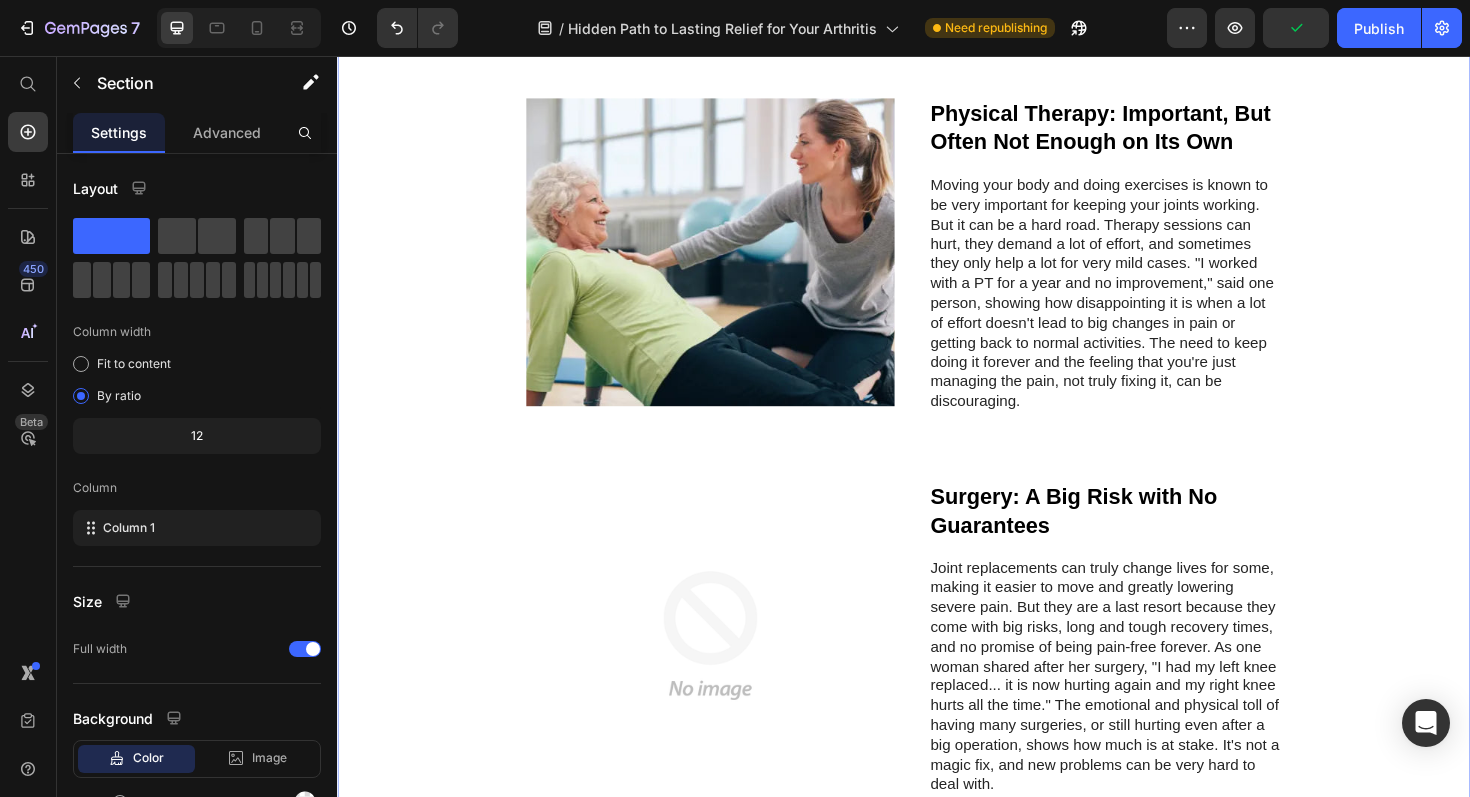scroll, scrollTop: 2866, scrollLeft: 0, axis: vertical 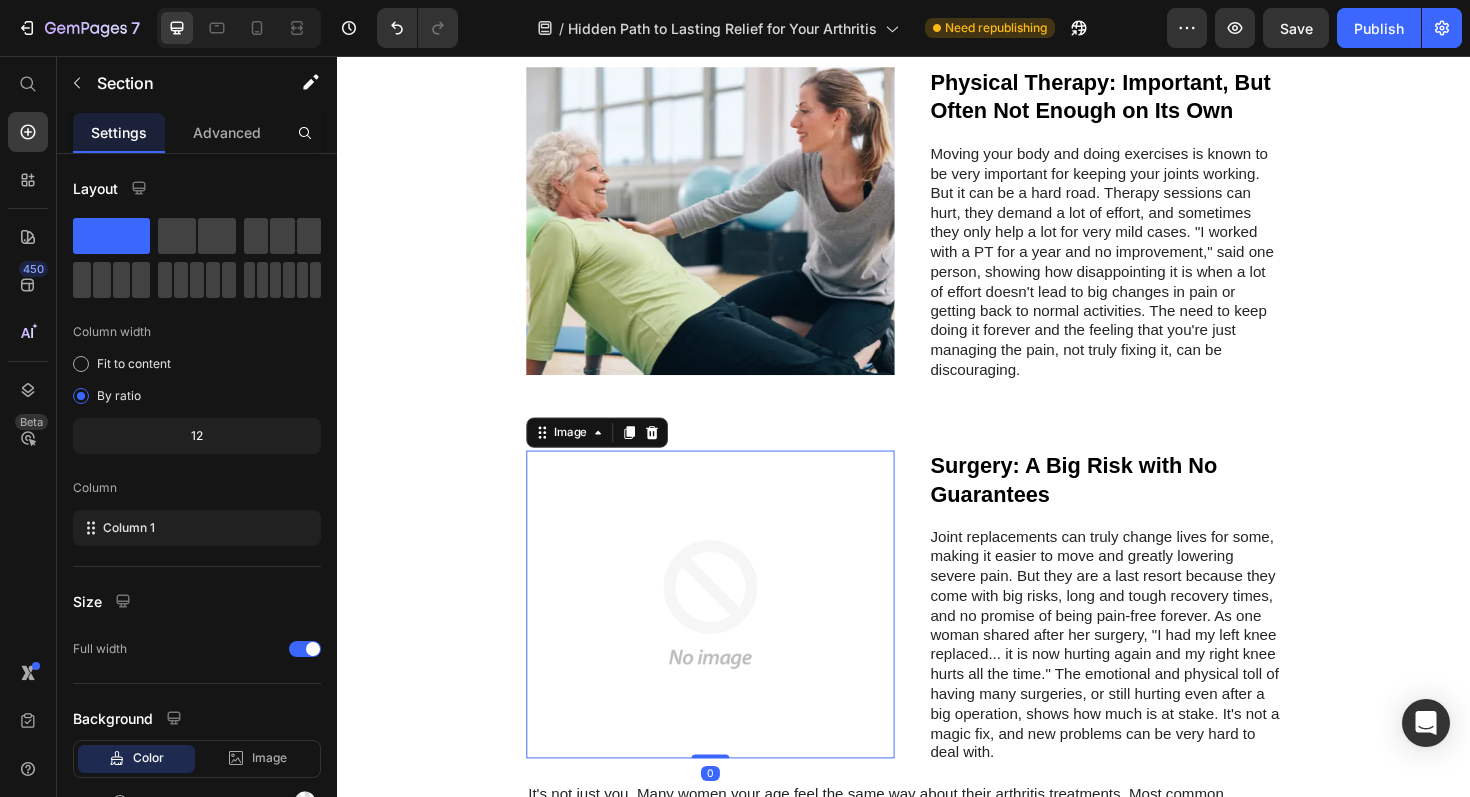 click at bounding box center (732, 637) 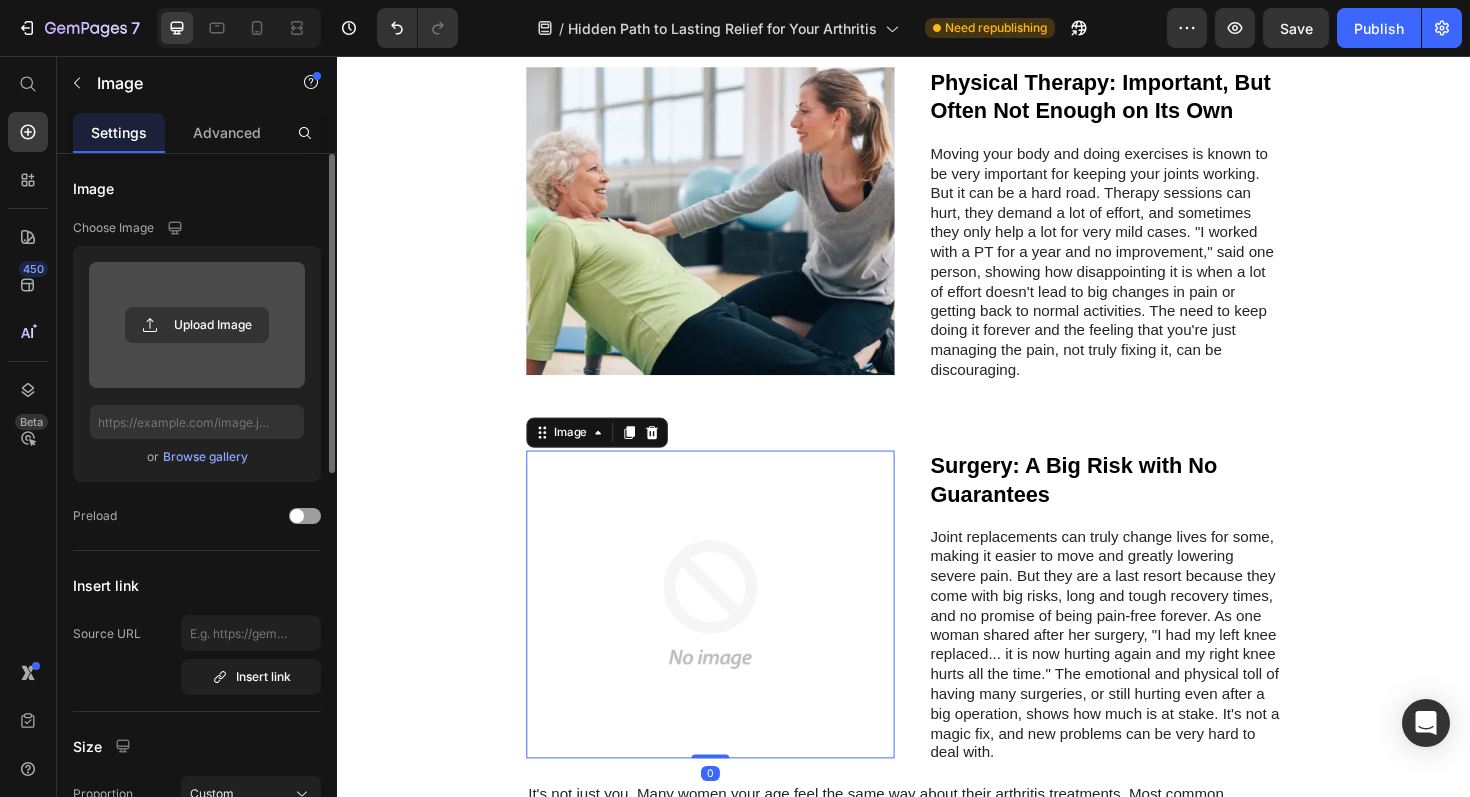 click at bounding box center [197, 325] 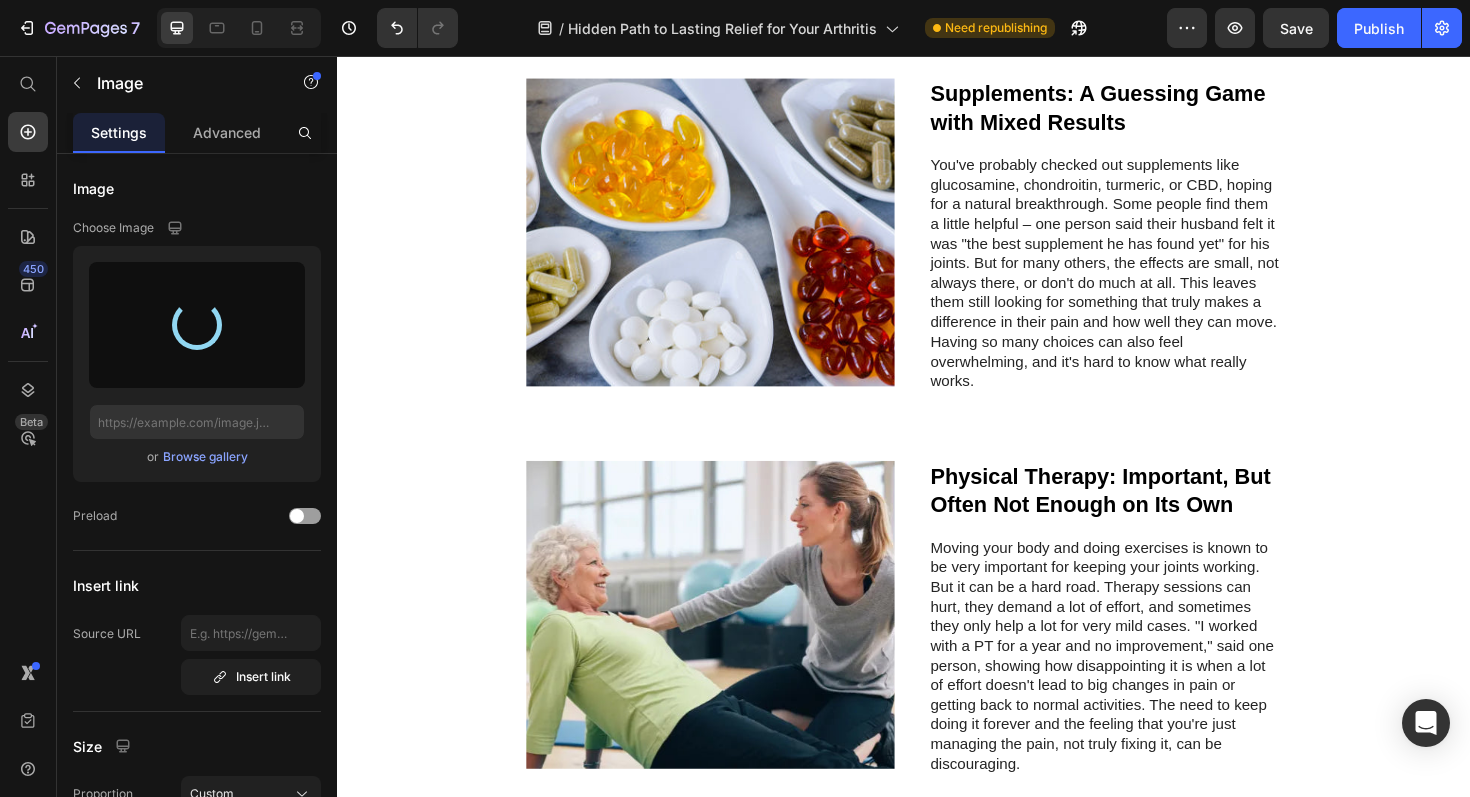 type on "https://cdn.shopify.com/s/files/1/0758/9750/3983/files/gempages_574364805930943551-d4a60d14-e74d-43a0-a897-2a0bd176f697.jpg" 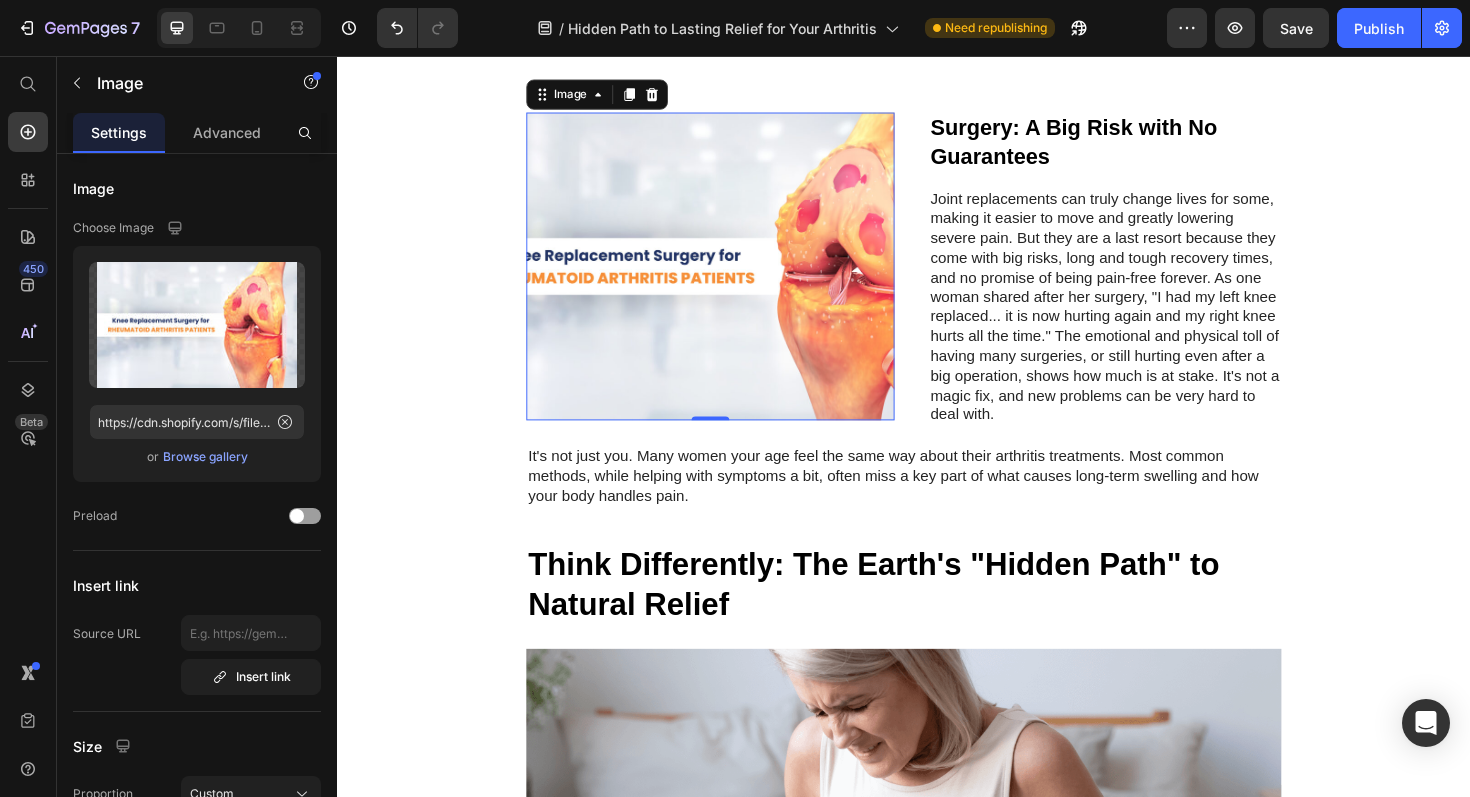 scroll, scrollTop: 3208, scrollLeft: 0, axis: vertical 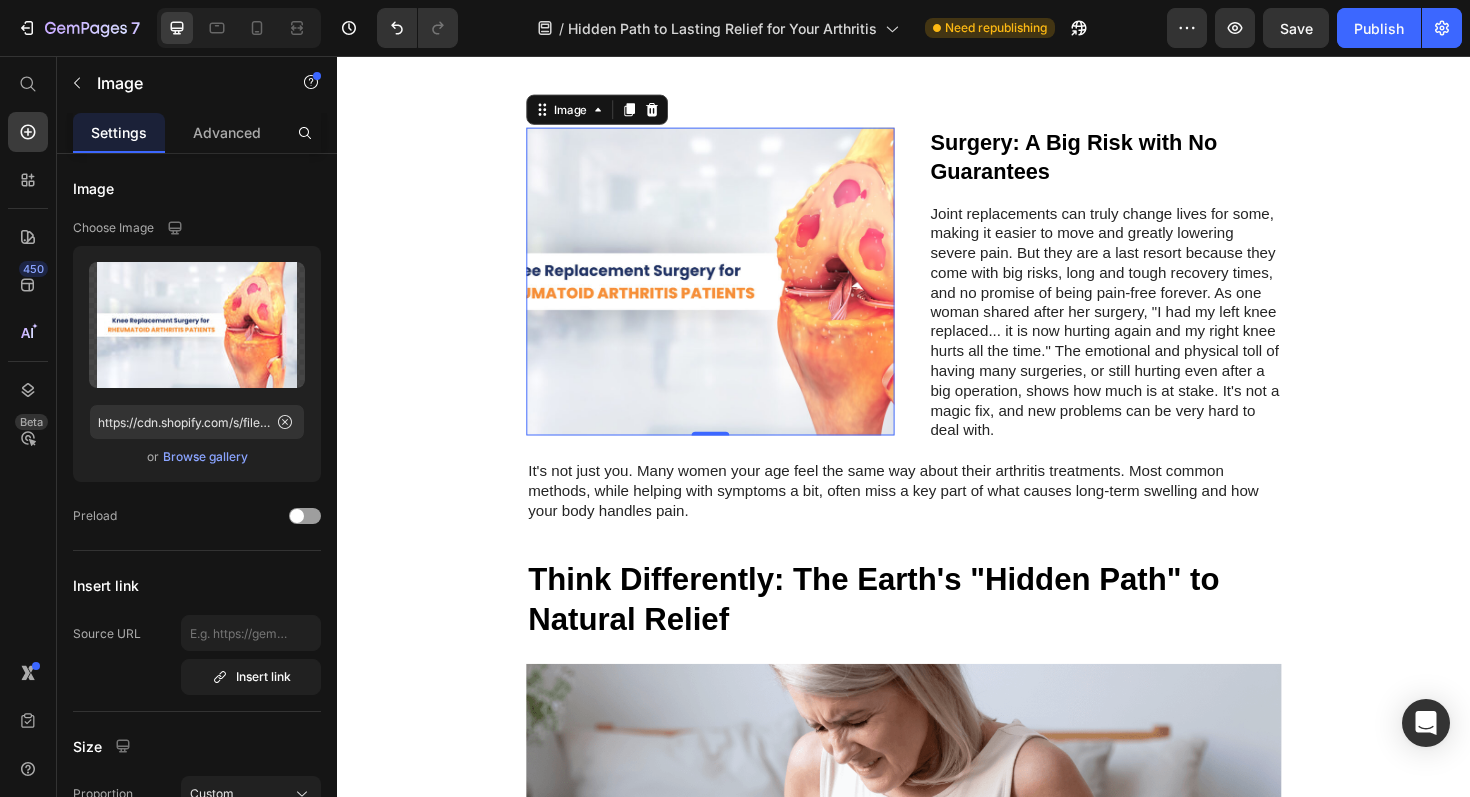 click at bounding box center (732, 295) 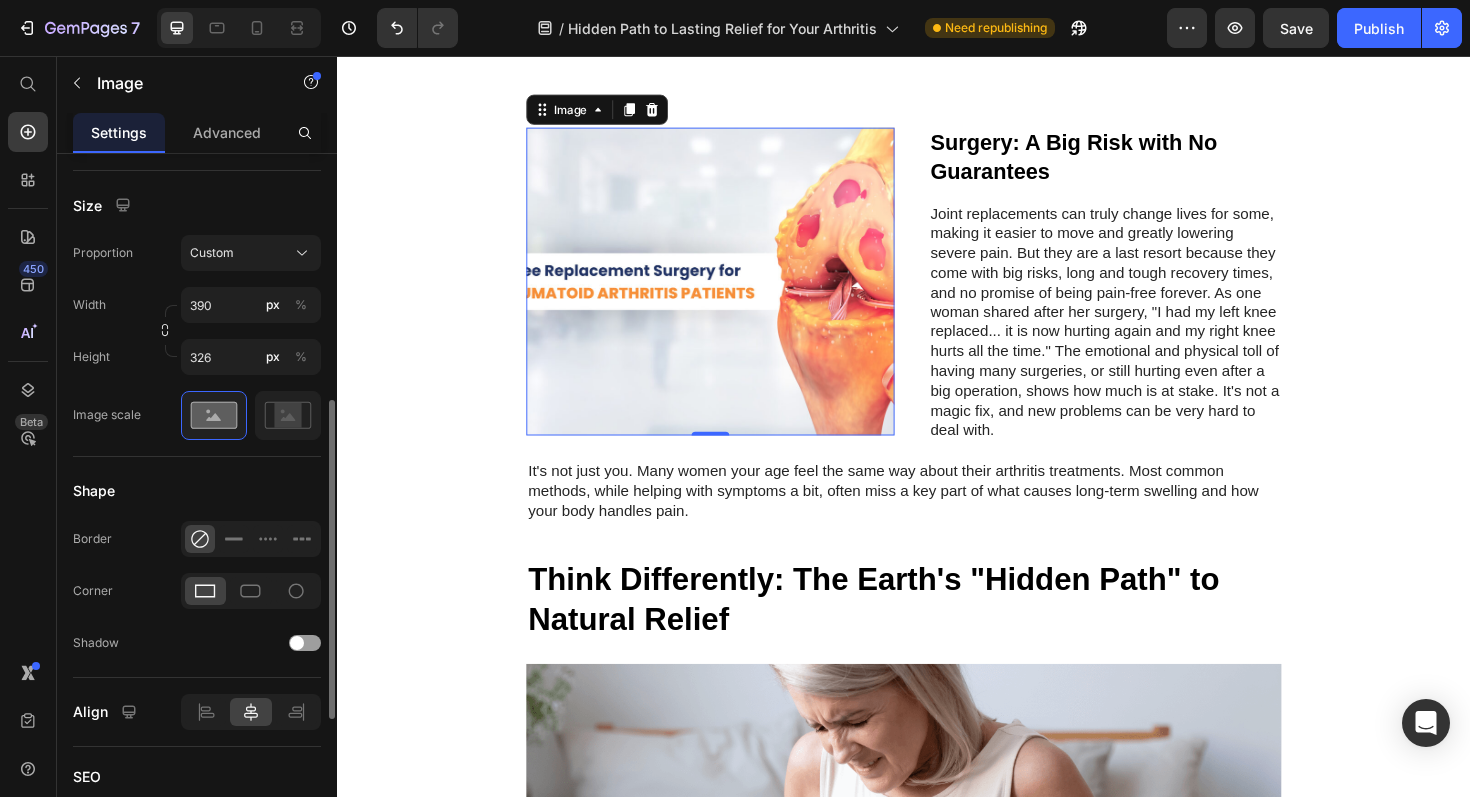 scroll, scrollTop: 545, scrollLeft: 0, axis: vertical 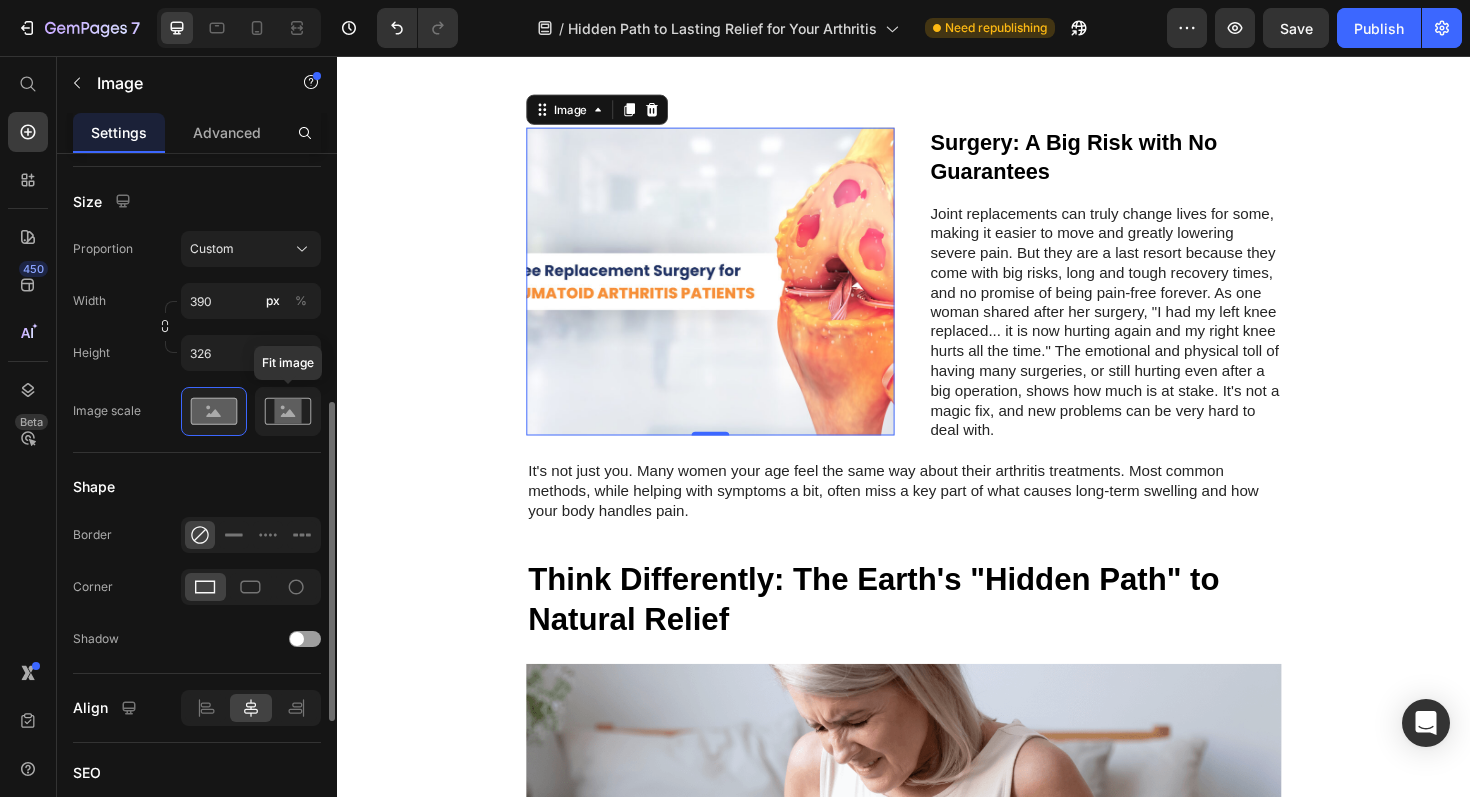 click 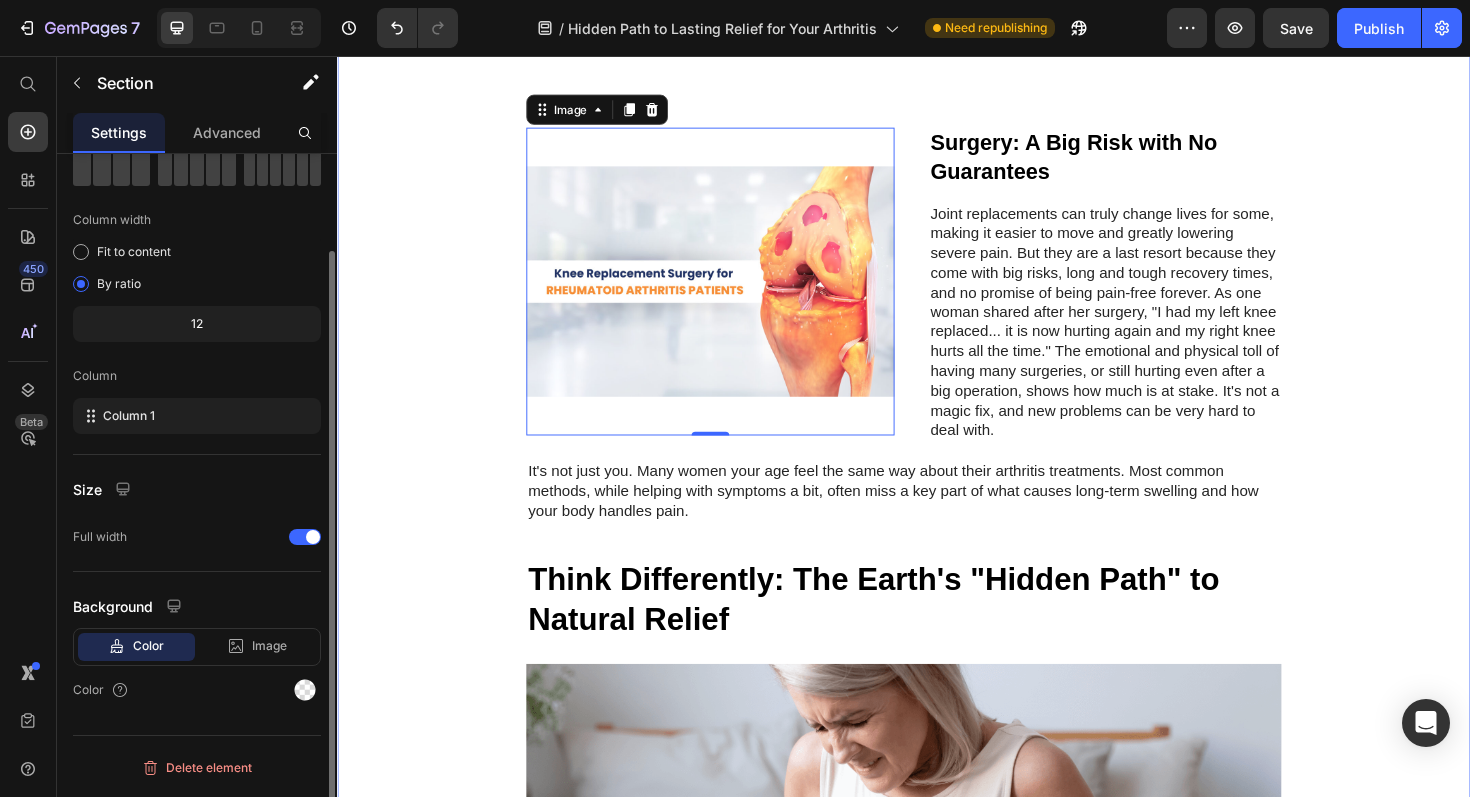scroll, scrollTop: 0, scrollLeft: 0, axis: both 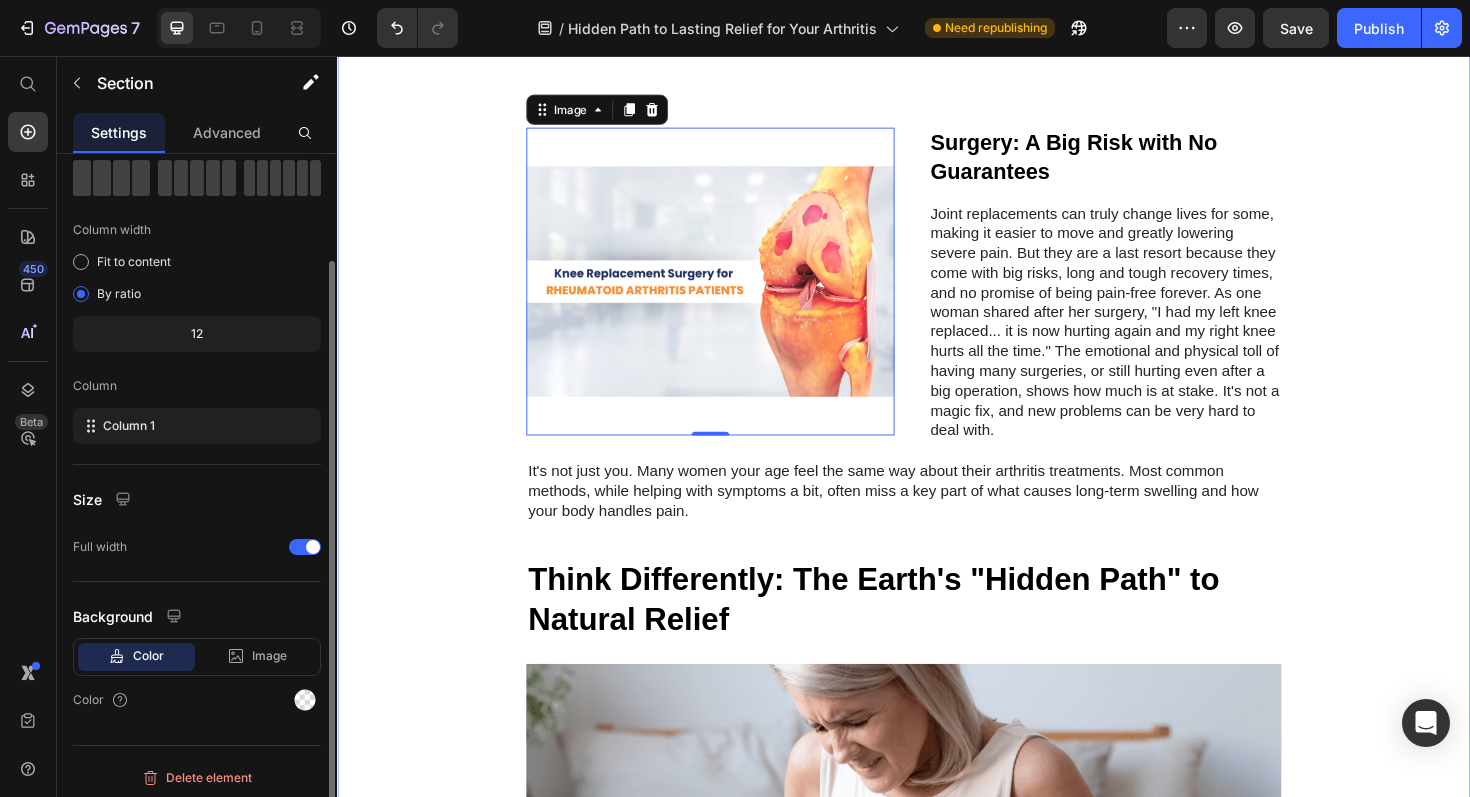 click on "Why Don't Most Solutions Give You Real Freedom From Arthritis? Heading It's not just you. Many women your age feel the same way about their arthritis treatments. Most common methods, while helping with symptoms a bit, often miss a key part of what causes long-term swelling and how your body handles pain. Text Block Image Pills and Injections: Just Covering Up the Problem, Not Fixing It Heading Medicines like Celebrex or steroid shots are made to block pain signals or lower swelling in one spot. They can give you much-needed breaks from bad pain. But they usually don't deal with the bigger, widespread swelling that is the real reason for your arthritis pain. As someone put it, "The pain and fatigue, it just drains you... these pills just take the edge off, but it's always there." Plus, the worry about long-term problems from these medicines – like stomach issues, heart risks, or getting dependent on strong painkillers – is a real concern. You're always thinking about the good effects versus the bad ones." at bounding box center (937, 1586) 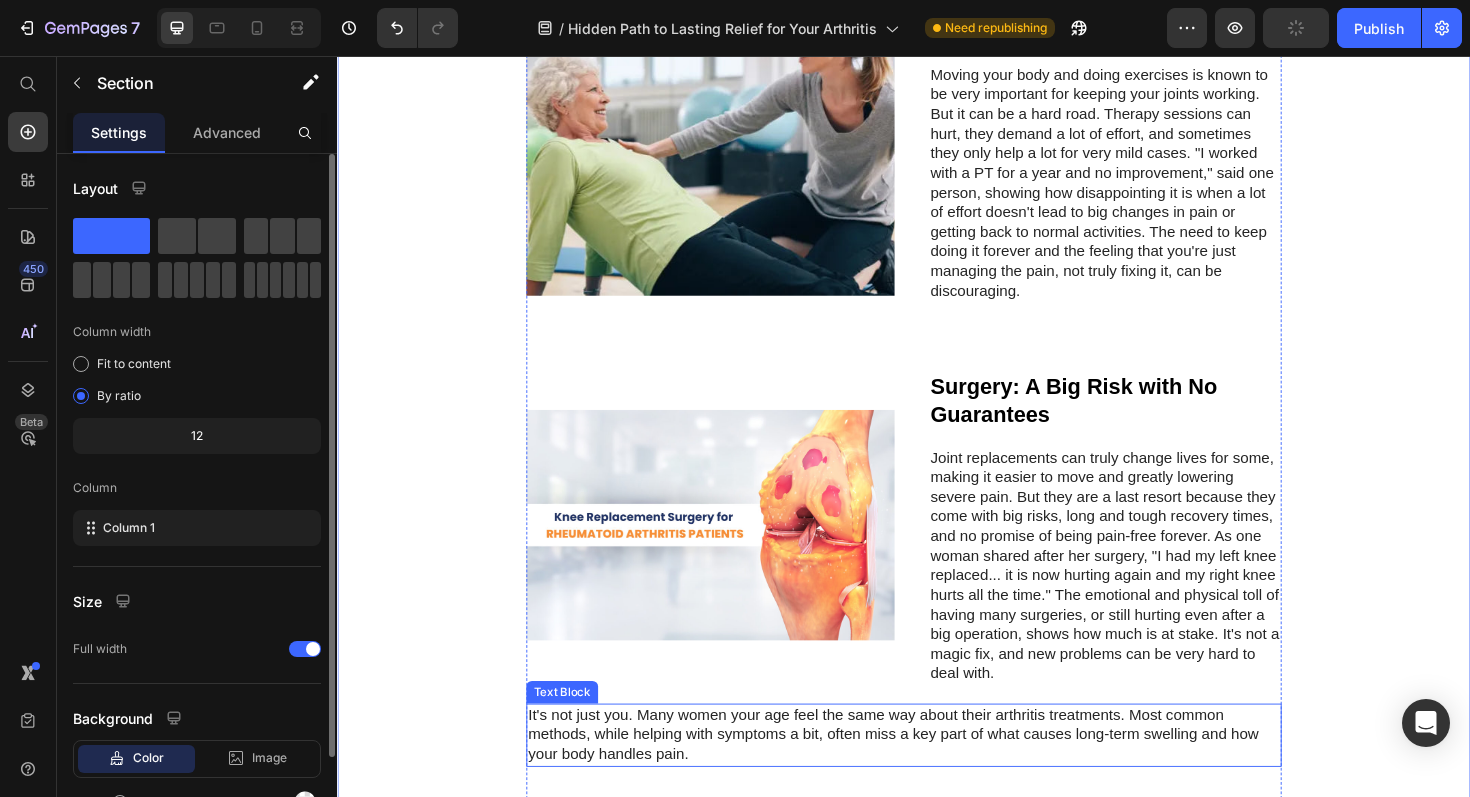scroll, scrollTop: 2901, scrollLeft: 0, axis: vertical 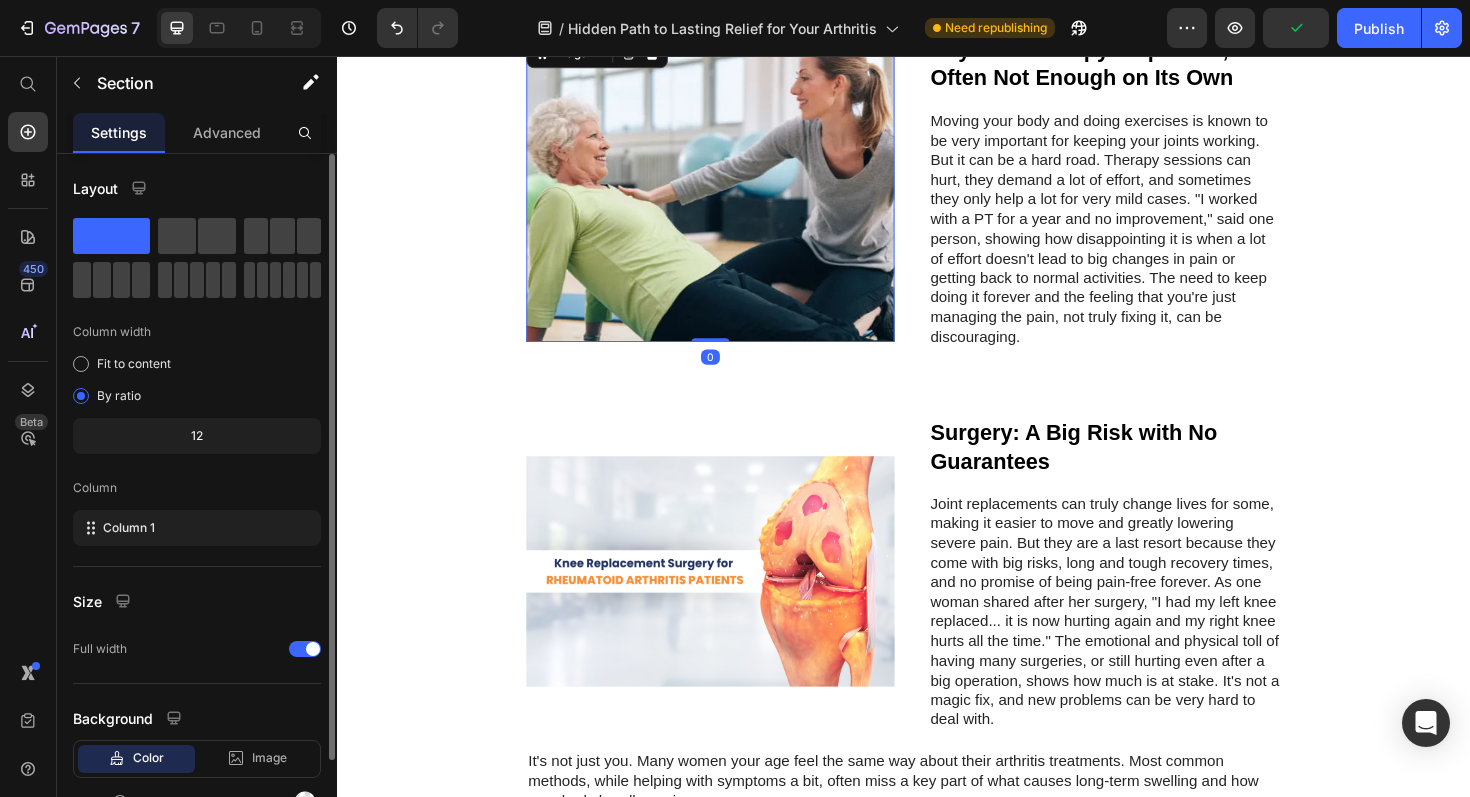 click at bounding box center (732, 196) 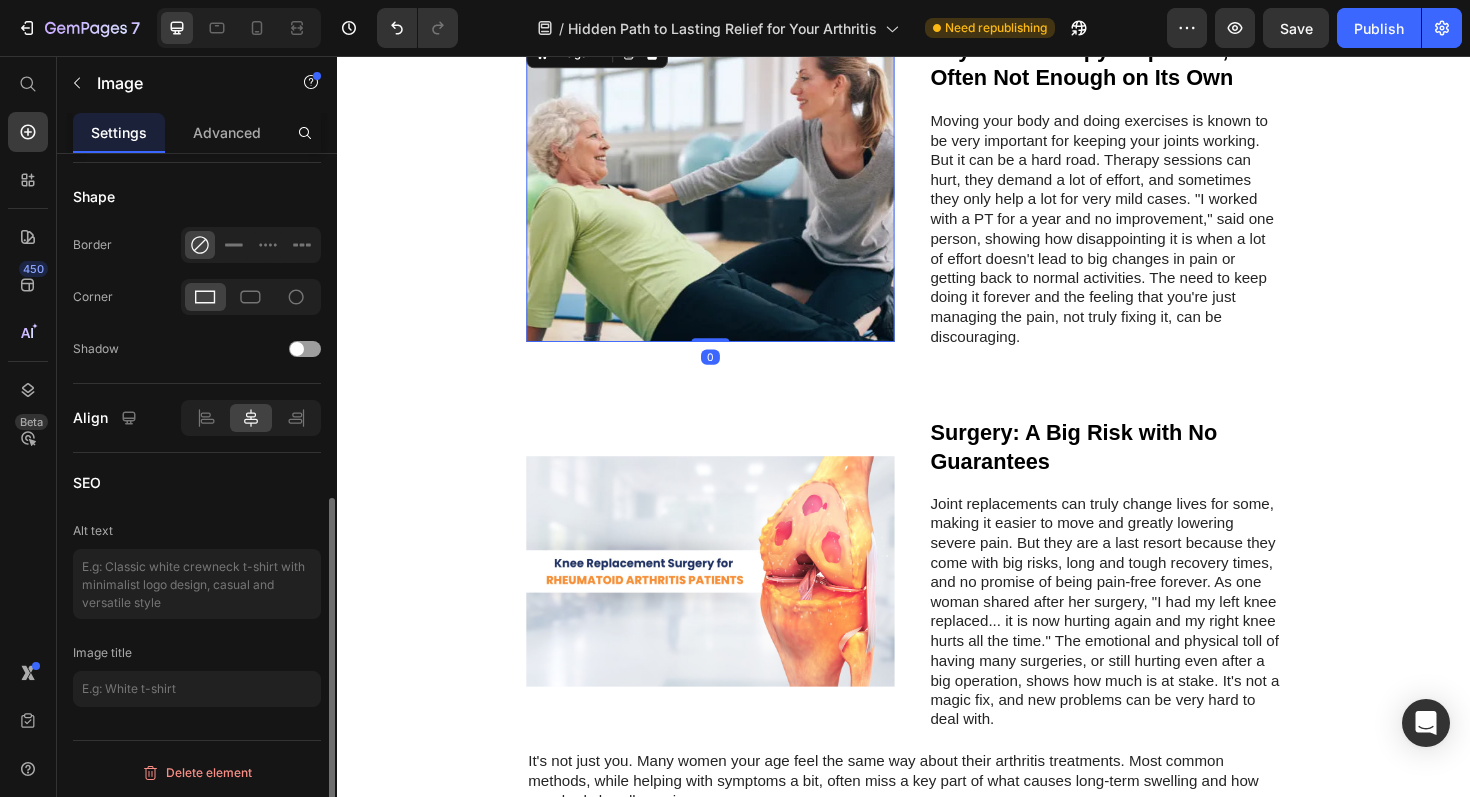 scroll, scrollTop: 726, scrollLeft: 0, axis: vertical 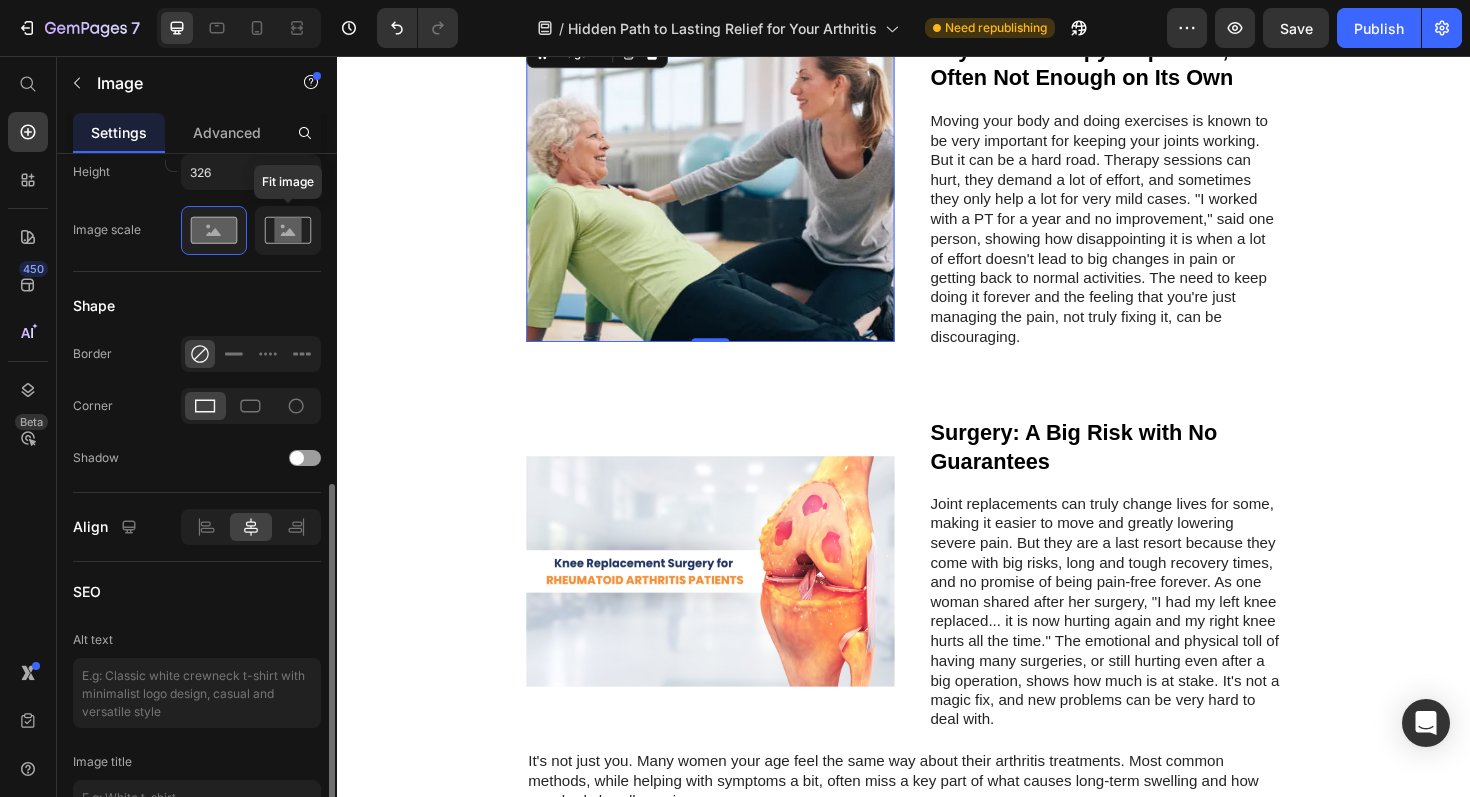 click 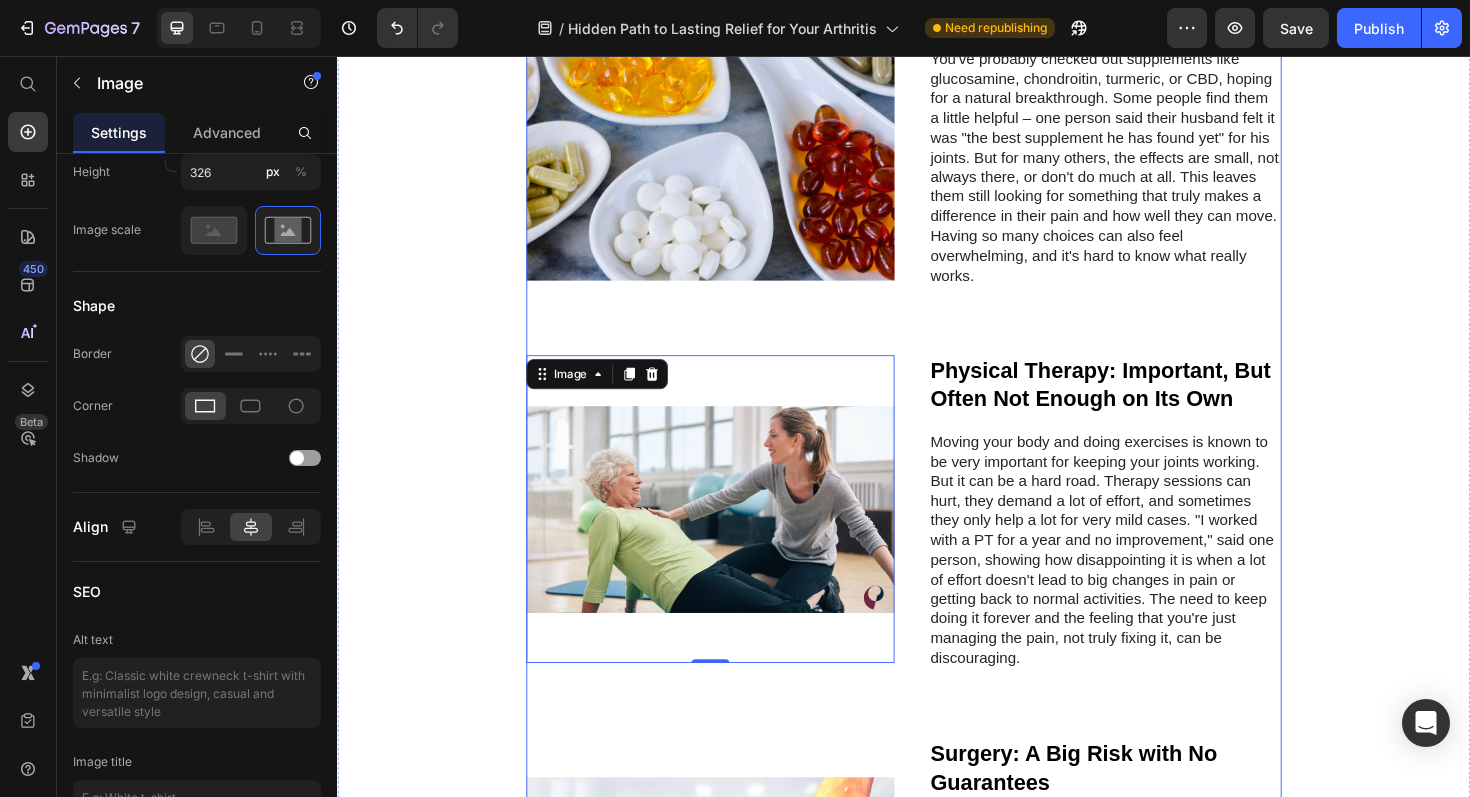 scroll, scrollTop: 2504, scrollLeft: 0, axis: vertical 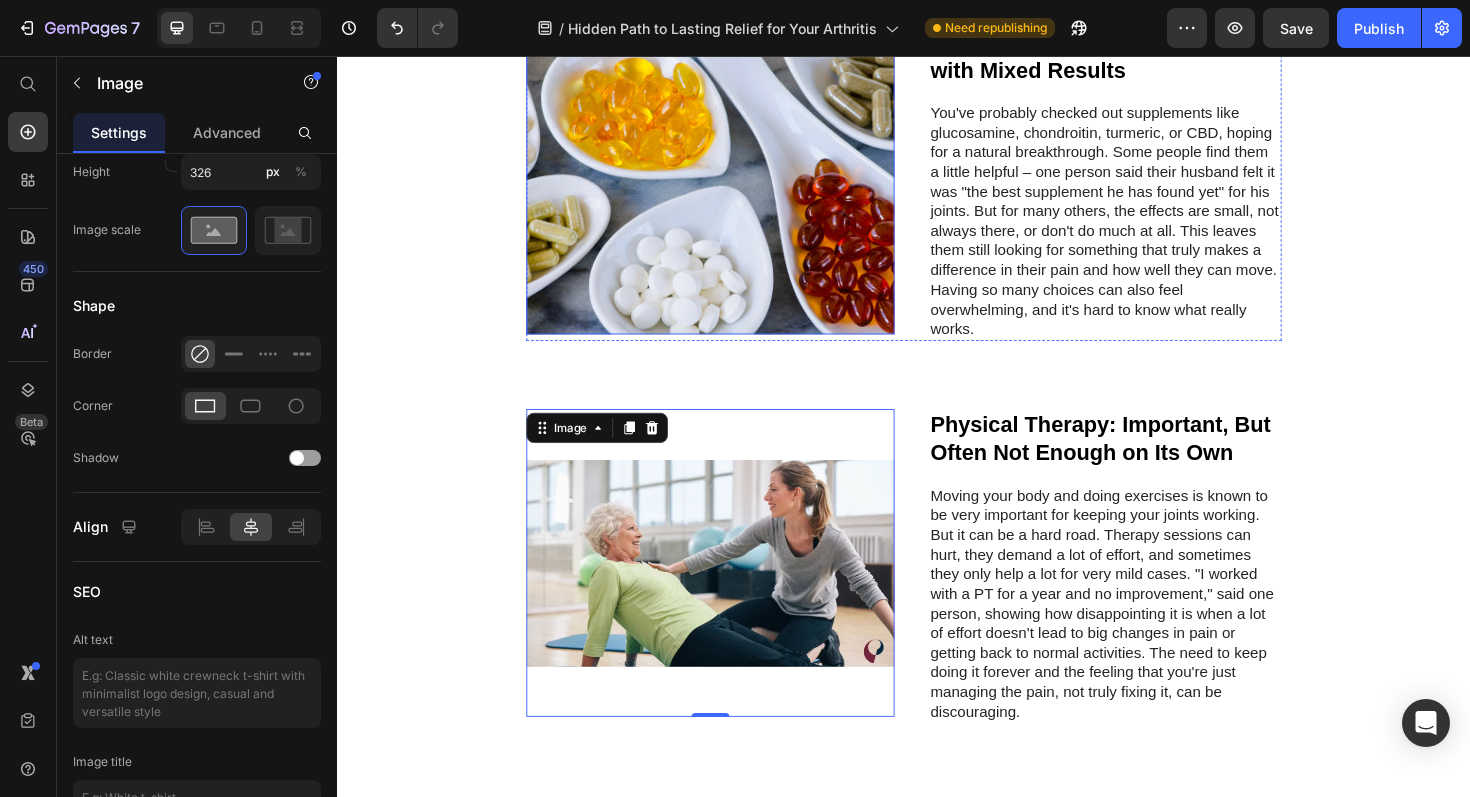 click at bounding box center (732, 188) 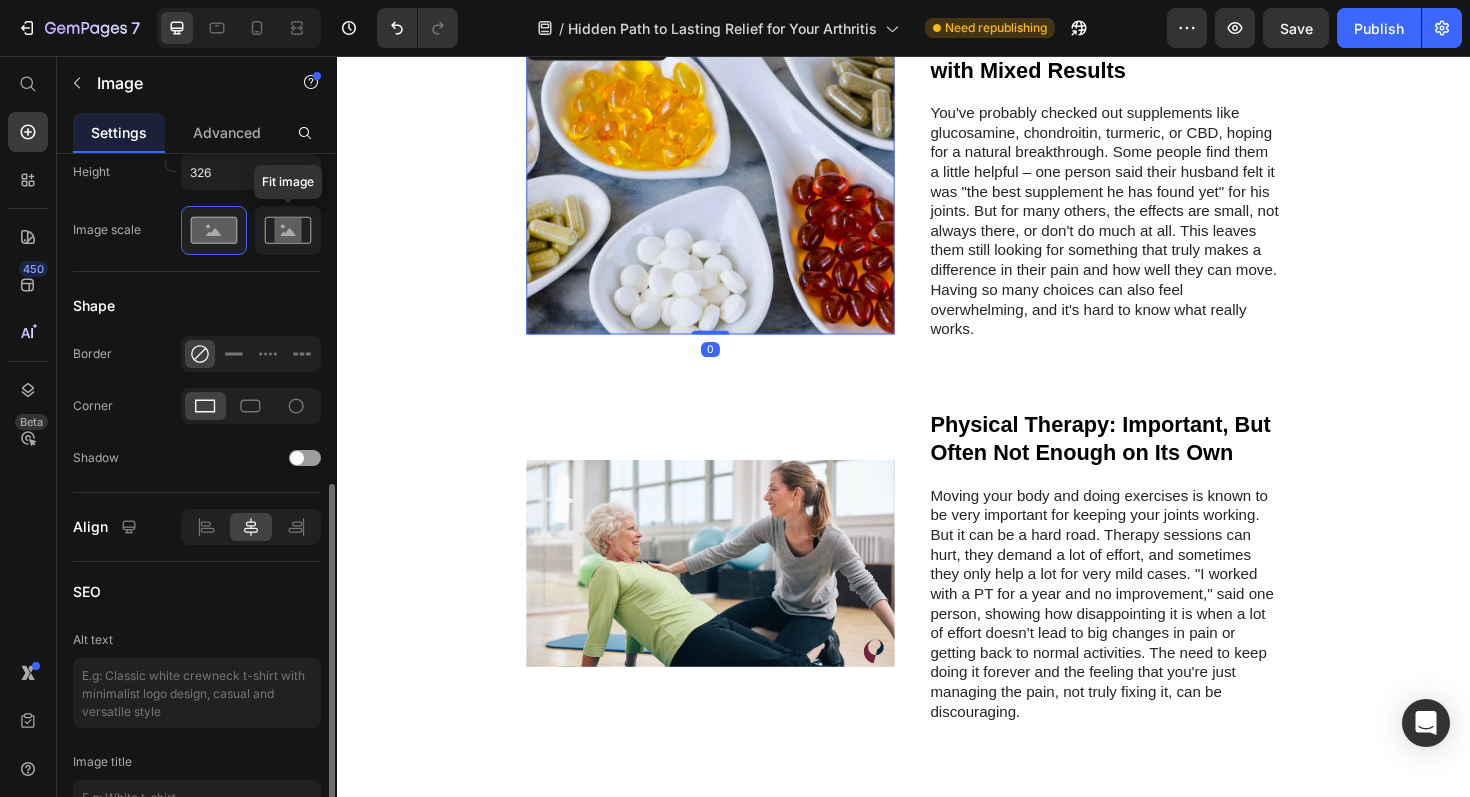 click 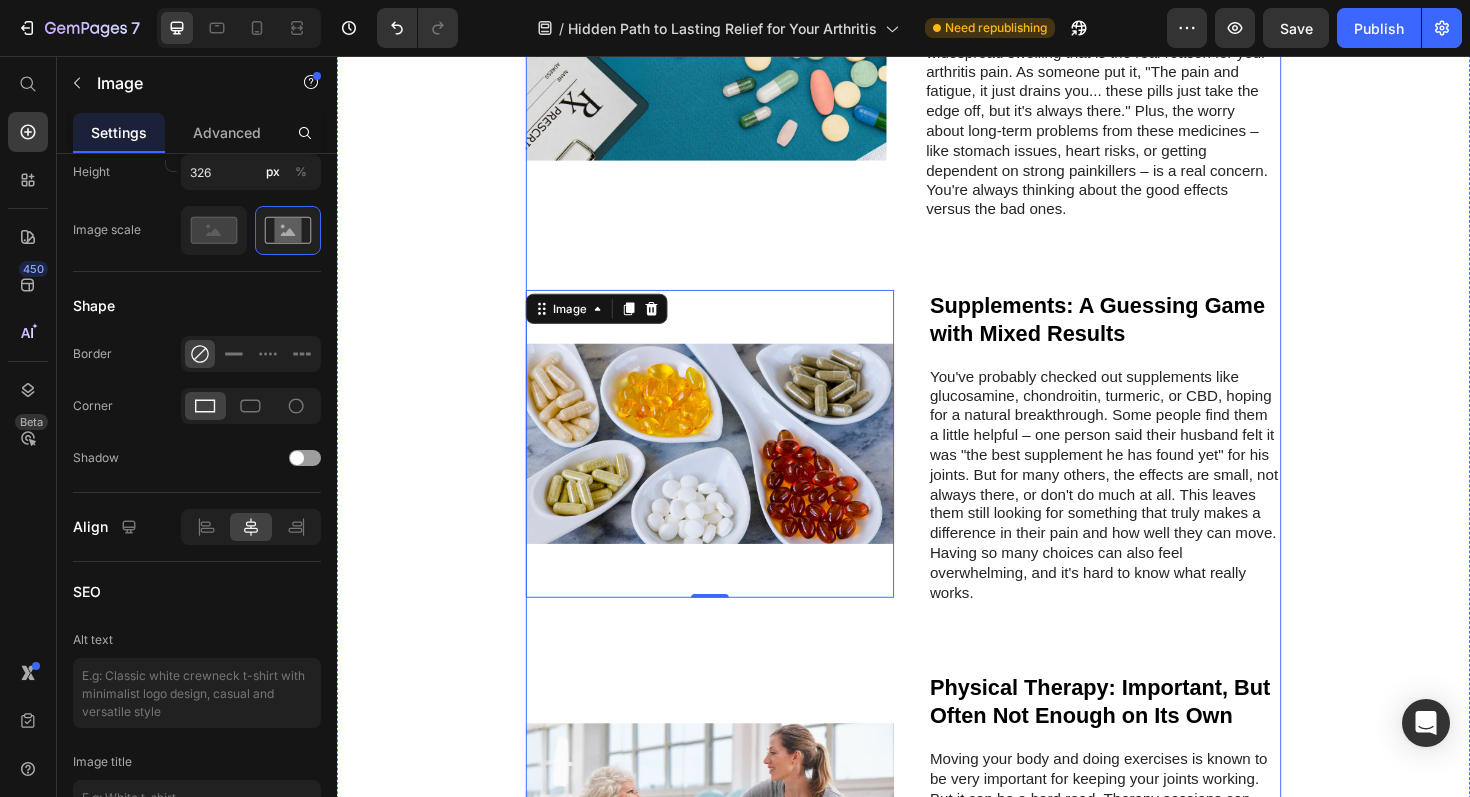 scroll, scrollTop: 2171, scrollLeft: 0, axis: vertical 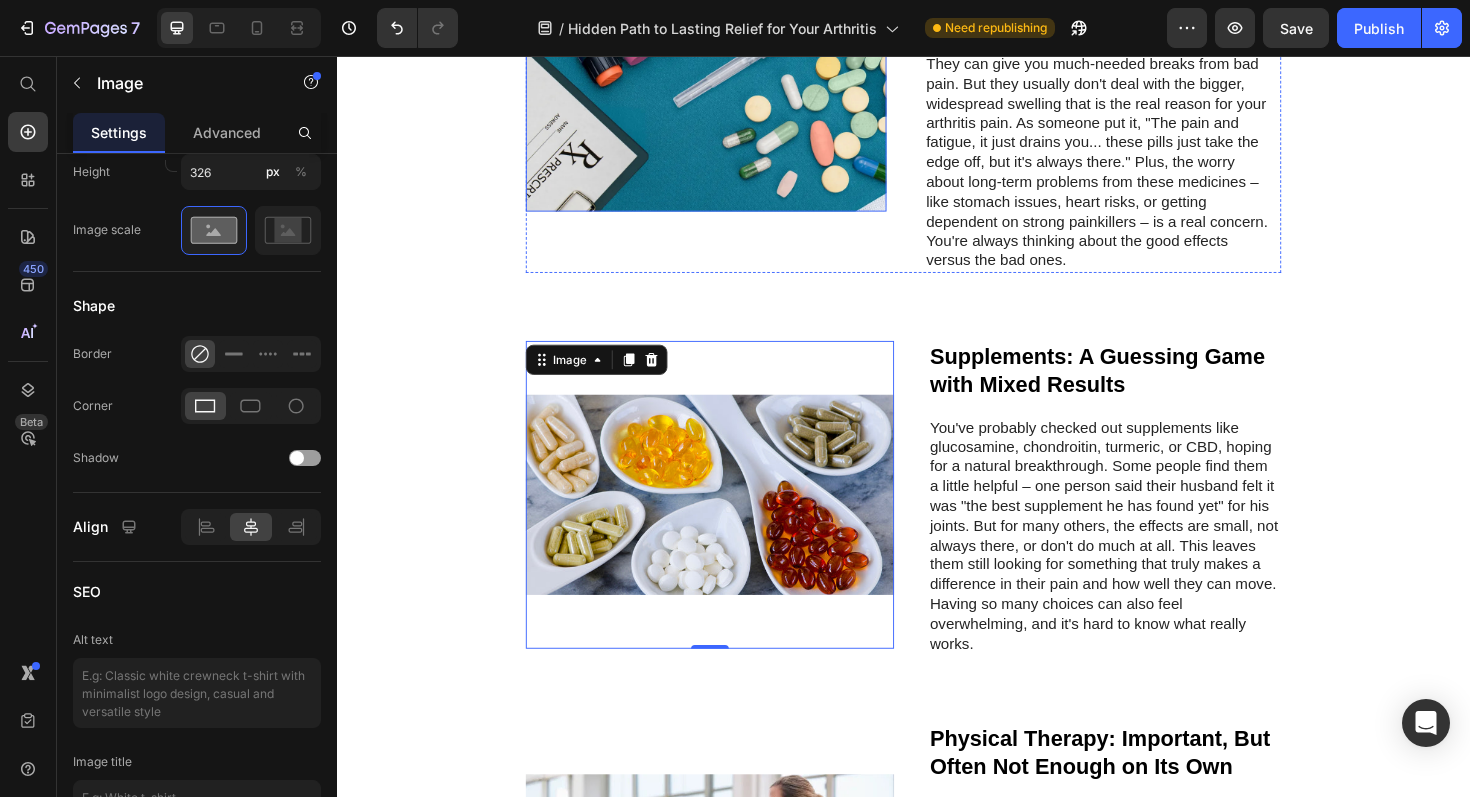 click at bounding box center [728, 61] 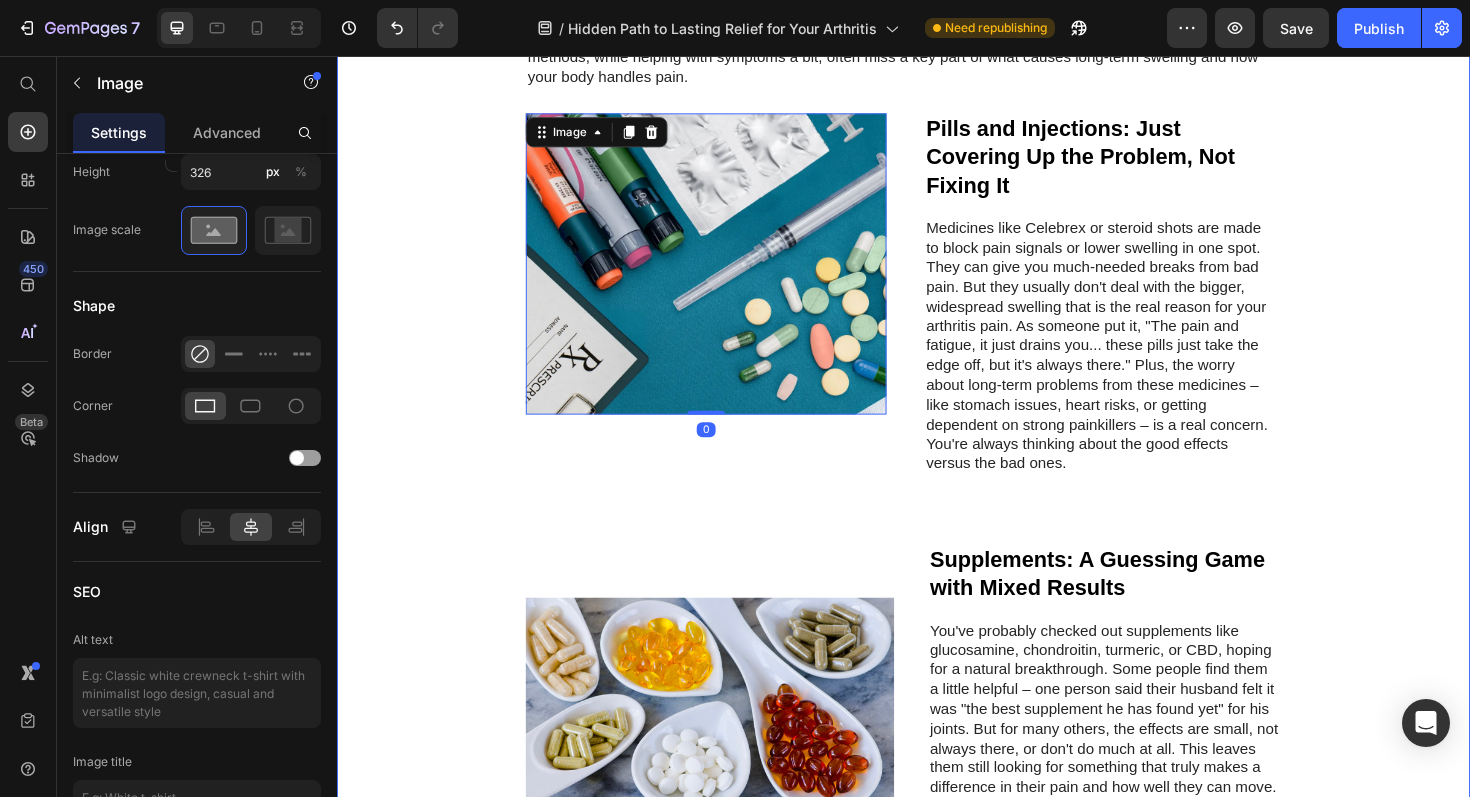 scroll, scrollTop: 1936, scrollLeft: 0, axis: vertical 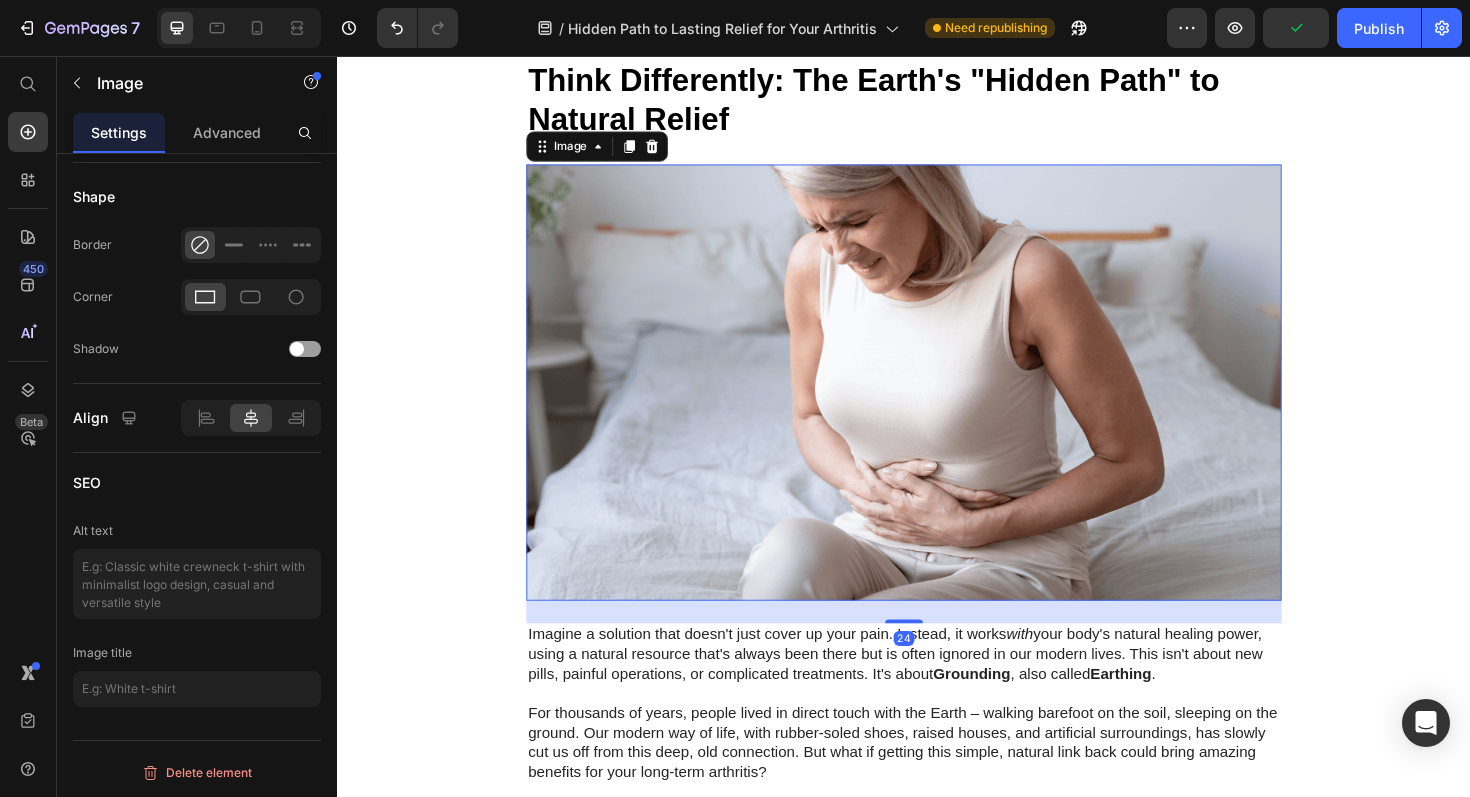 click at bounding box center (937, 402) 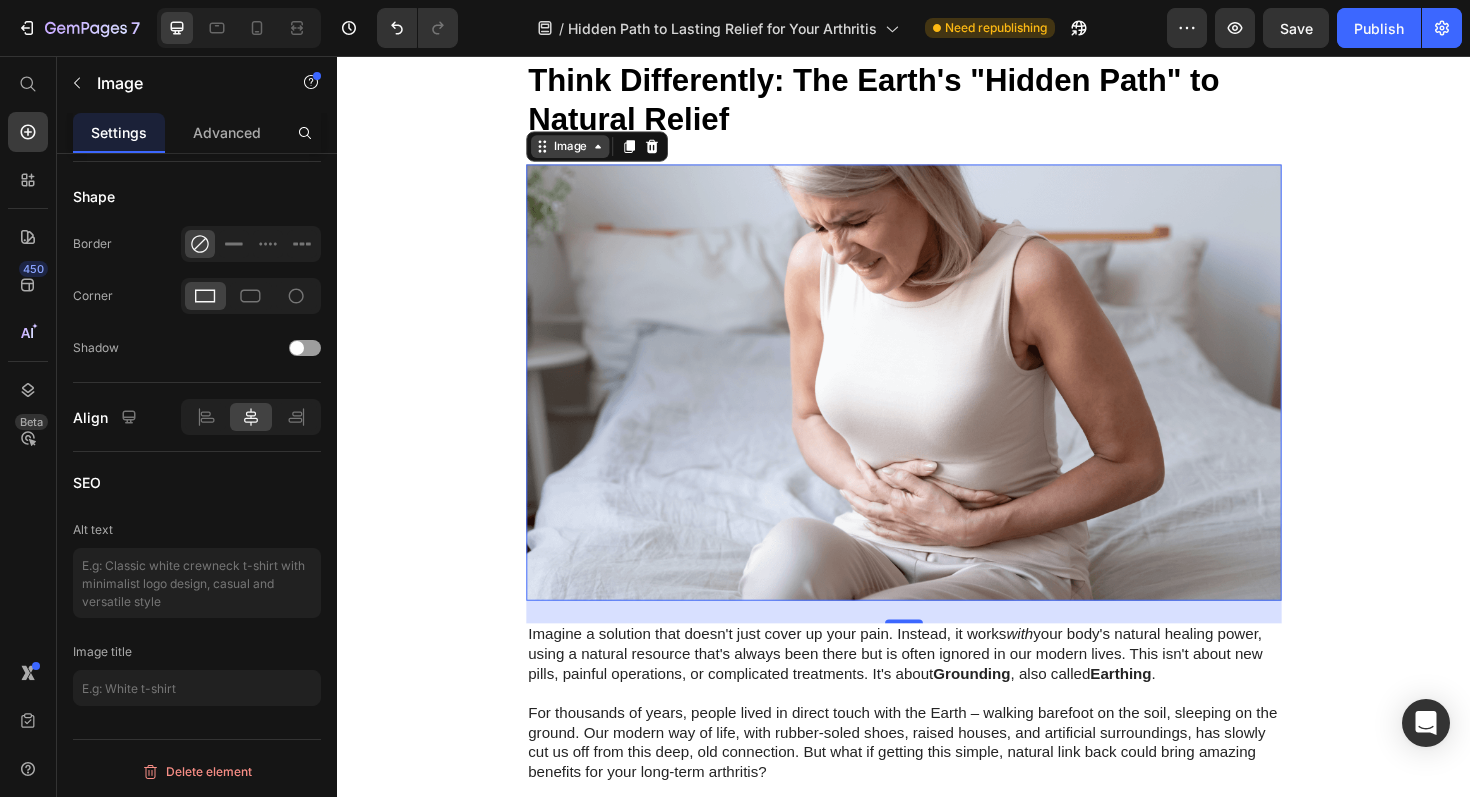 click on "Image" at bounding box center (583, 152) 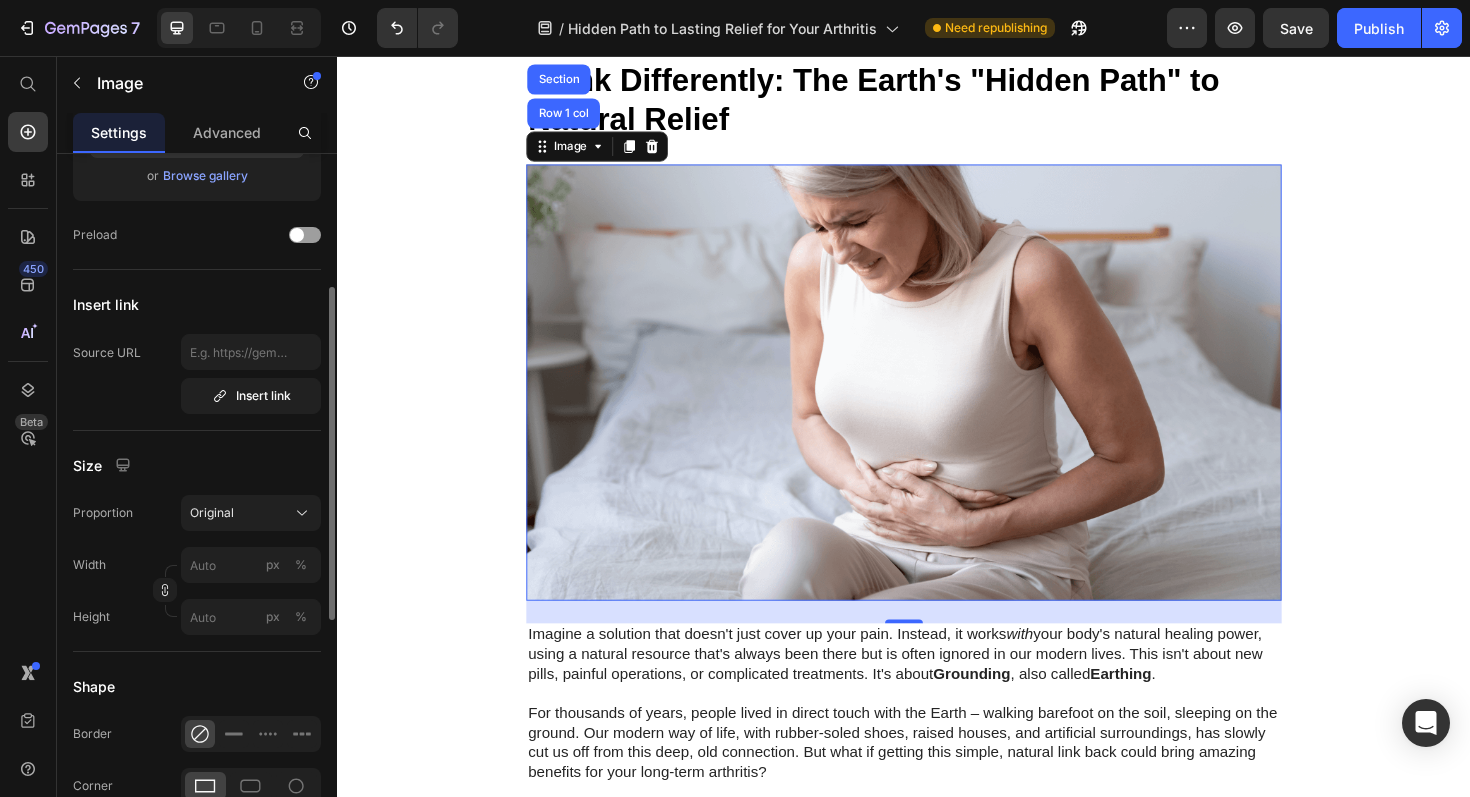 scroll, scrollTop: 0, scrollLeft: 0, axis: both 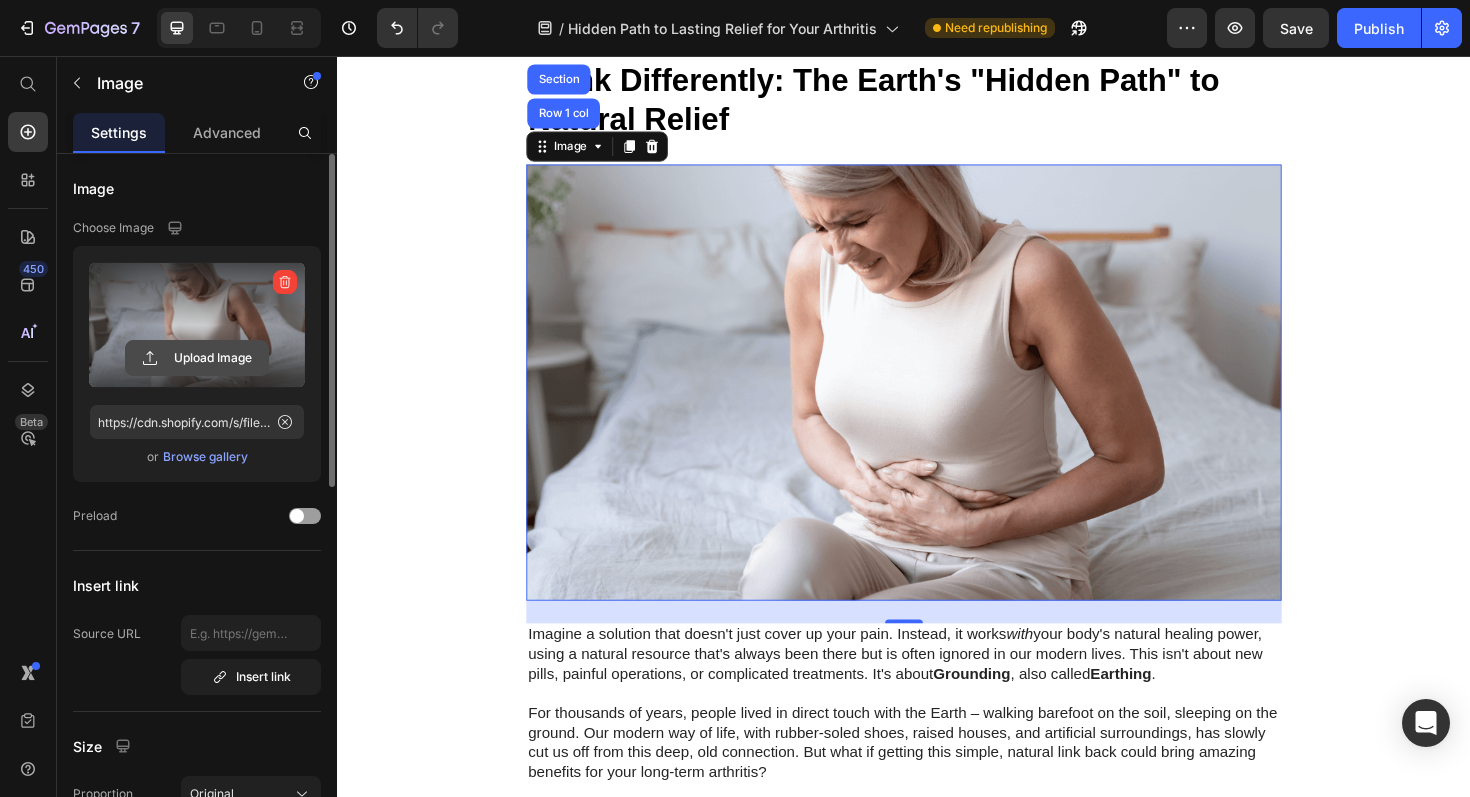 click 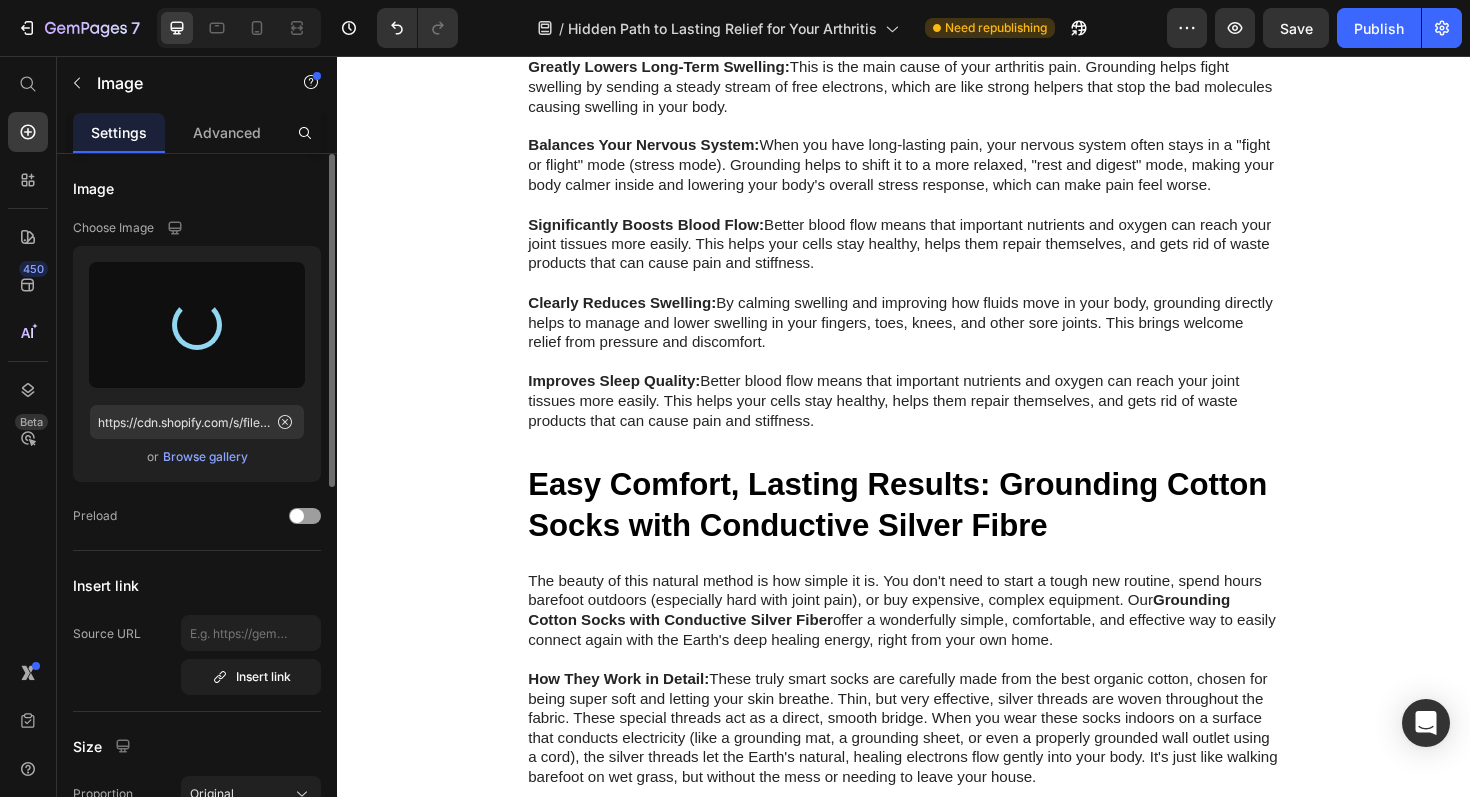 type on "https://cdn.shopify.com/s/files/1/0758/9750/3983/files/gempages_574364805930943551-61374f69-5098-41dc-88c2-2b3739d419ee.webp" 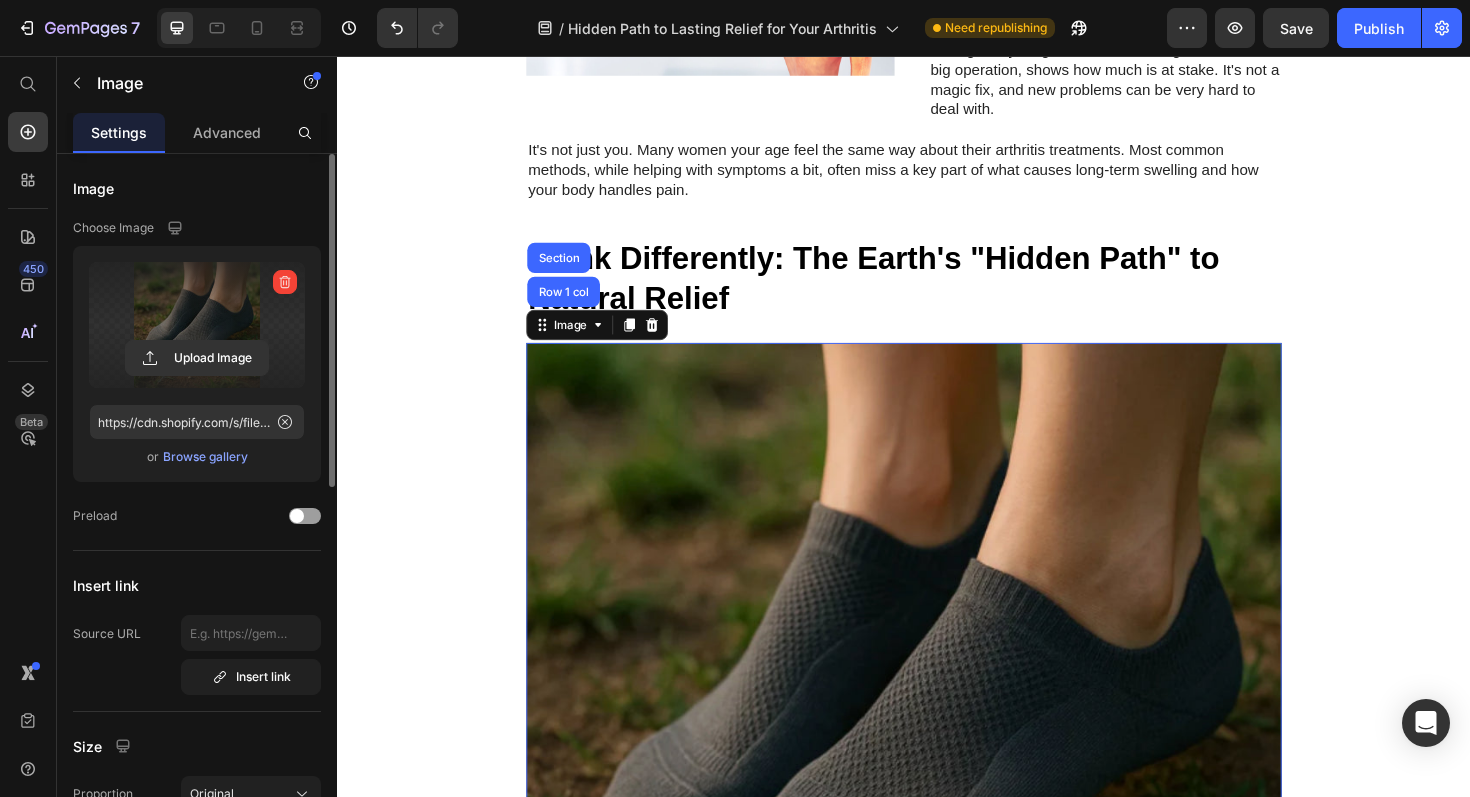 scroll, scrollTop: 3549, scrollLeft: 0, axis: vertical 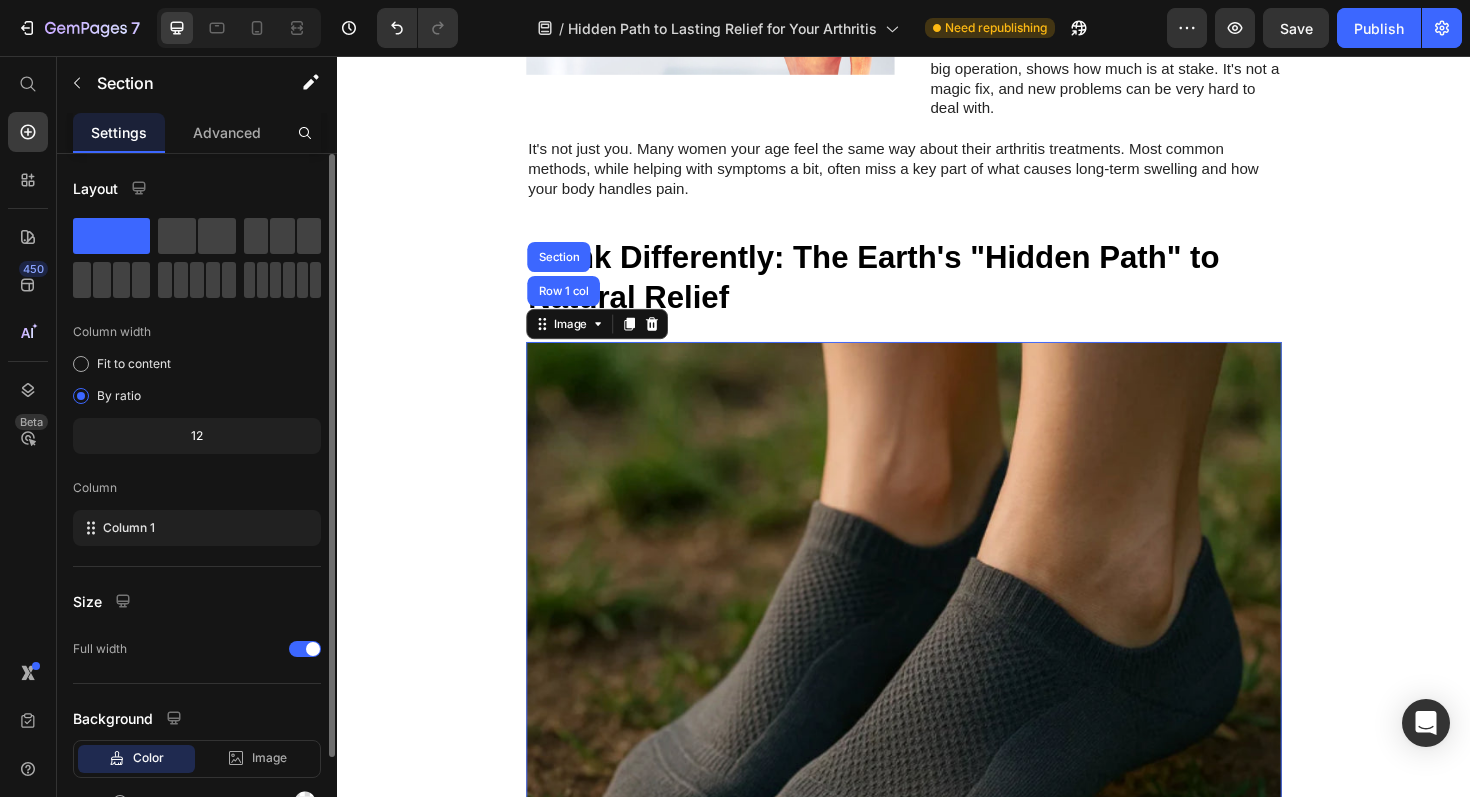 click on "Why Don't Most Solutions Give You Real Freedom From Arthritis? Heading It's not just you. Many women your age feel the same way about their arthritis treatments. Most common methods, while helping with symptoms a bit, often miss a key part of what causes long-term swelling and how your body handles pain. Text Block Image Pills and Injections: Just Covering Up the Problem, Not Fixing It Heading Medicines like Celebrex or steroid shots are made to block pain signals or lower swelling in one spot. They can give you much-needed breaks from bad pain. But they usually don't deal with the bigger, widespread swelling that is the real reason for your arthritis pain. As someone put it, "The pain and fatigue, it just drains you... these pills just take the edge off, but it's always there." Plus, the worry about long-term problems from these medicines – like stomach issues, heart risks, or getting dependent on strong painkillers – is a real concern. You're always thinking about the good effects versus the bad ones." at bounding box center (937, 1416) 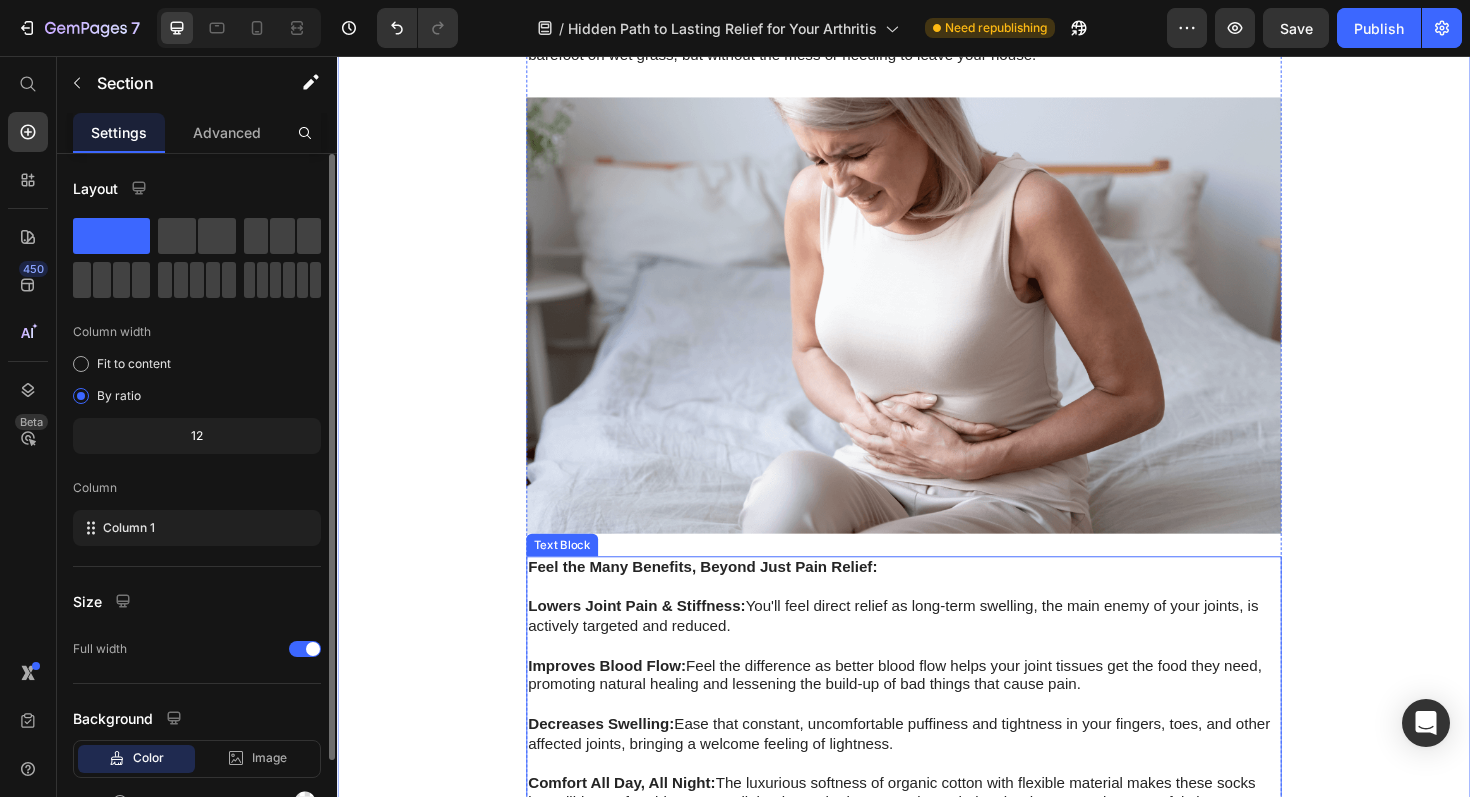 scroll, scrollTop: 5544, scrollLeft: 0, axis: vertical 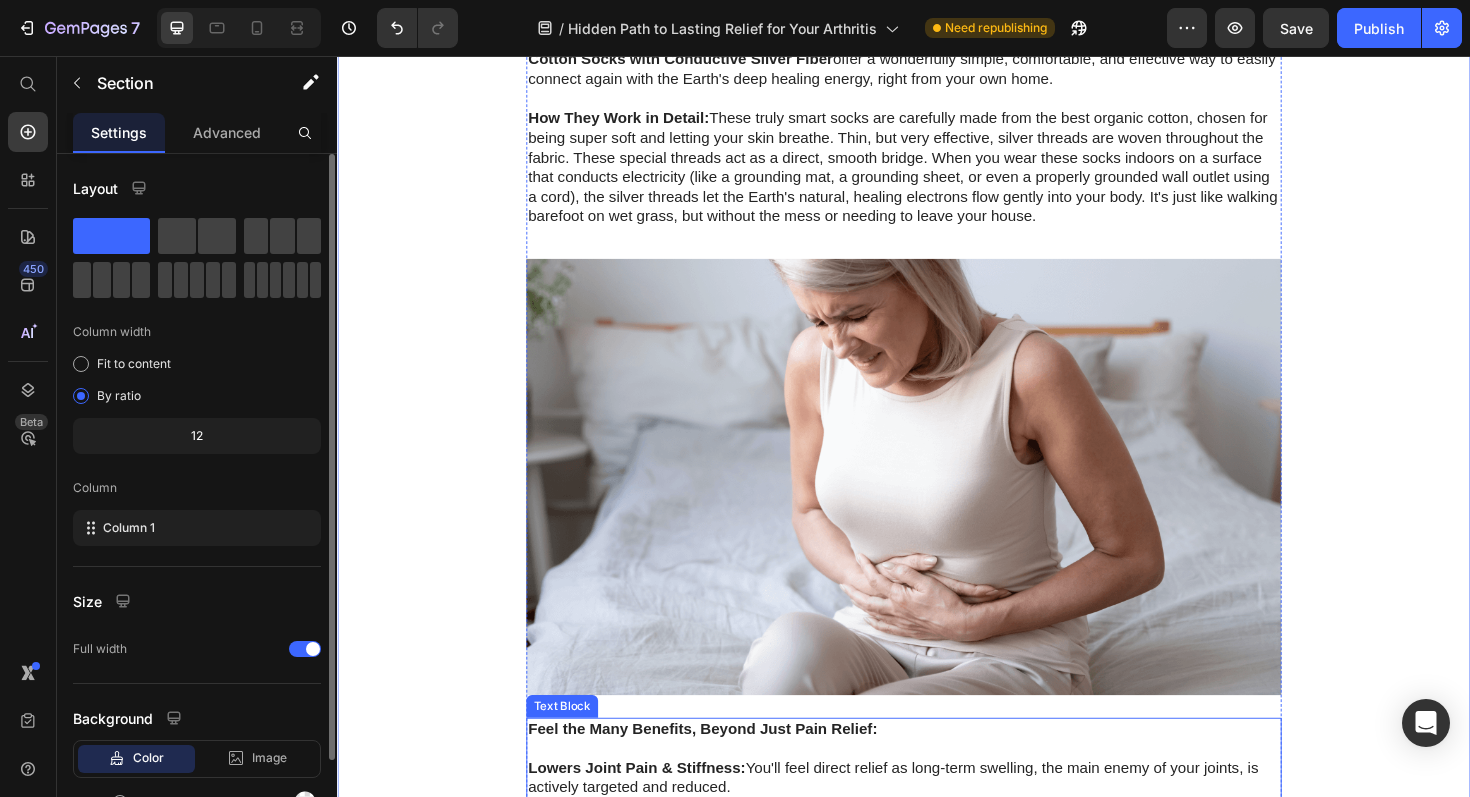 click at bounding box center (937, 502) 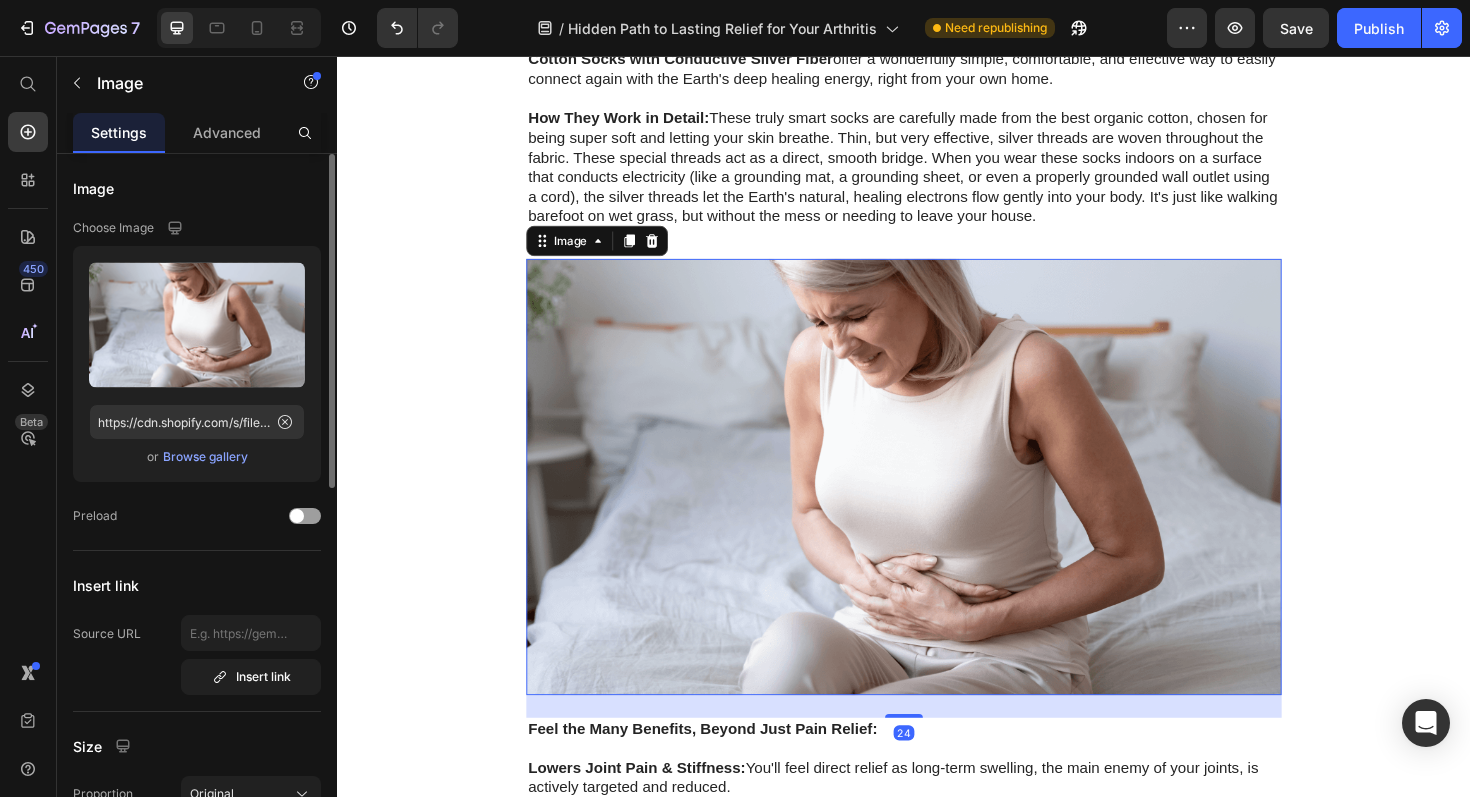 click on "Browse gallery" at bounding box center [205, 457] 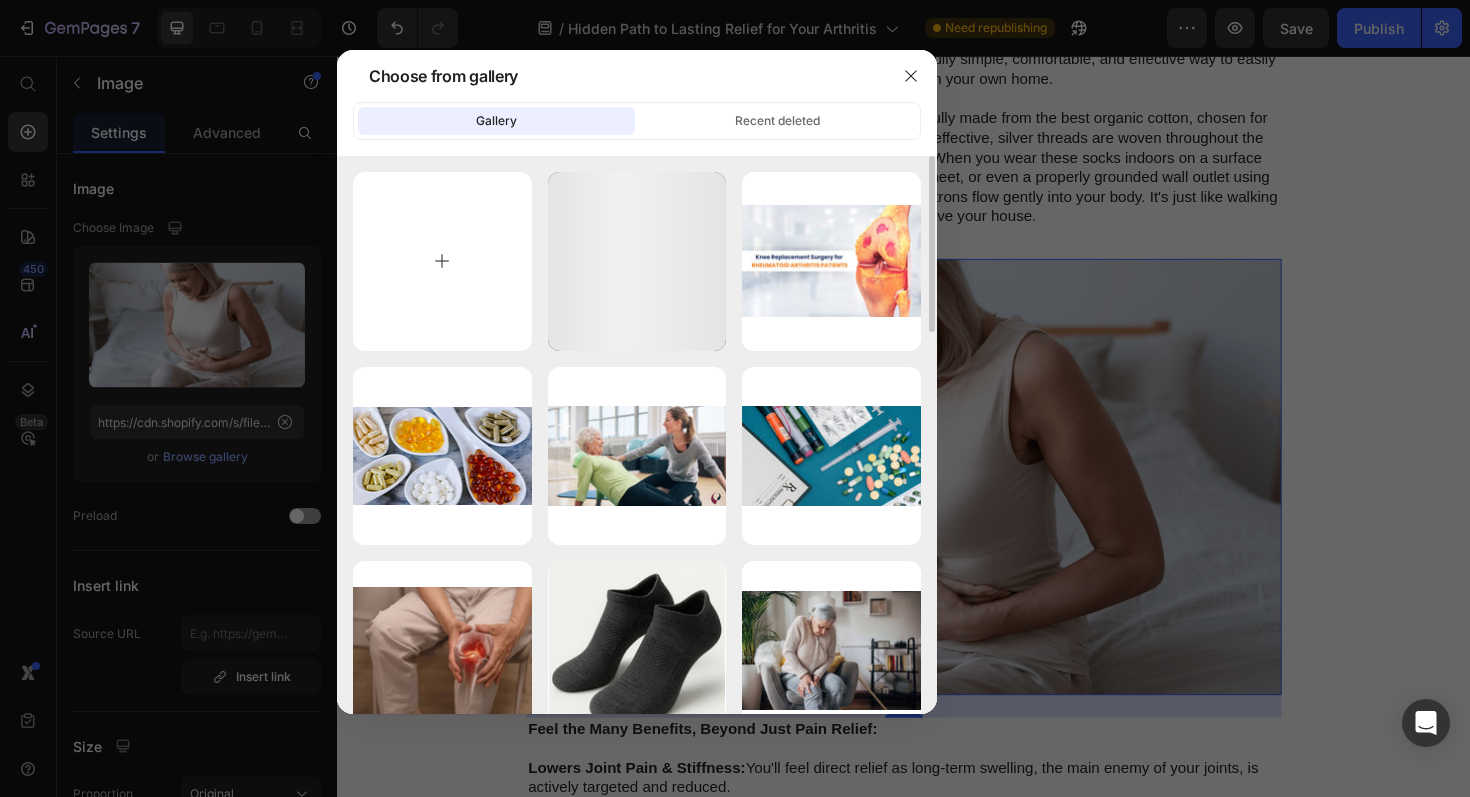 click at bounding box center [442, 261] 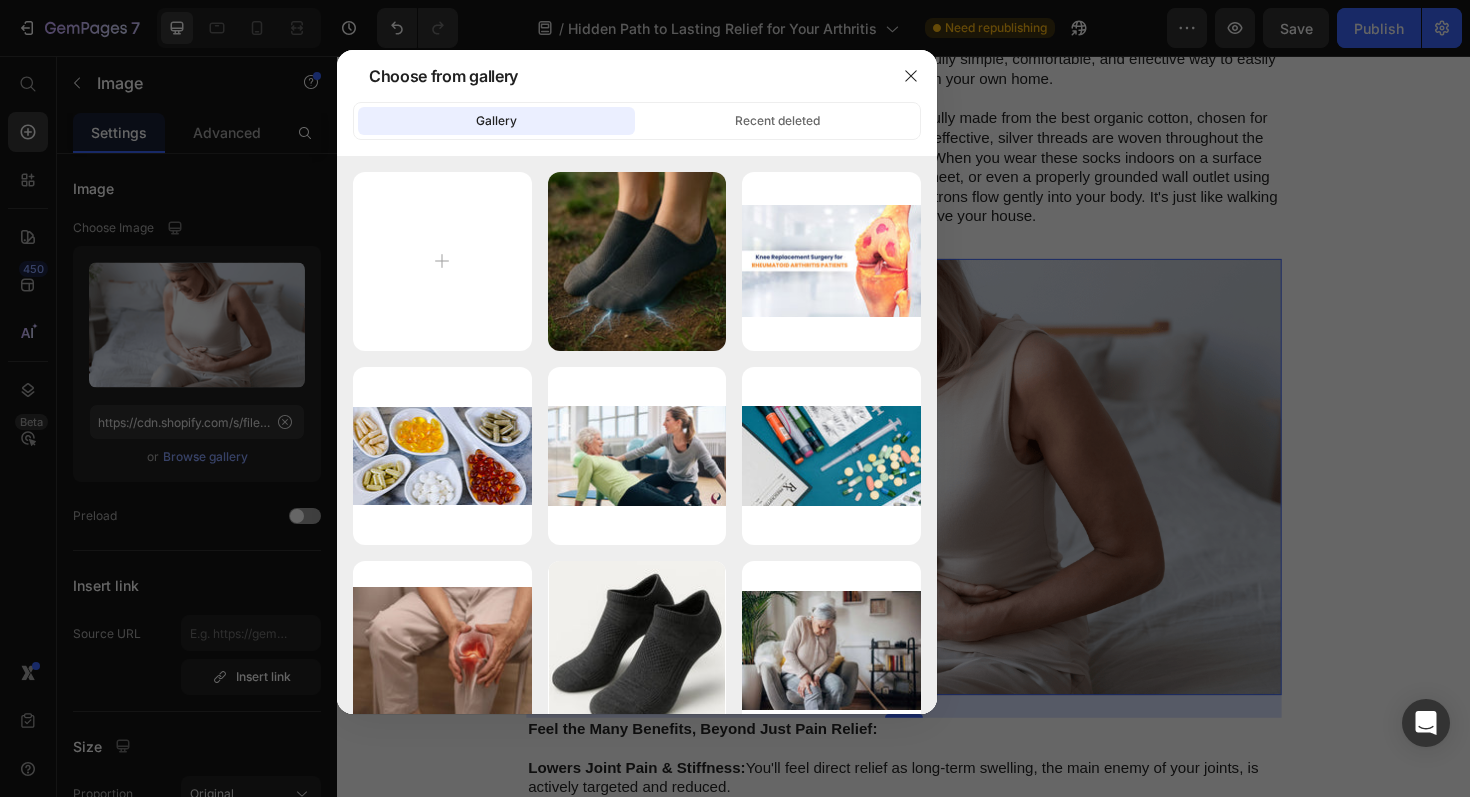 type on "C:\fakepath\agb.jpg" 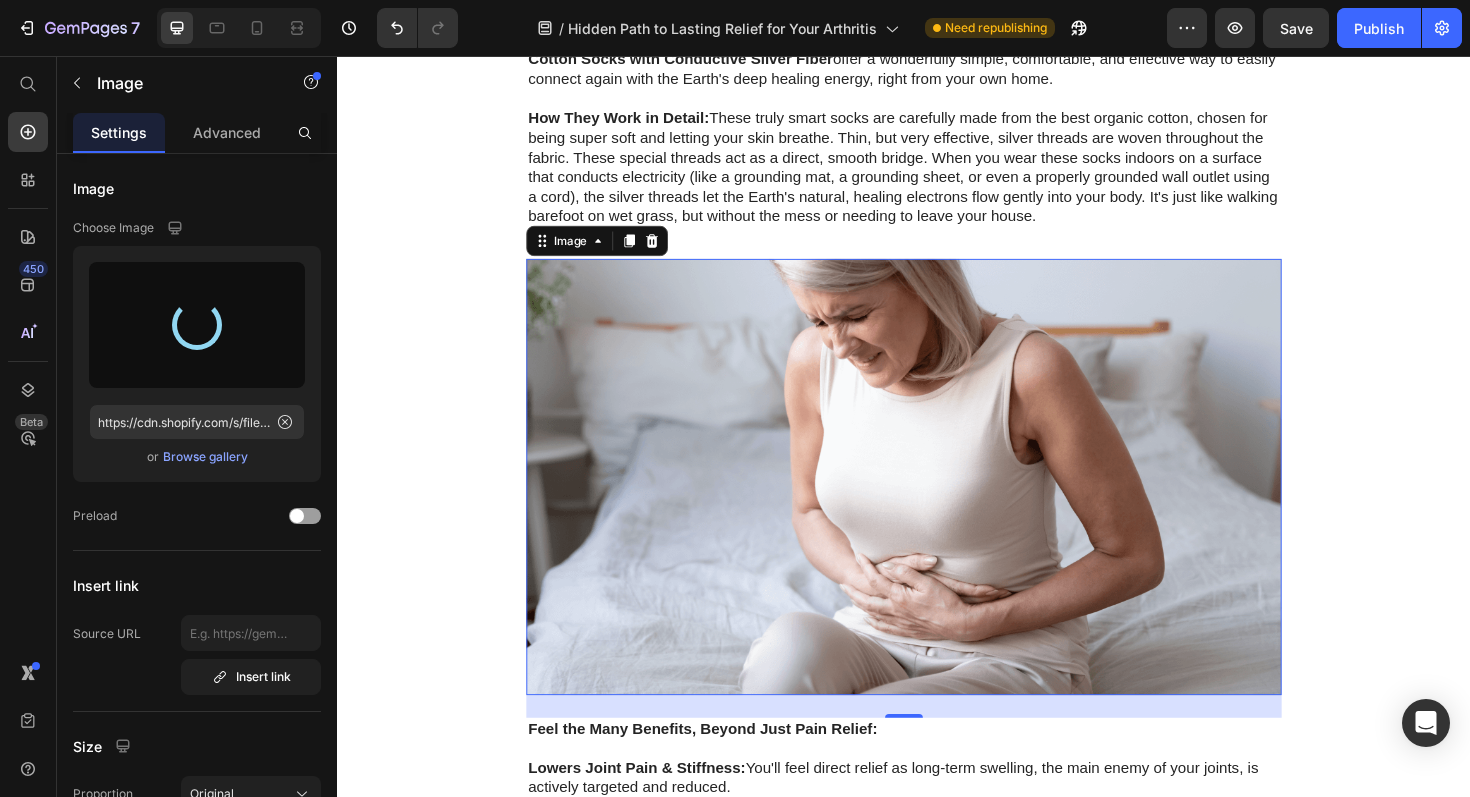 type on "https://cdn.shopify.com/s/files/1/0758/9750/3983/files/gempages_574364805930943551-4eebcc79-bbfa-48a7-b32d-545de345341e.jpg" 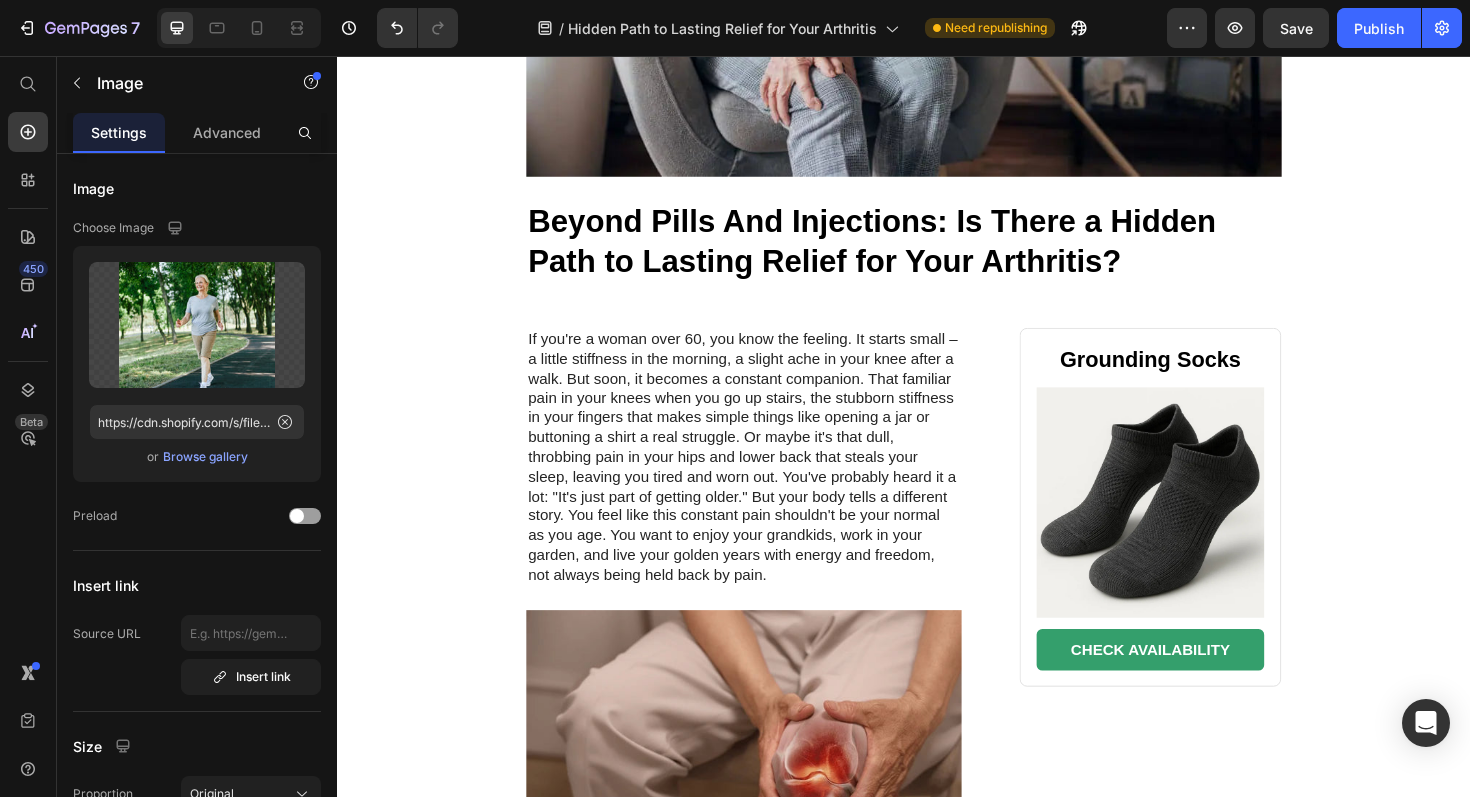 scroll, scrollTop: 0, scrollLeft: 0, axis: both 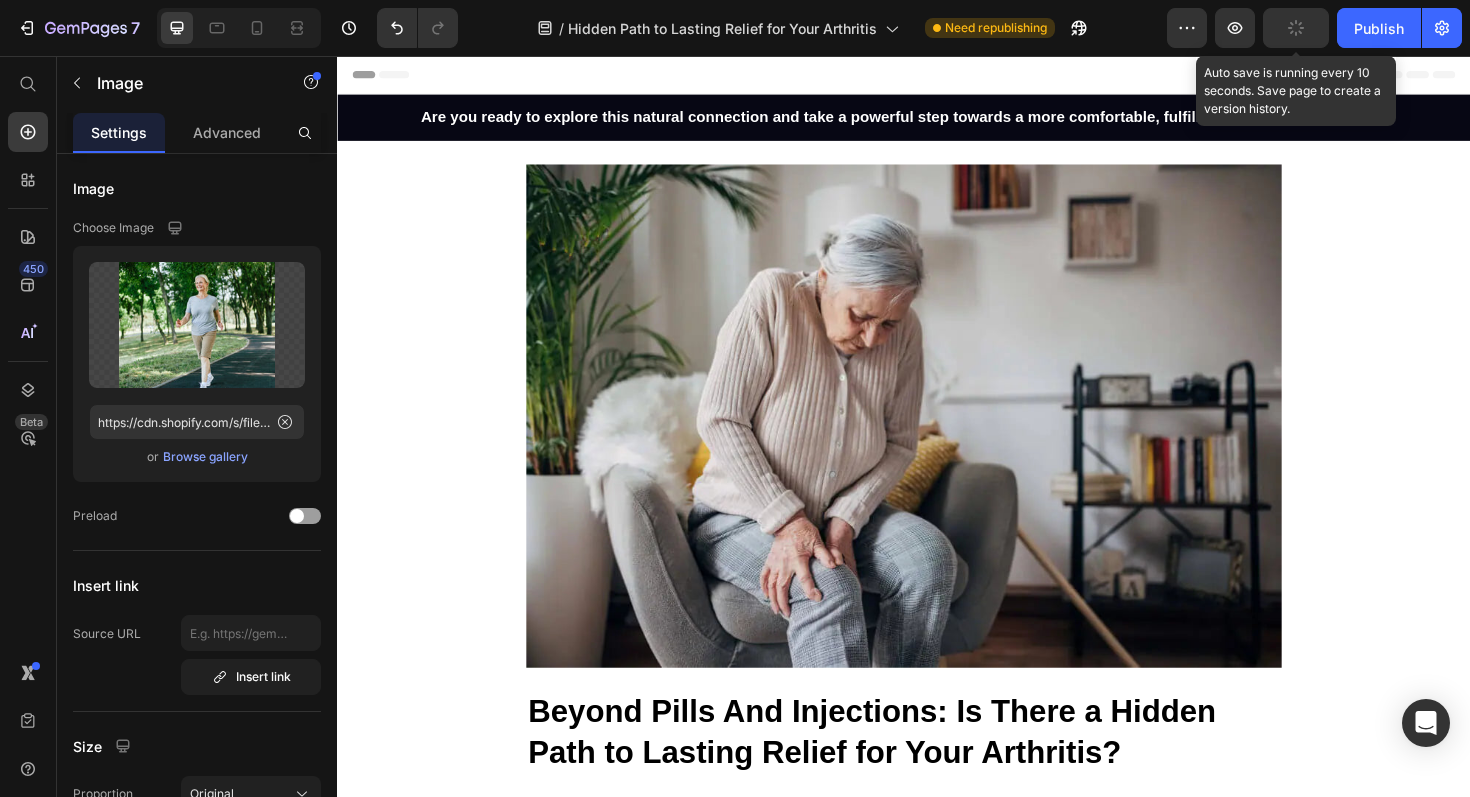 click 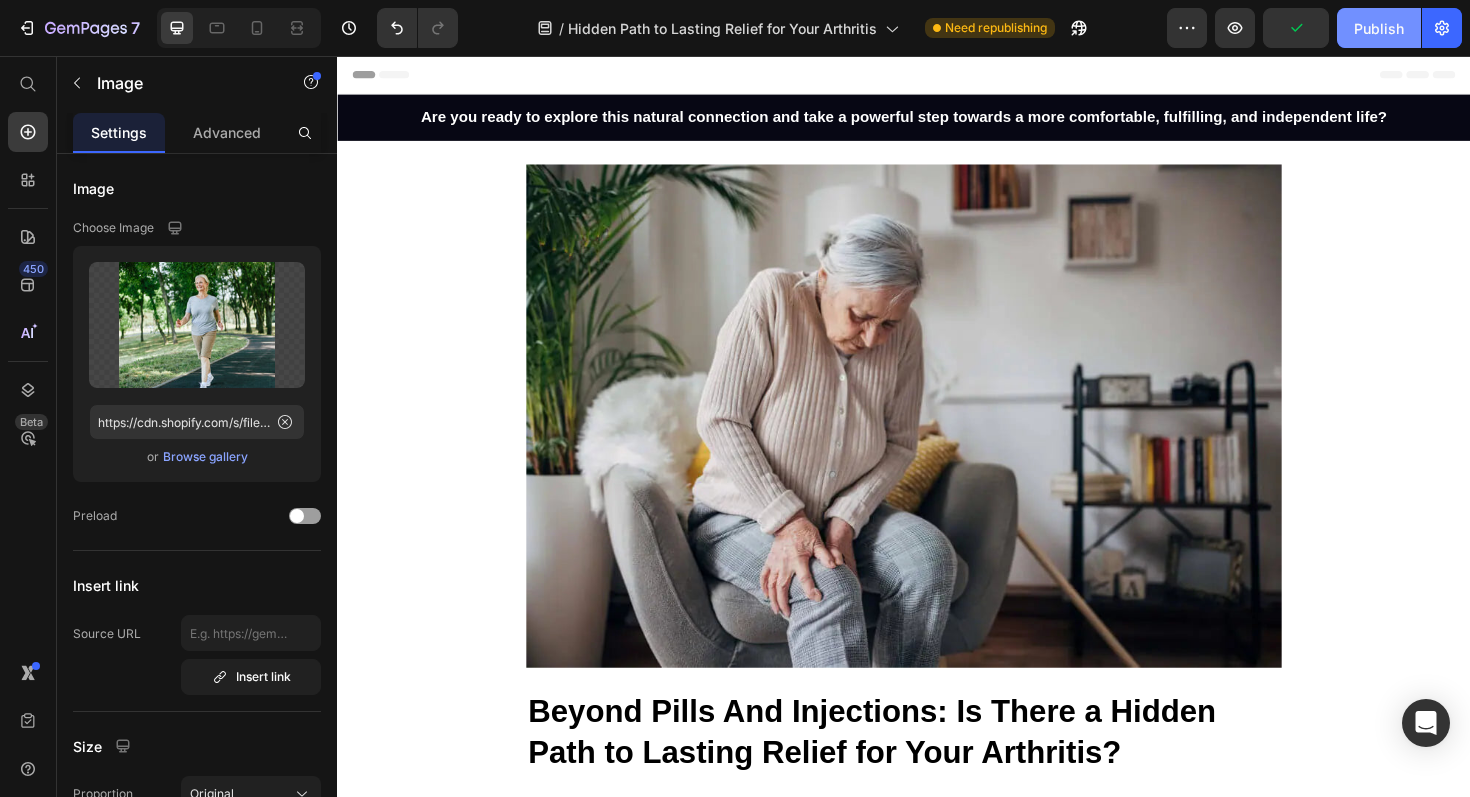 click on "Publish" at bounding box center (1379, 28) 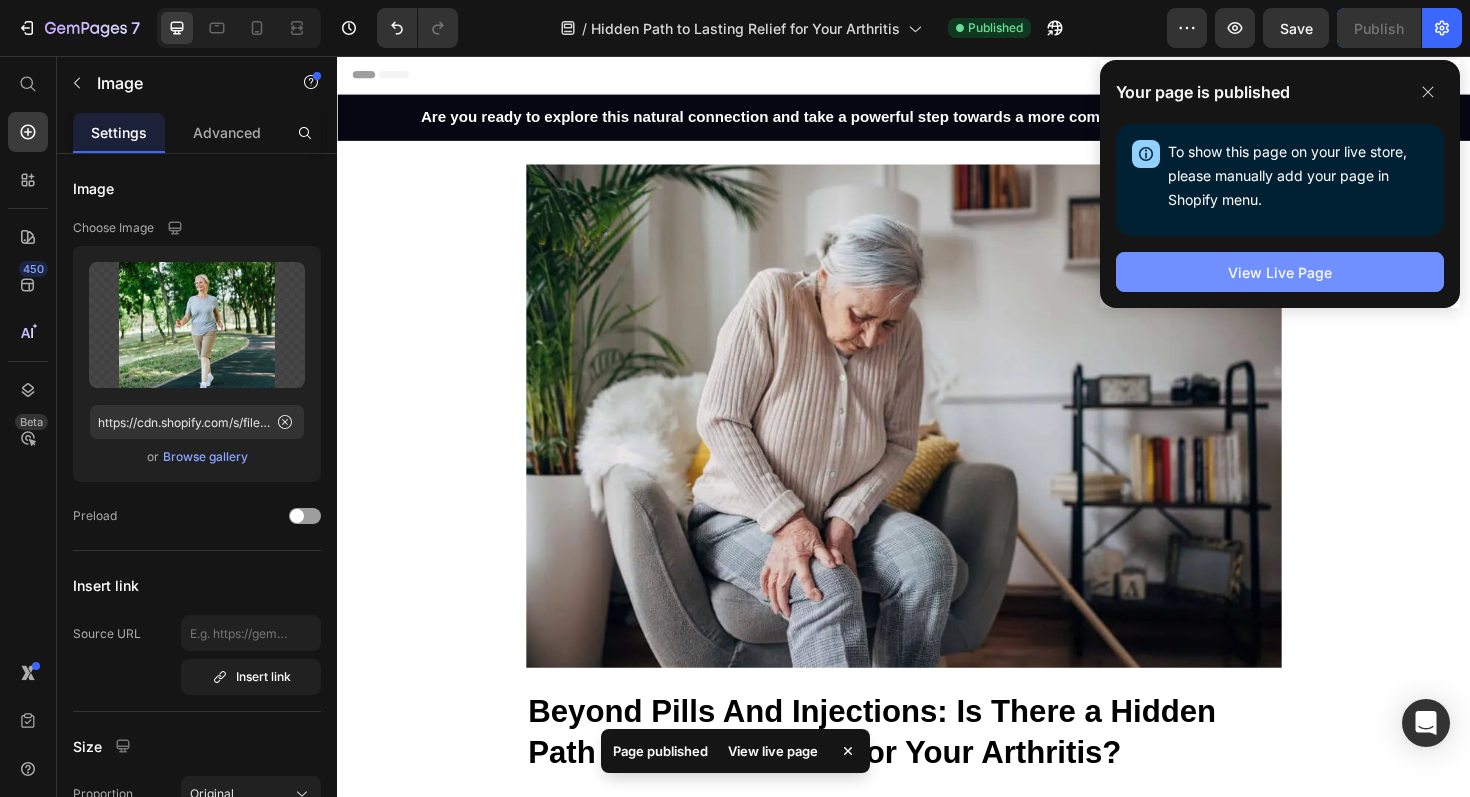 click on "View Live Page" at bounding box center (1280, 272) 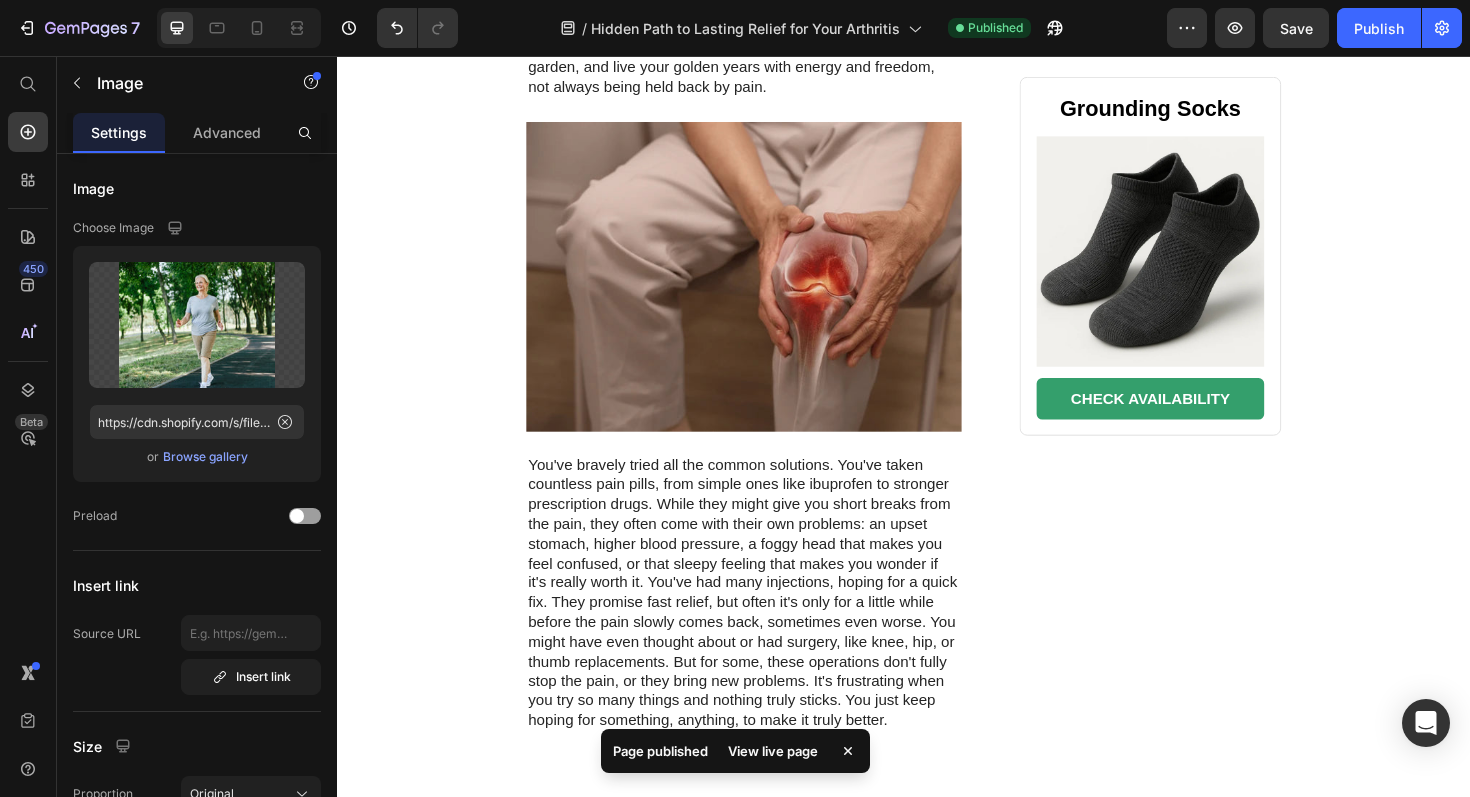 scroll, scrollTop: 1061, scrollLeft: 0, axis: vertical 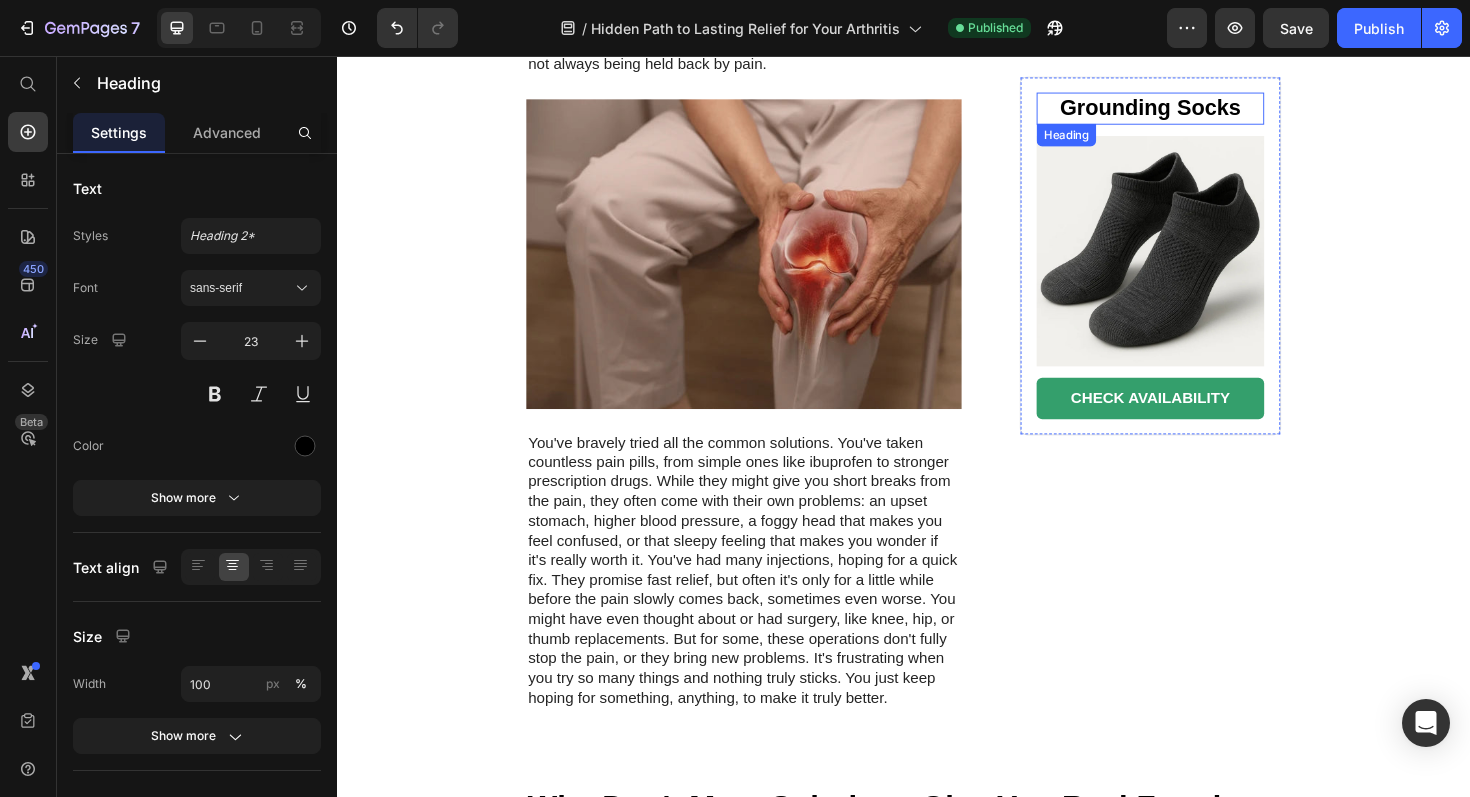 click on "Grounding Socks" at bounding box center (1198, 112) 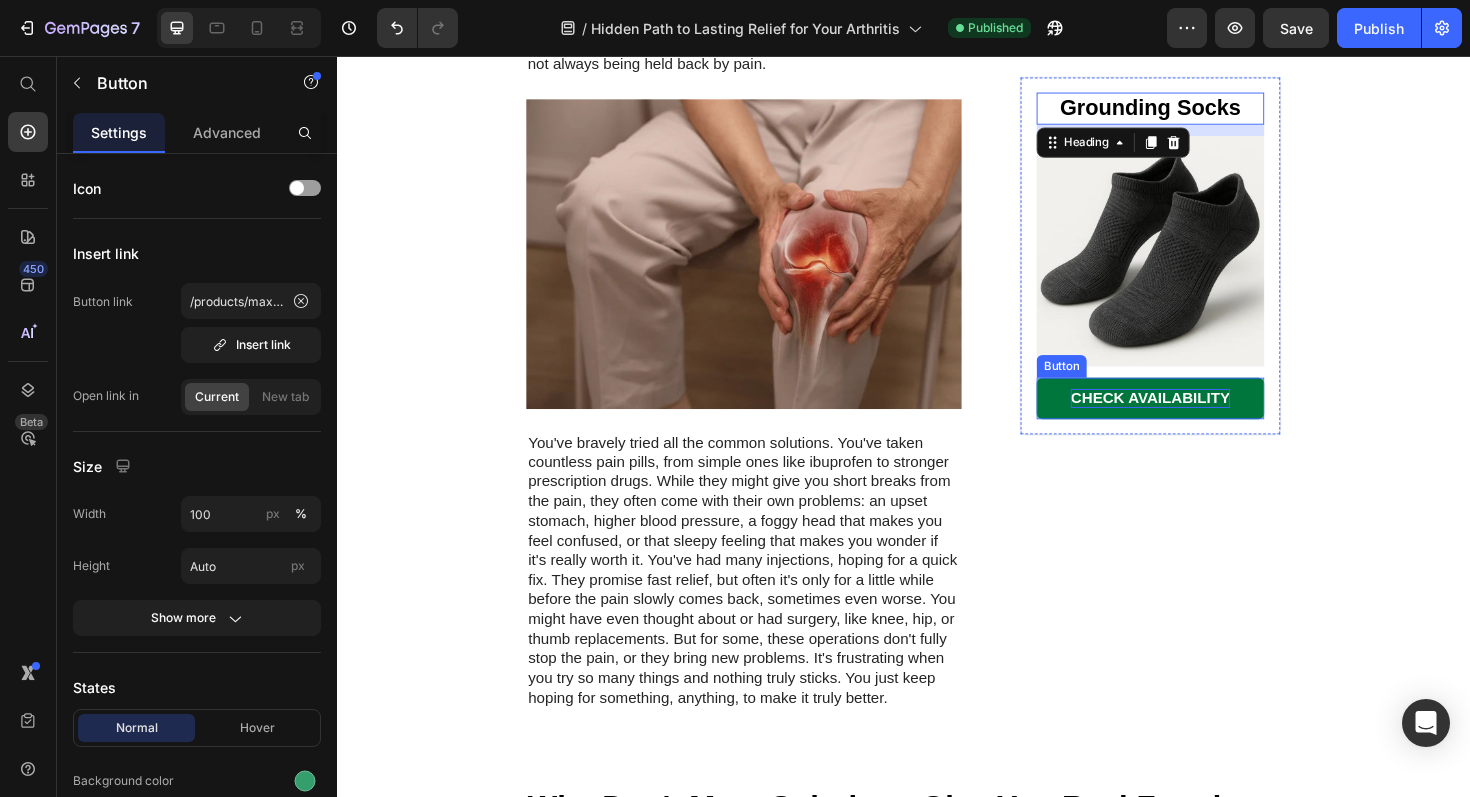 click on "CHECK AVAILABILITY" at bounding box center [1198, 418] 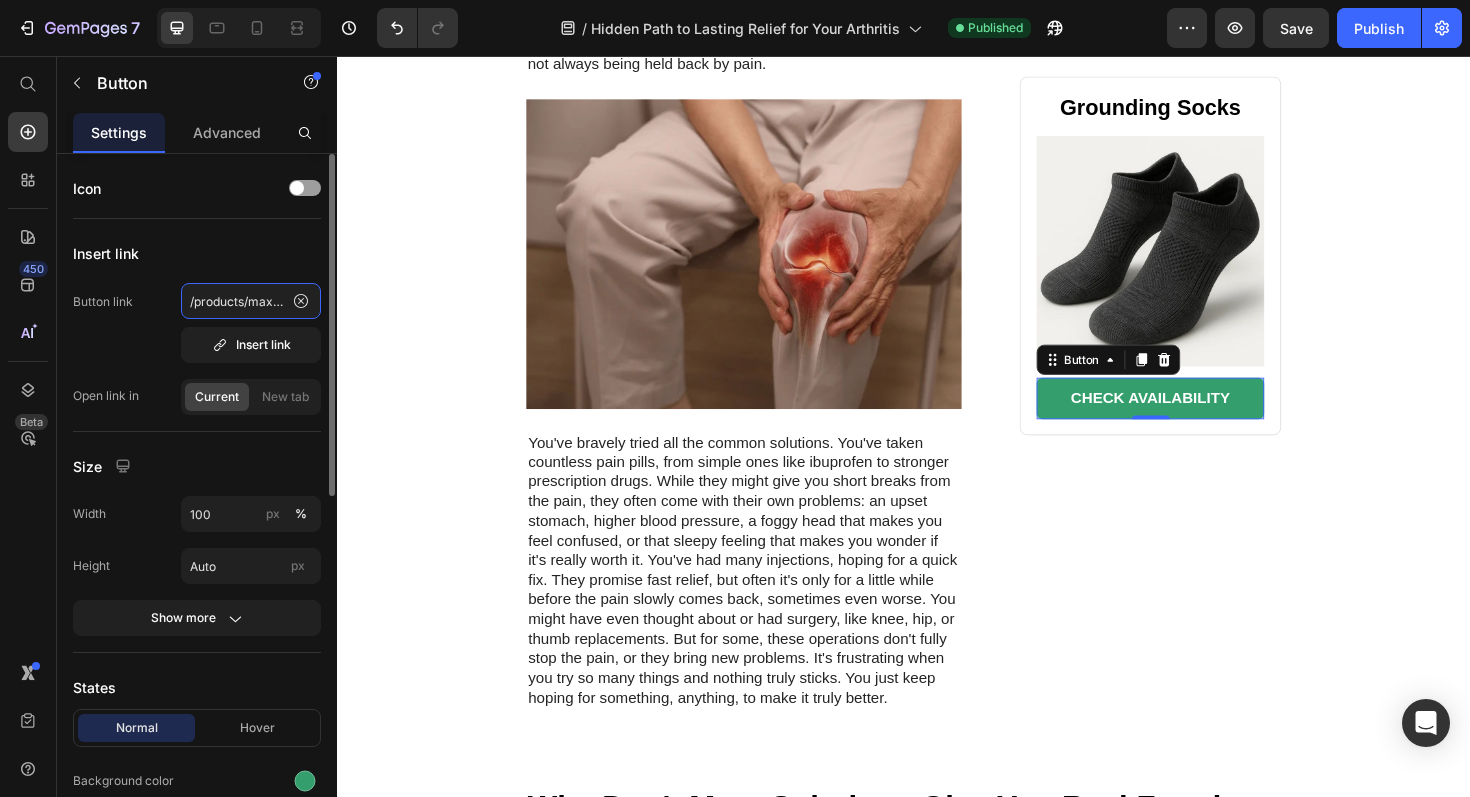 click on "/products/maxsharer-grounding-cotton-socks-conductive-silver-fiber-earthing-socks-anti-bacterial-moisture-wicking-emf-protection-socks" 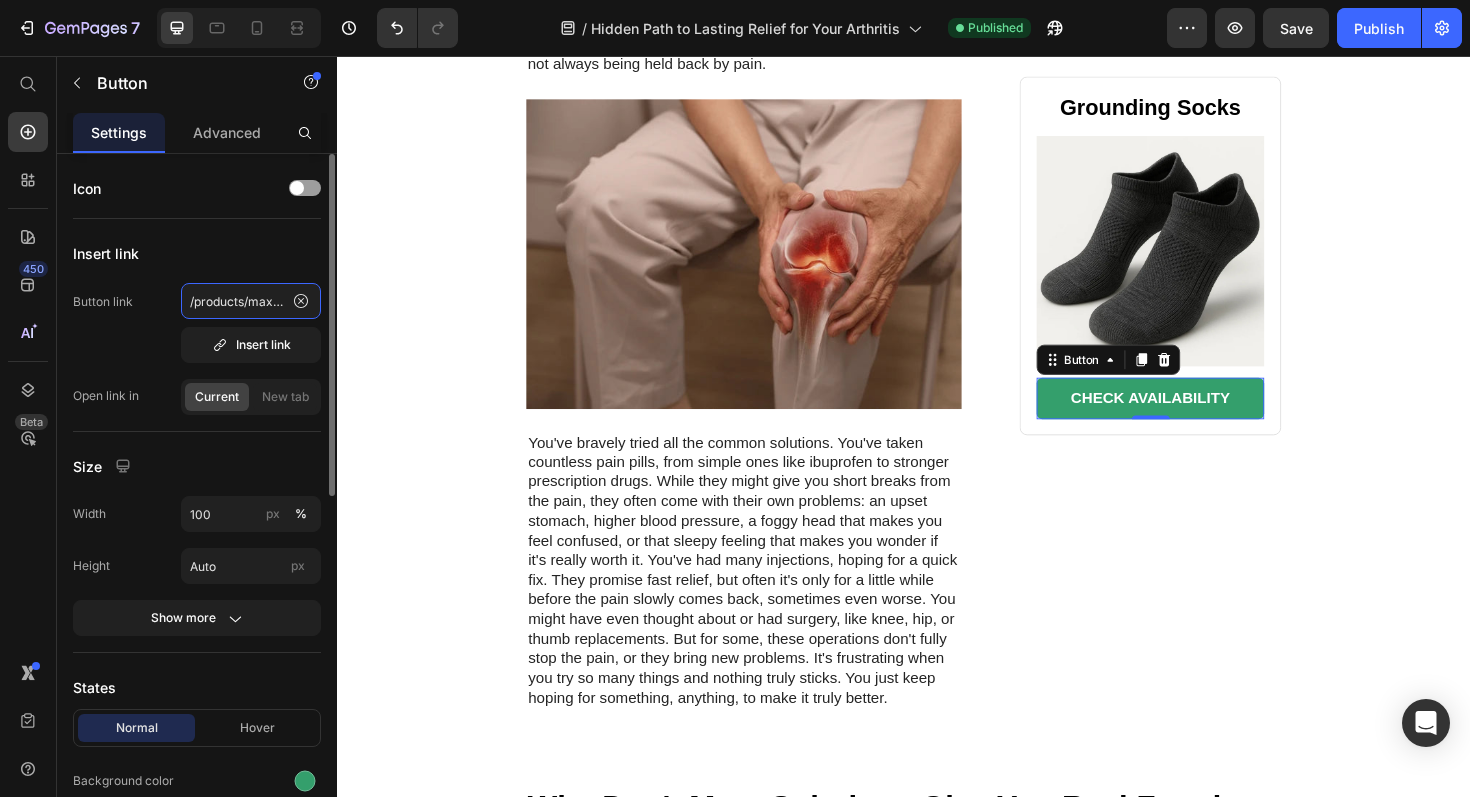 click on "/products/maxsharer-grounding-cotton-socks-conductive-silver-fiber-earthing-socks-anti-bacterial-moisture-wicking-emf-protection-socks" 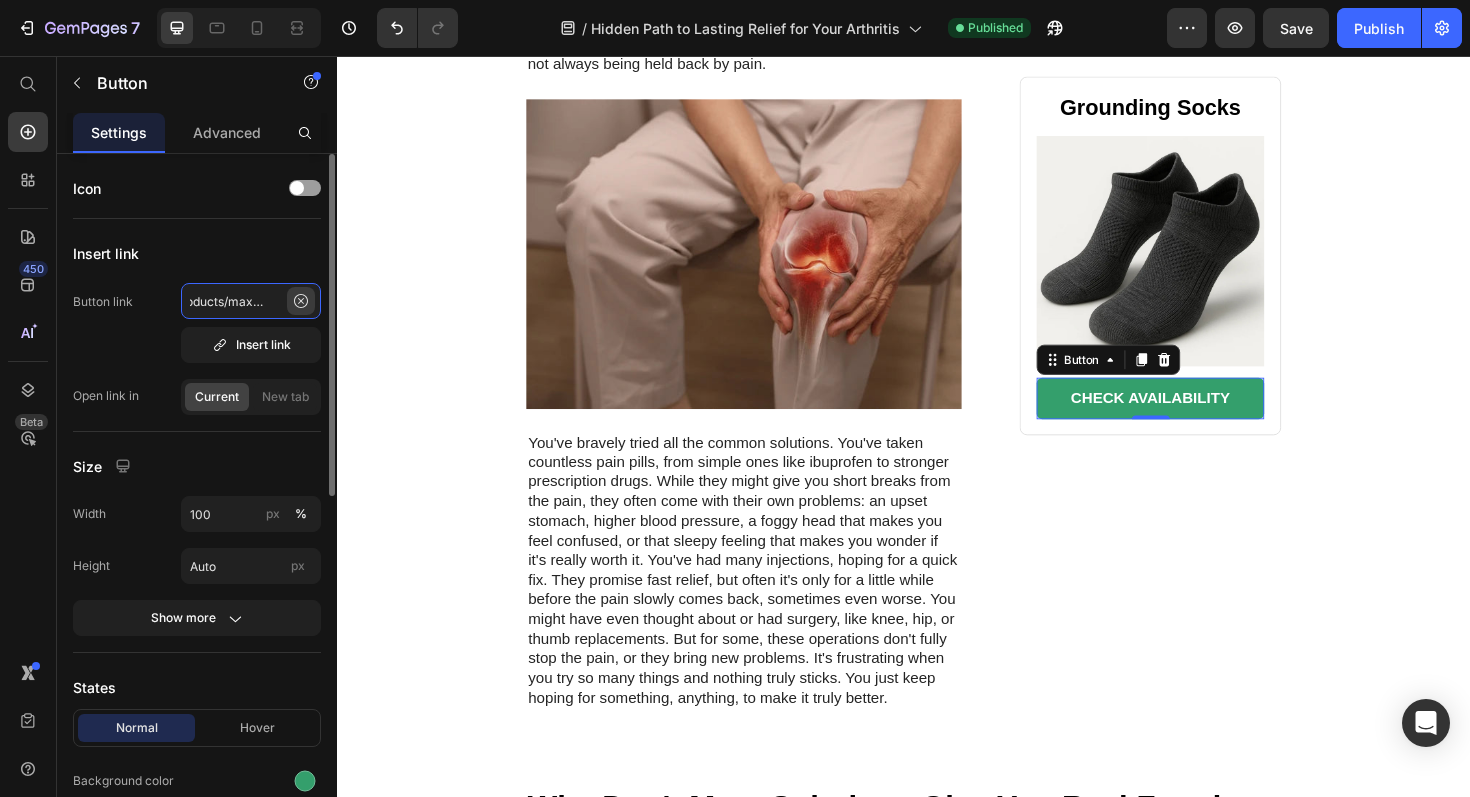 scroll, scrollTop: 0, scrollLeft: 0, axis: both 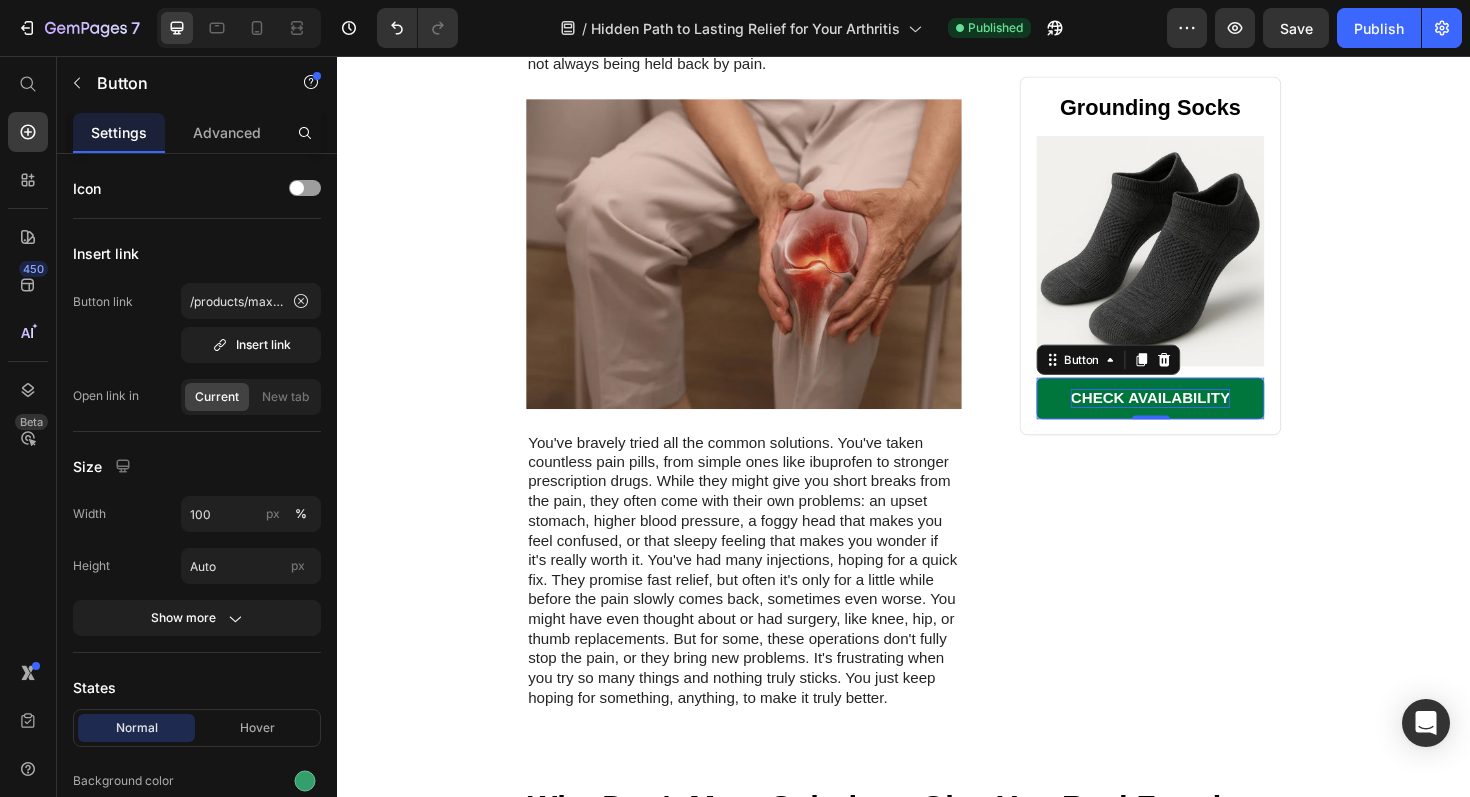 click on "CHECK AVAILABILITY" at bounding box center [1198, 418] 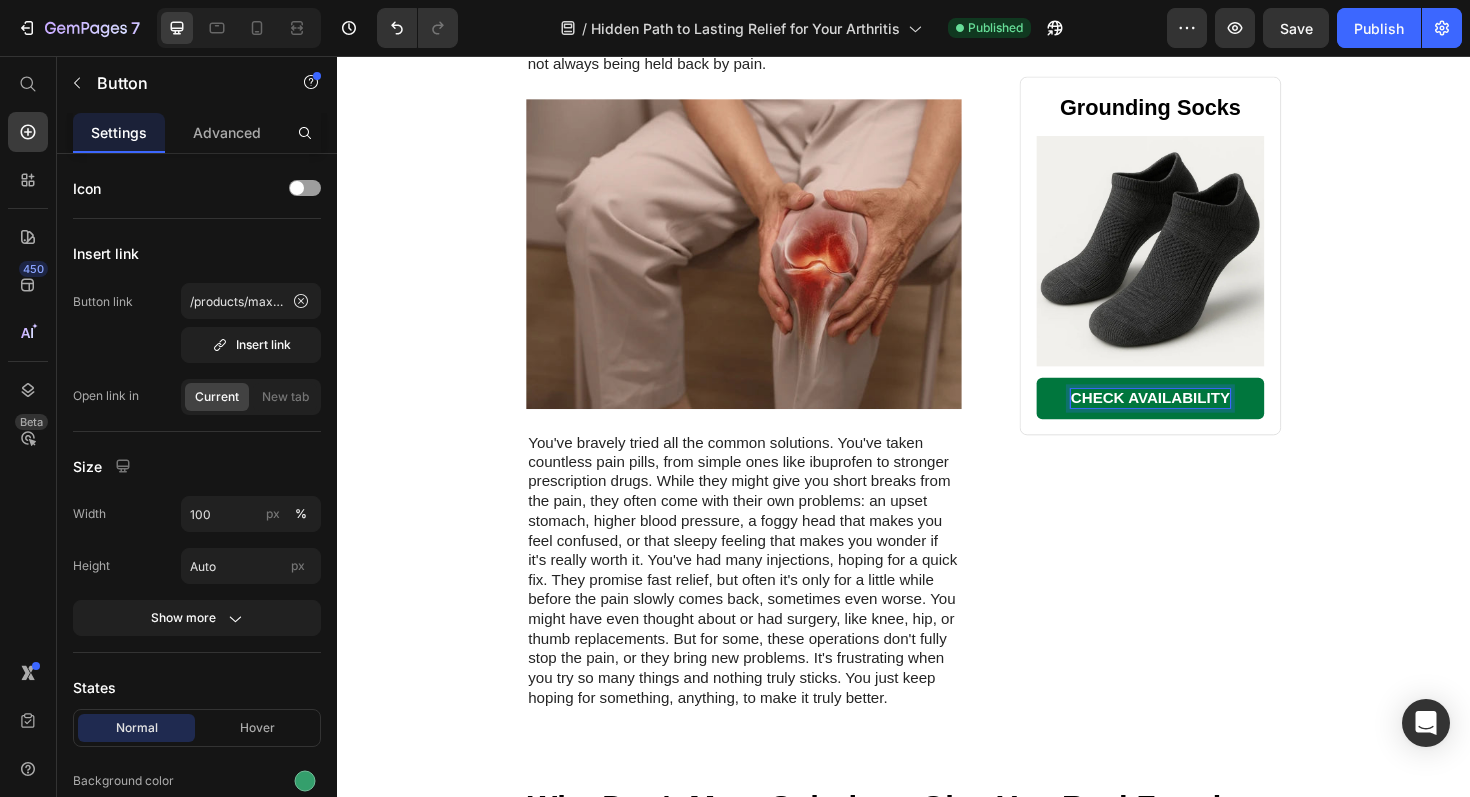 click on "CHECK AVAILABILITY" at bounding box center [1198, 418] 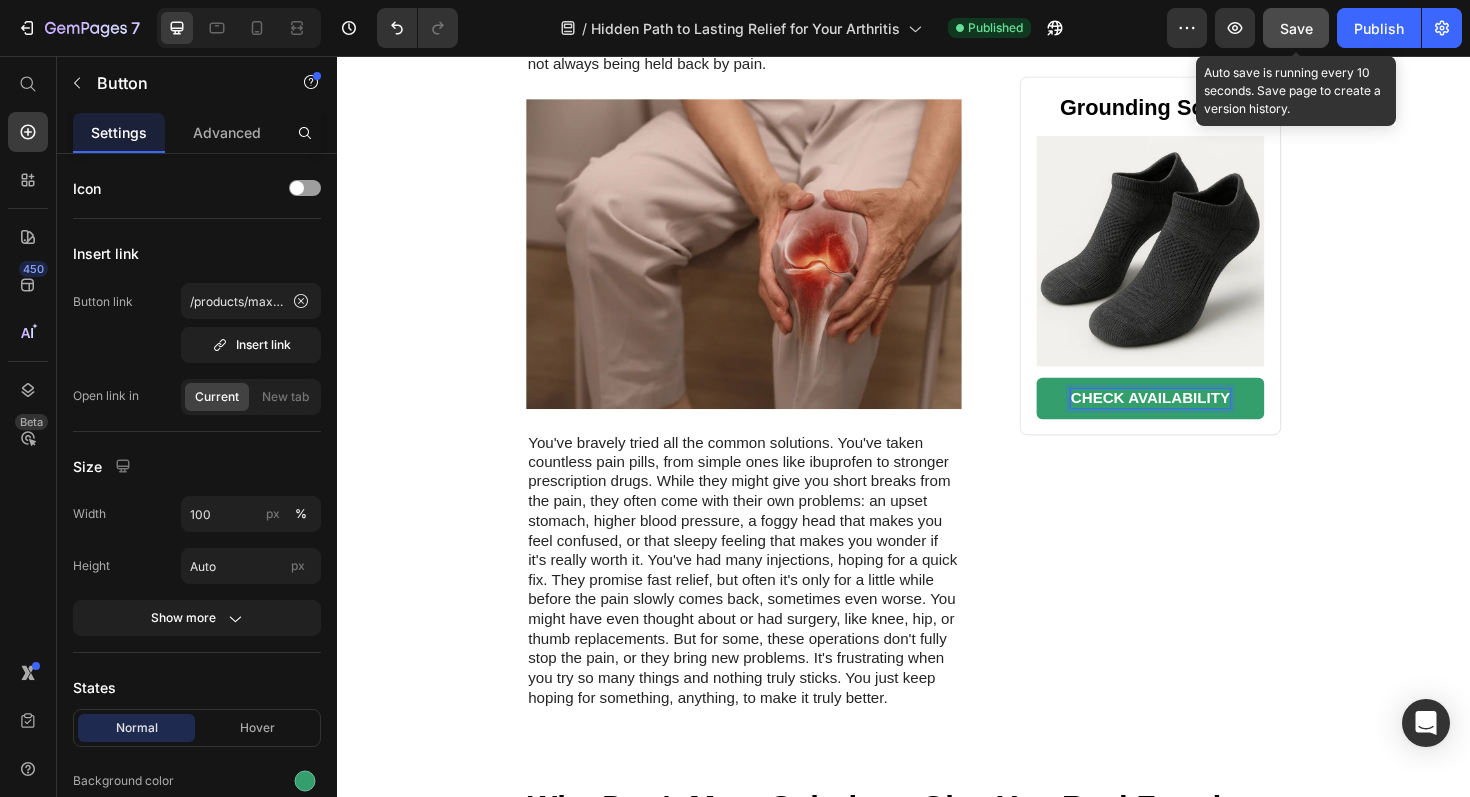 click on "Save" at bounding box center (1296, 28) 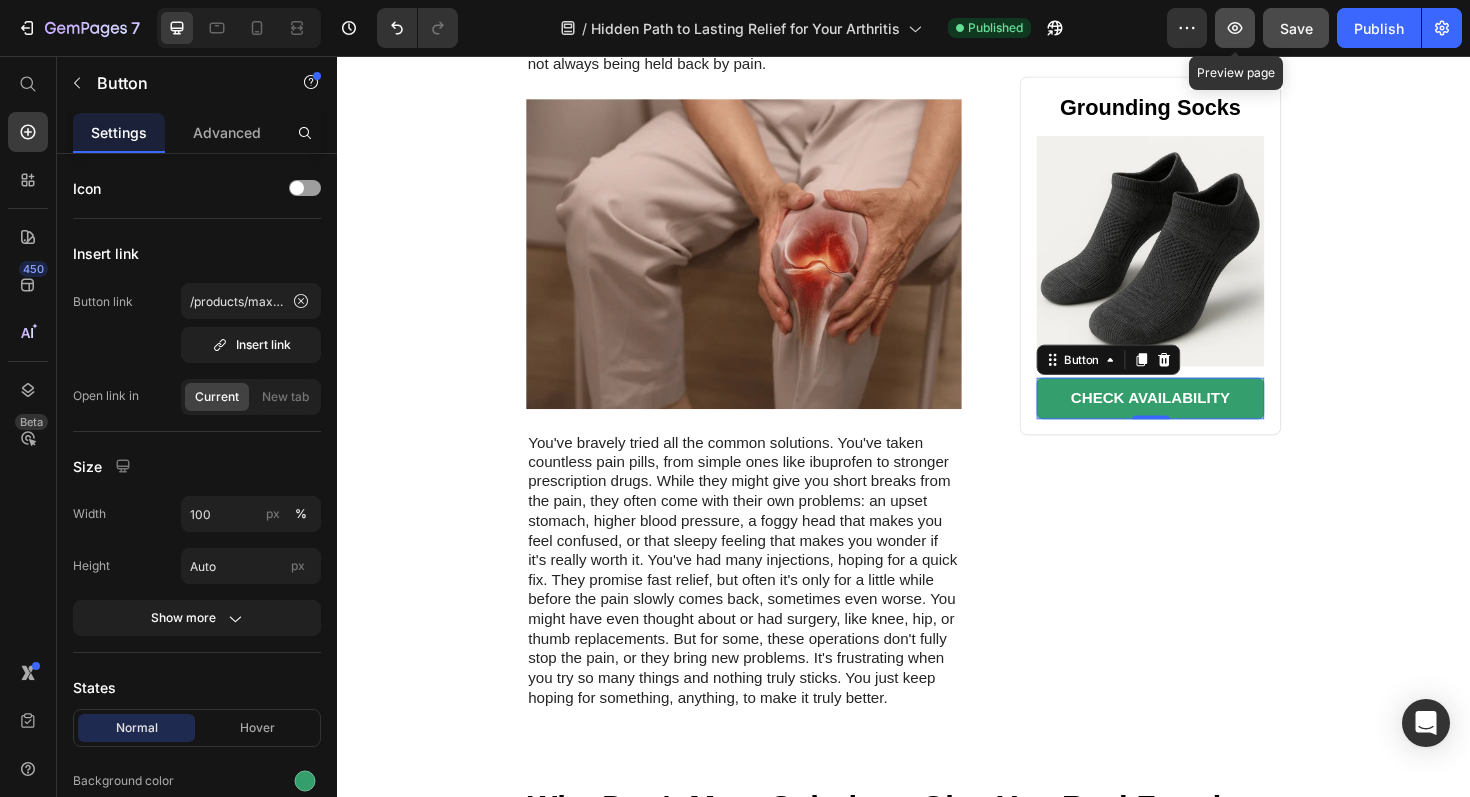 click 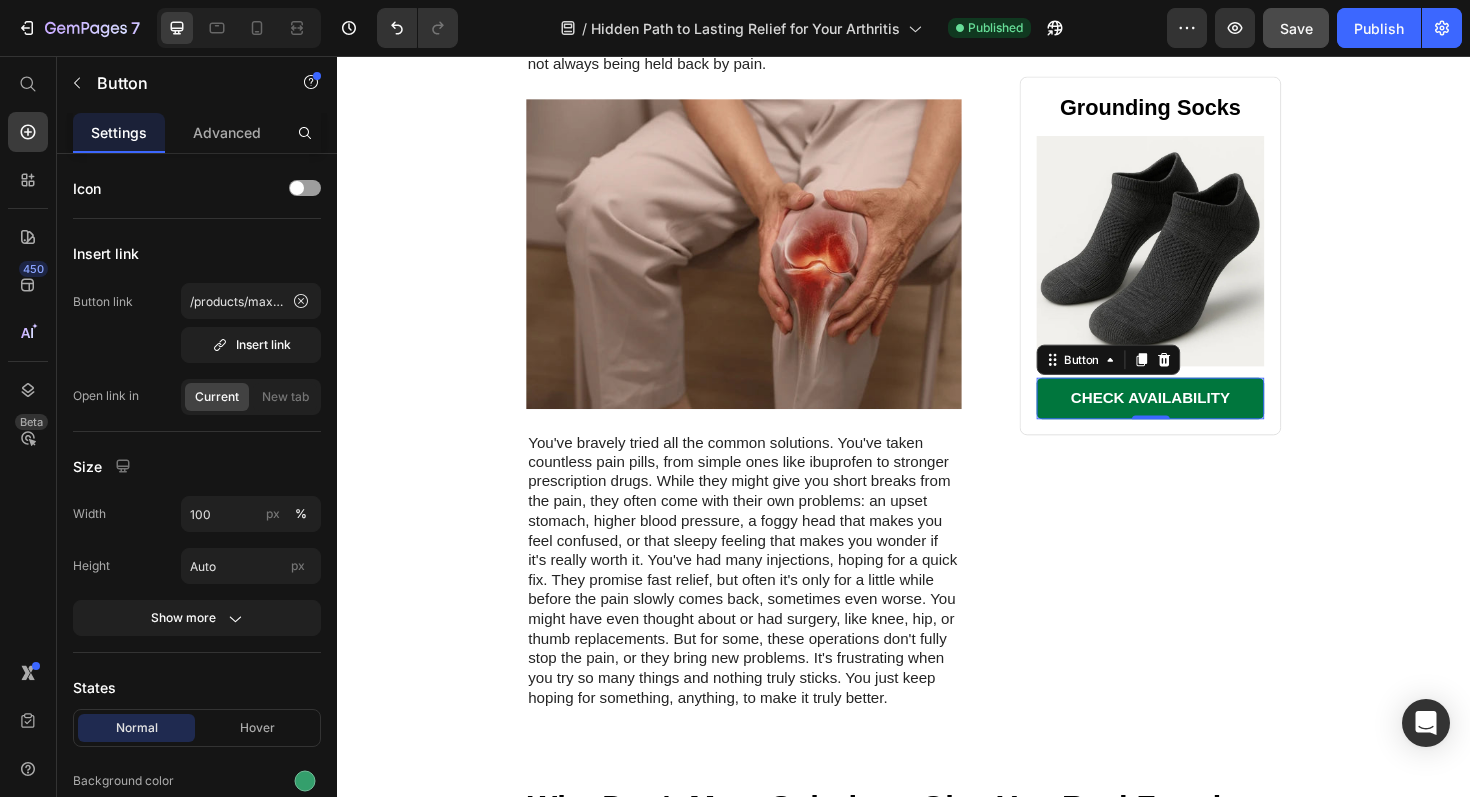 click on "CHECK AVAILABILITY" at bounding box center [1198, 418] 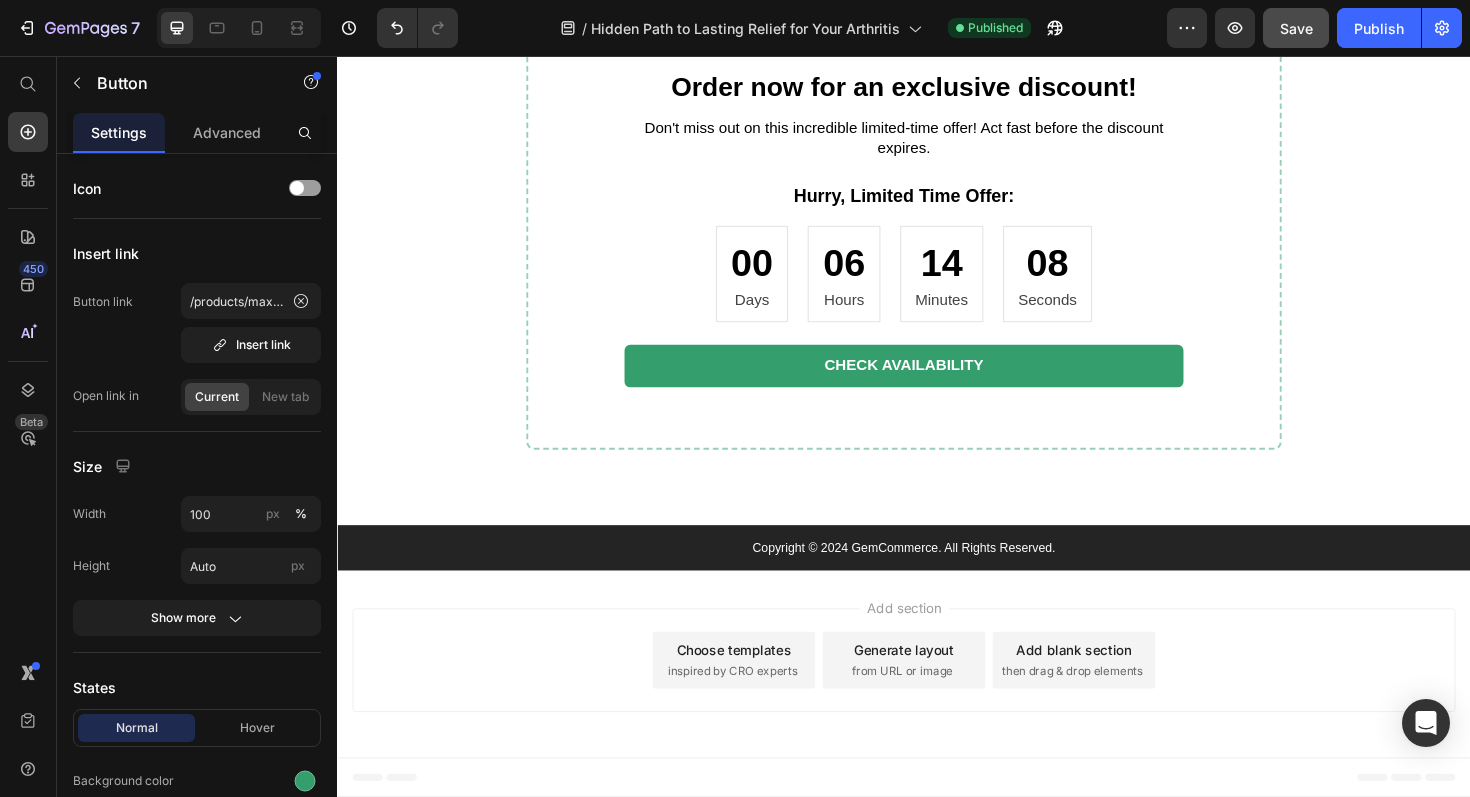 scroll, scrollTop: 7703, scrollLeft: 0, axis: vertical 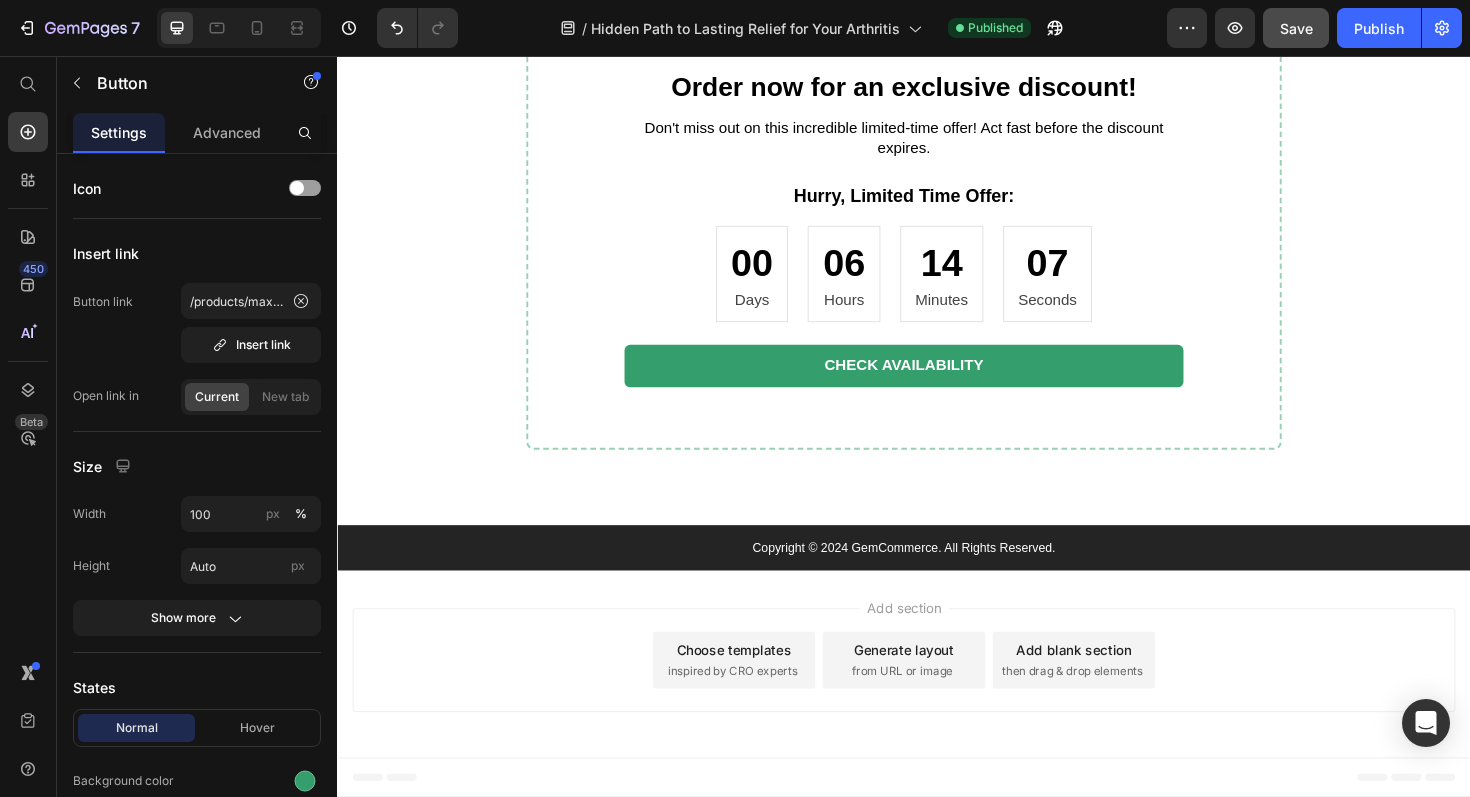 click on "CHECK AVAILABILITY Button   0" at bounding box center [937, -68] 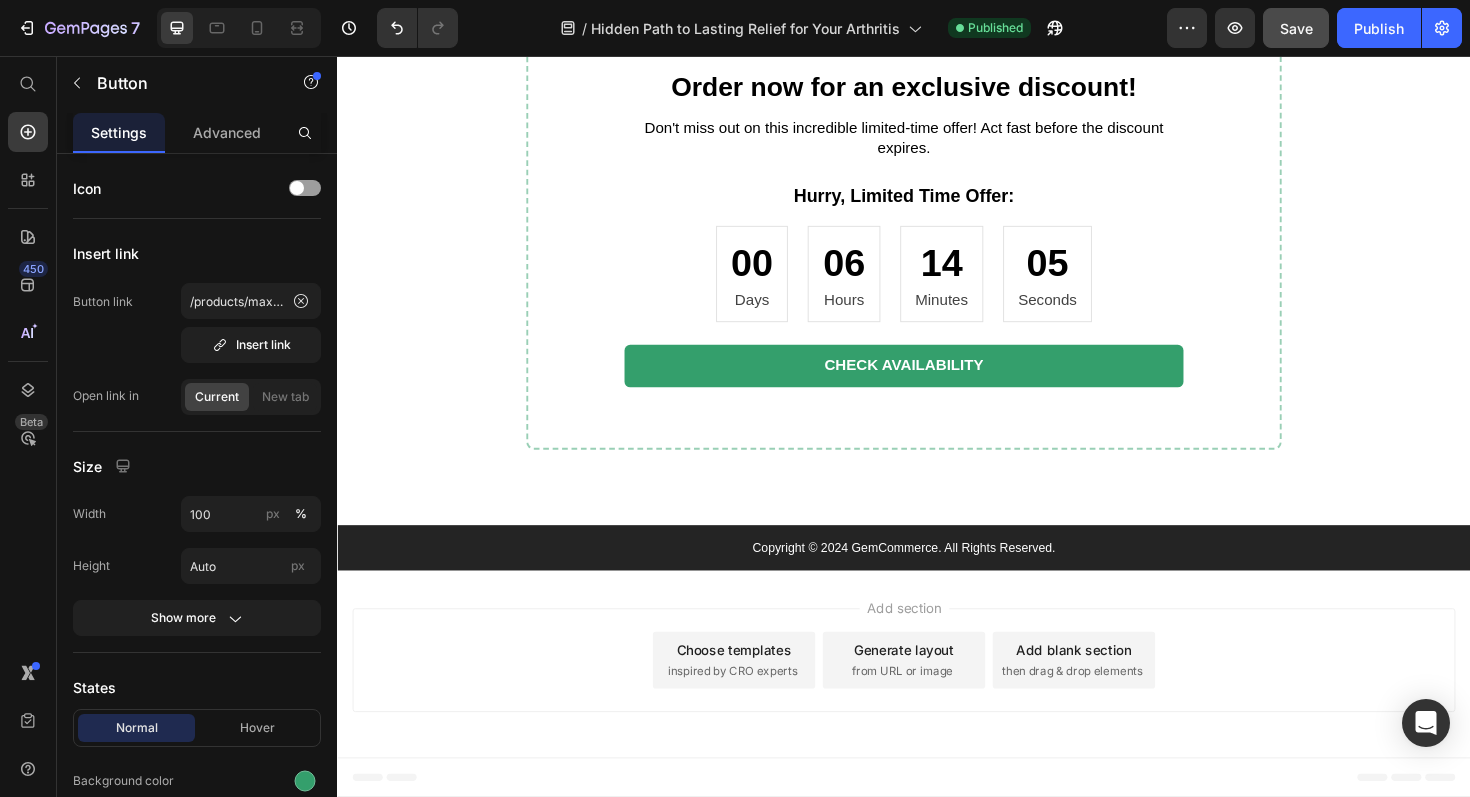 click at bounding box center (672, -109) 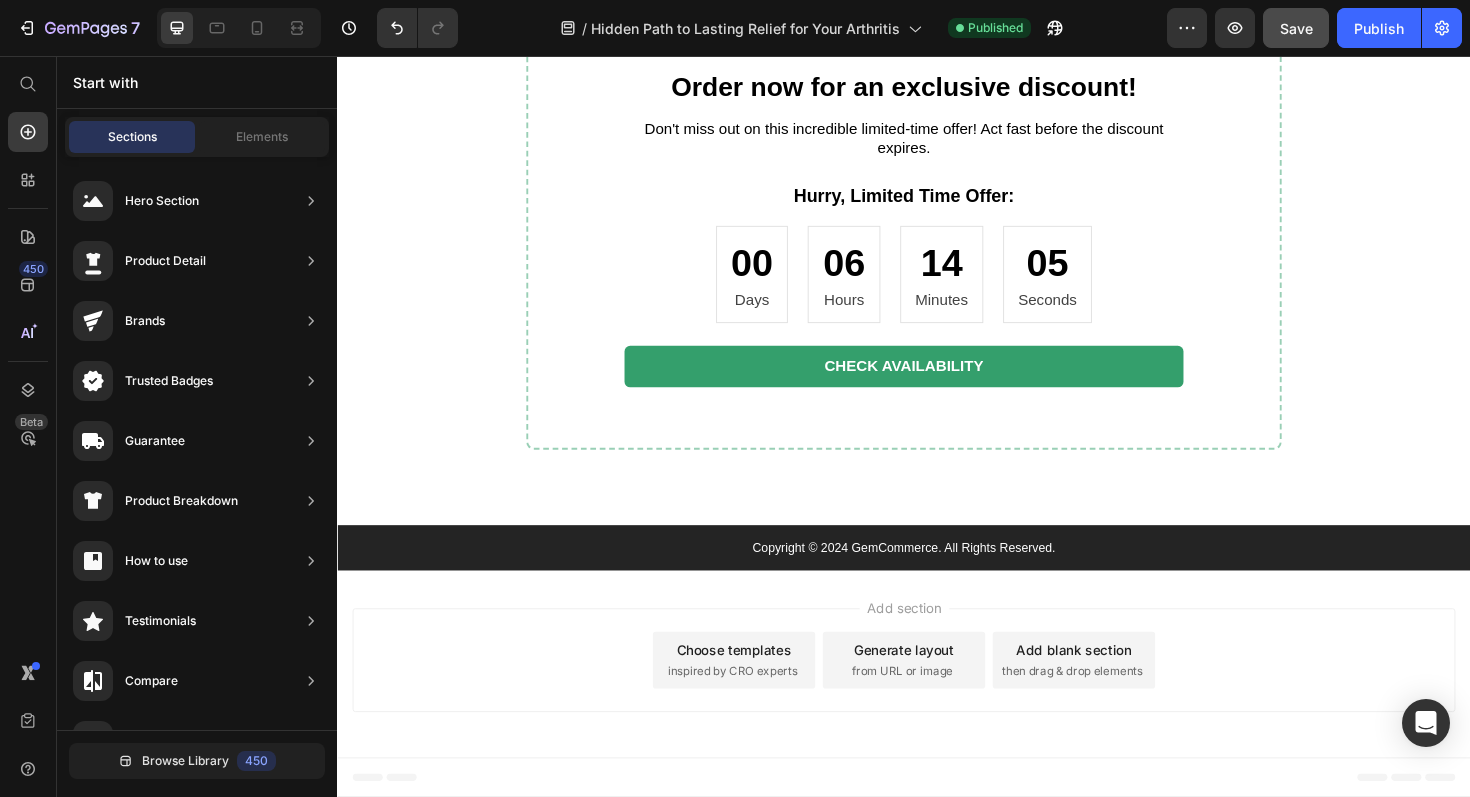 click on "Why Don't Most Solutions Give You Real Freedom From Arthritis? Heading It's not just you. Many women your age feel the same way about their arthritis treatments. Most common methods, while helping with symptoms a bit, often miss a key part of what causes long-term swelling and how your body handles pain. Text Block Image Pills and Injections: Just Covering Up the Problem, Not Fixing It Heading Medicines like Celebrex or steroid shots are made to block pain signals or lower swelling in one spot. They can give you much-needed breaks from bad pain. But they usually don't deal with the bigger, widespread swelling that is the real reason for your arthritis pain. As someone put it, "The pain and fatigue, it just drains you... these pills just take the edge off, but it's always there." Plus, the worry about long-term problems from these medicines – like stomach issues, heart risks, or getting dependent on strong painkillers – is a real concern. You're always thinking about the good effects versus the bad ones ." at bounding box center (937, -2867) 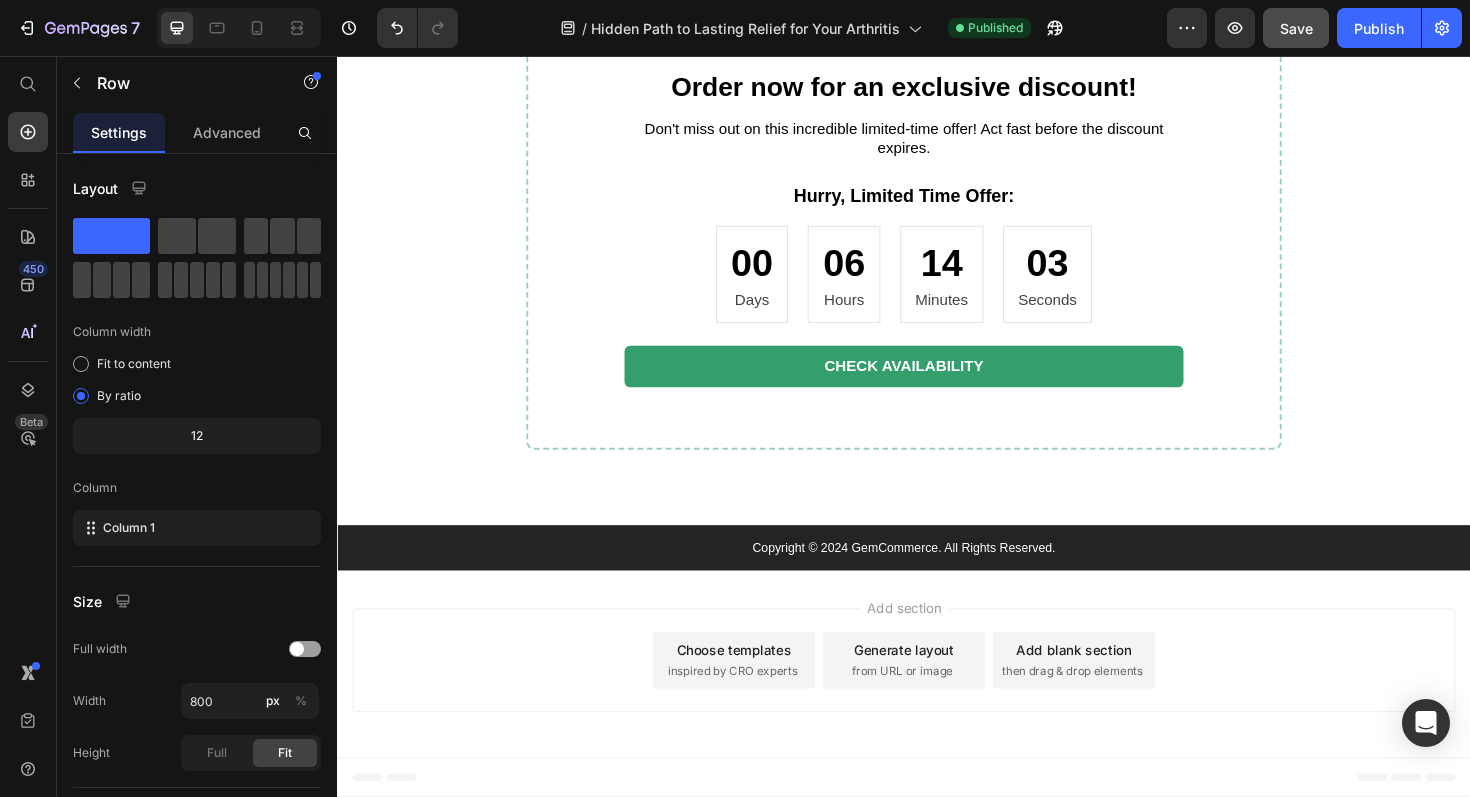 click 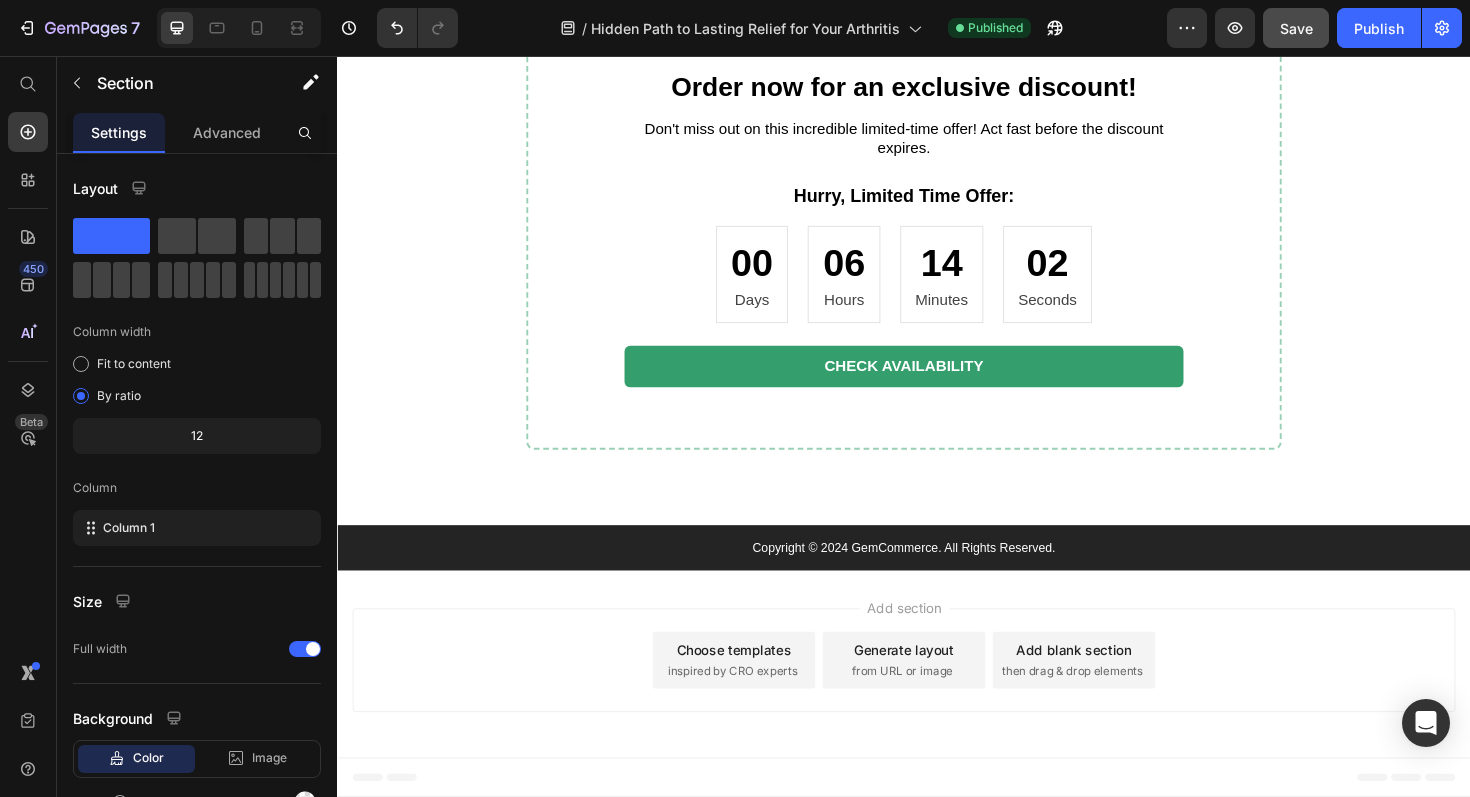 click on "Why Don't Most Solutions Give You Real Freedom From Arthritis? Heading It's not just you. Many women your age feel the same way about their arthritis treatments. Most common methods, while helping with symptoms a bit, often miss a key part of what causes long-term swelling and how your body handles pain. Text Block Image Pills and Injections: Just Covering Up the Problem, Not Fixing It Heading Medicines like Celebrex or steroid shots are made to block pain signals or lower swelling in one spot. They can give you much-needed breaks from bad pain. But they usually don't deal with the bigger, widespread swelling that is the real reason for your arthritis pain. As someone put it, "The pain and fatigue, it just drains you... these pills just take the edge off, but it's always there." Plus, the worry about long-term problems from these medicines – like stomach issues, heart risks, or getting dependent on strong painkillers – is a real concern. You're always thinking about the good effects versus the bad ones ." at bounding box center (937, -2867) 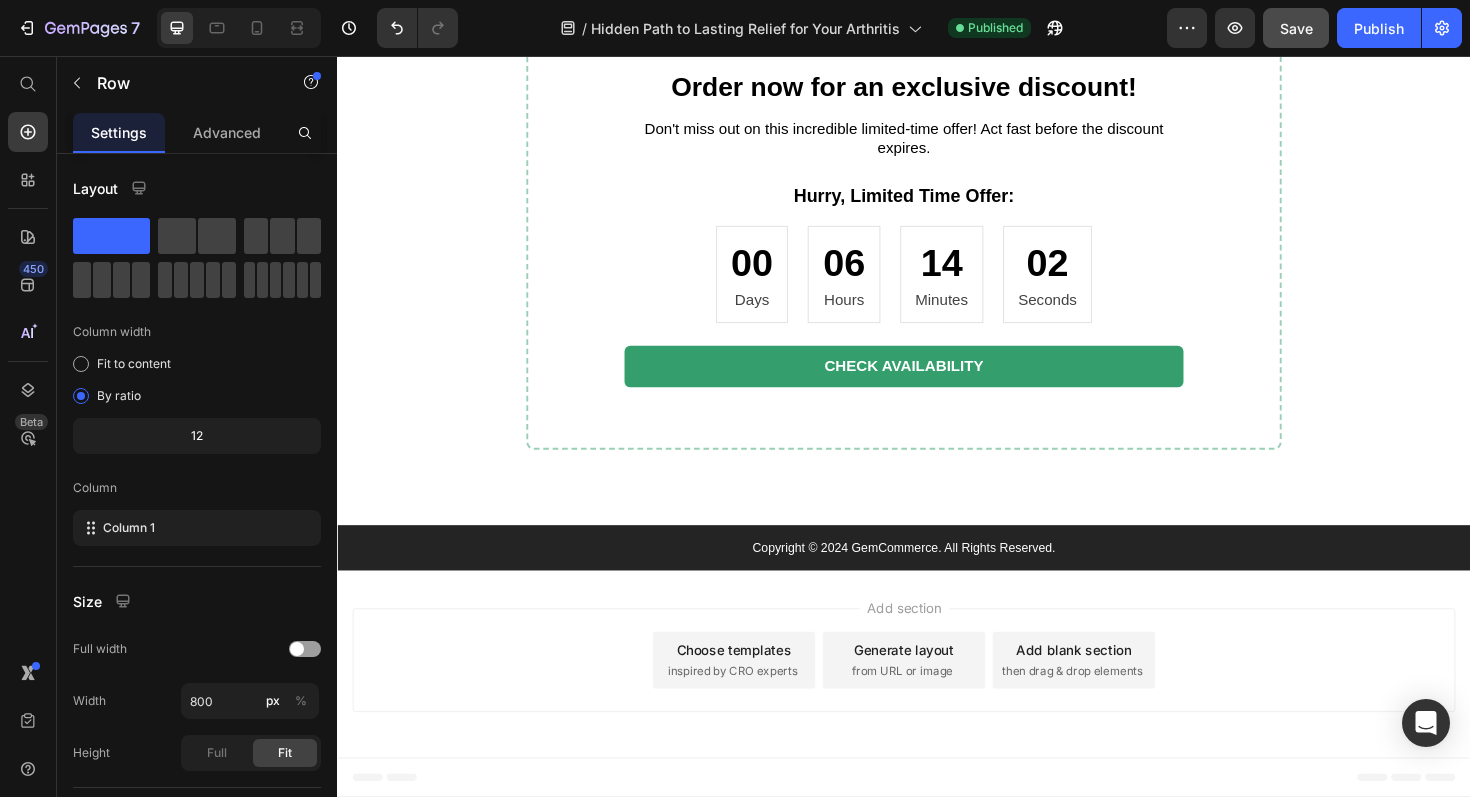 click on "Why Don't Most Solutions Give You Real Freedom From Arthritis? Heading It's not just you. Many women your age feel the same way about their arthritis treatments. Most common methods, while helping with symptoms a bit, often miss a key part of what causes long-term swelling and how your body handles pain. Text Block Image Pills and Injections: Just Covering Up the Problem, Not Fixing It Heading Medicines like Celebrex or steroid shots are made to block pain signals or lower swelling in one spot. They can give you much-needed breaks from bad pain. But they usually don't deal with the bigger, widespread swelling that is the real reason for your arthritis pain. As someone put it, "The pain and fatigue, it just drains you... these pills just take the edge off, but it's always there." Plus, the worry about long-term problems from these medicines – like stomach issues, heart risks, or getting dependent on strong painkillers – is a real concern. You're always thinking about the good effects versus the bad ones ." at bounding box center (937, -2867) 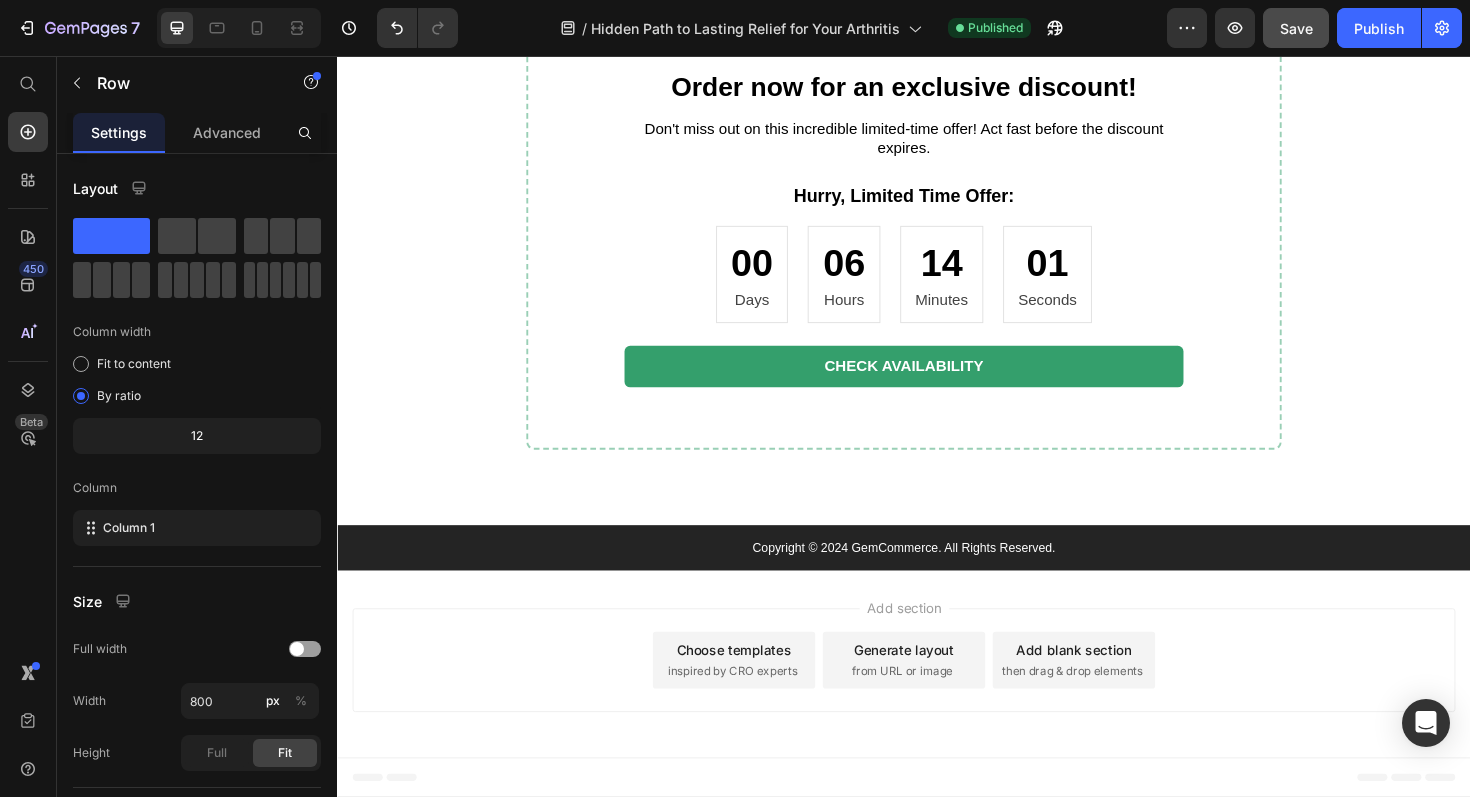 click on "Why Don't Most Solutions Give You Real Freedom From Arthritis? Heading It's not just you. Many women your age feel the same way about their arthritis treatments. Most common methods, while helping with symptoms a bit, often miss a key part of what causes long-term swelling and how your body handles pain. Text Block Image Pills and Injections: Just Covering Up the Problem, Not Fixing It Heading Medicines like Celebrex or steroid shots are made to block pain signals or lower swelling in one spot. They can give you much-needed breaks from bad pain. But they usually don't deal with the bigger, widespread swelling that is the real reason for your arthritis pain. As someone put it, "The pain and fatigue, it just drains you... these pills just take the edge off, but it's always there." Plus, the worry about long-term problems from these medicines – like stomach issues, heart risks, or getting dependent on strong painkillers – is a real concern. You're always thinking about the good effects versus the bad ones ." at bounding box center [937, -2867] 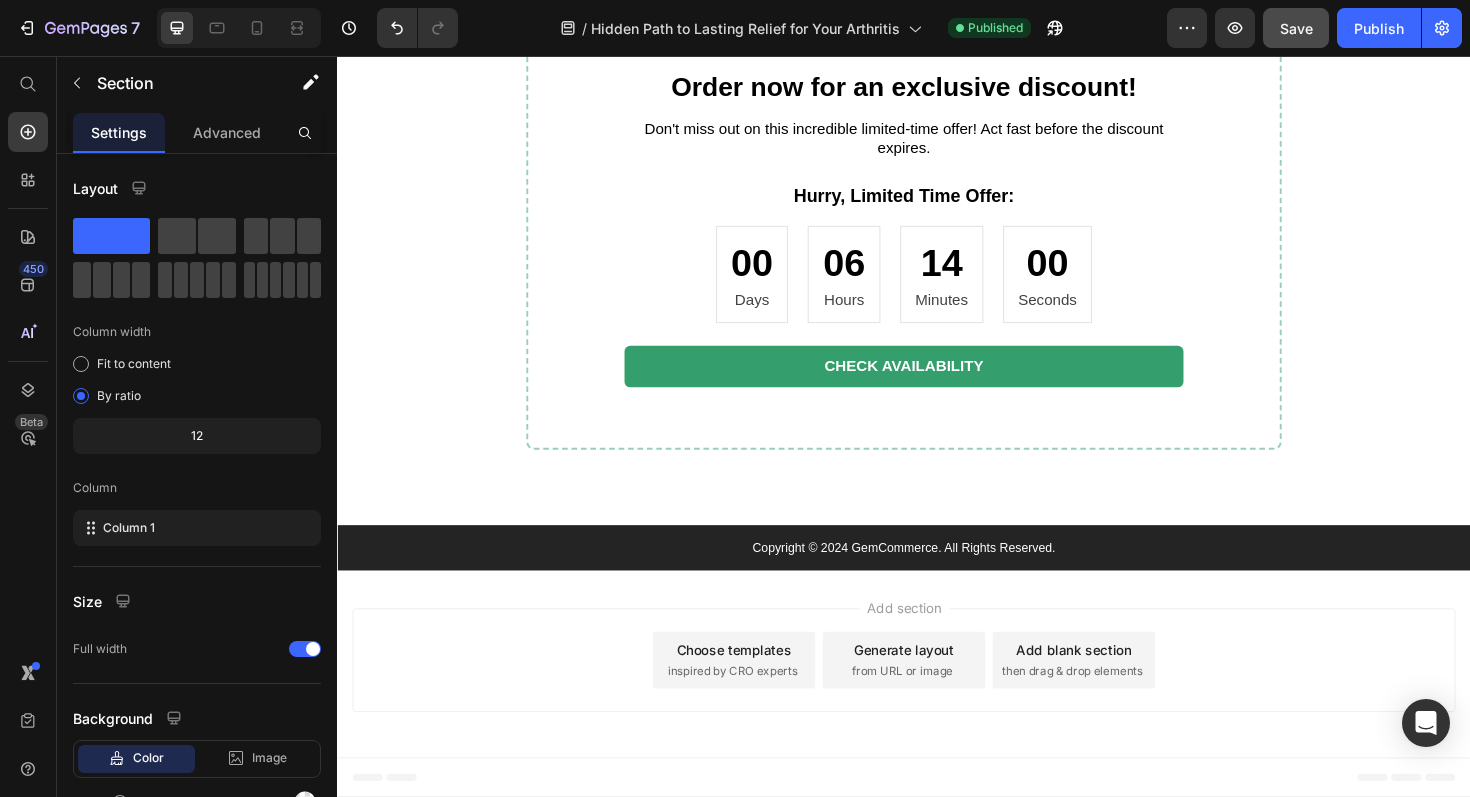 click on "Why Don't Most Solutions Give You Real Freedom From Arthritis? Heading It's not just you. Many women your age feel the same way about their arthritis treatments. Most common methods, while helping with symptoms a bit, often miss a key part of what causes long-term swelling and how your body handles pain. Text Block Image Pills and Injections: Just Covering Up the Problem, Not Fixing It Heading Medicines like Celebrex or steroid shots are made to block pain signals or lower swelling in one spot. They can give you much-needed breaks from bad pain. But they usually don't deal with the bigger, widespread swelling that is the real reason for your arthritis pain. As someone put it, "The pain and fatigue, it just drains you... these pills just take the edge off, but it's always there." Plus, the worry about long-term problems from these medicines – like stomach issues, heart risks, or getting dependent on strong painkillers – is a real concern. You're always thinking about the good effects versus the bad ones ." at bounding box center [937, -2867] 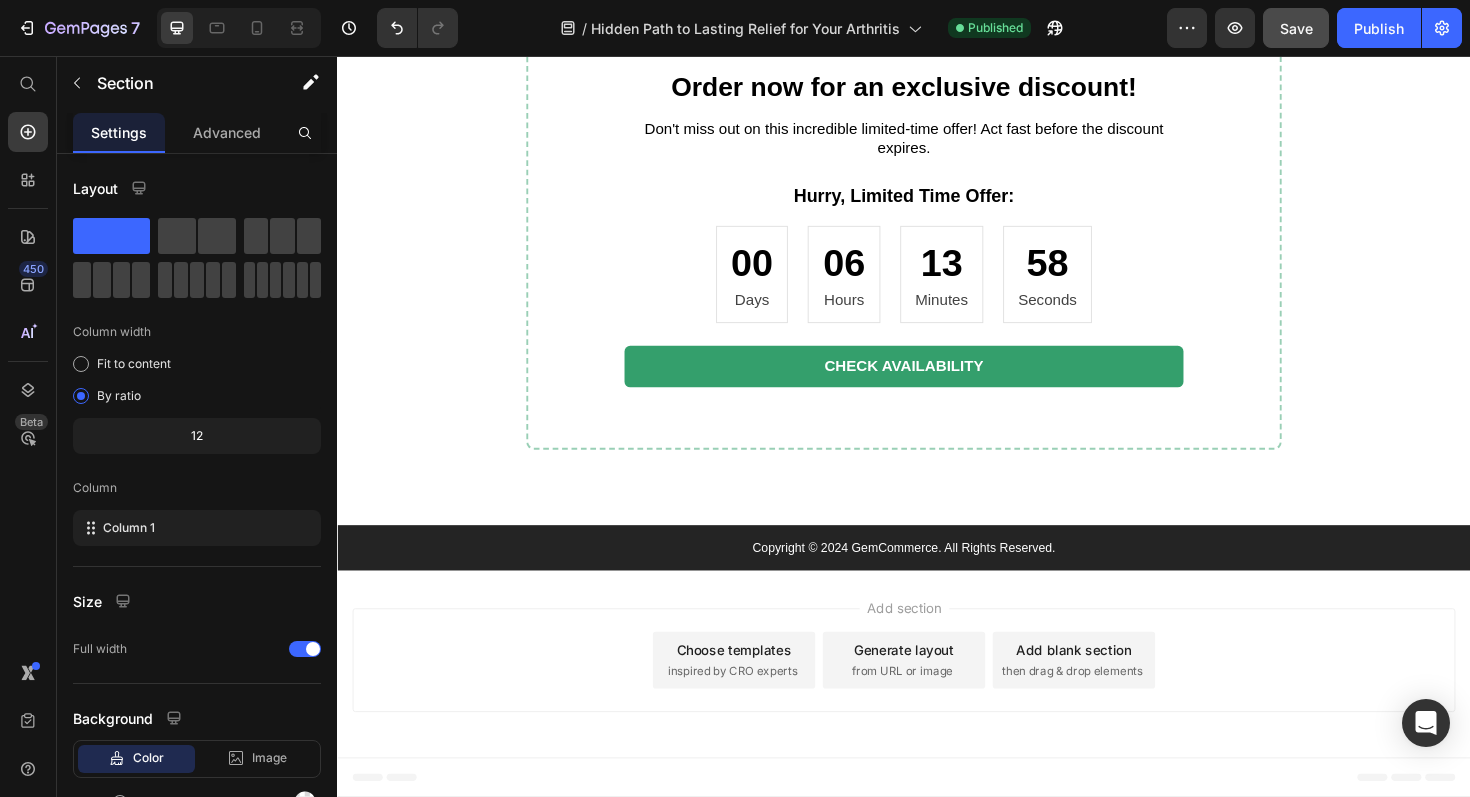 scroll, scrollTop: 8162, scrollLeft: 0, axis: vertical 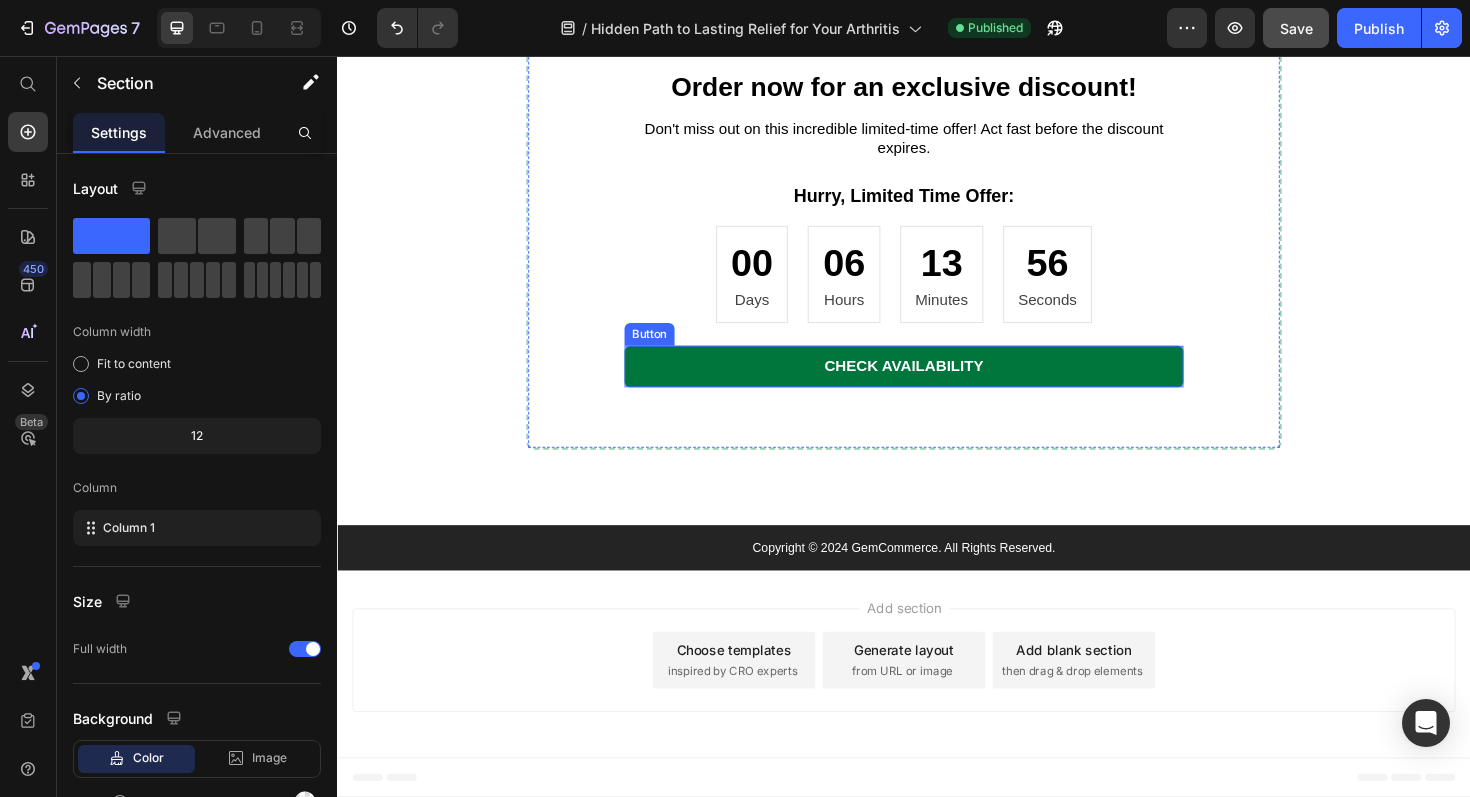 click on "CHECK AVAILABILITY" at bounding box center (937, 385) 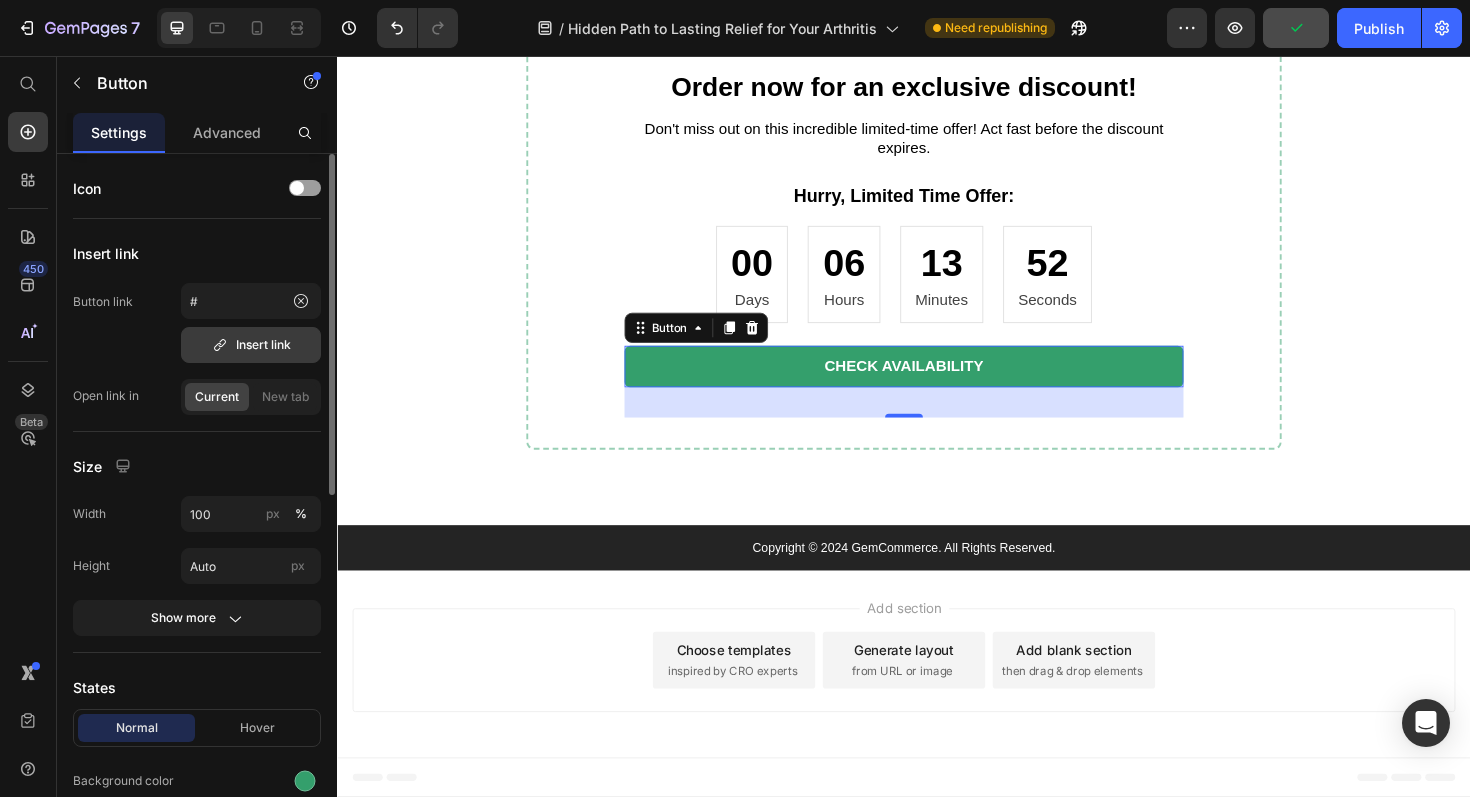 click 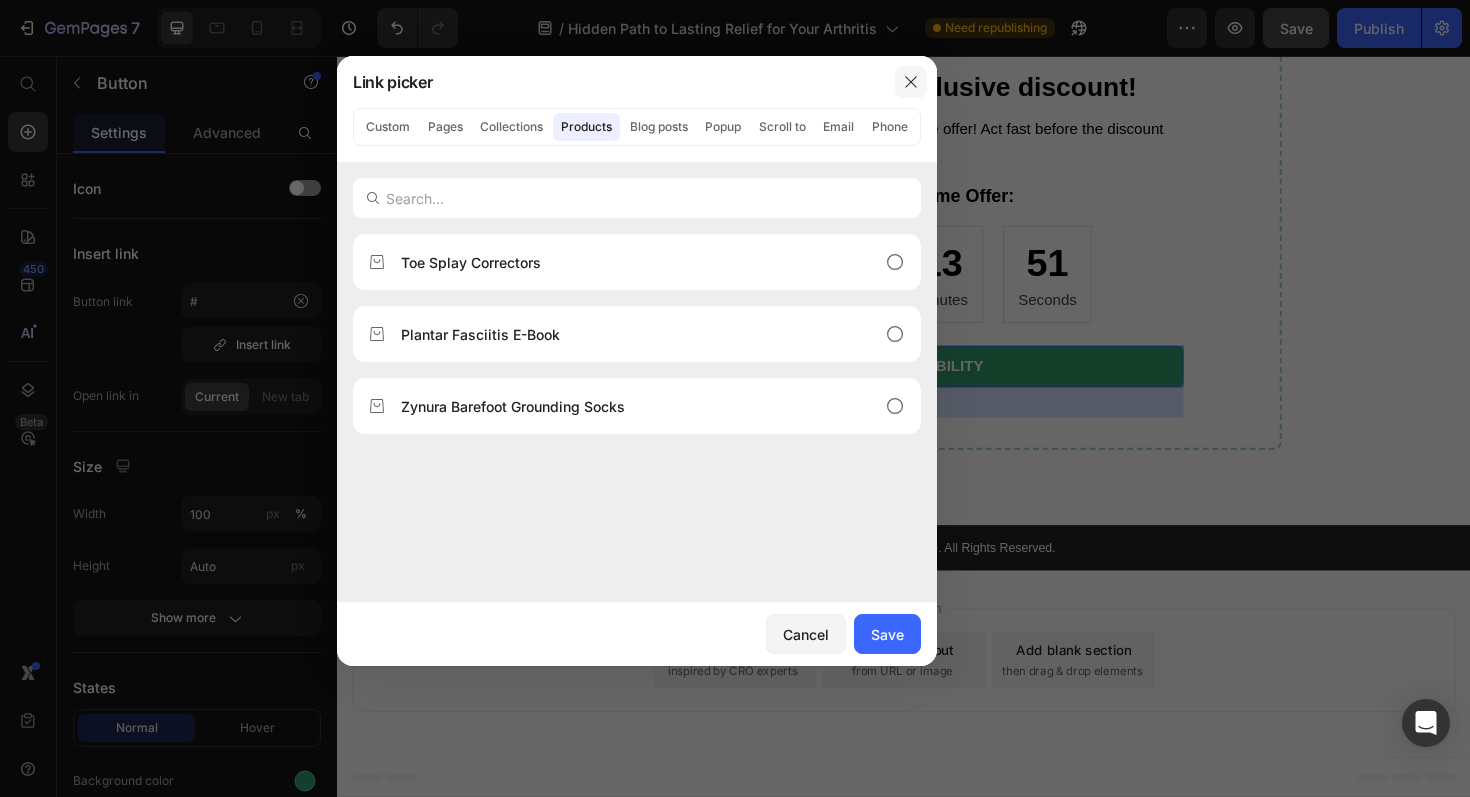 click at bounding box center [911, 82] 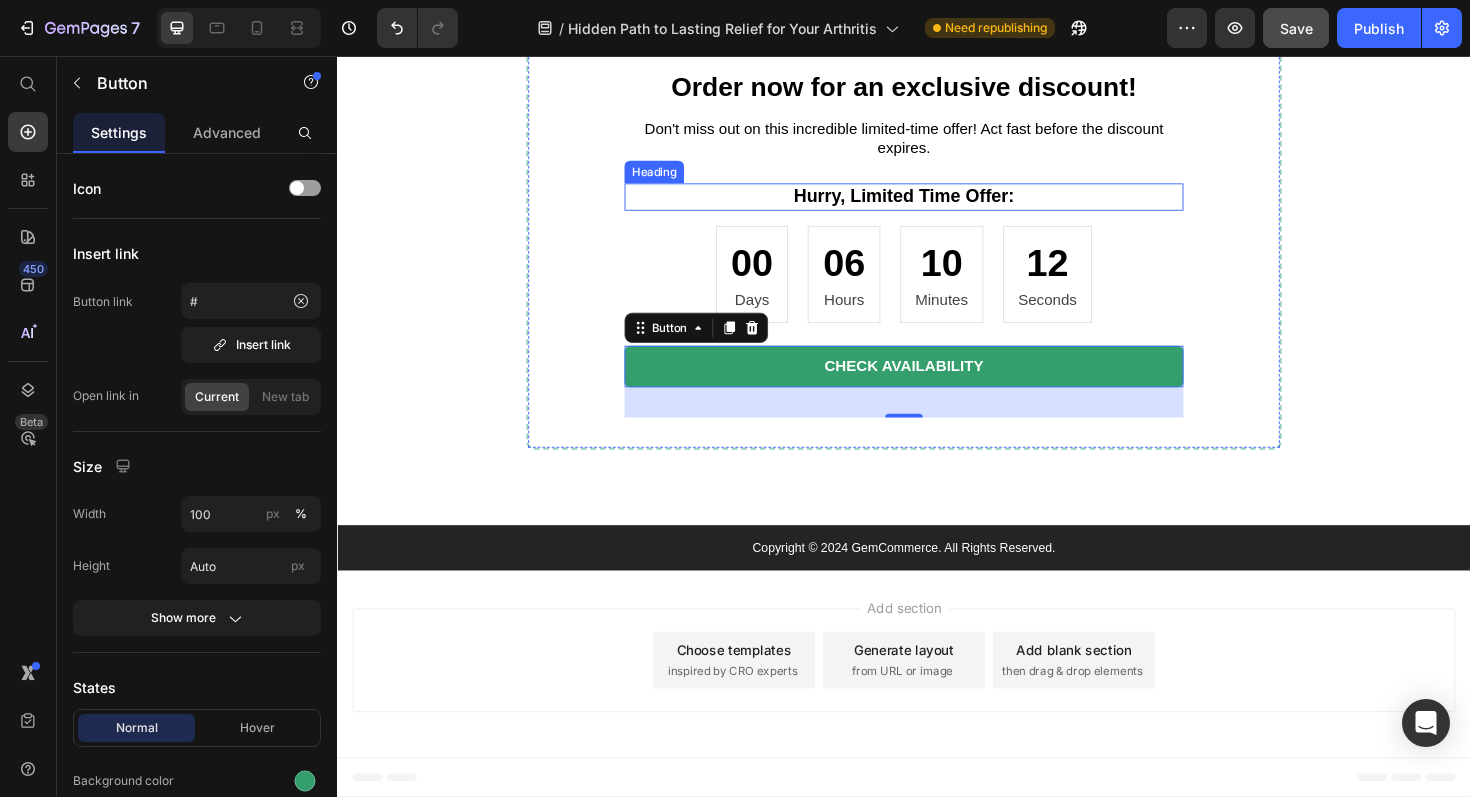 scroll, scrollTop: 8175, scrollLeft: 0, axis: vertical 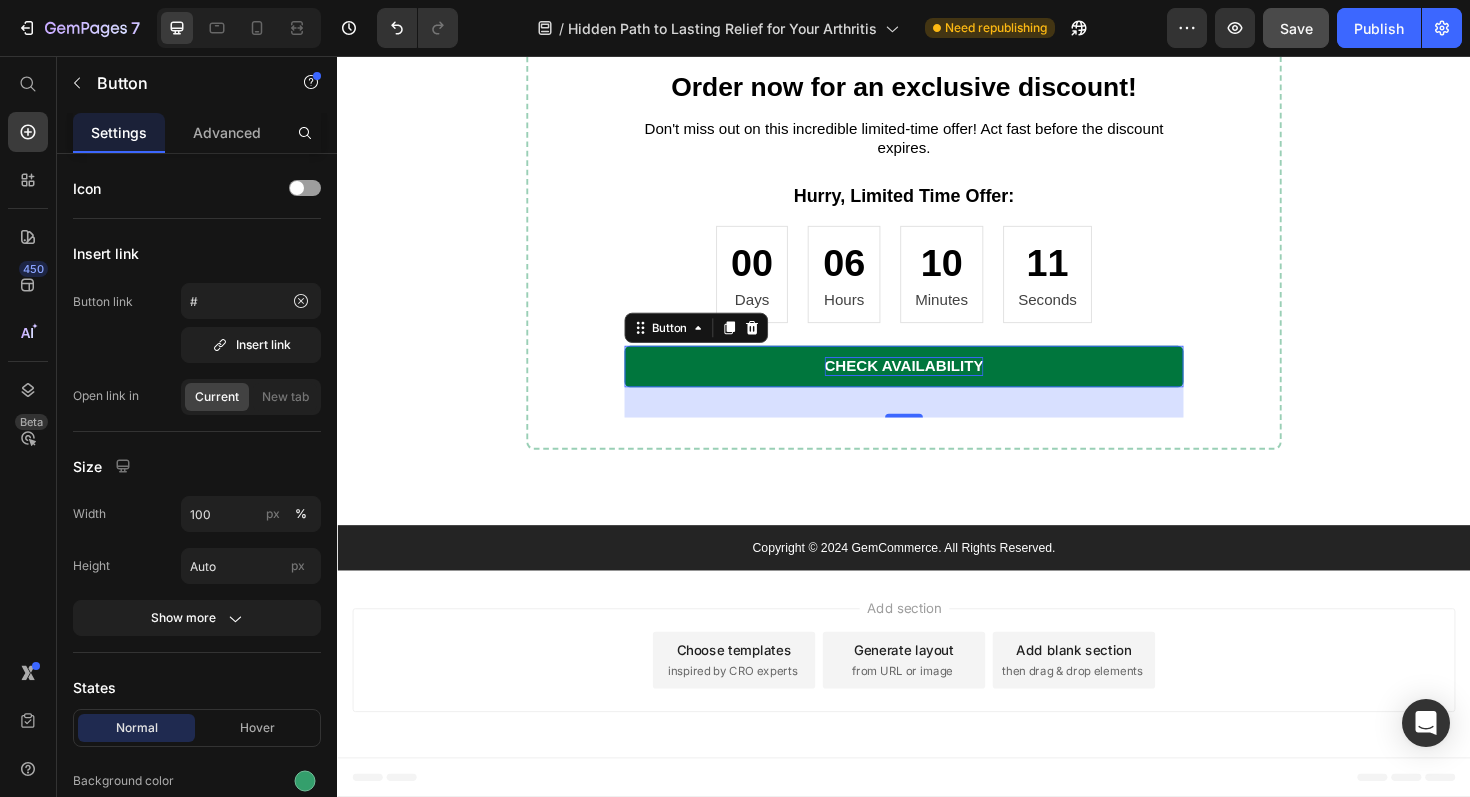 click on "CHECK AVAILABILITY" at bounding box center [937, 385] 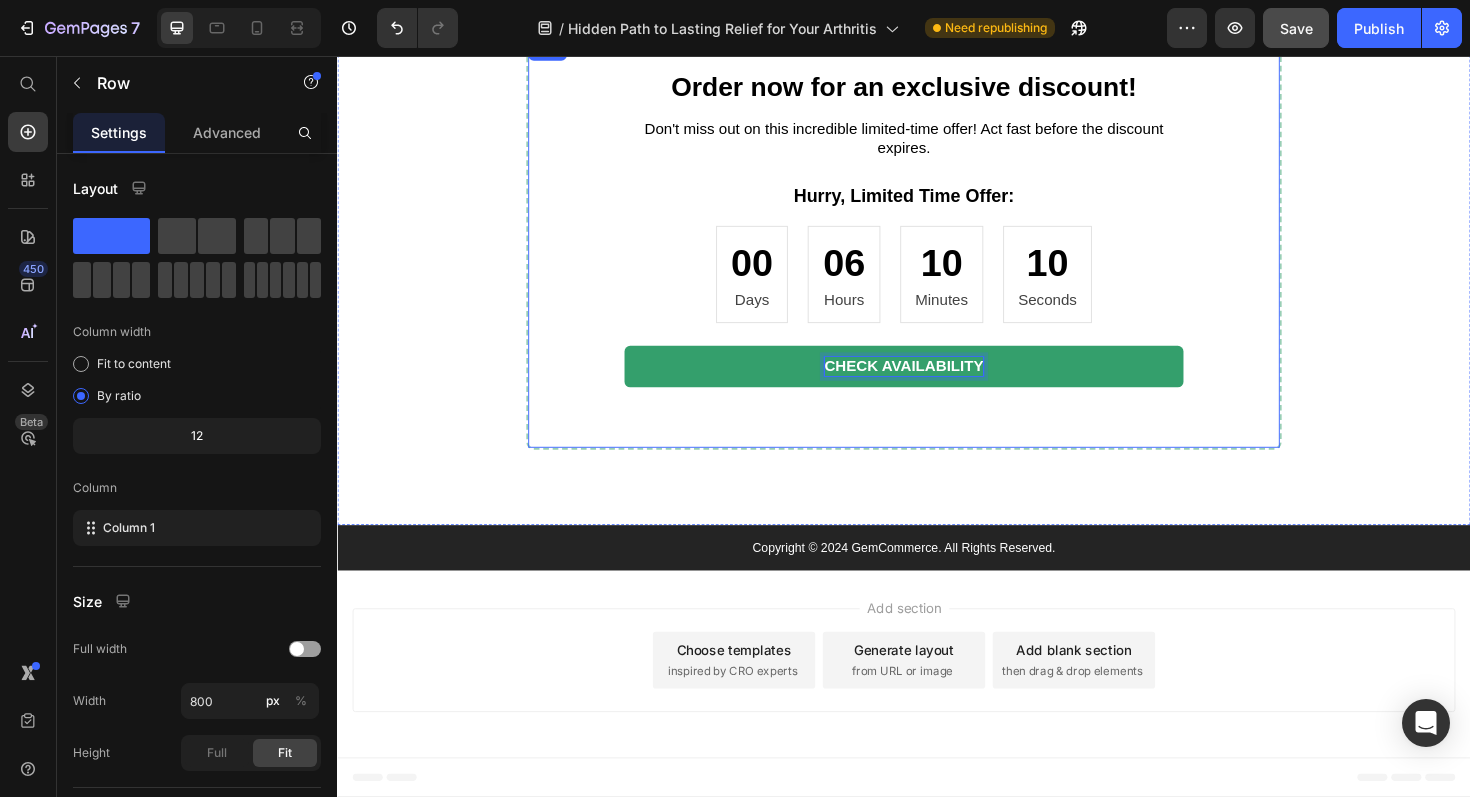 click on "Order now for an exclusive discount! Heading Don't miss out on this incredible limited-time offer! Act fast before the discount expires. Text Block Hurry, Limited Time Offer: Heading [DAYS] Days [HOURS] Hours [MINUTES] Minutes [SECONDS] Seconds Countdown Timer CHECK AVAILABILITY Button   32 Row" at bounding box center (937, 254) 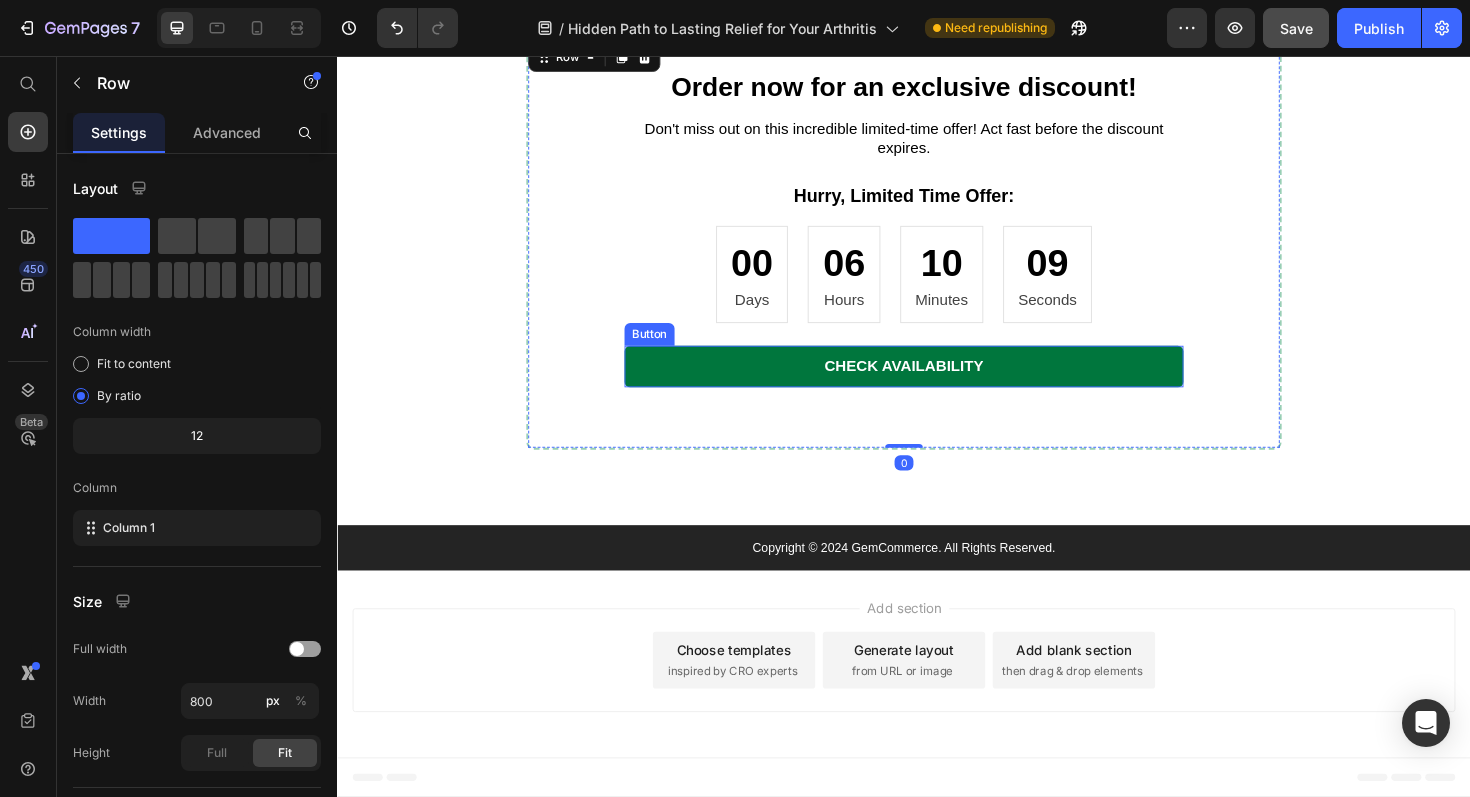 click on "CHECK AVAILABILITY" at bounding box center [937, 385] 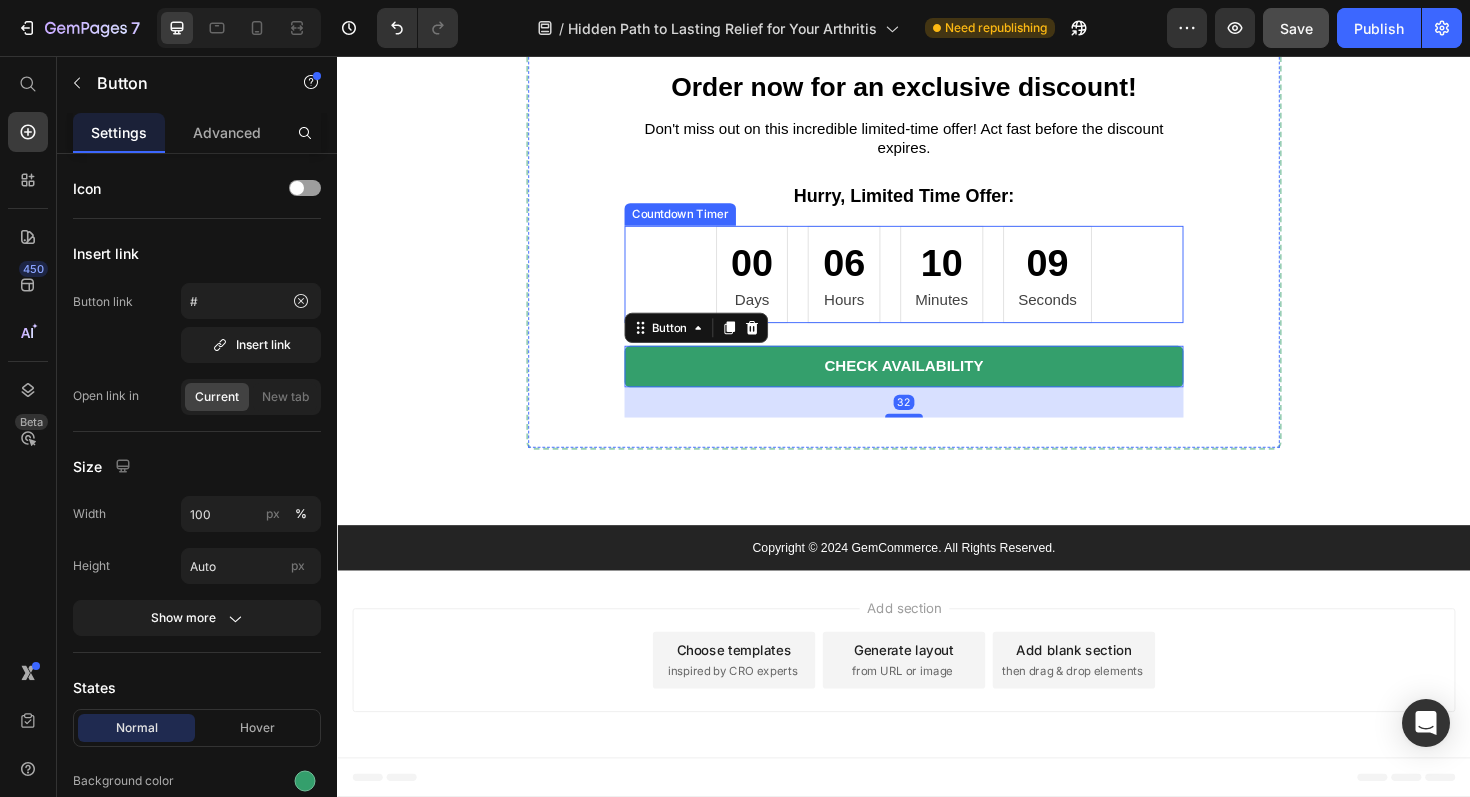 click on "06" at bounding box center (873, 275) 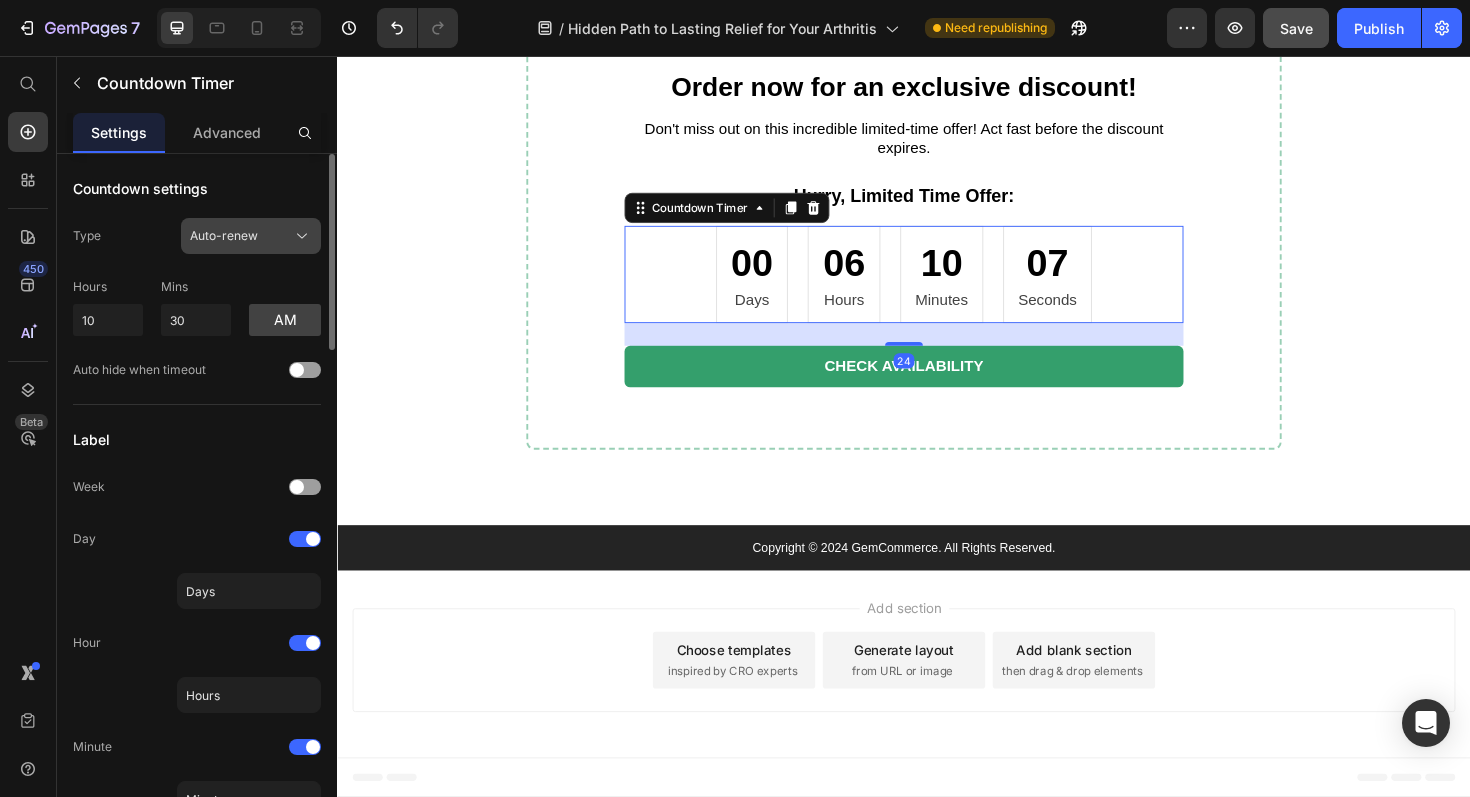 click on "Auto-renew" at bounding box center [224, 236] 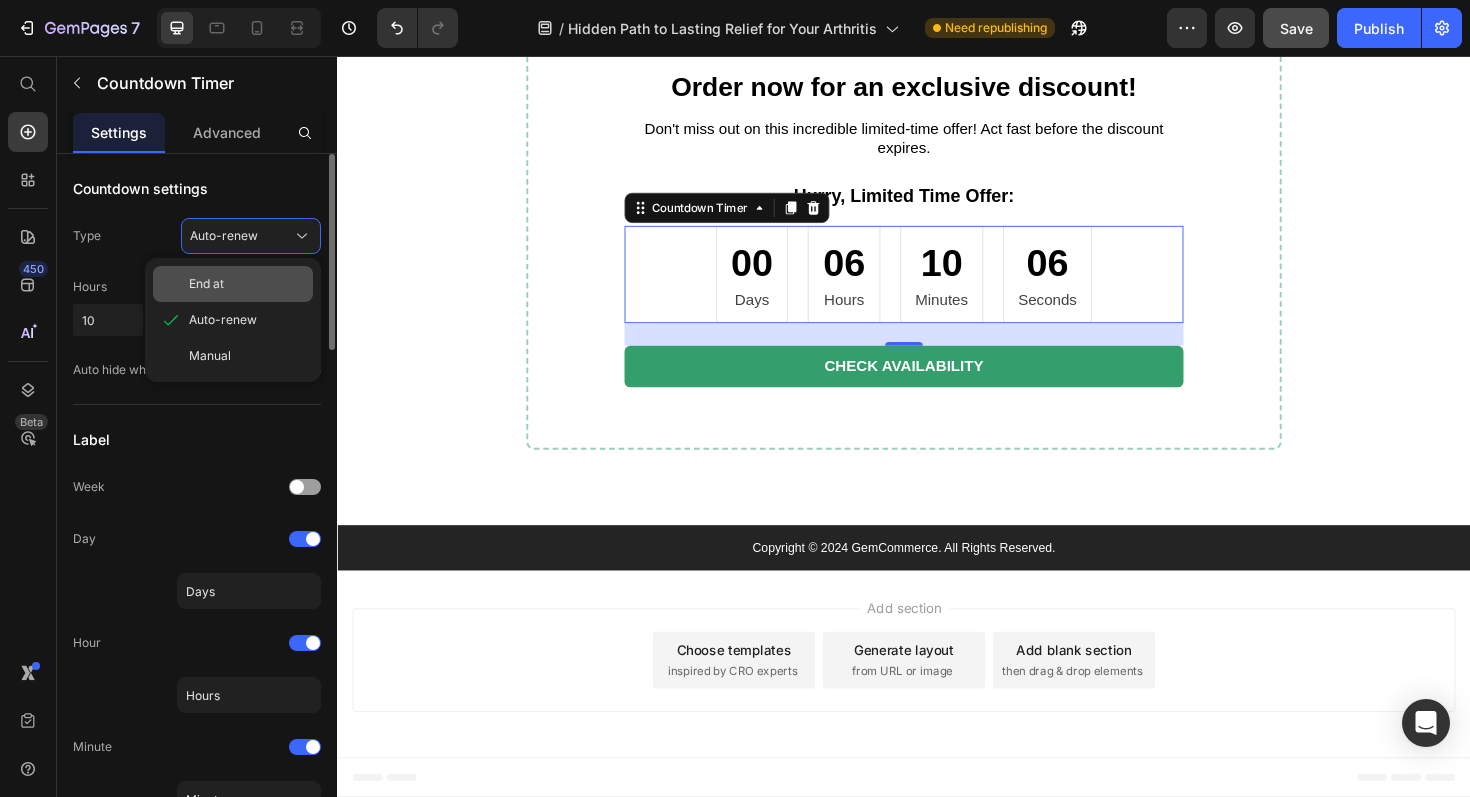 click on "End at" at bounding box center [247, 284] 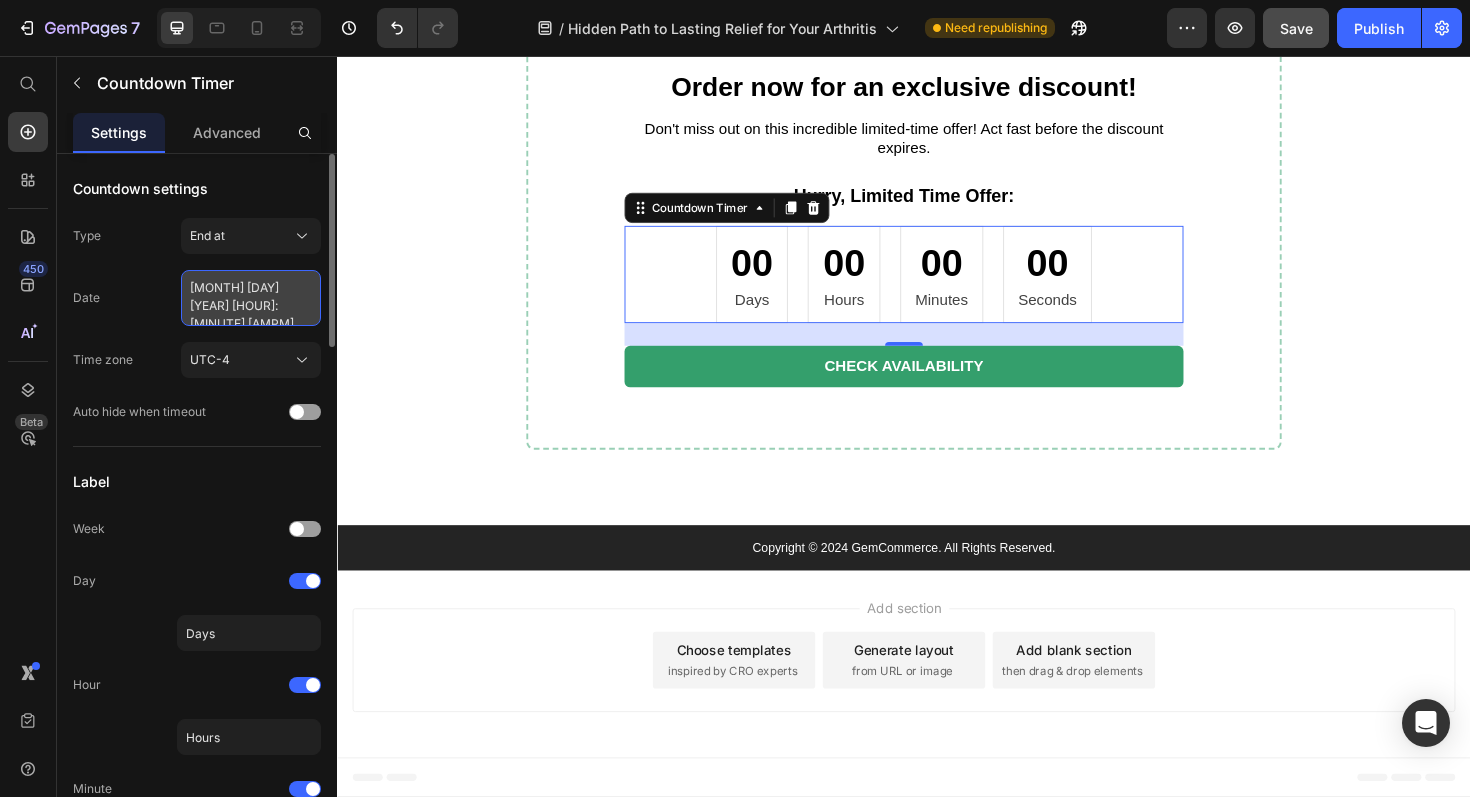 click on "[MONTH] [DAY] [YEAR] [HOUR]:[MINUTE] [AMPM]" at bounding box center [251, 298] 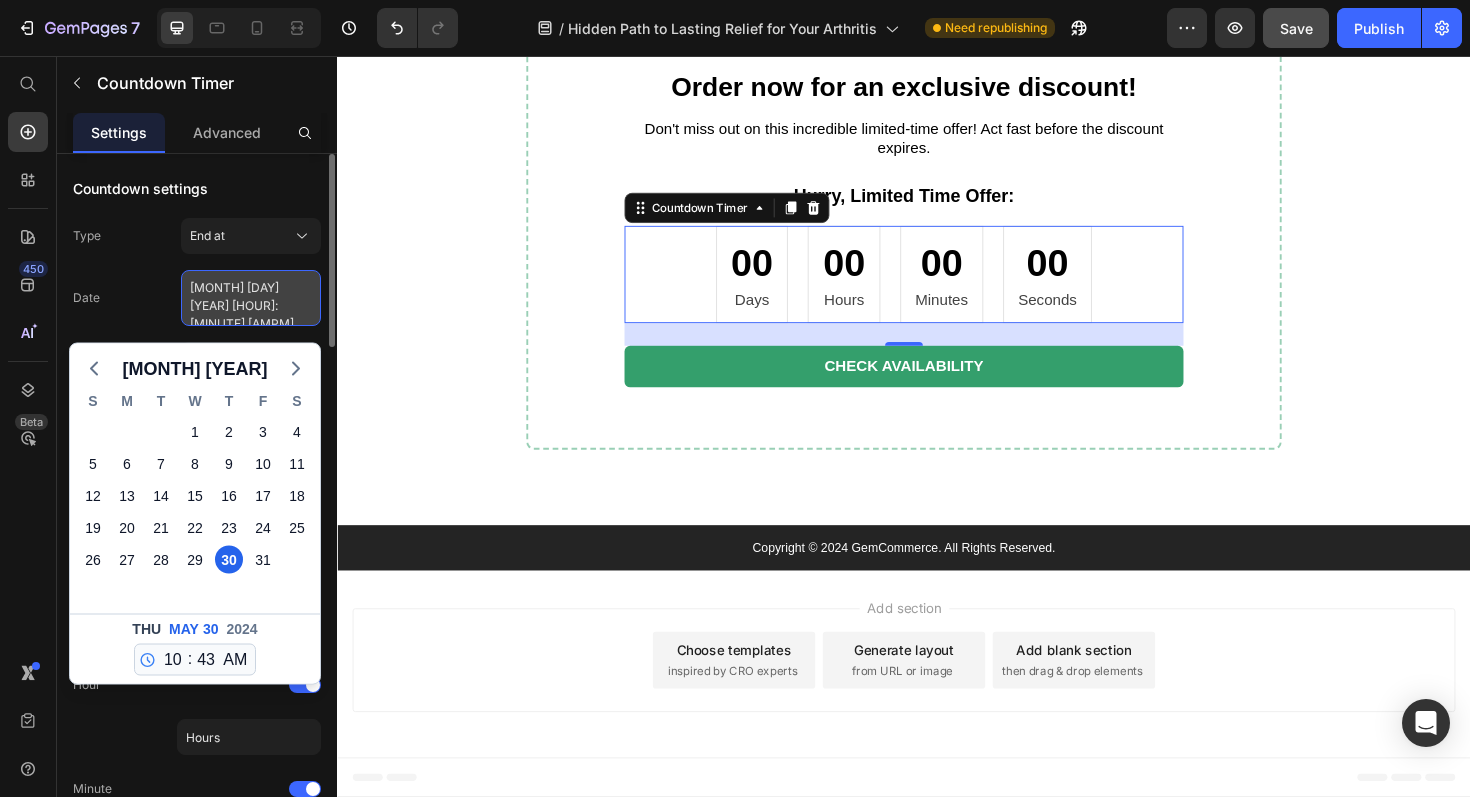 click on "[MONTH] [DAY] [YEAR] [HOUR]:[MINUTE] [AMPM]" at bounding box center [251, 298] 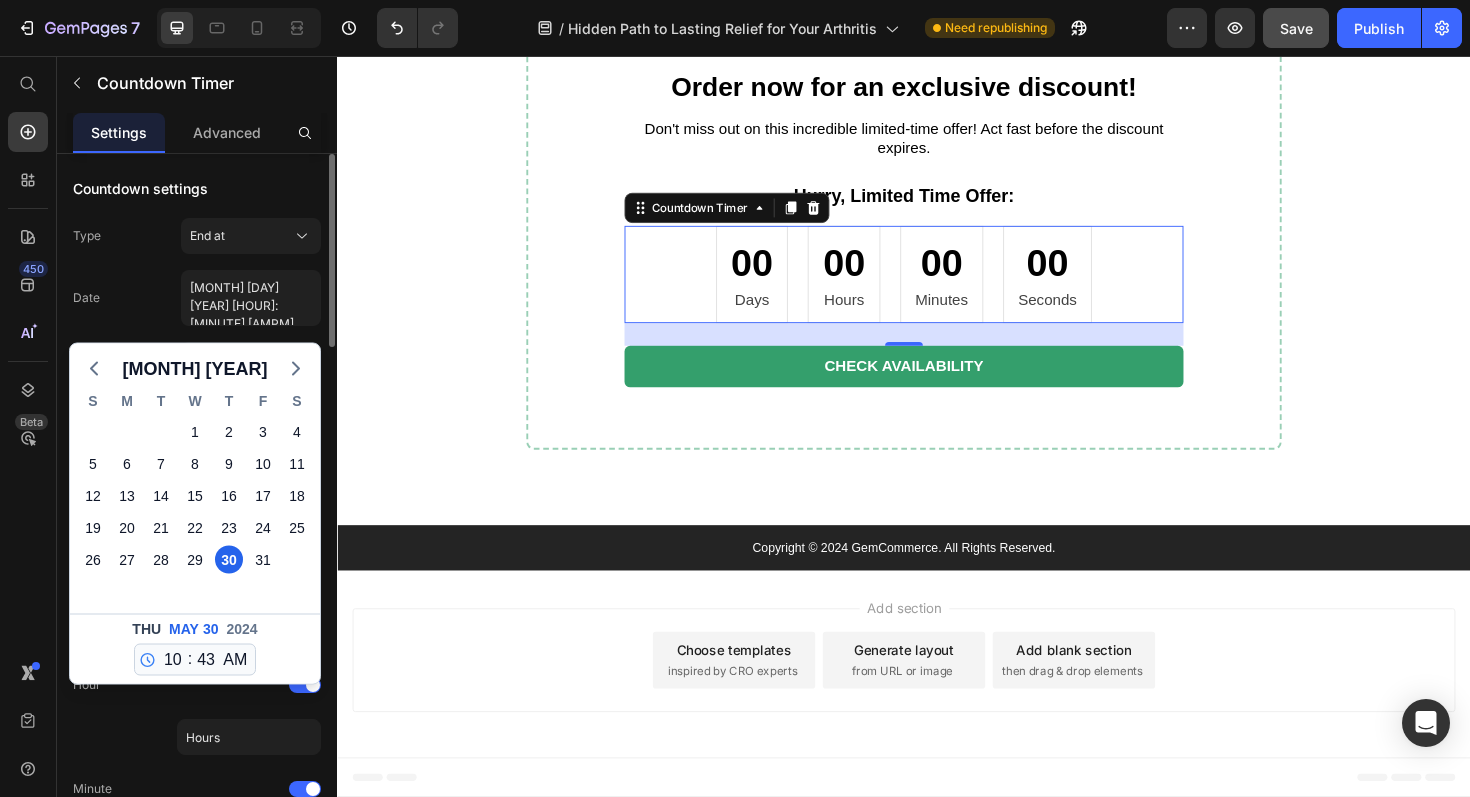 click on "31" 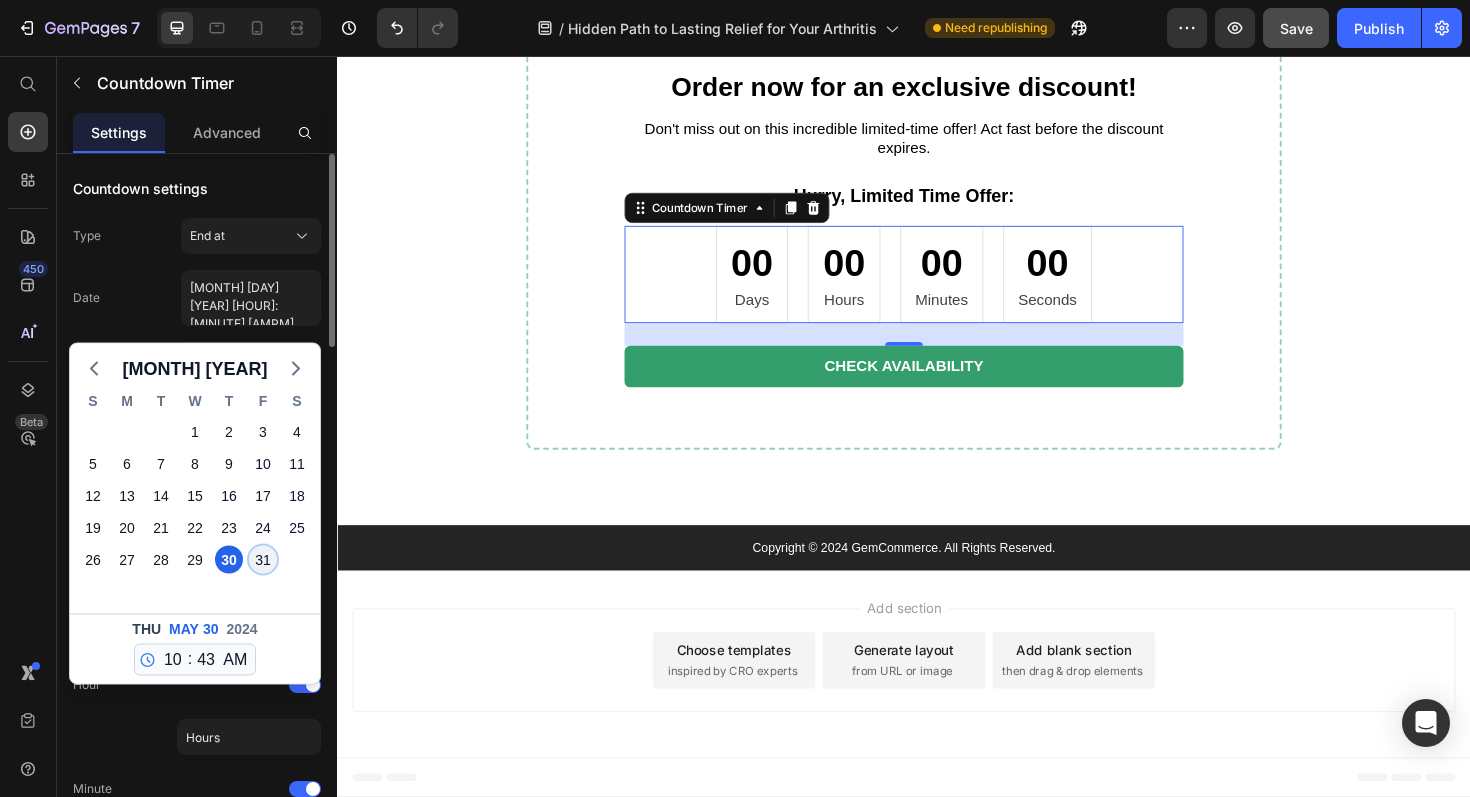 click on "31" 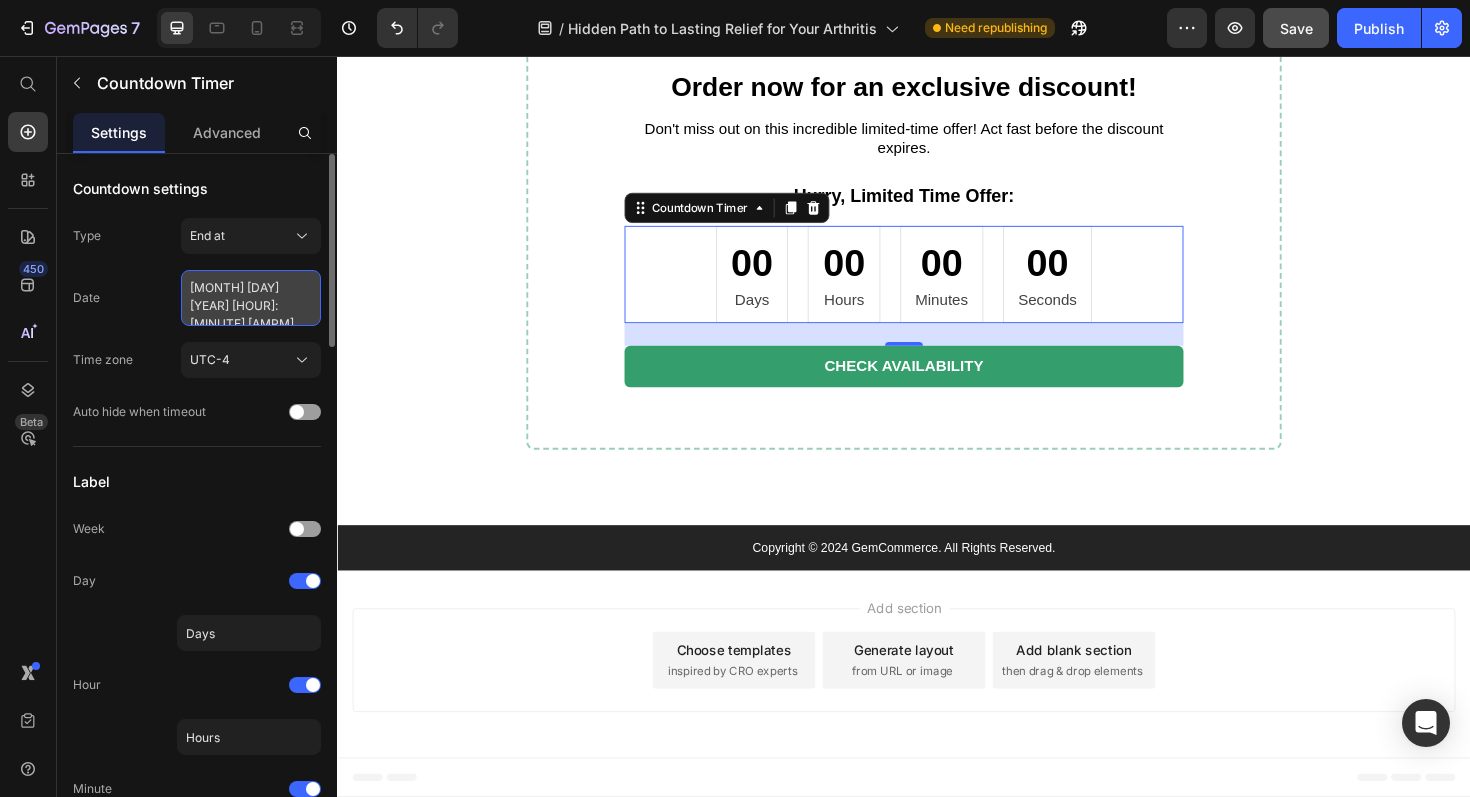 click on "[MONTH] [DAY] [YEAR] [HOUR]:[MINUTE] [AMPM]" at bounding box center (251, 298) 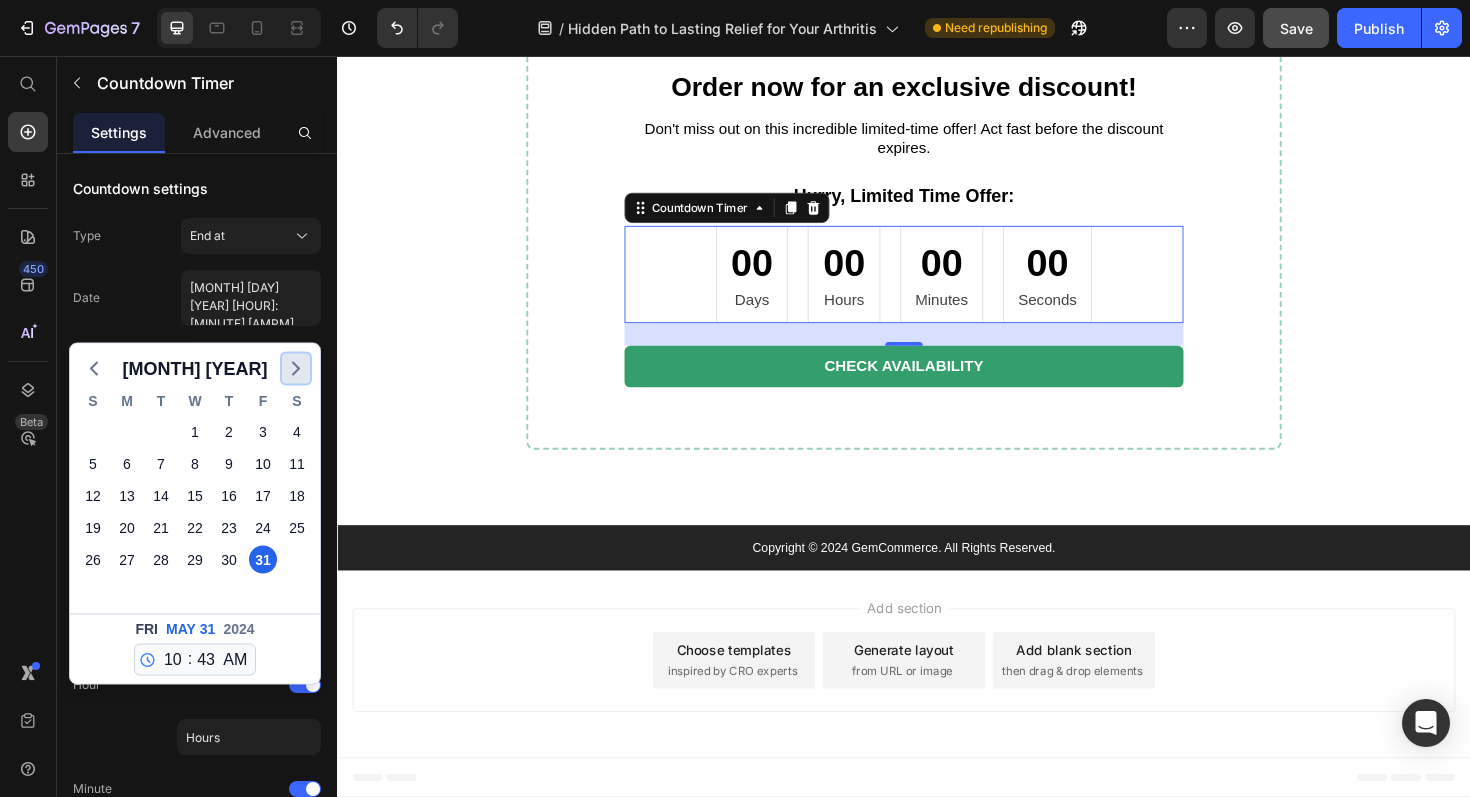 click 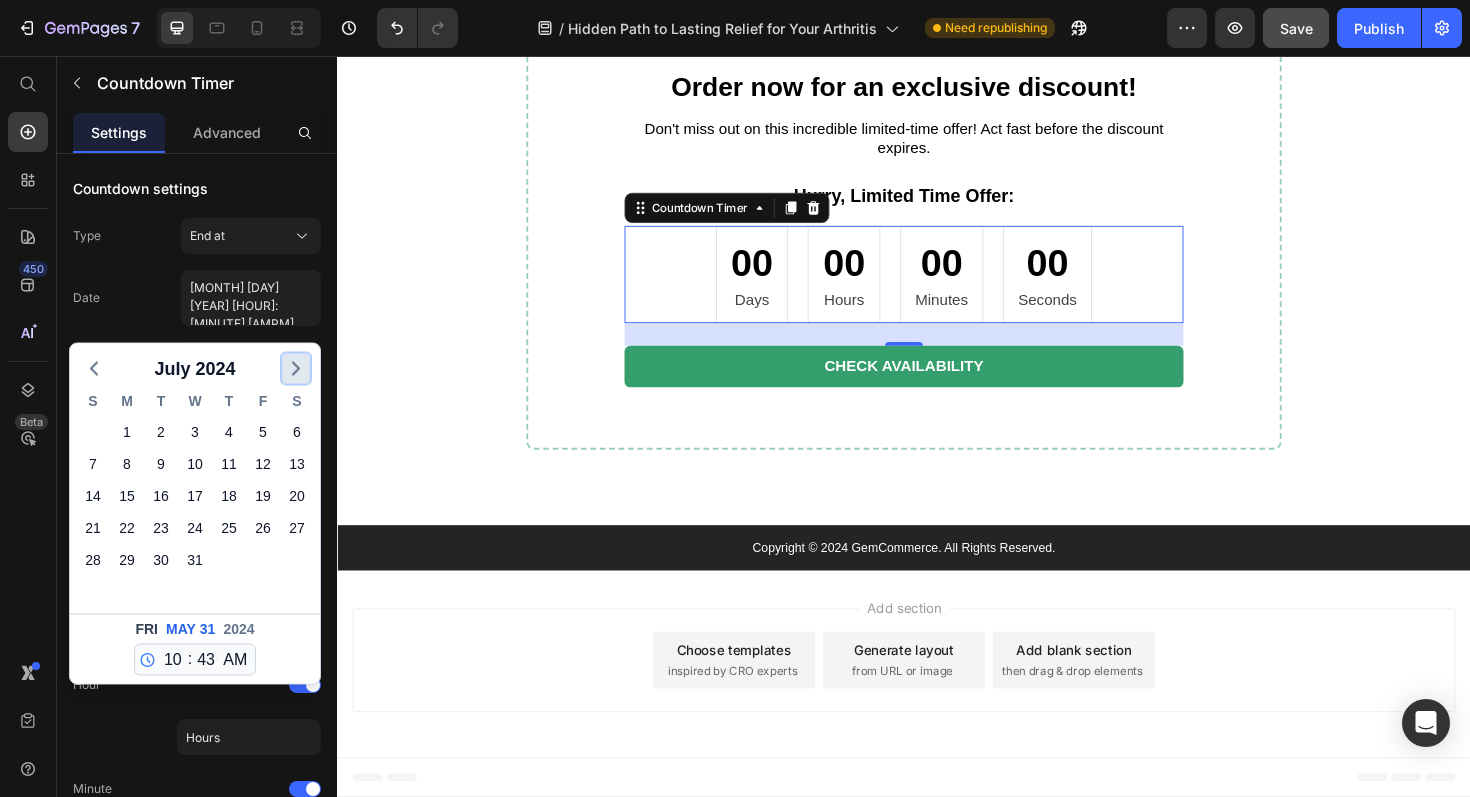 click 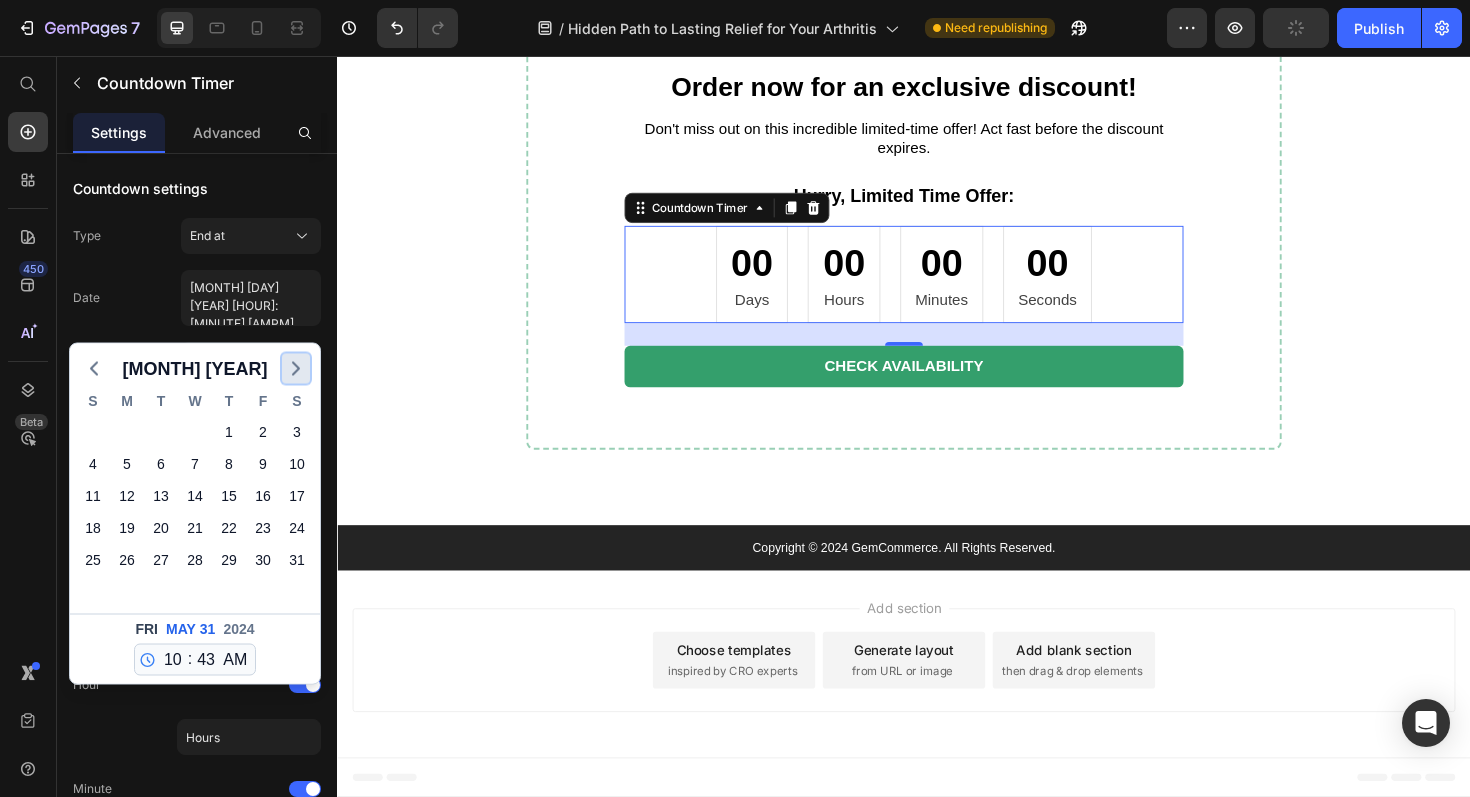 click 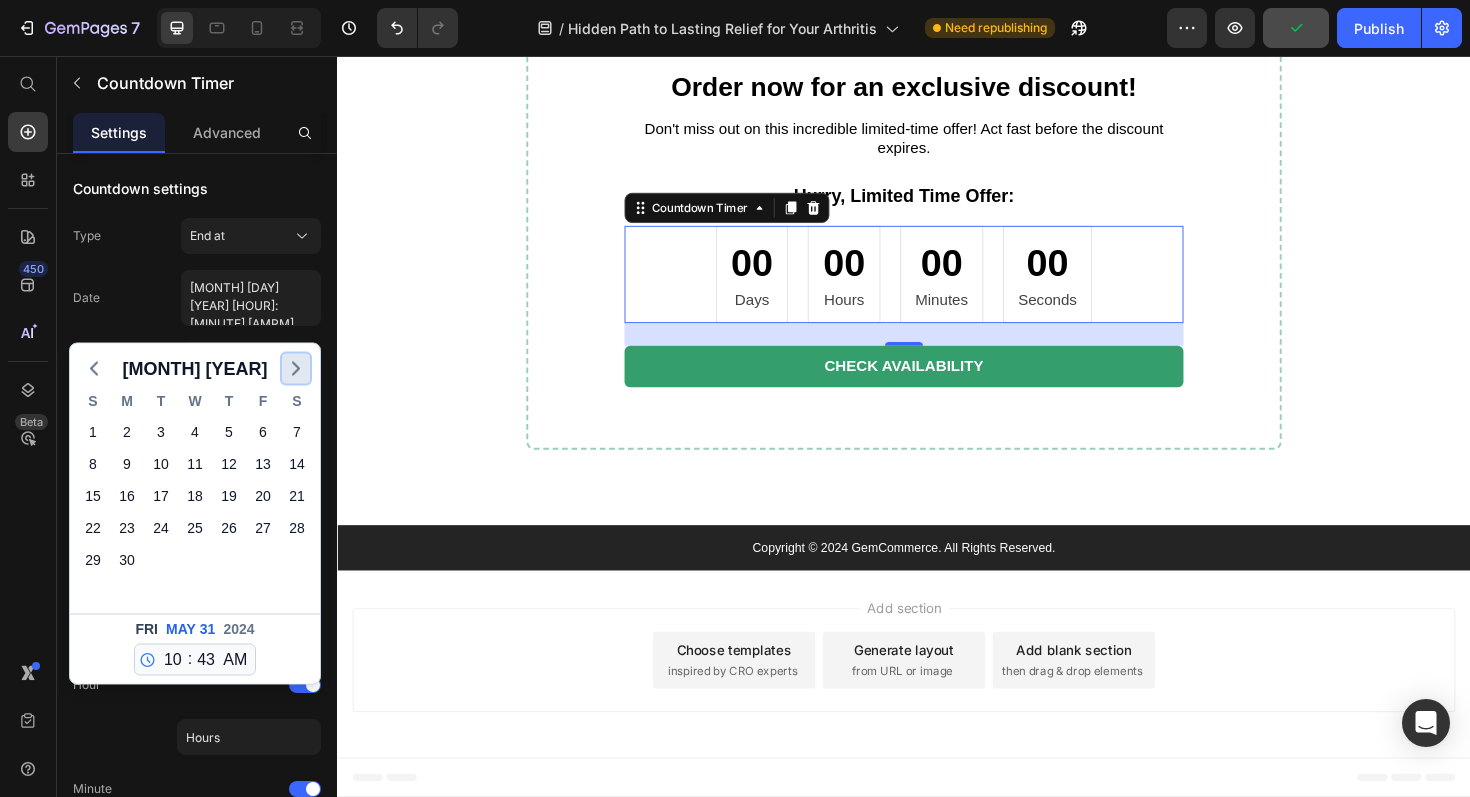 click 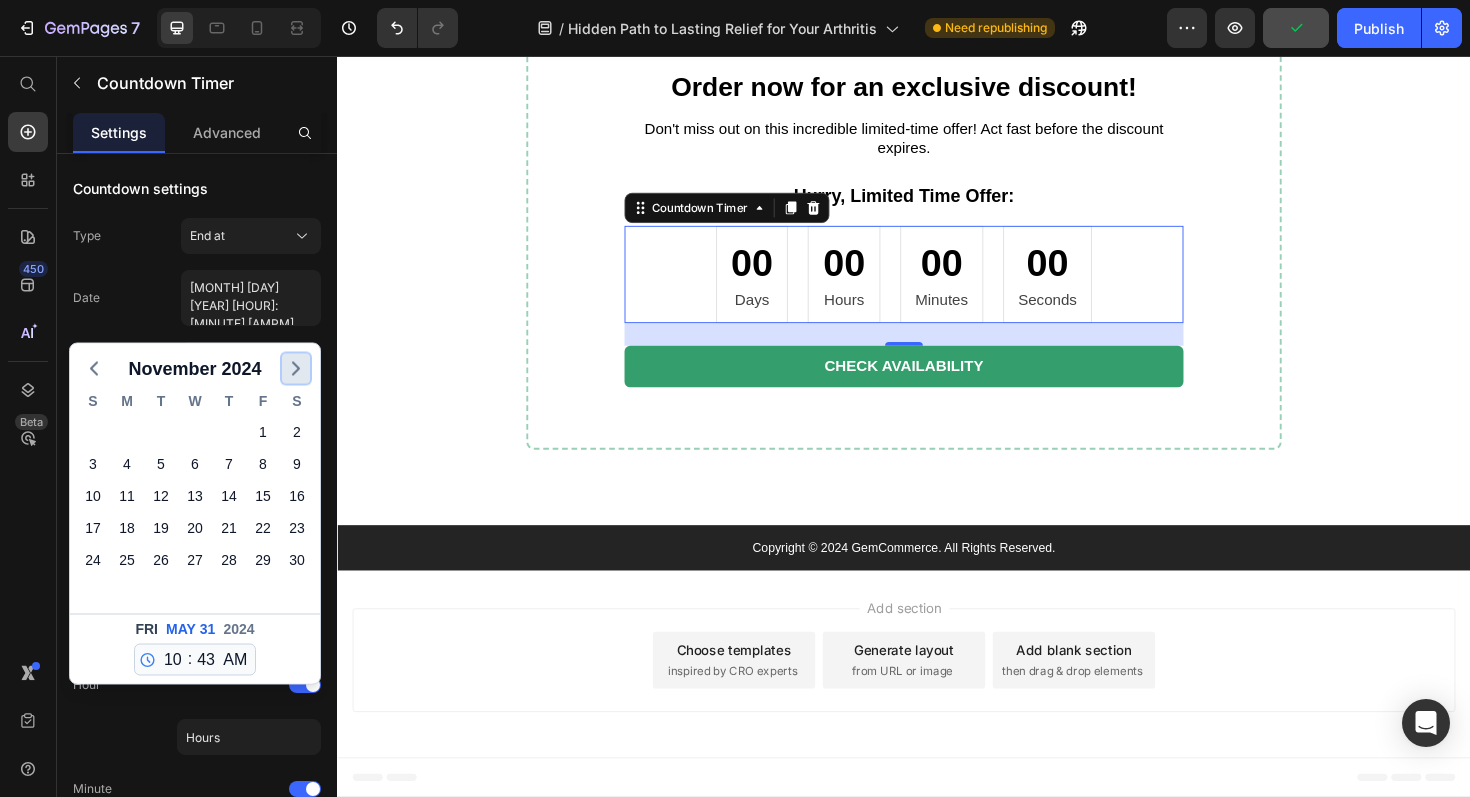 click 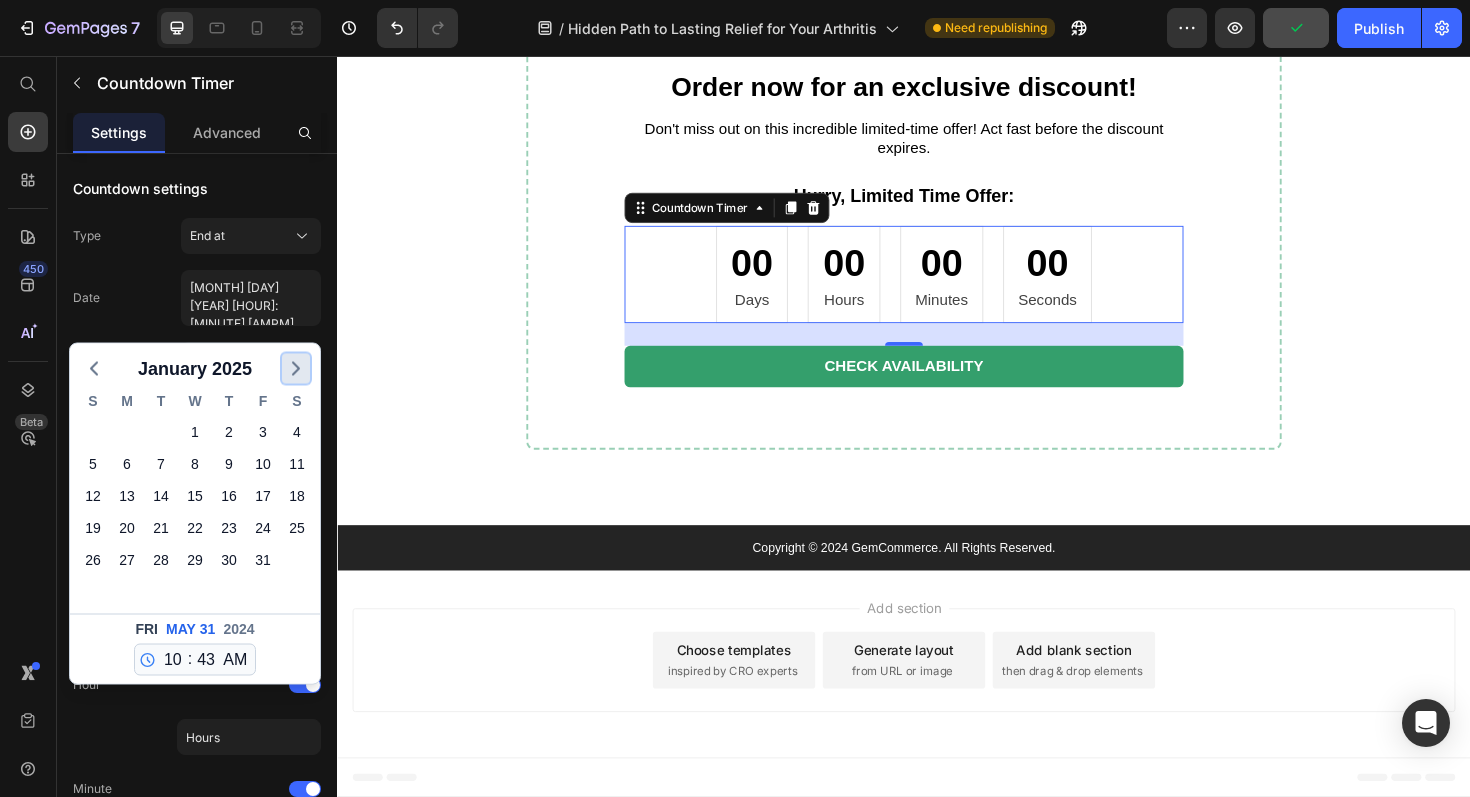 click 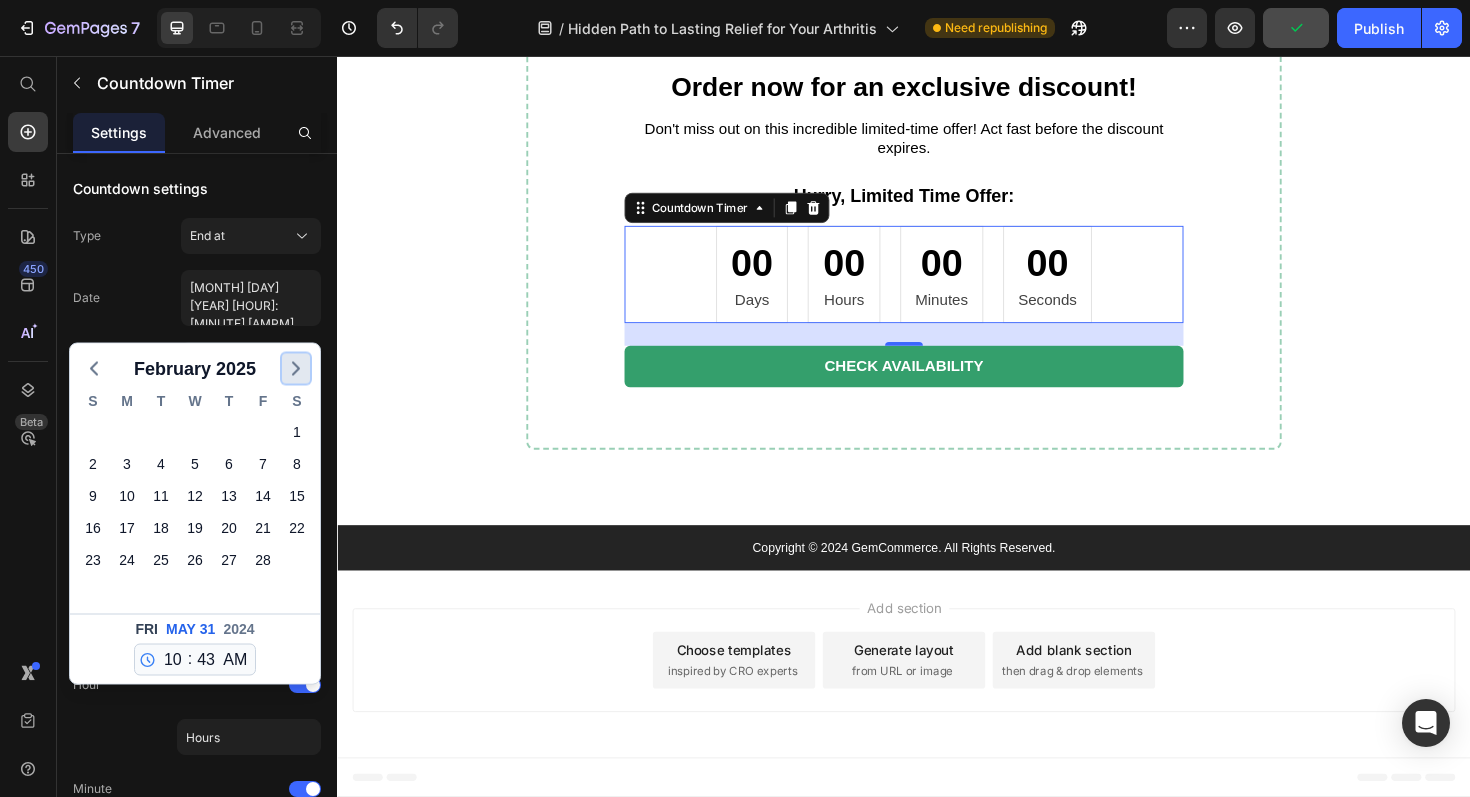 click 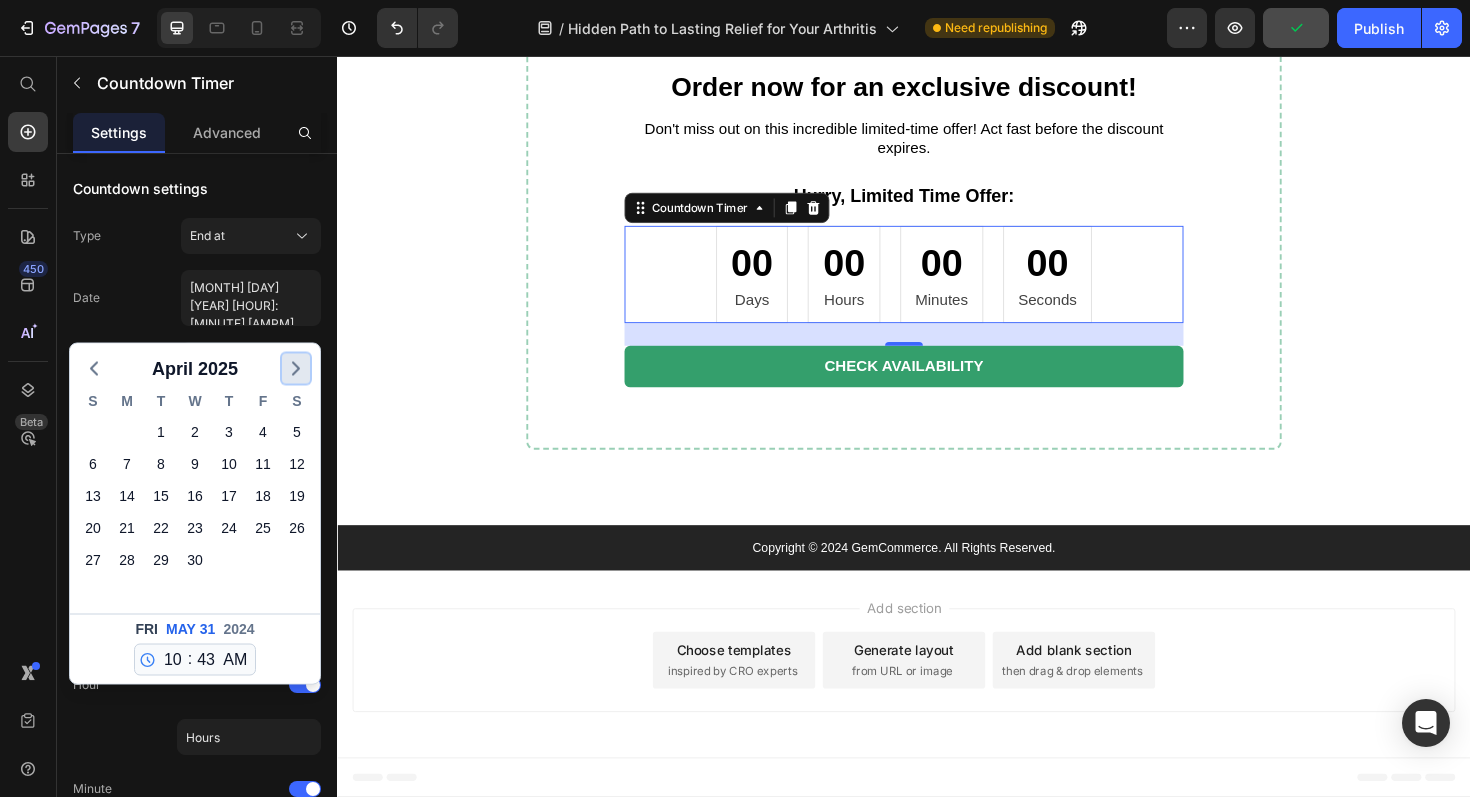 click 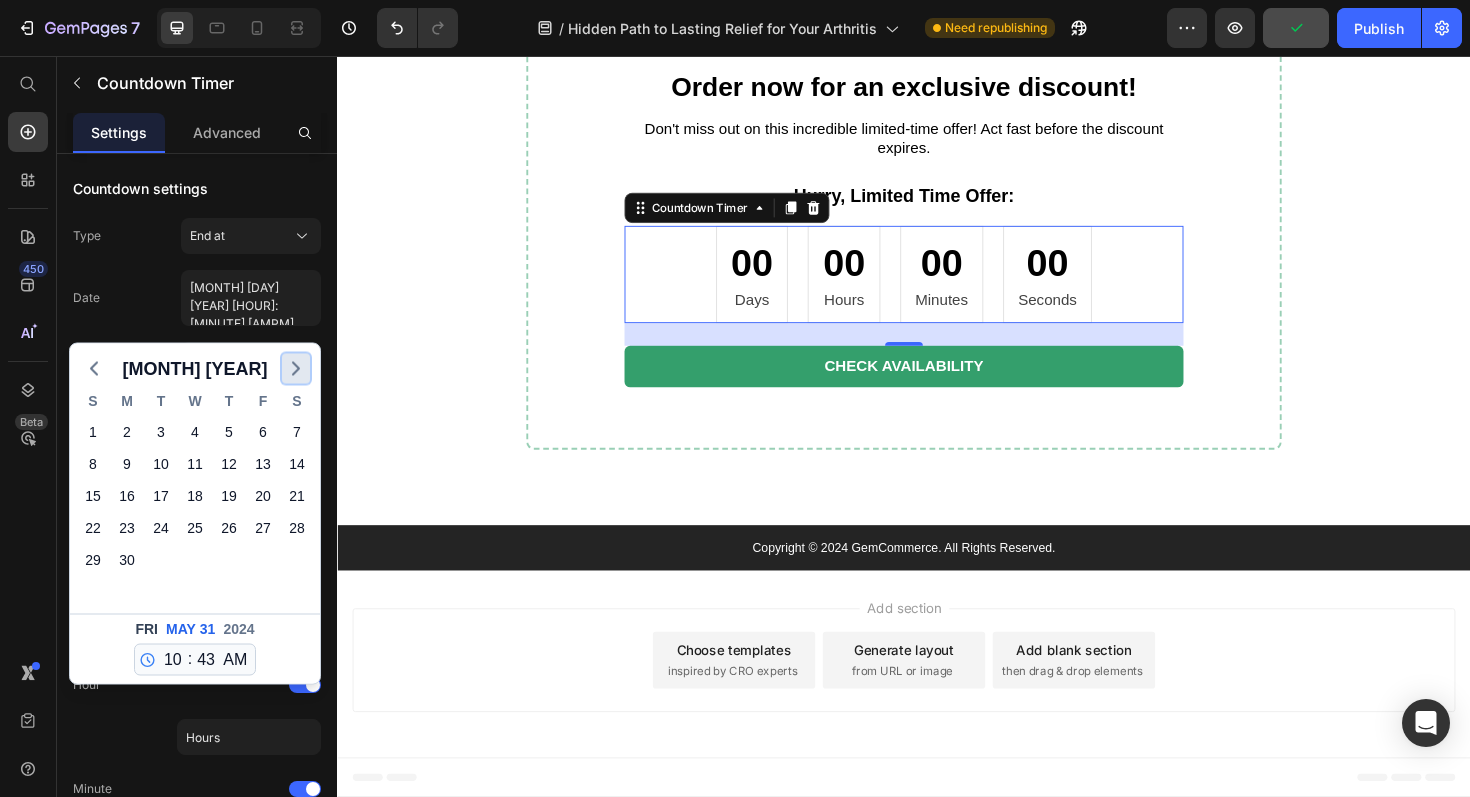 click 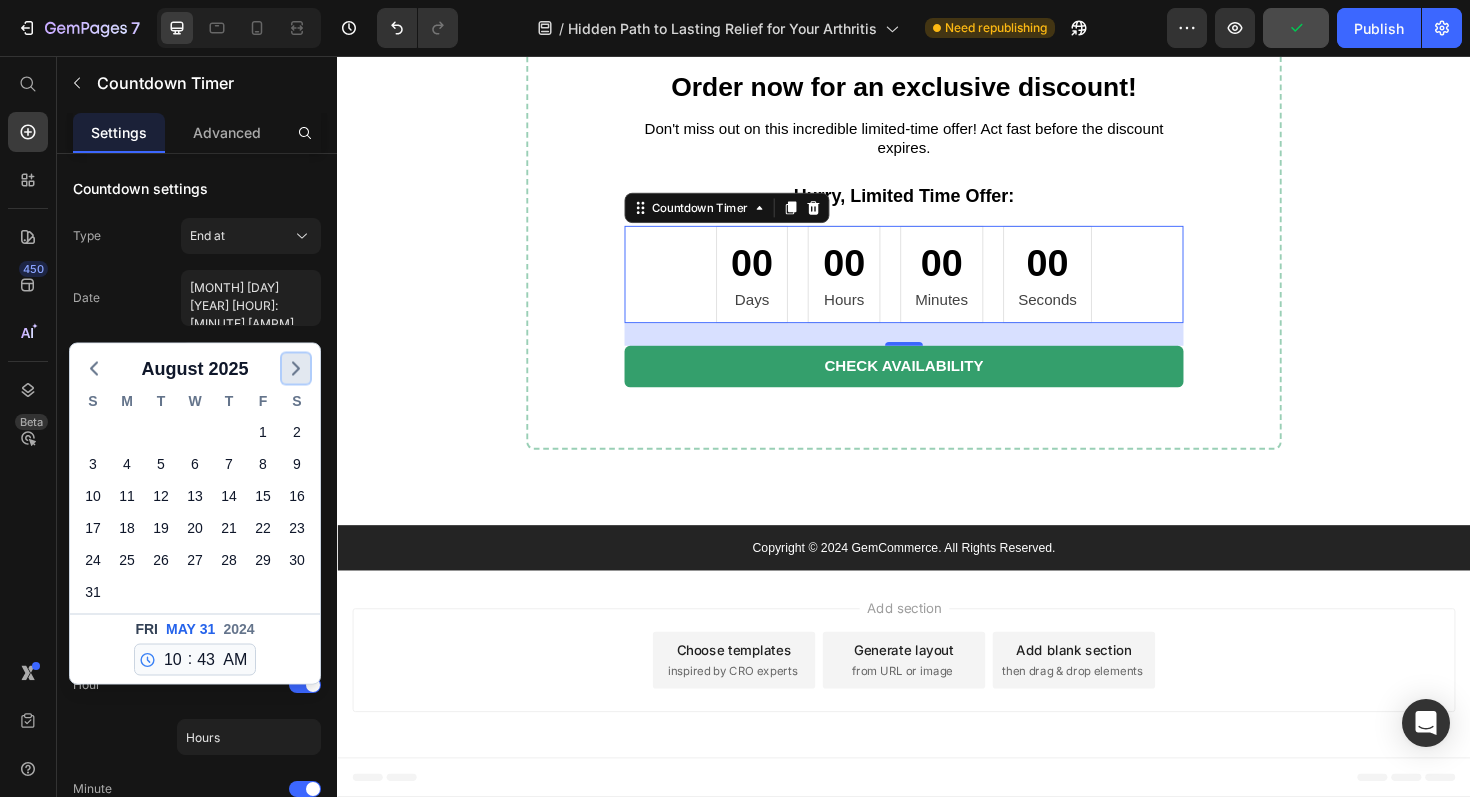 click 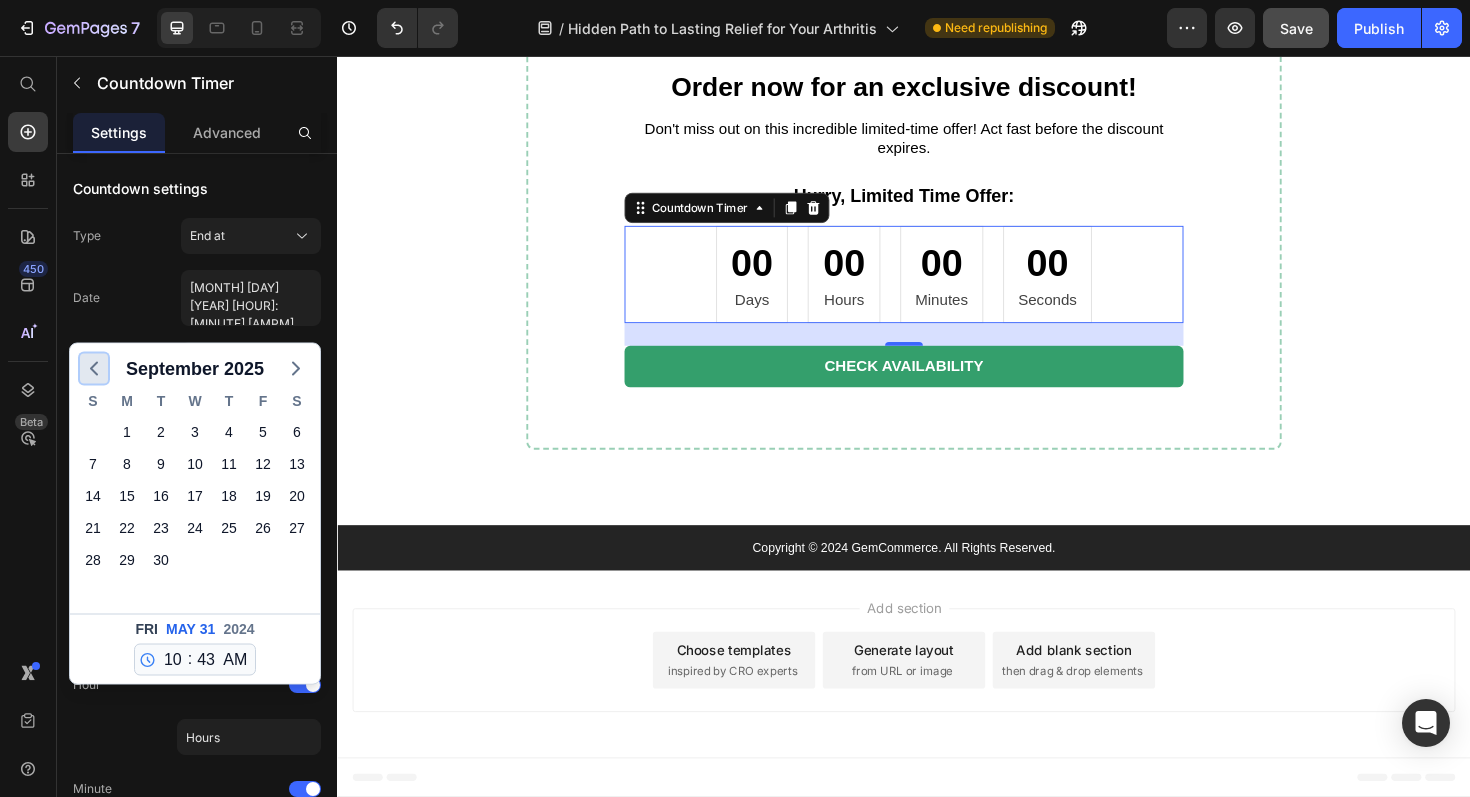 click 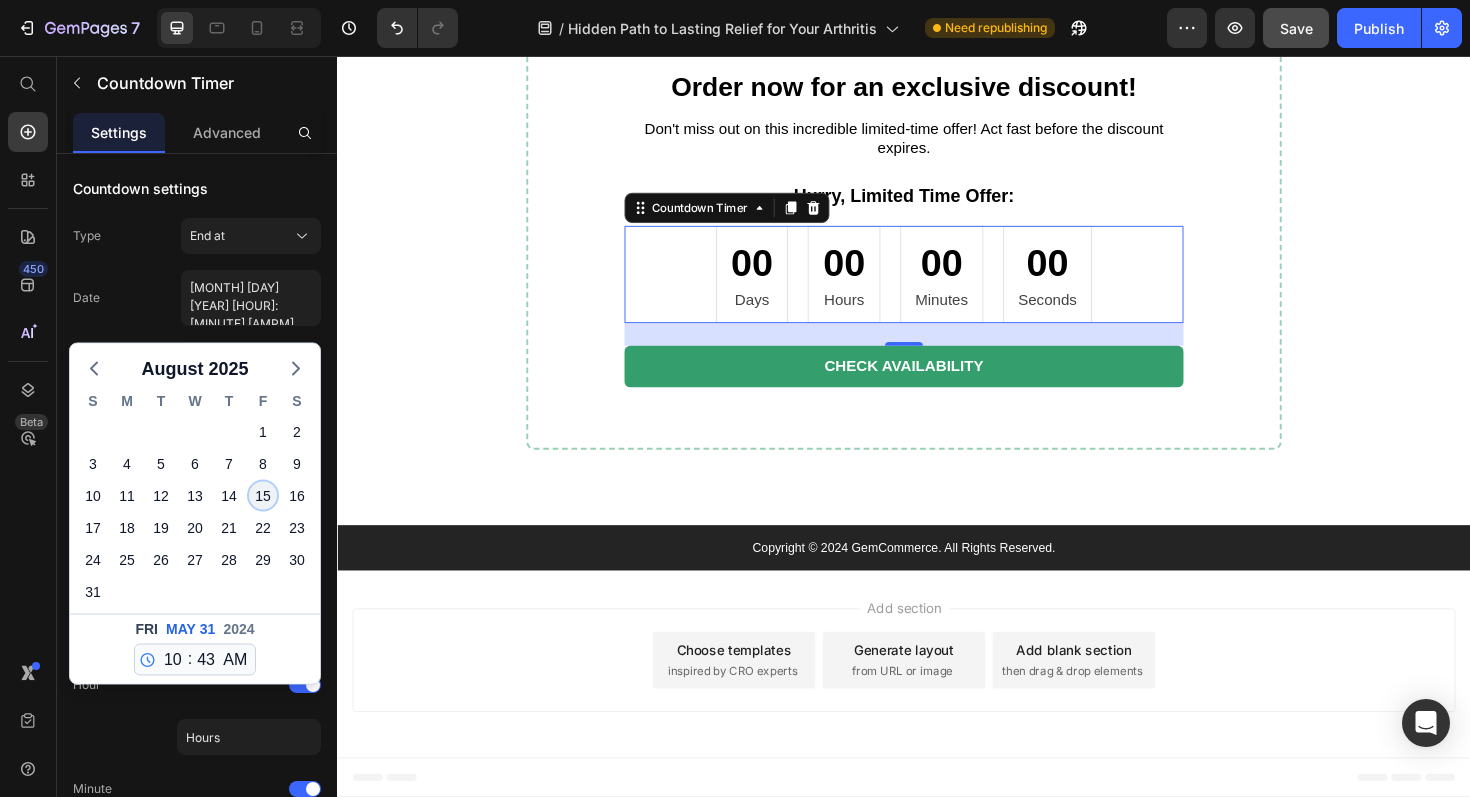 click on "15" 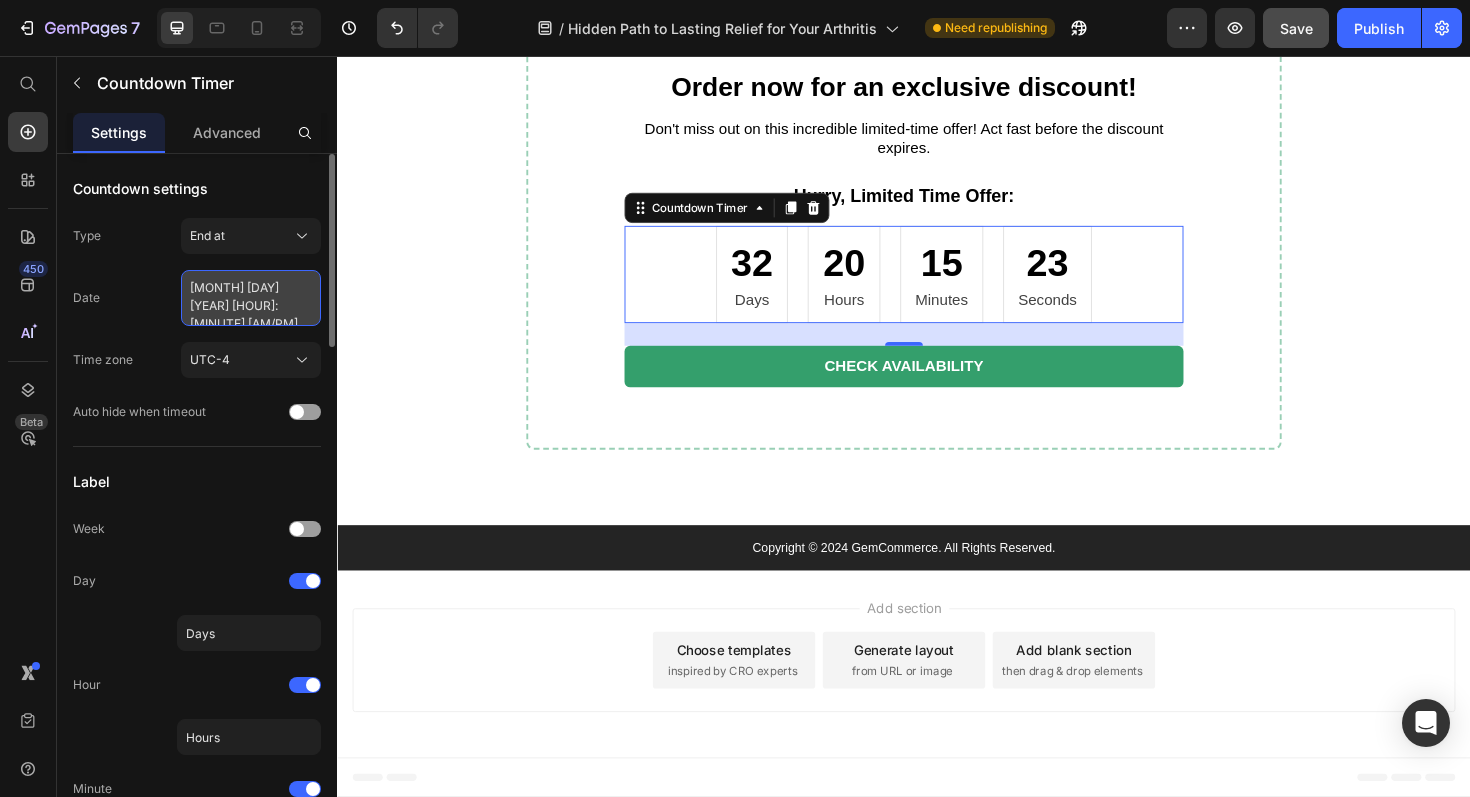 click on "[MONTH] [DAY] [YEAR] [HOUR]:[MINUTE] [AM/PM]" at bounding box center (251, 298) 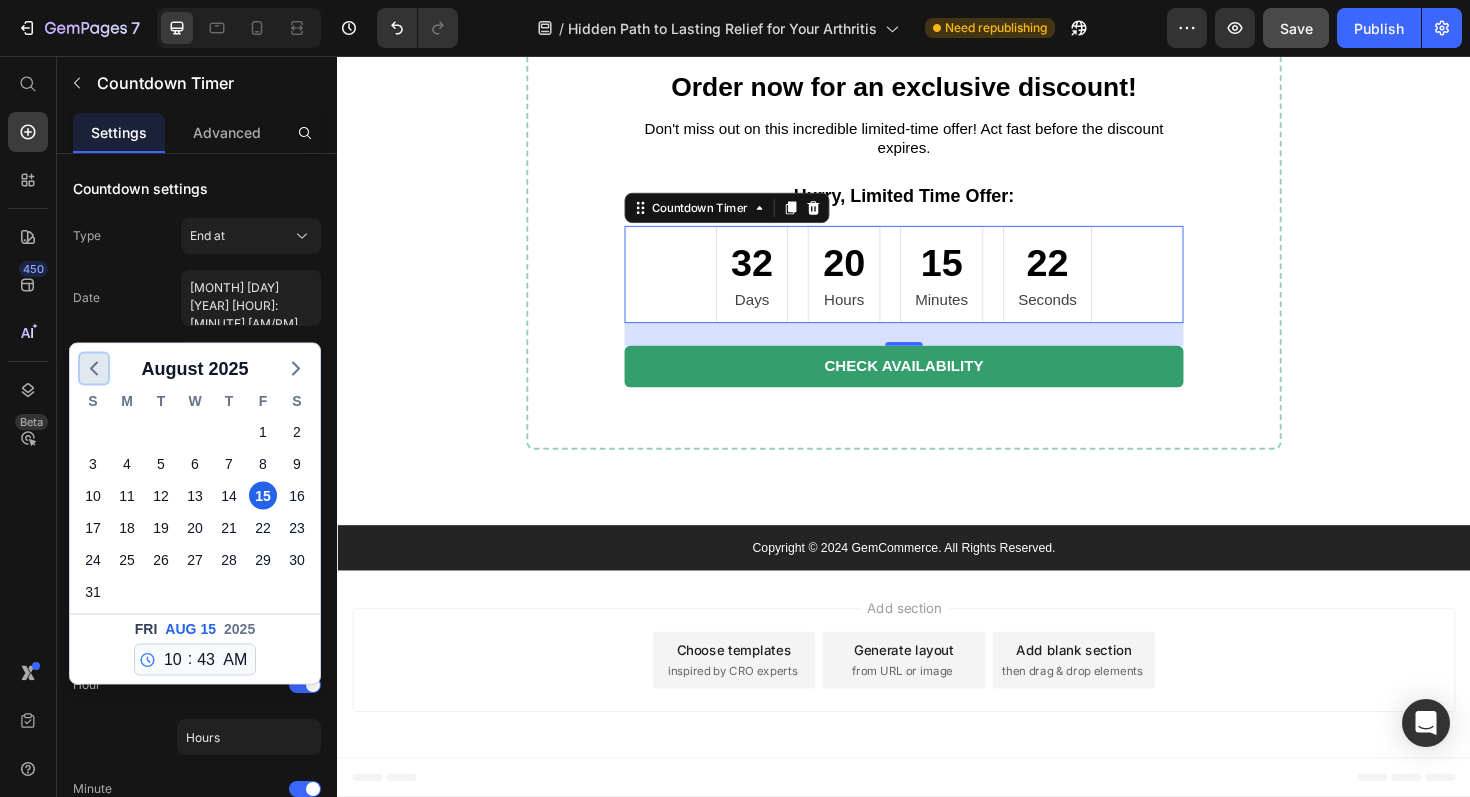 click 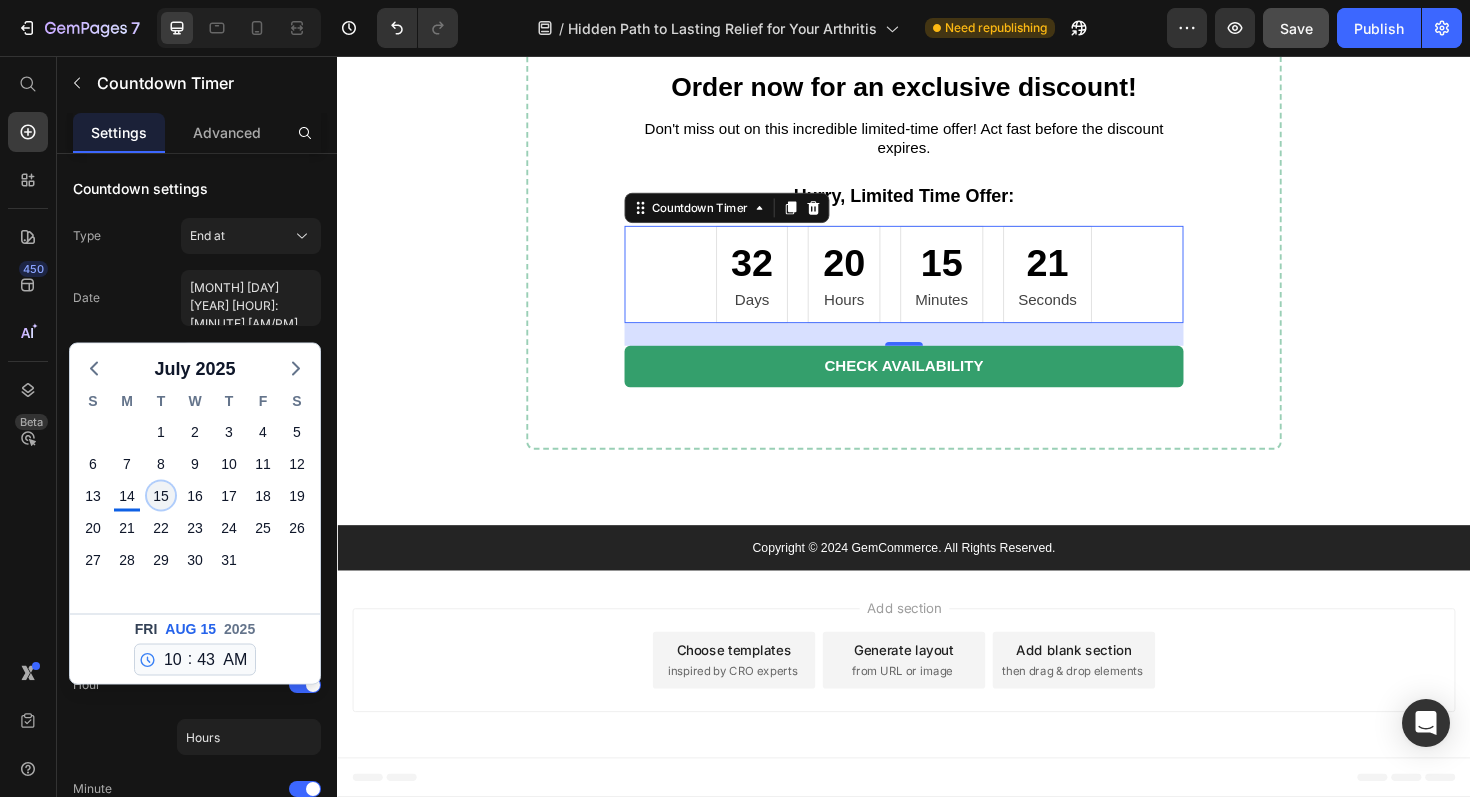 click on "15" 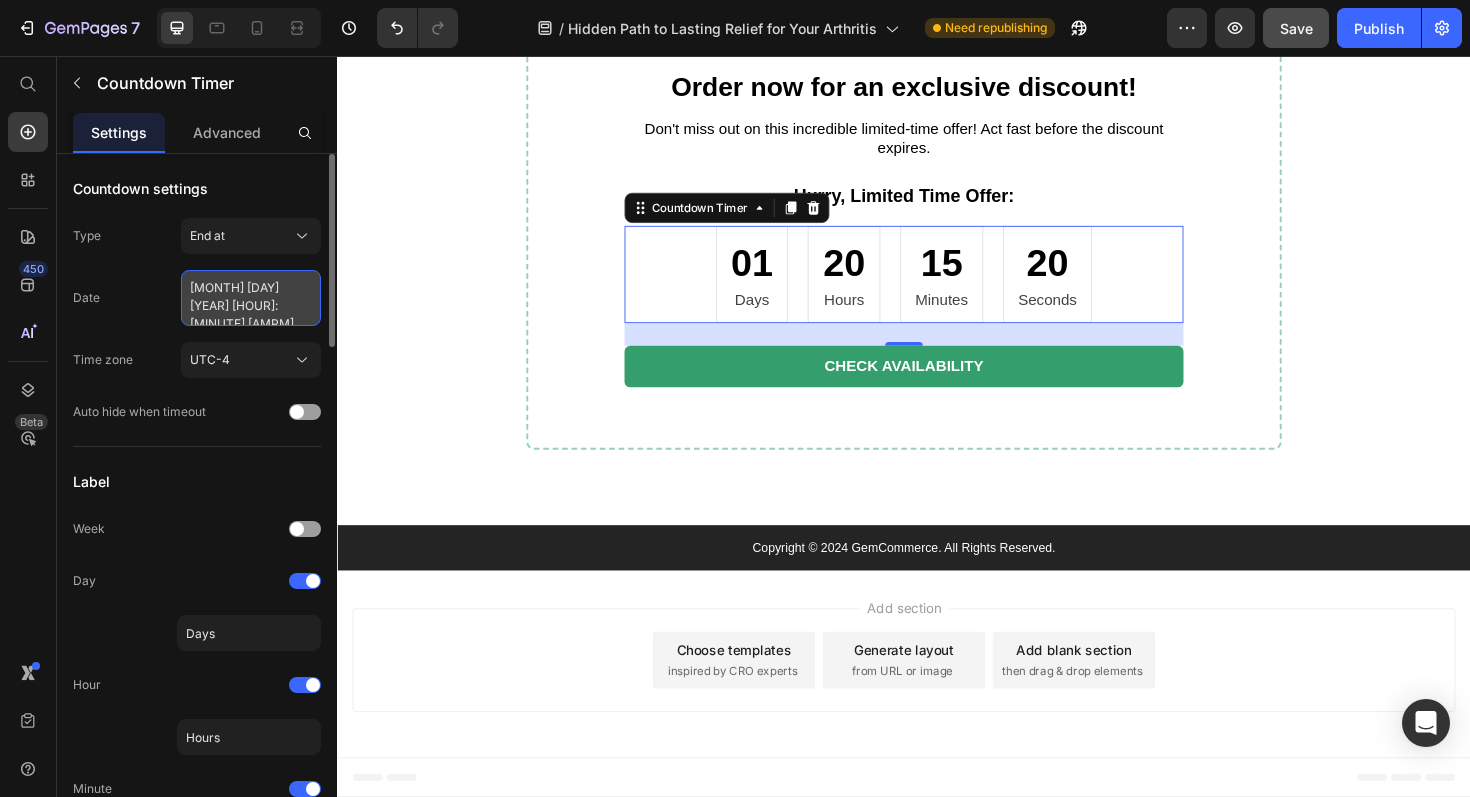 click on "[MONTH] [DAY] [YEAR] [HOUR]:[MINUTE] [AMPM]" at bounding box center [251, 298] 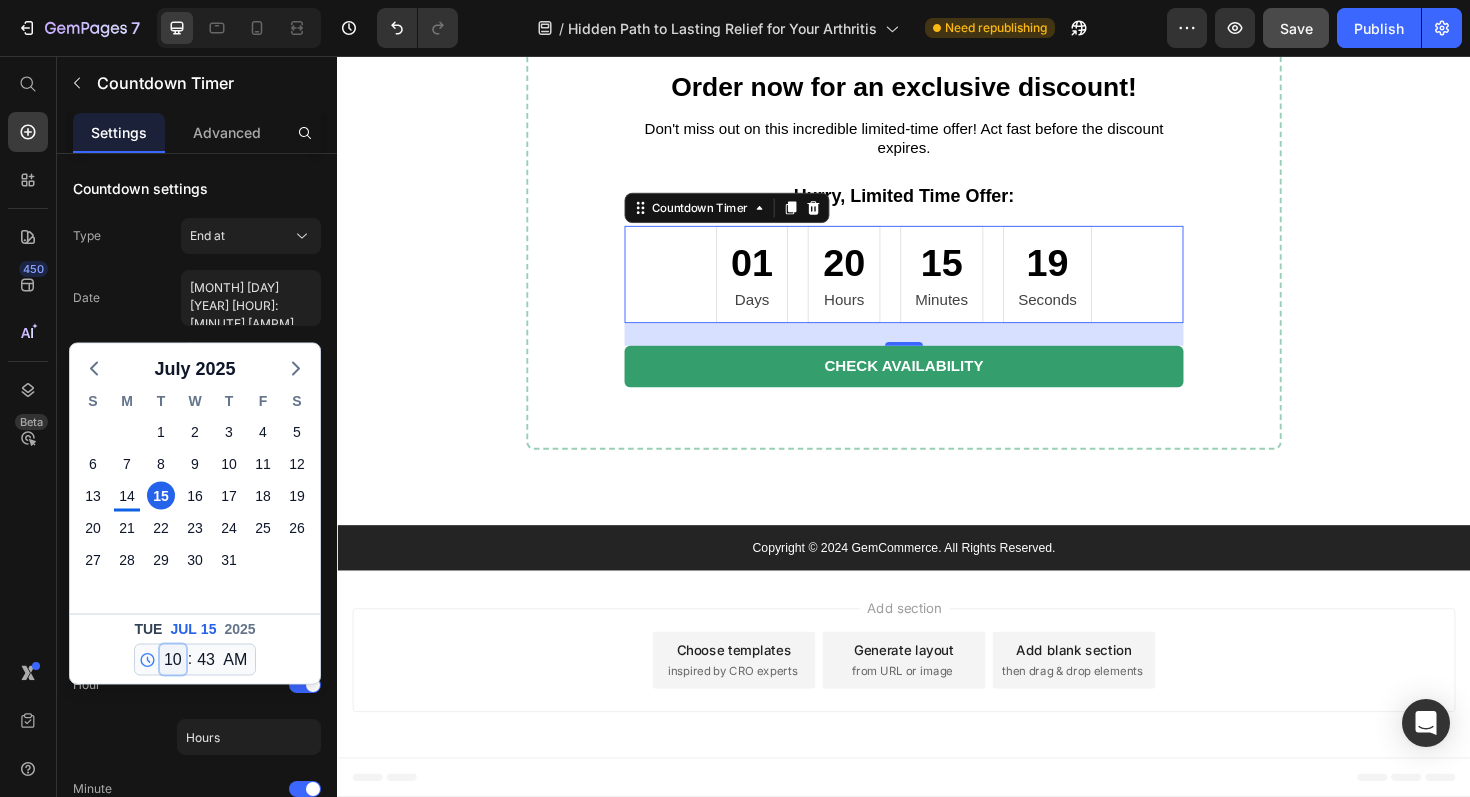 click on "12 1 2 3 4 5 6 7 8 9 10 11" at bounding box center (173, 660) 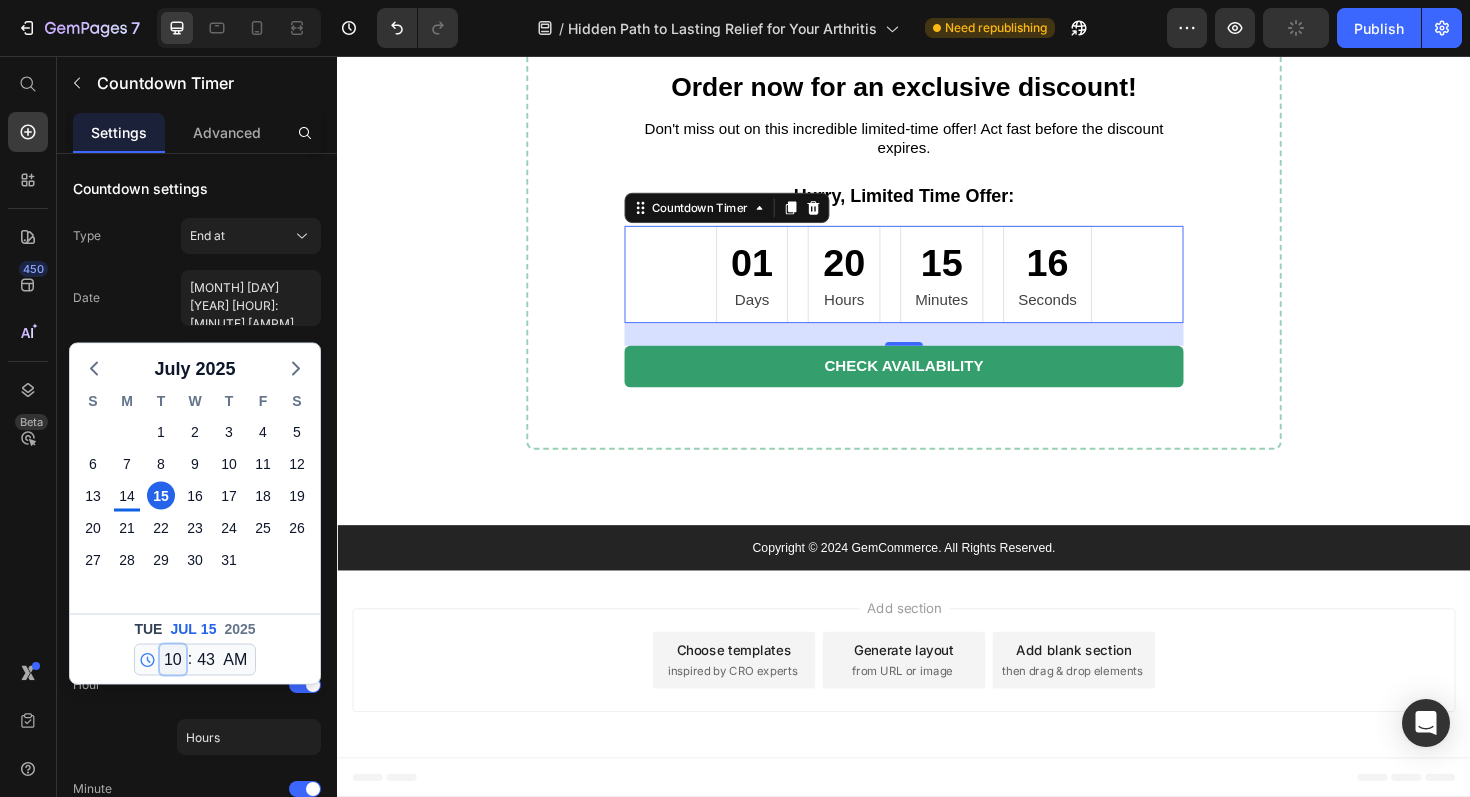 select on "11" 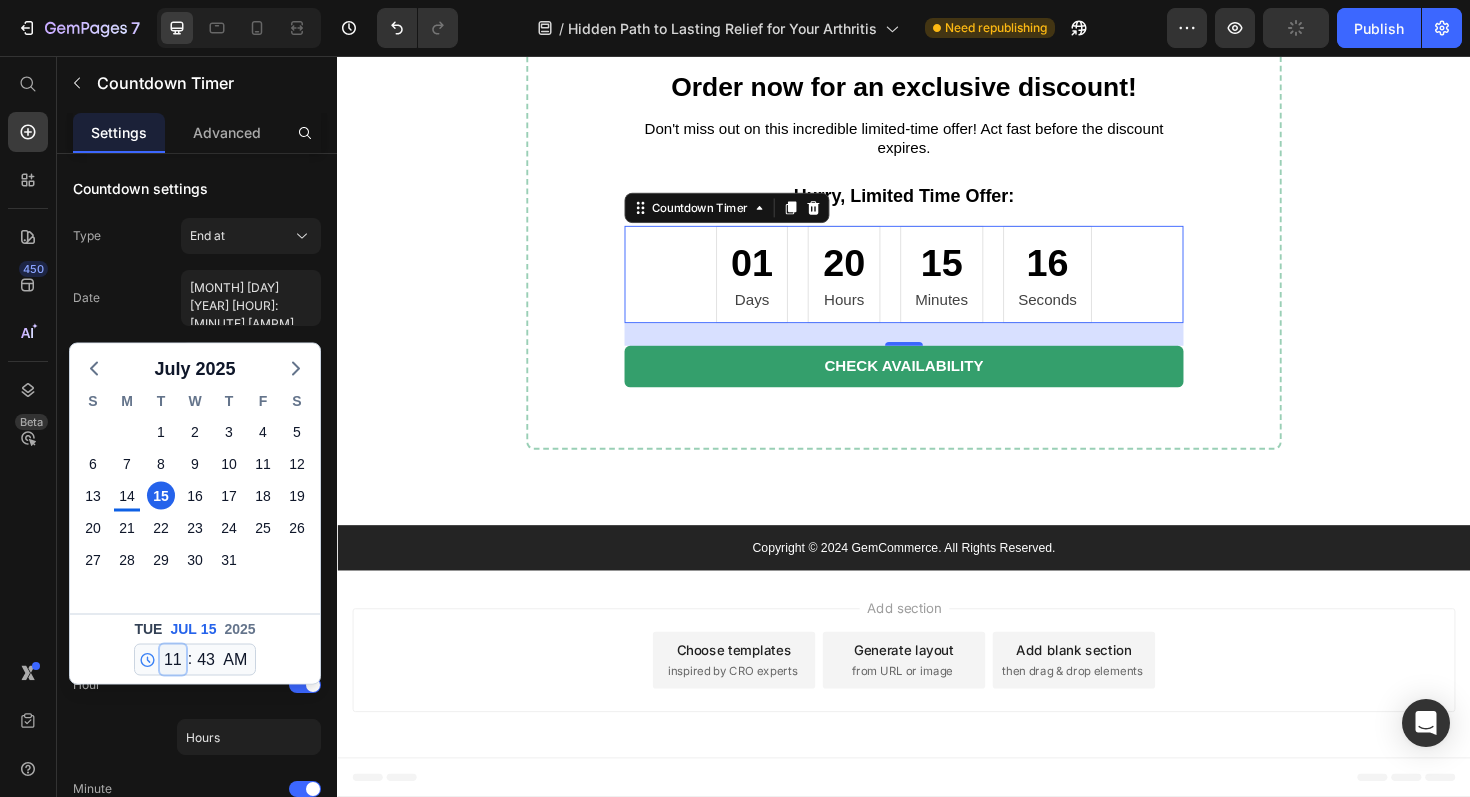 type on "[MONTH] [DAY] [YEAR] [HOUR]:[MINUTE] [AMPM]" 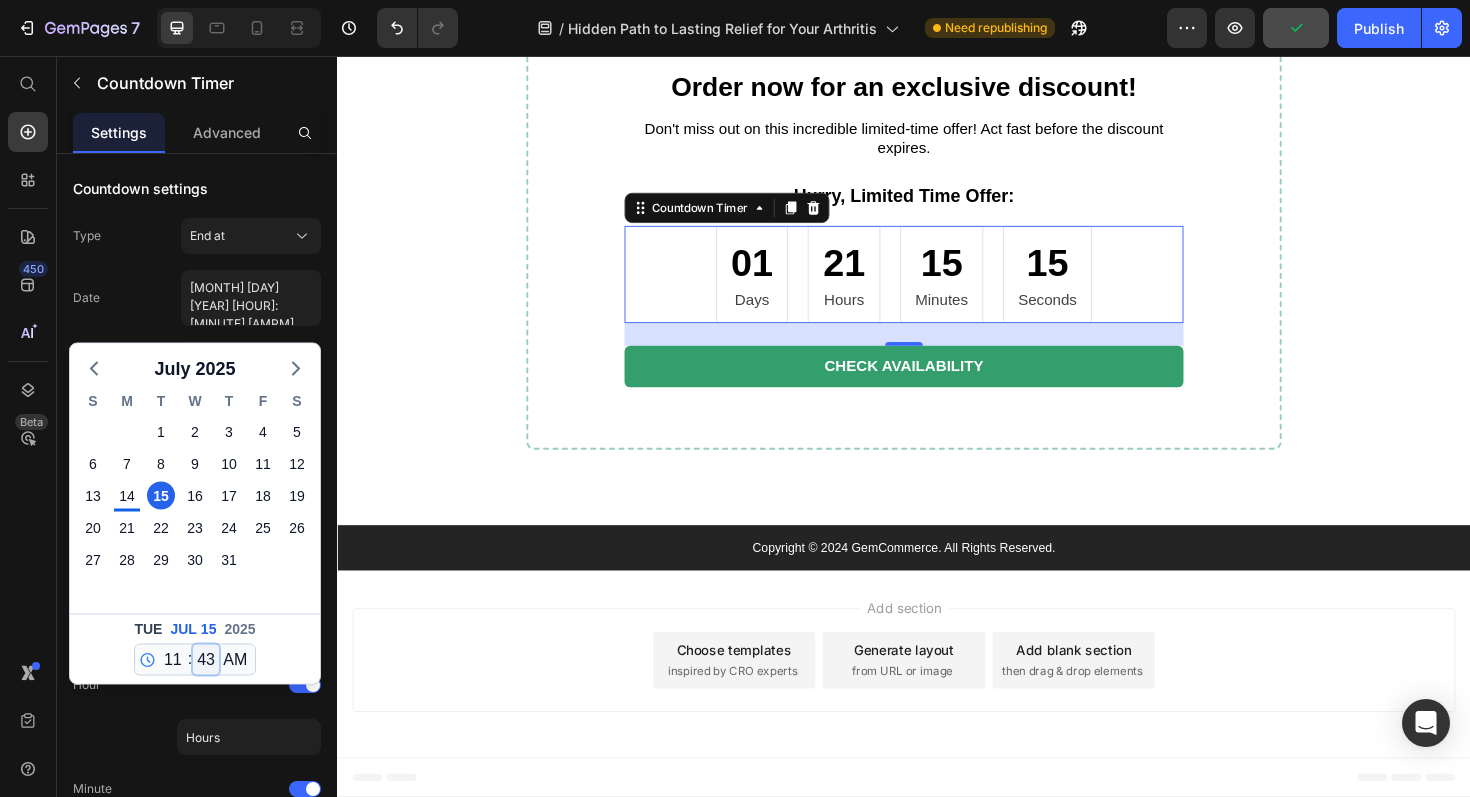 click on "00 01 02 03 04 05 06 07 08 09 10 11 12 13 14 15 16 17 18 19 20 21 22 23 24 25 26 27 28 29 30 31 32 33 34 35 36 37 38 39 40 41 42 43 44 45 46 47 48 49 50 51 52 53 54 55 56 57 58 59" at bounding box center [206, 660] 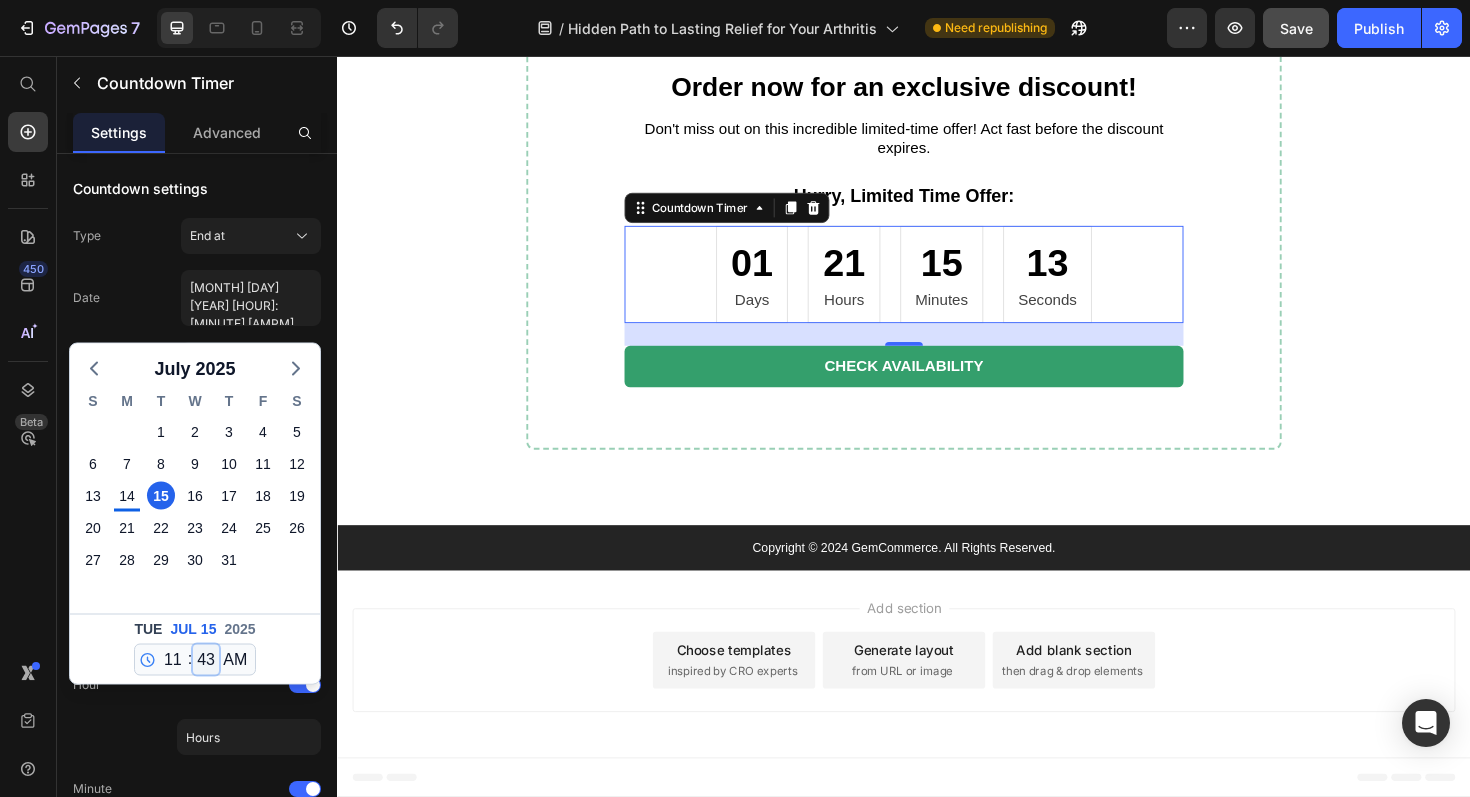 select on "59" 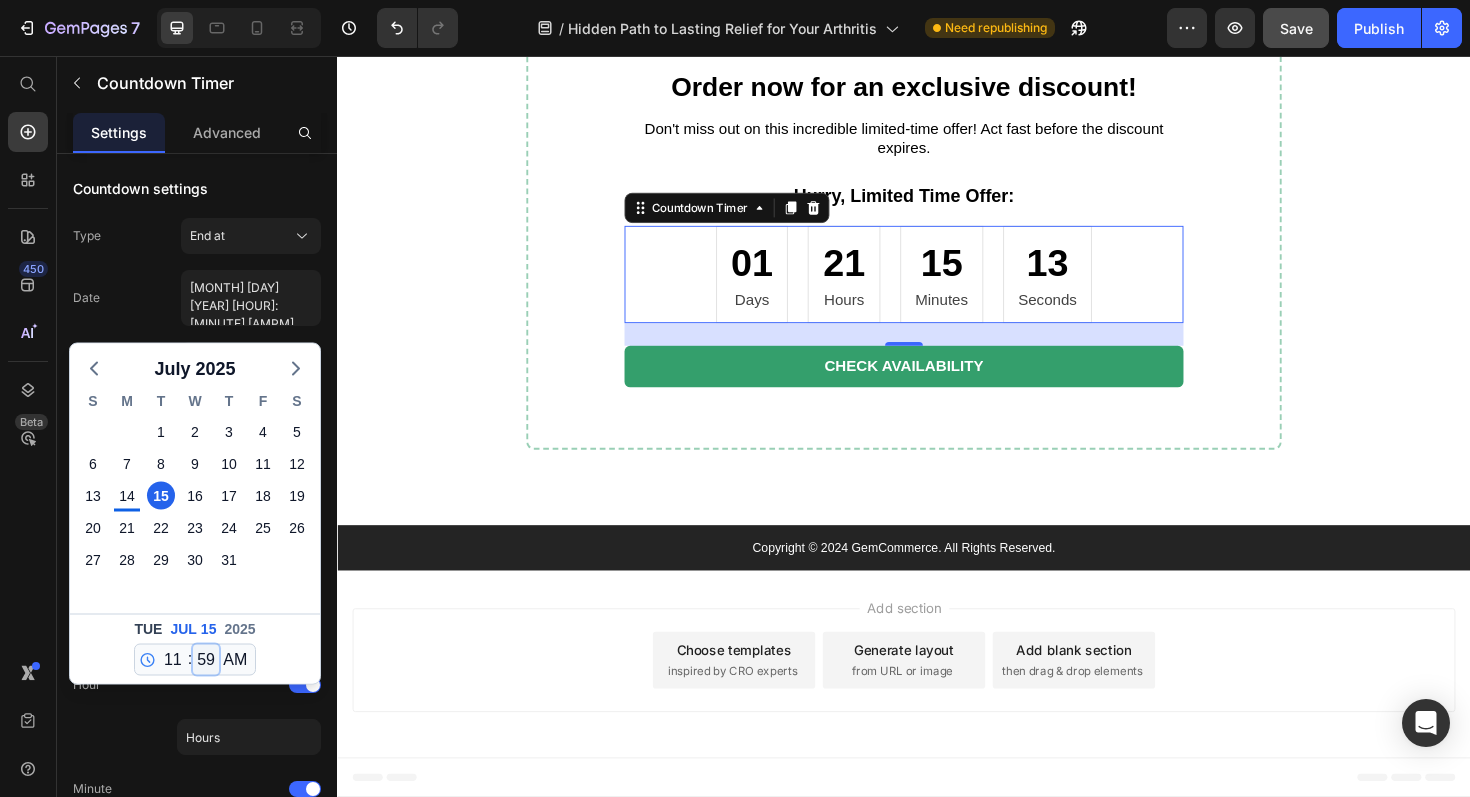 type on "[MONTH] [DAY] [YEAR] [HOUR]:[MINUTE] [AMPM]" 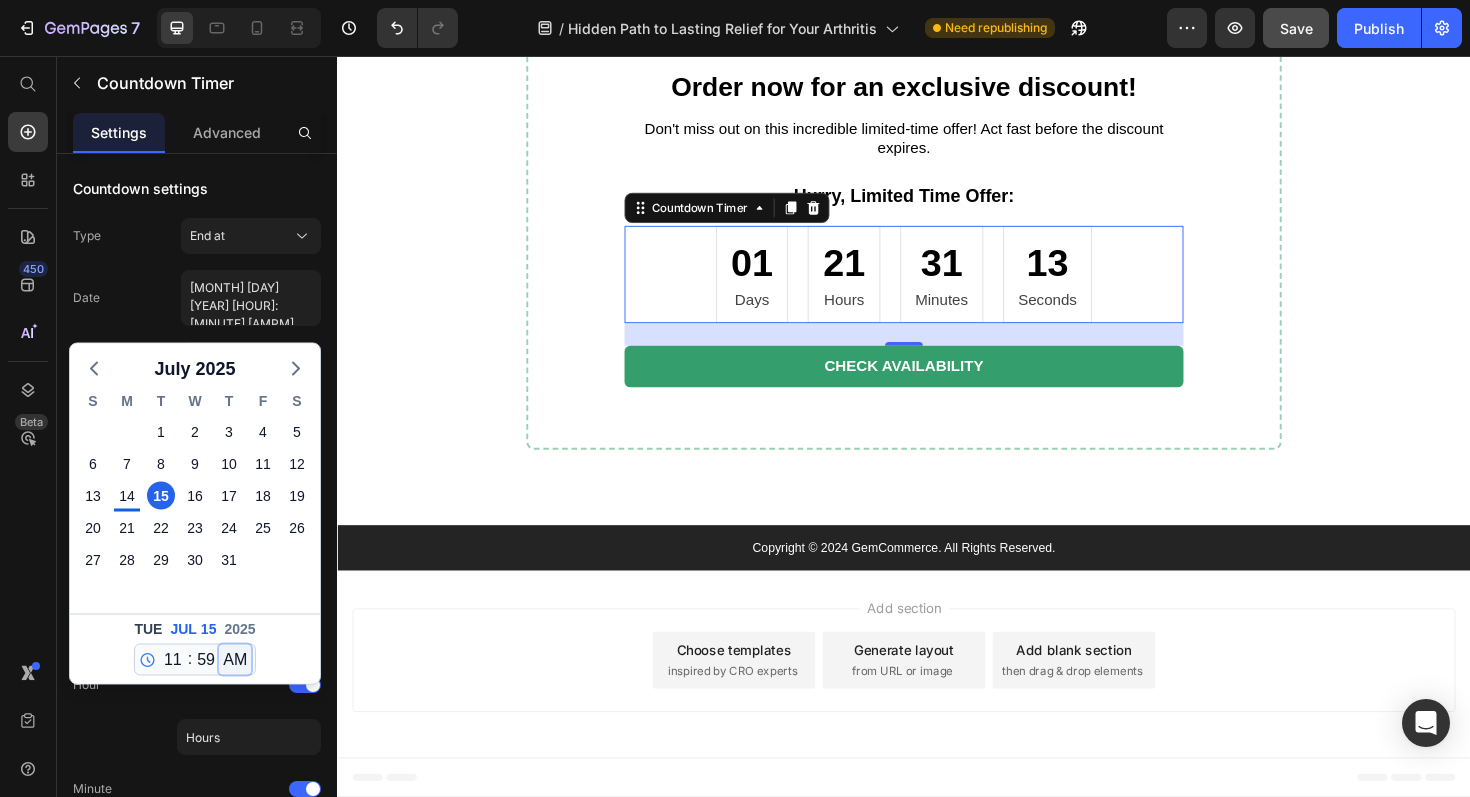 click on "AM PM" at bounding box center (235, 660) 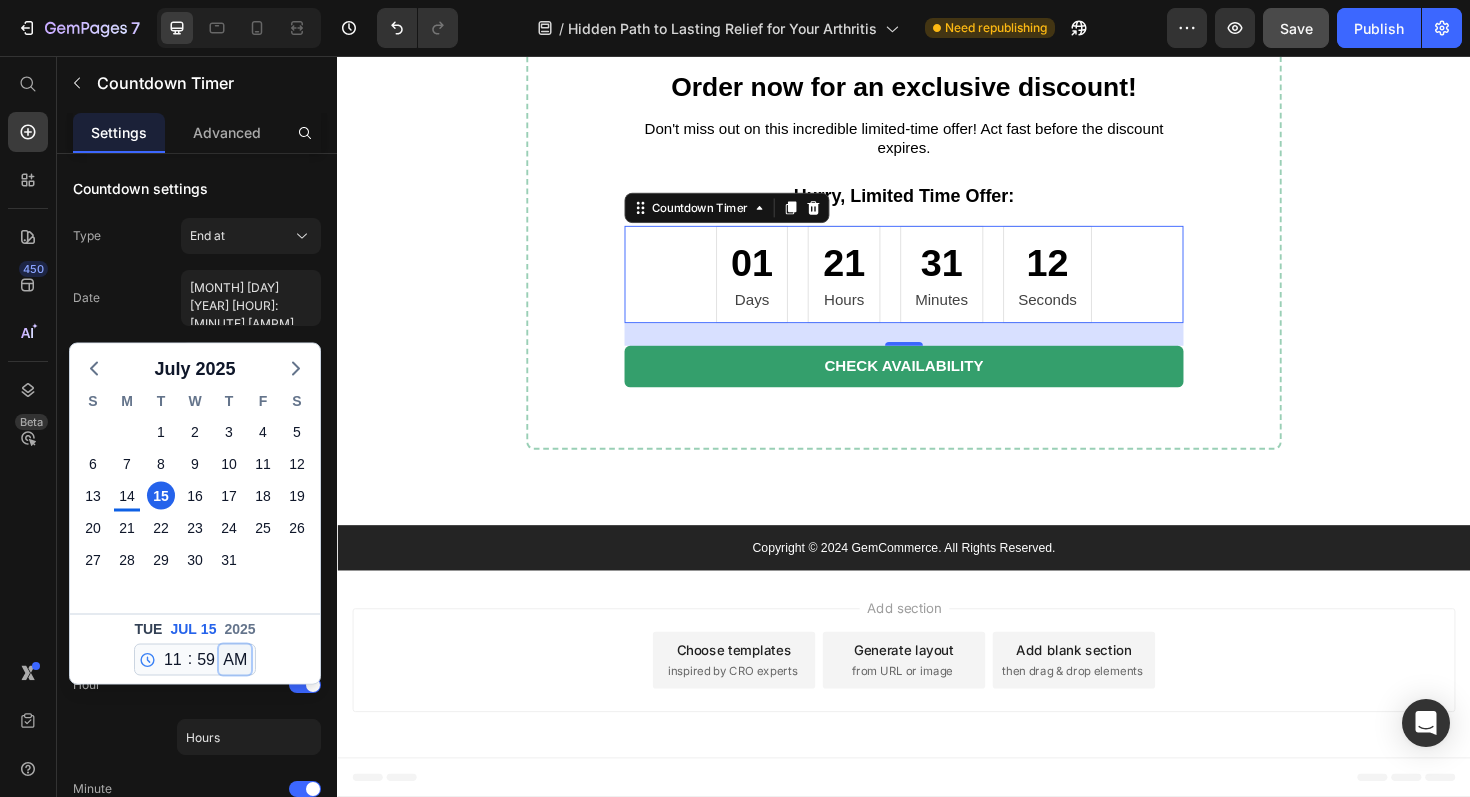 select on "false" 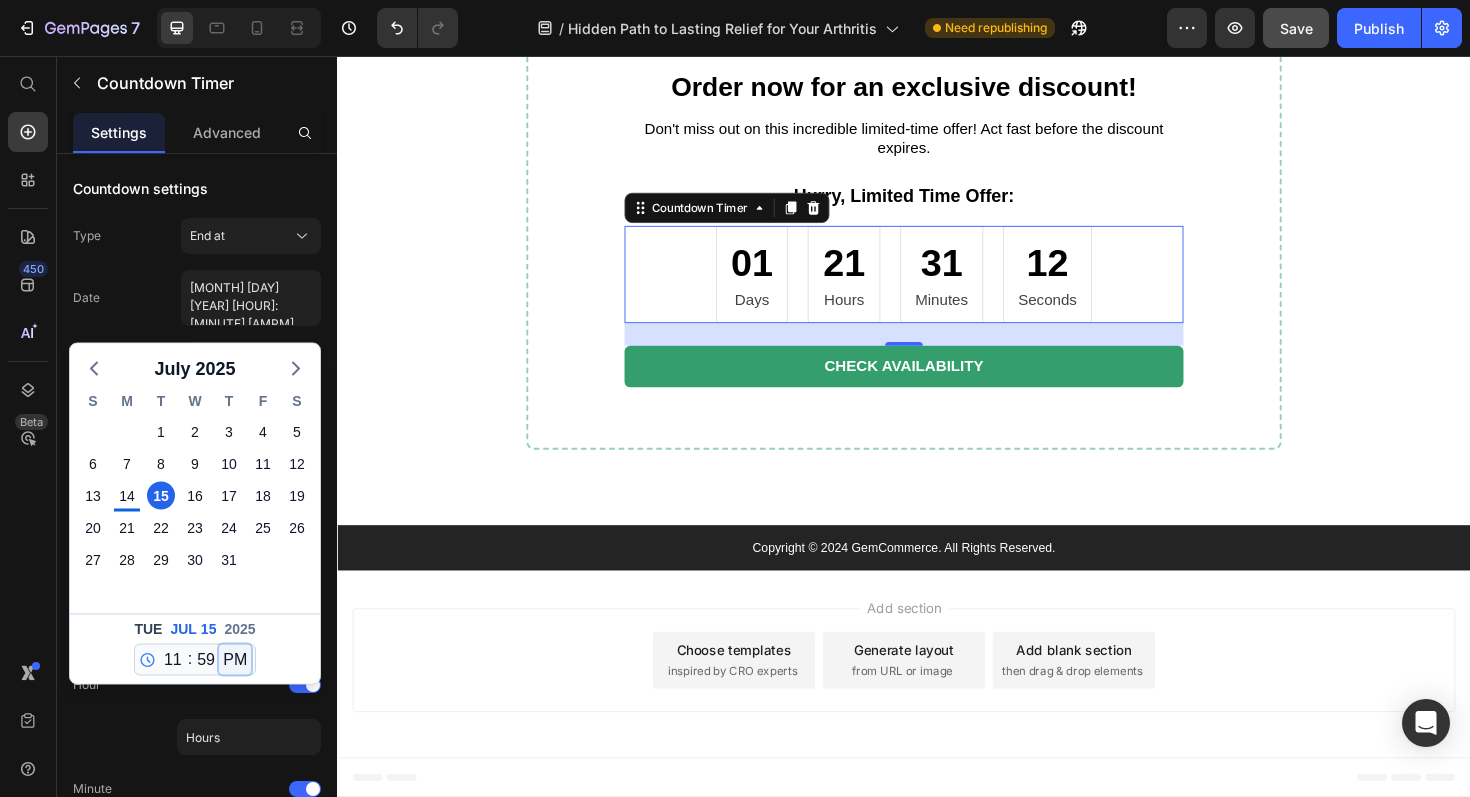 type on "[MONTH] [DAY] [YEAR] [HOUR]:[MINUTE] [AMPM]" 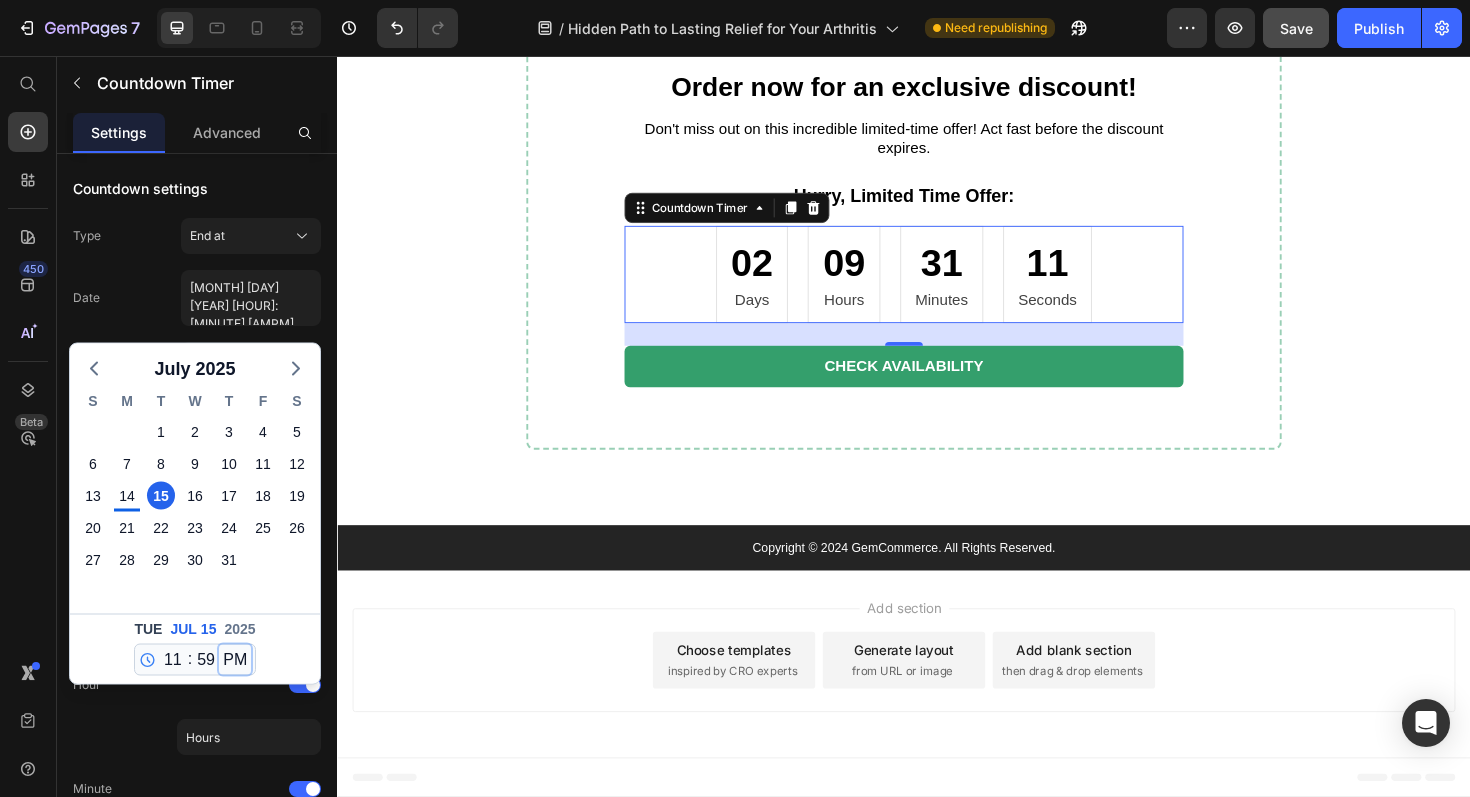 select on "23" 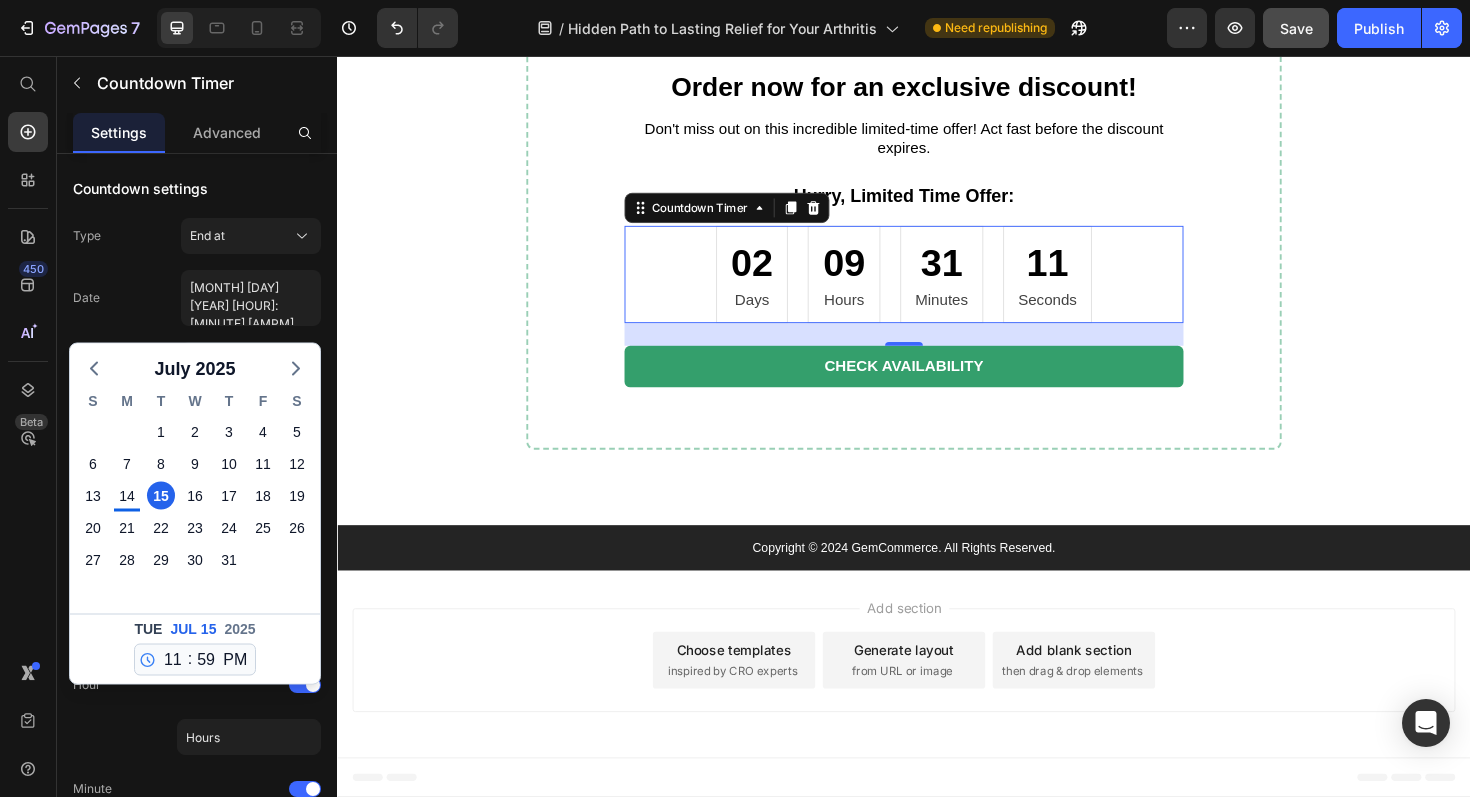 click on "[DAY] [MONTH] [YEAR] [HOUR] [MINUTE] [SECOND] [AMPM]" 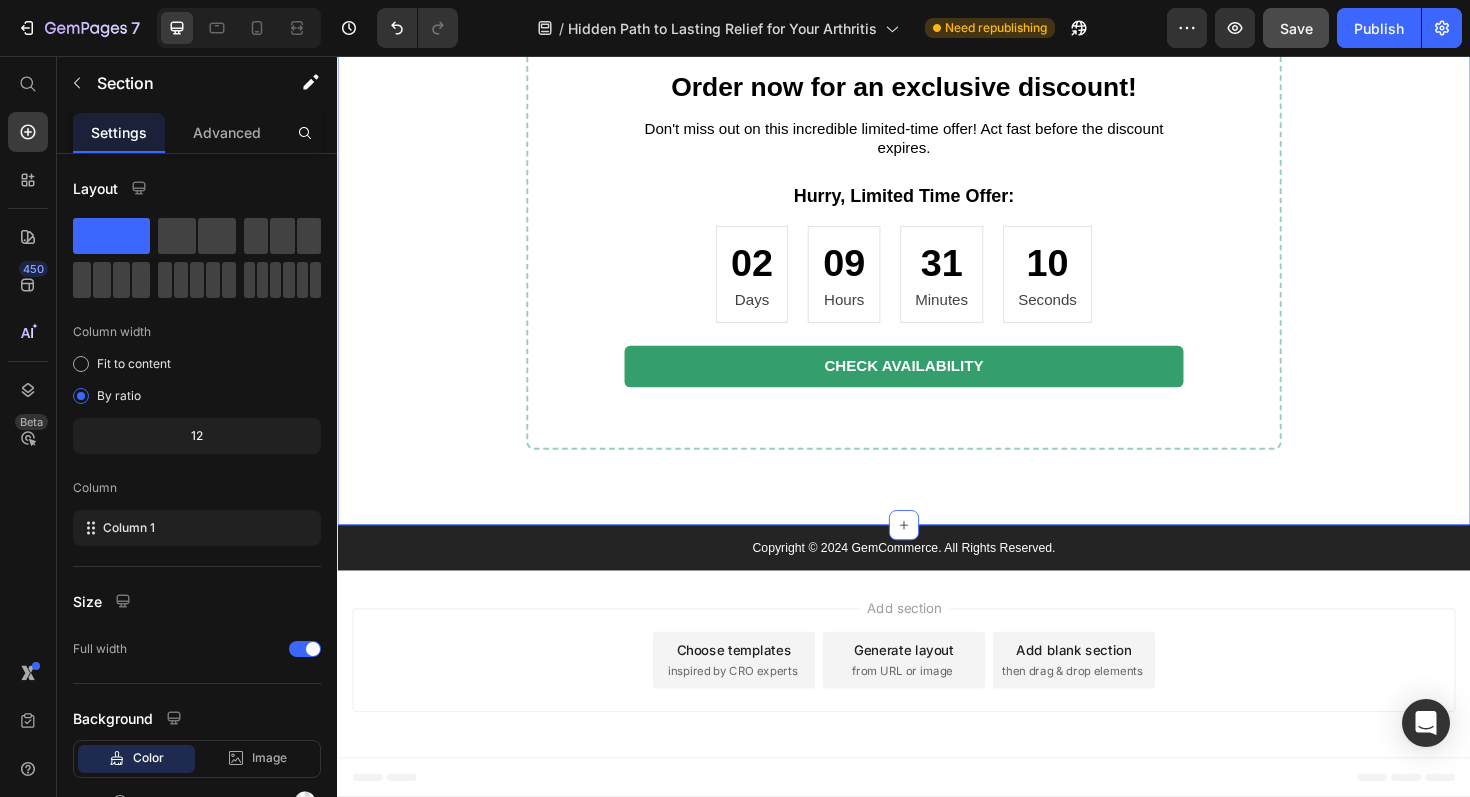 click on "Order now for an exclusive discount! Heading Don't miss out on this incredible limited-time offer! Act fast before the discount expires. Text Block Hurry, Limited Time Offer: Heading [DAYS] Days [HOURS] Hours [MINUTES] Minutes [SECONDS] Seconds Countdown Timer CHECK AVAILABILITY Button Row" at bounding box center [937, 254] 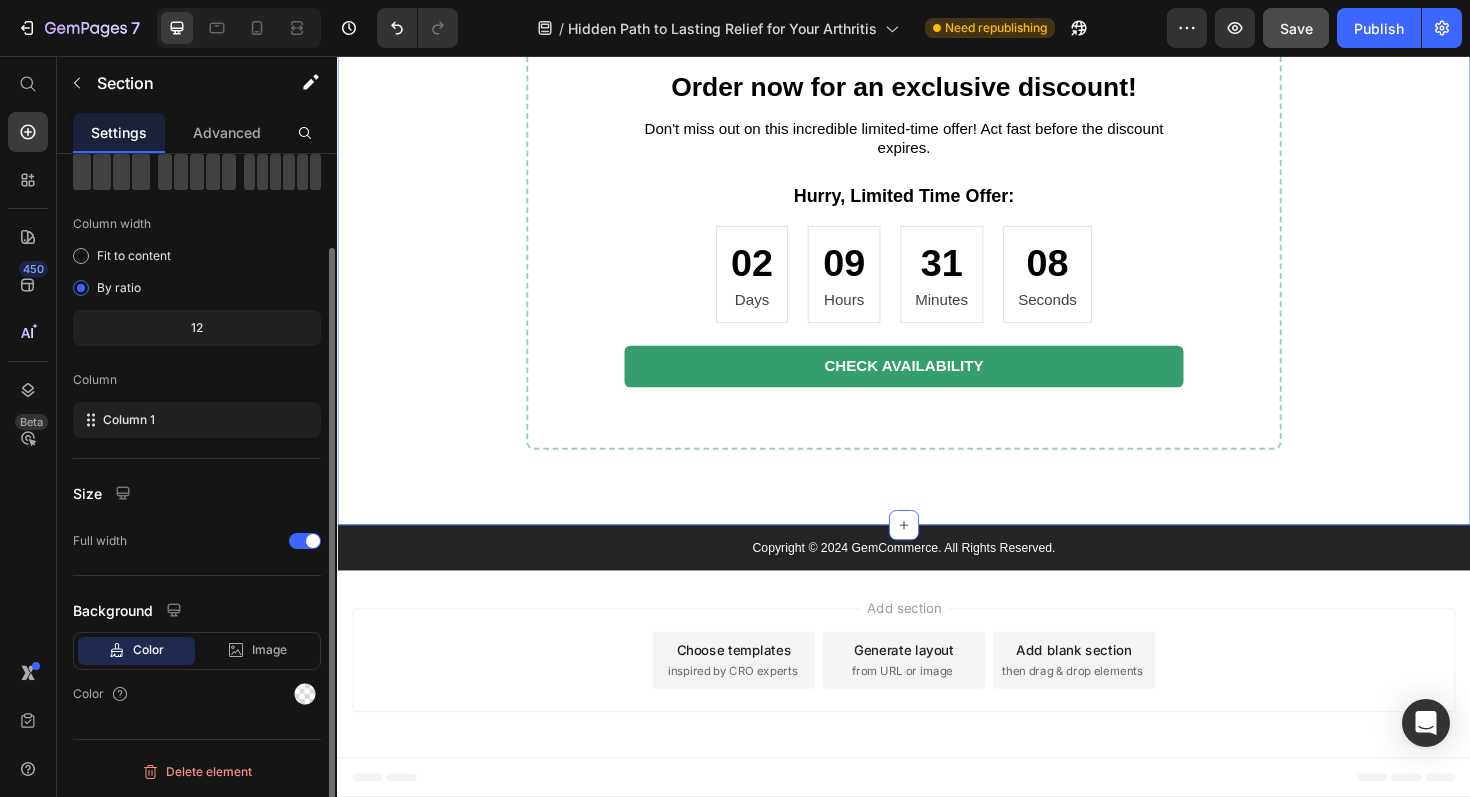 scroll, scrollTop: 0, scrollLeft: 0, axis: both 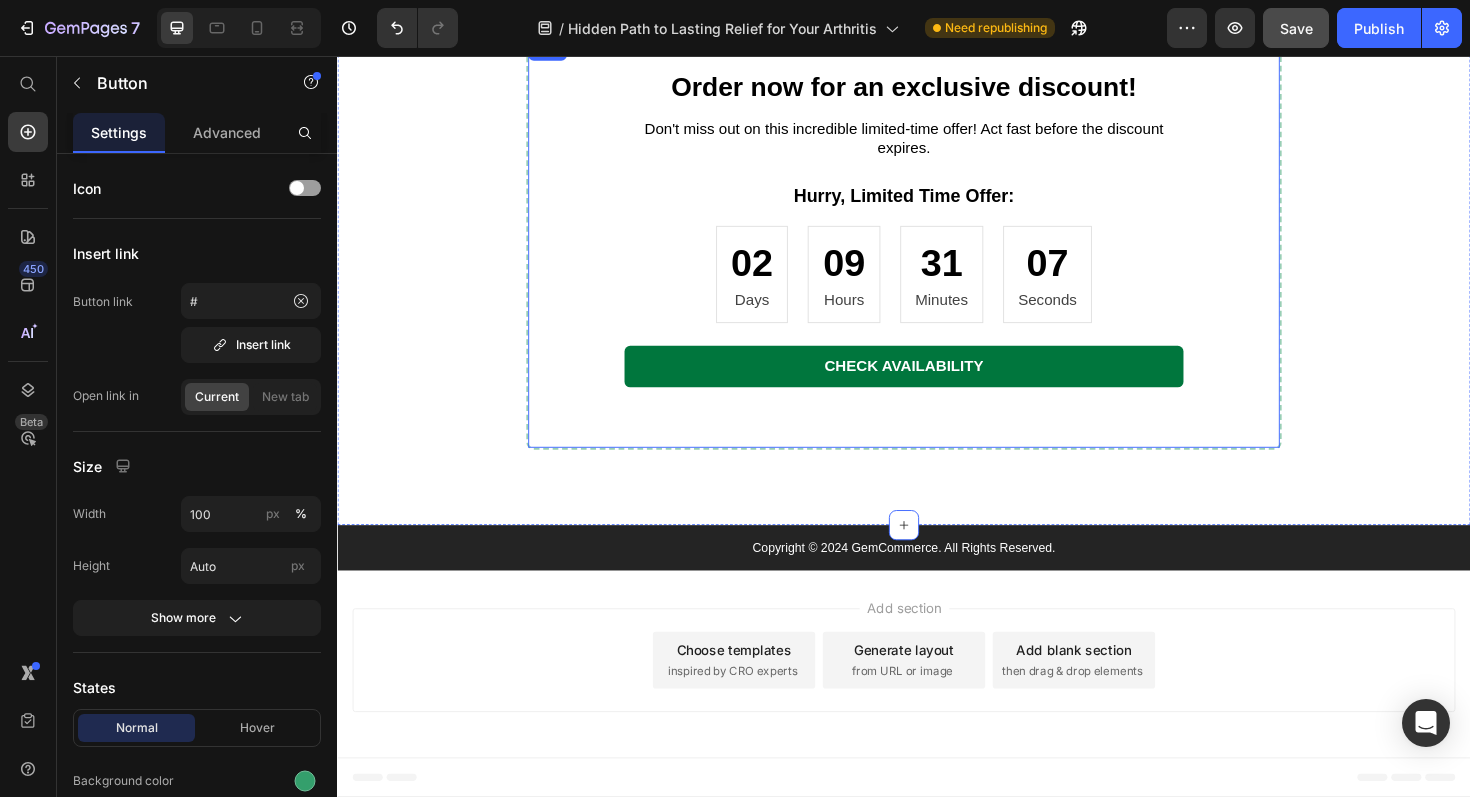 click on "CHECK AVAILABILITY" at bounding box center (937, 385) 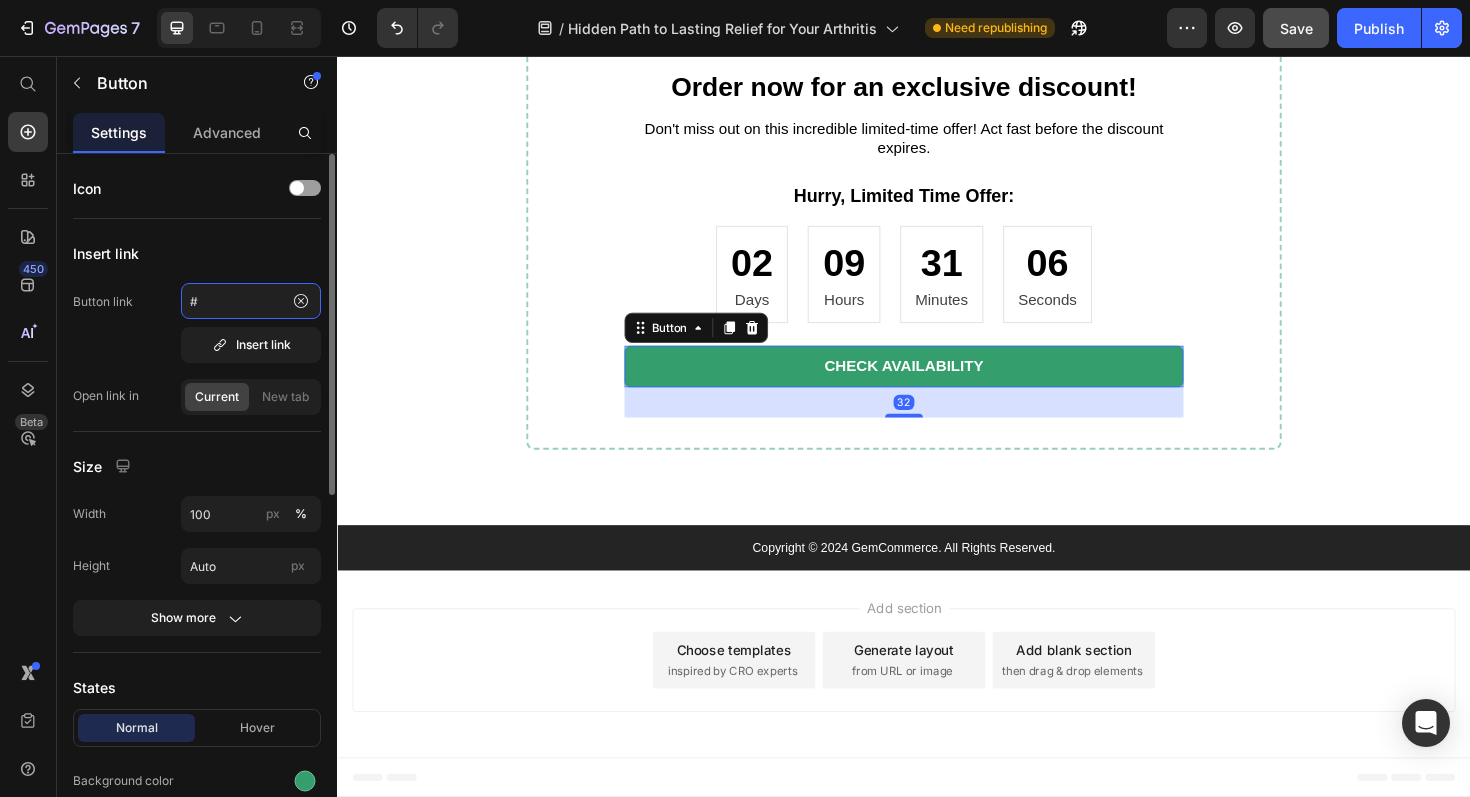 click on "#" 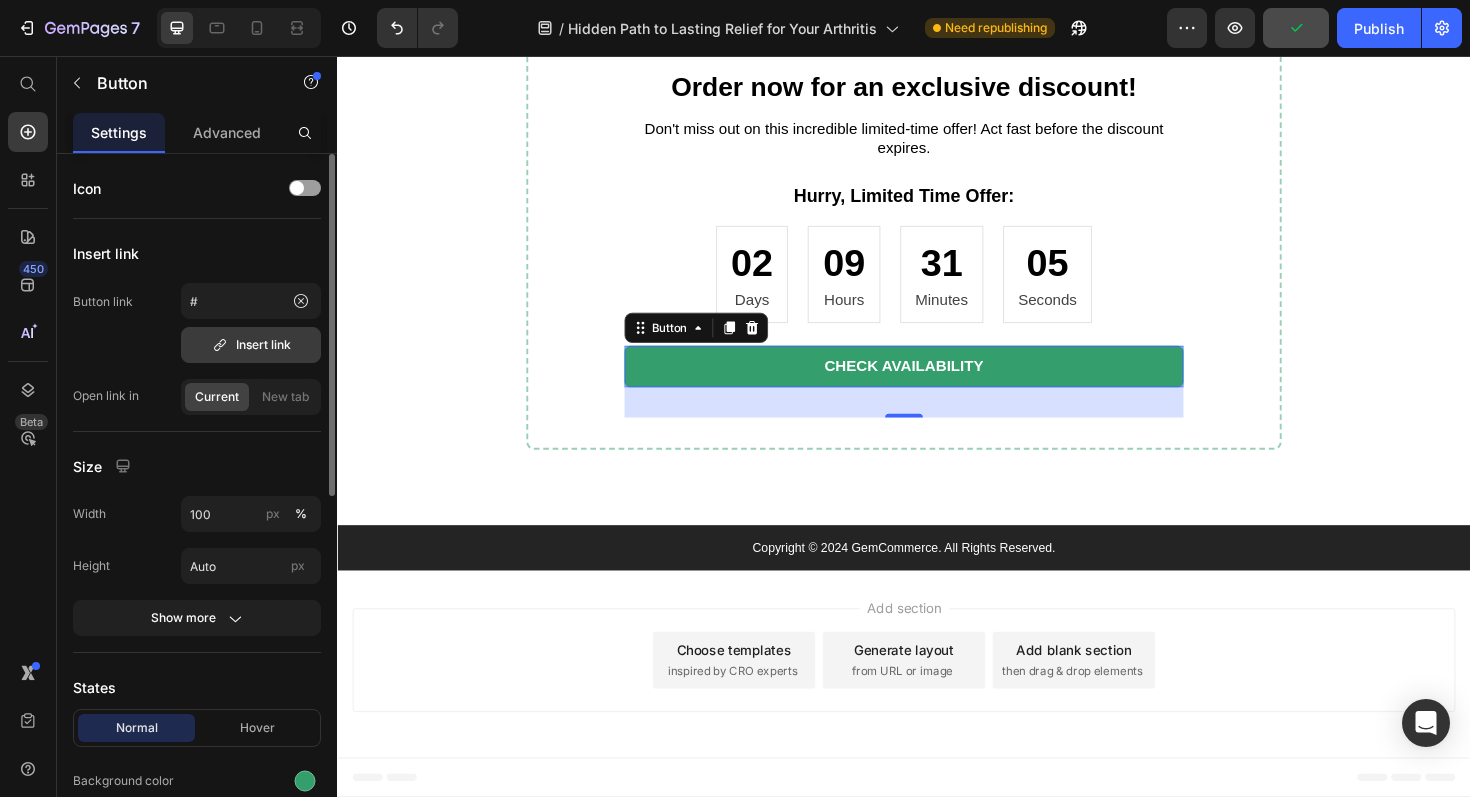 click on "Insert link" at bounding box center (251, 345) 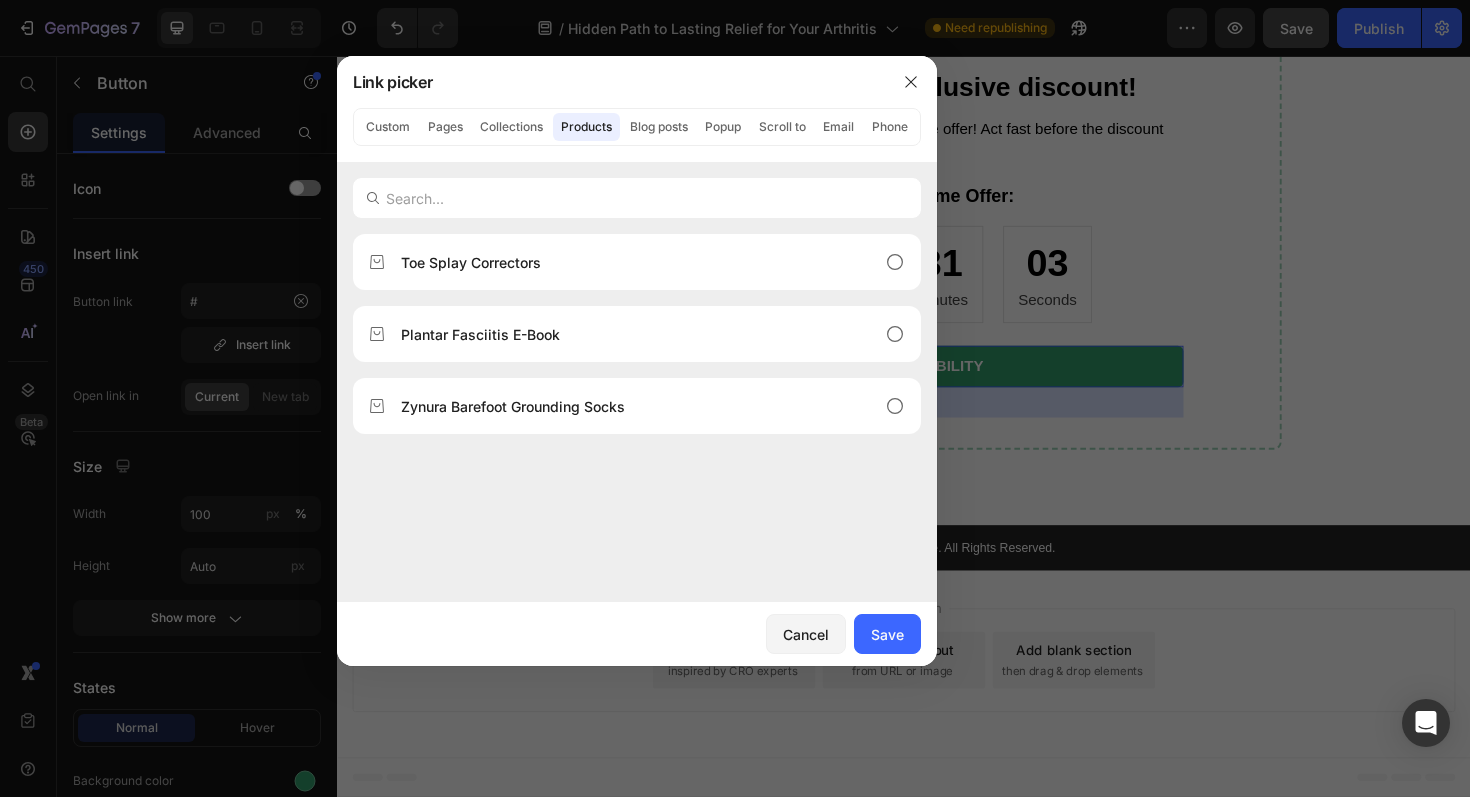 click at bounding box center (735, 398) 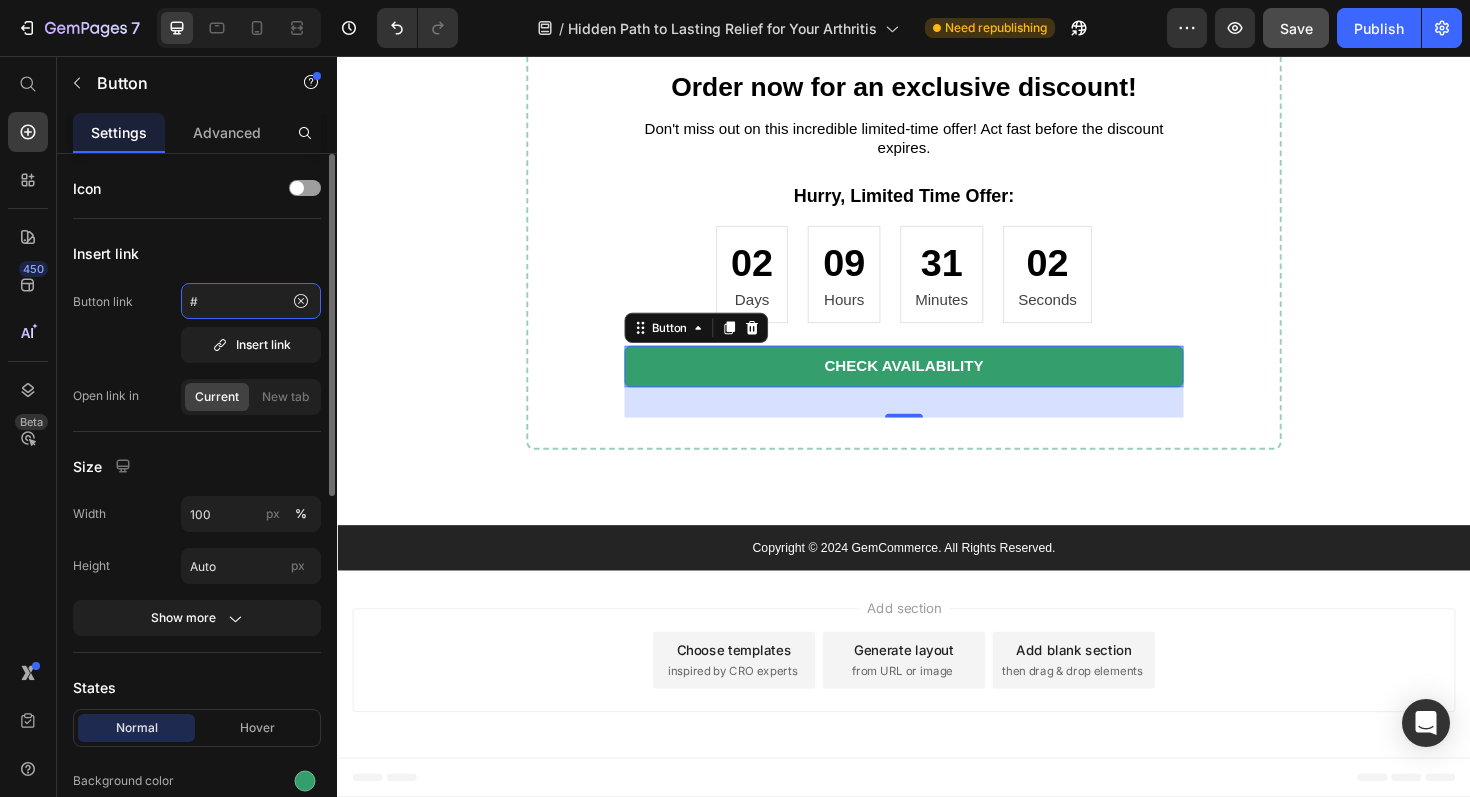 click on "#" 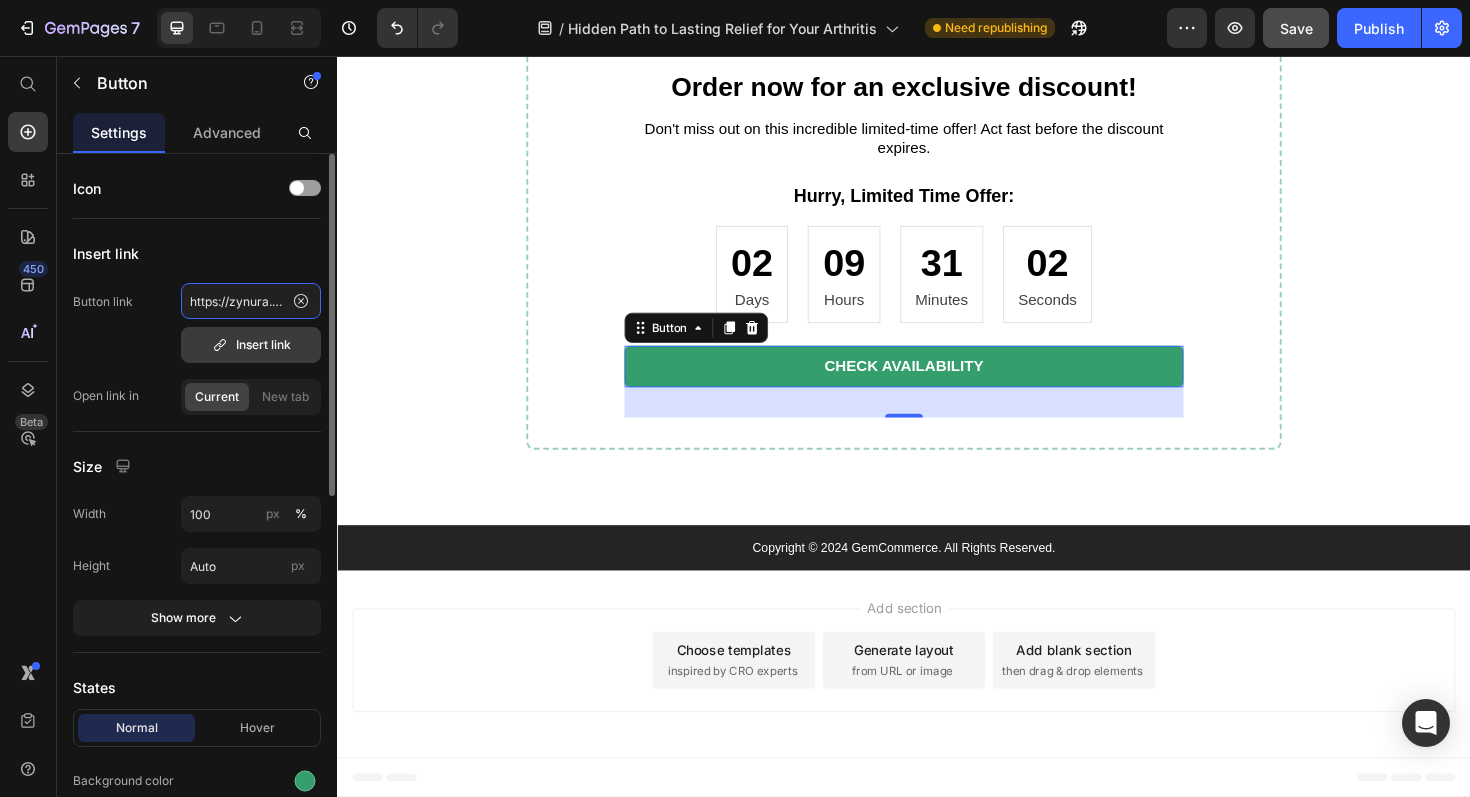 scroll, scrollTop: 0, scrollLeft: 428, axis: horizontal 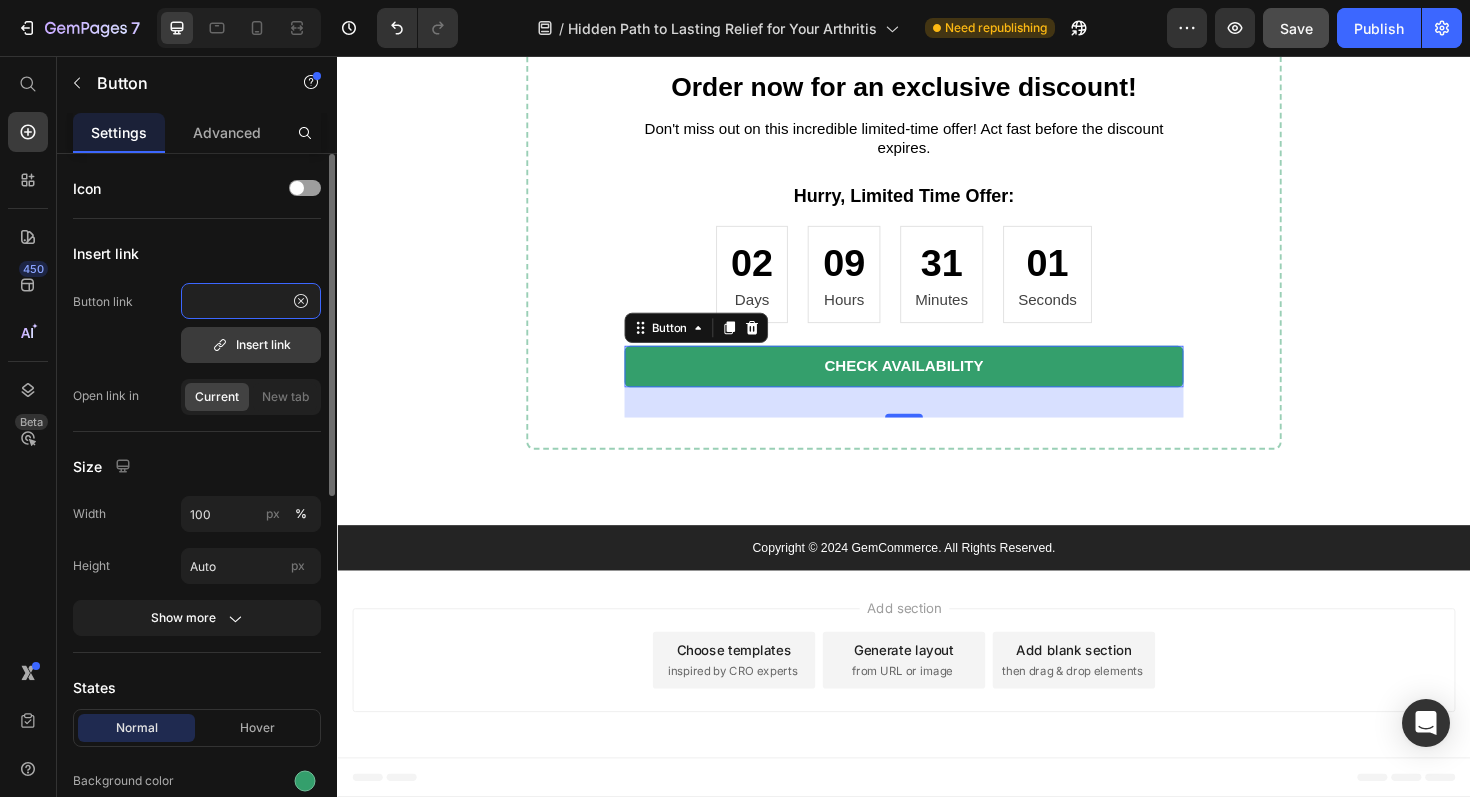 type on "https://zynura.com/products/zynura-barefoot-grounding-socks?_ab=0&key=1752431047382" 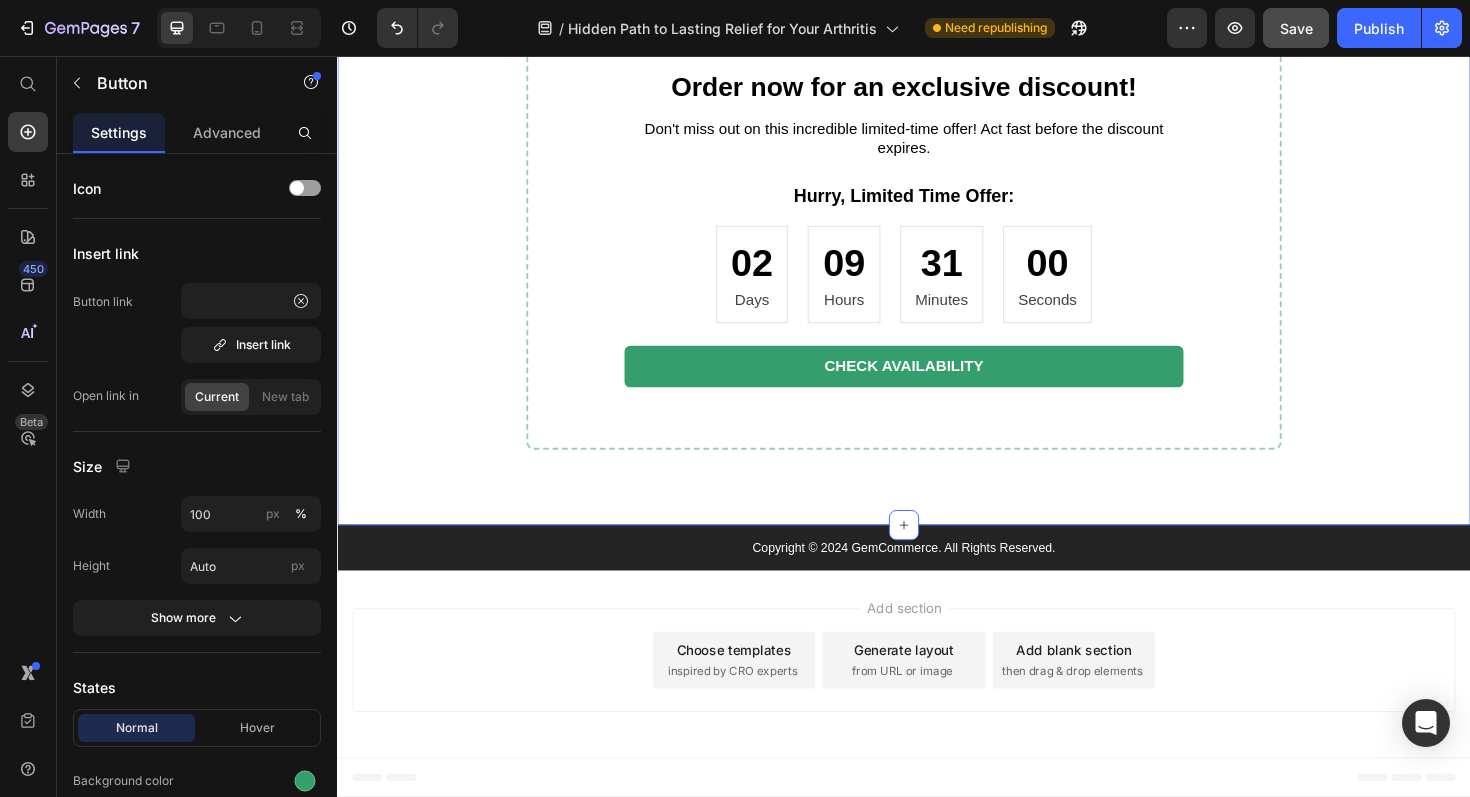 click on "Order now for an exclusive discount! Heading Don't miss out on this incredible limited-time offer! Act fast before the discount expires. Text Block Hurry, Limited Time Offer: Heading [DAYS] Days [HOURS] Hours [MINUTES] Minutes [SECONDS] Seconds Countdown Timer CHECK AVAILABILITY Button Row" at bounding box center (937, 254) 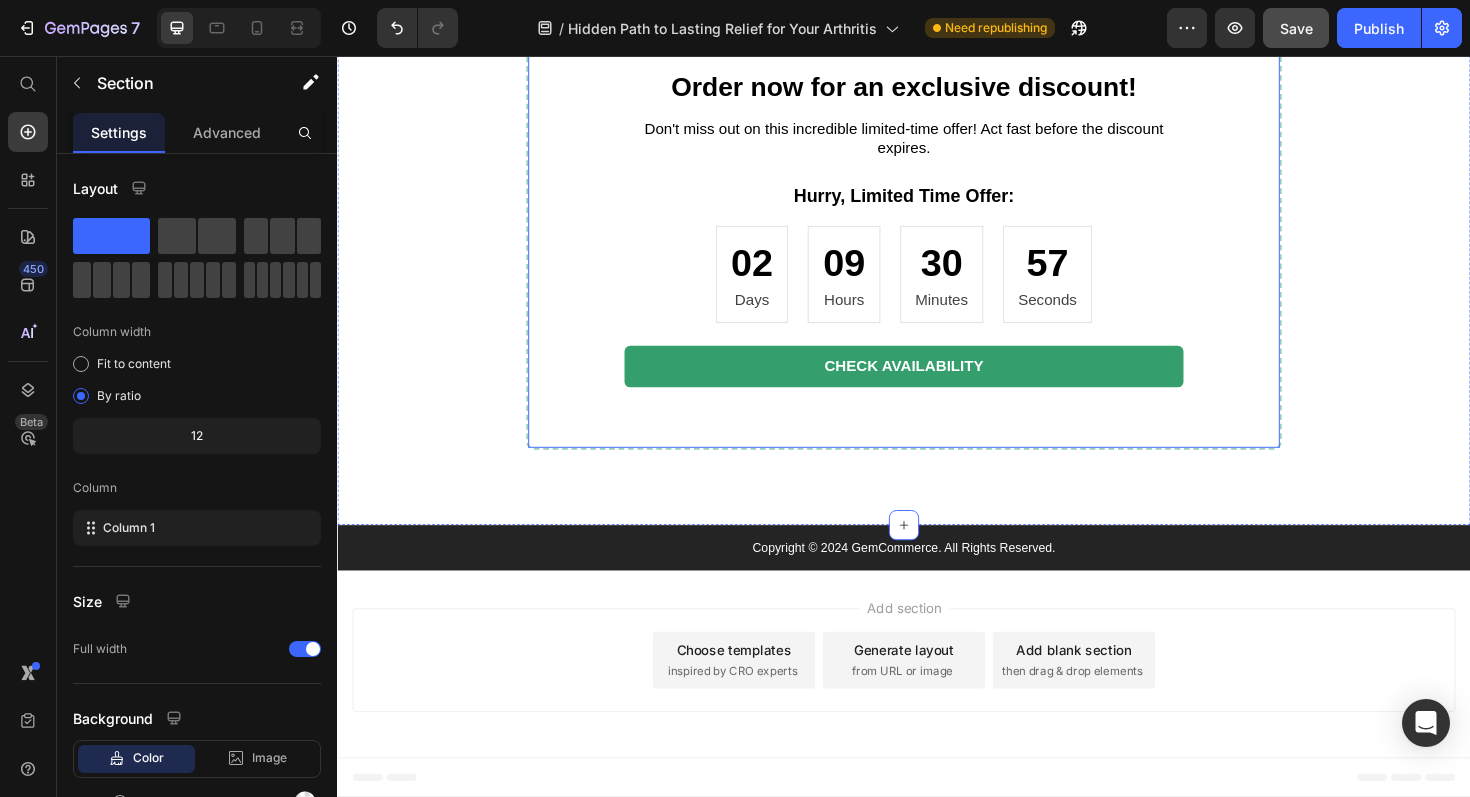 scroll, scrollTop: 7960, scrollLeft: 0, axis: vertical 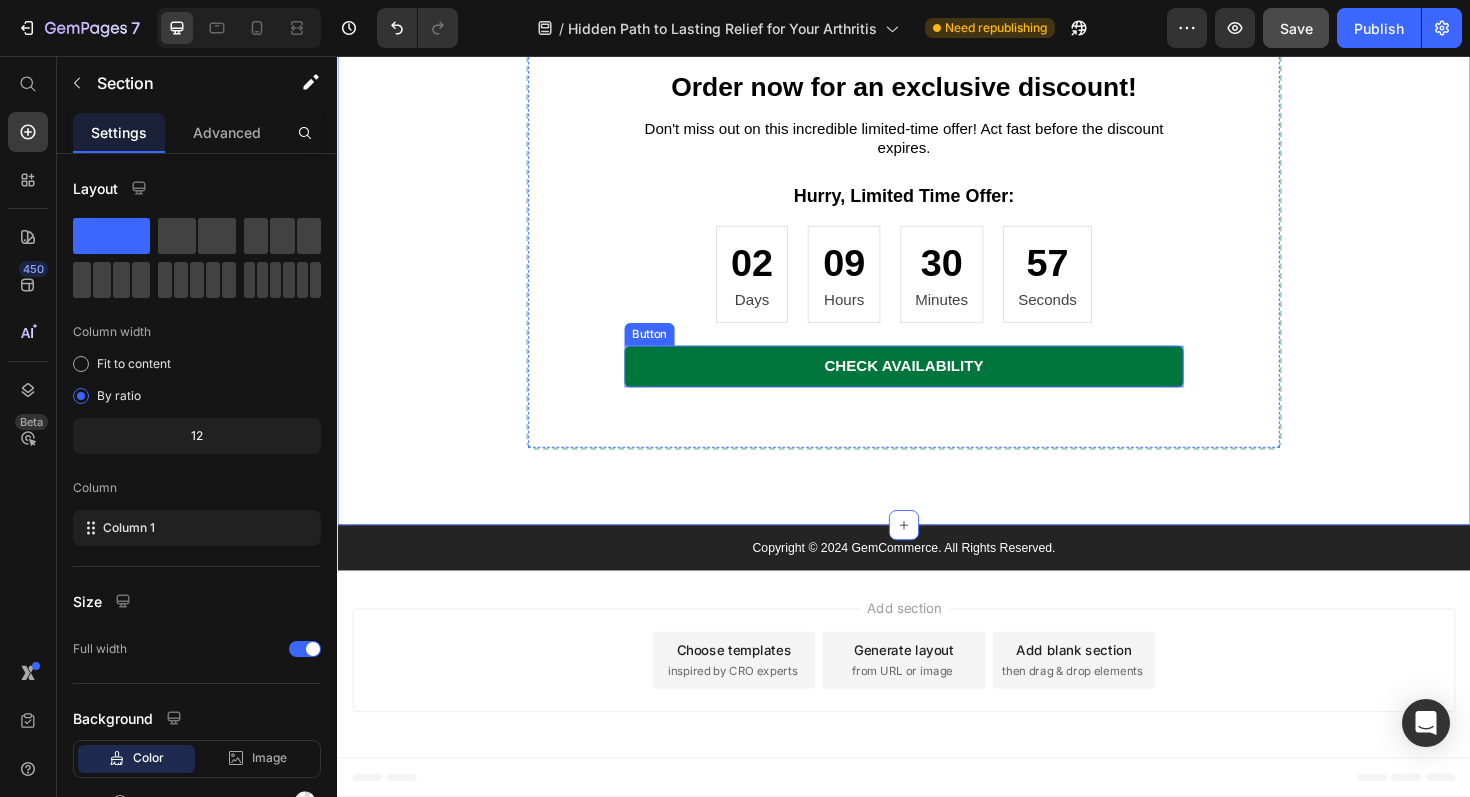 click on "CHECK AVAILABILITY" at bounding box center [937, 385] 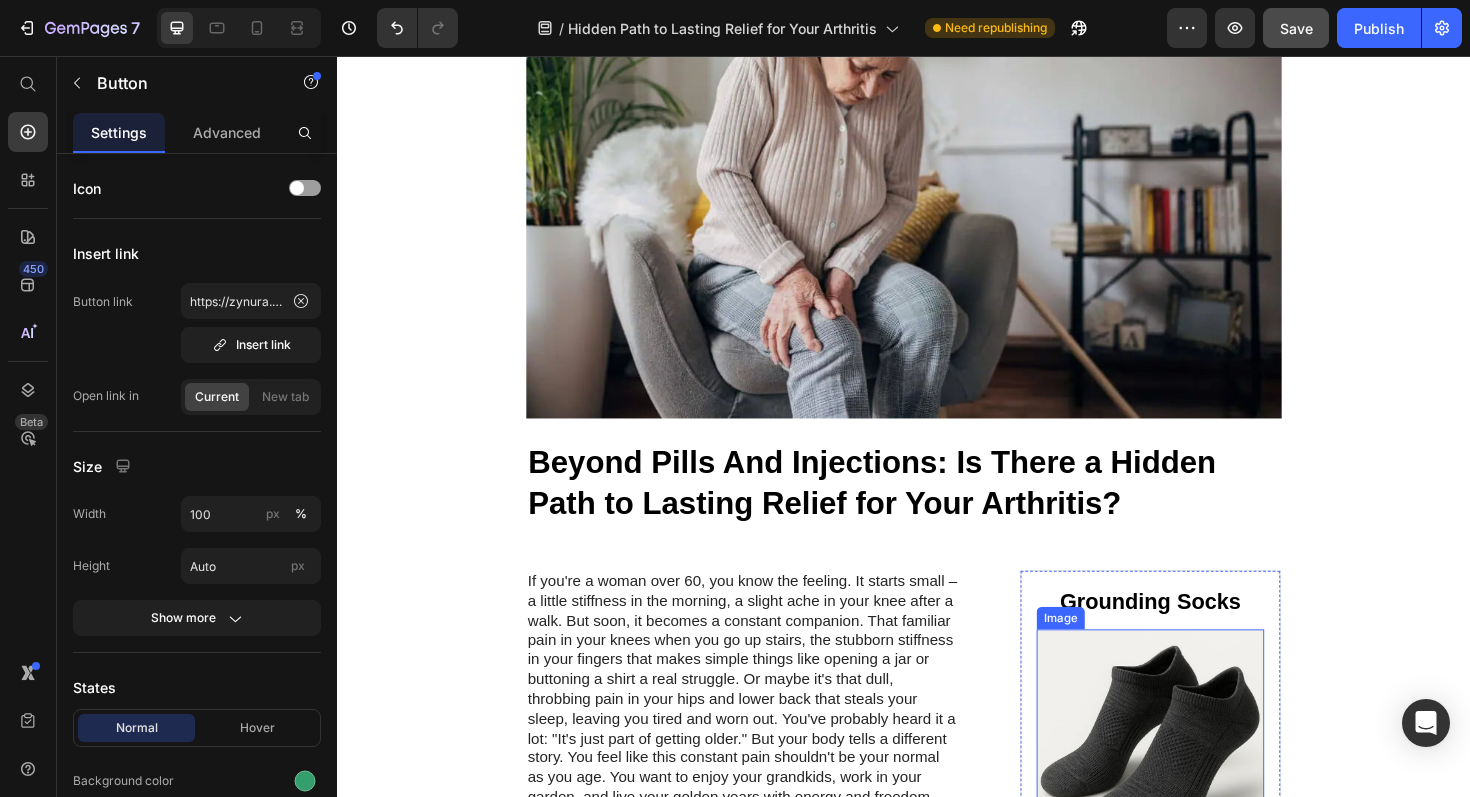 scroll, scrollTop: 496, scrollLeft: 0, axis: vertical 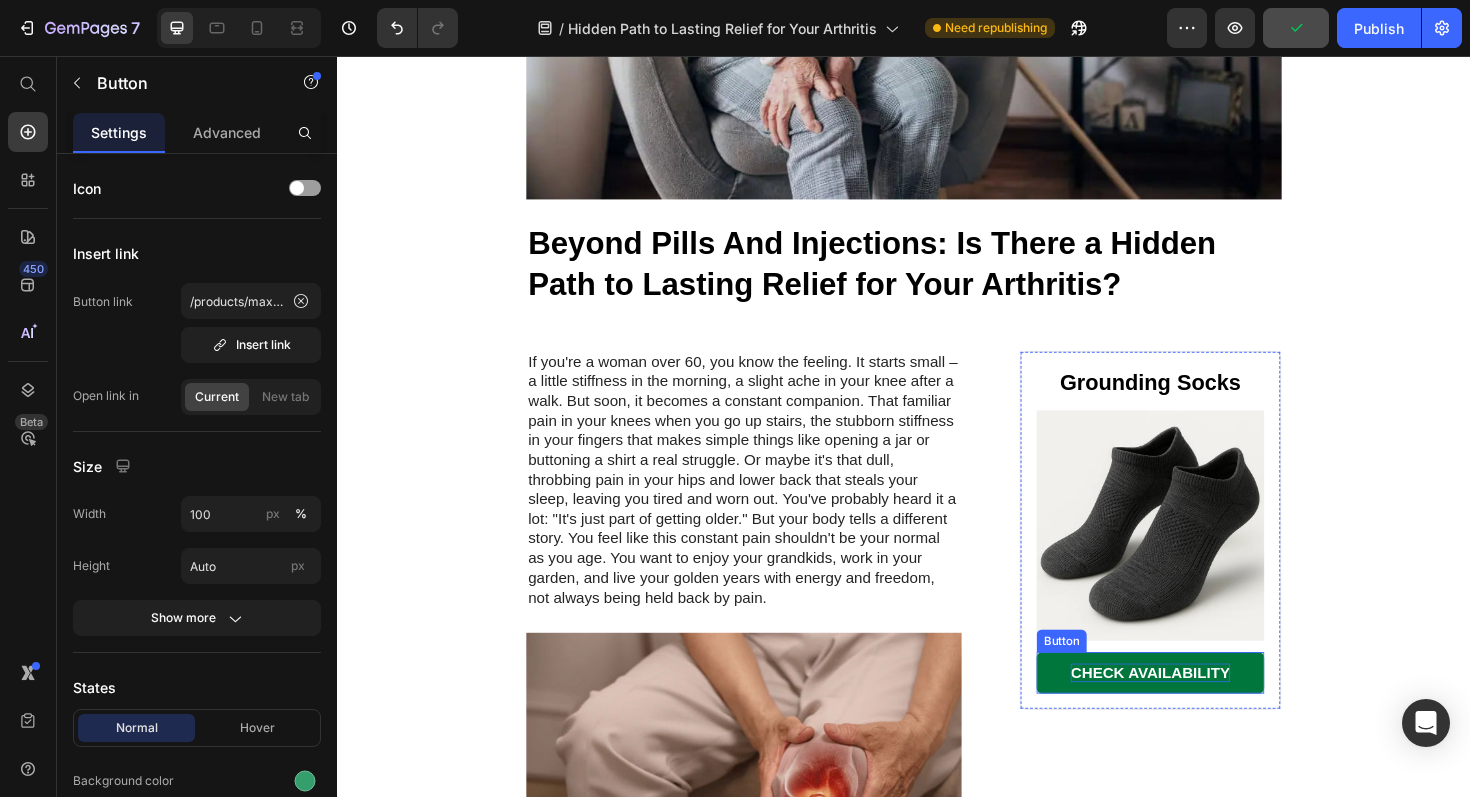 click on "CHECK AVAILABILITY" at bounding box center (1198, 709) 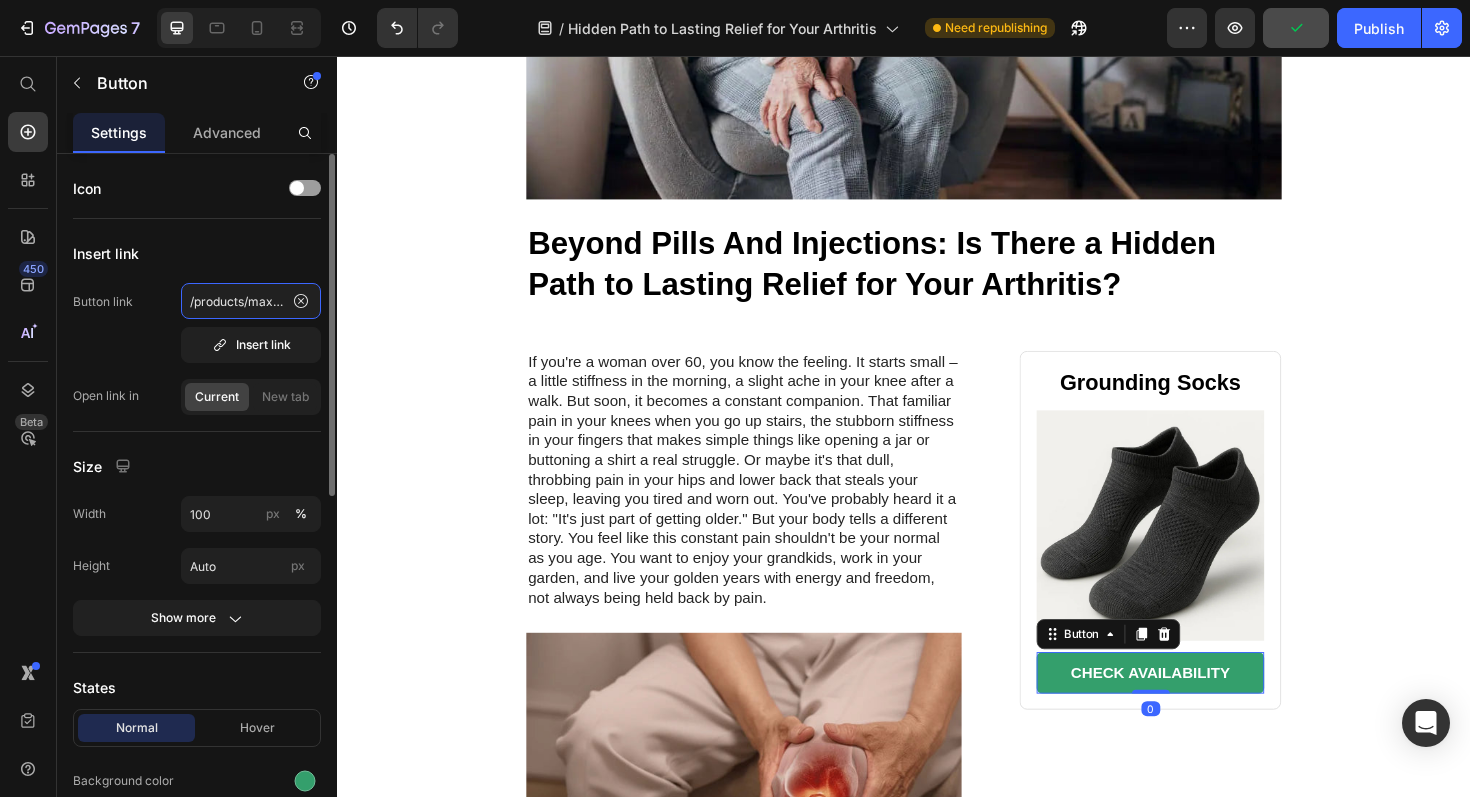 click on "/products/maxsharer-grounding-cotton-socks-conductive-silver-fiber-earthing-socks-anti-bacterial-moisture-wicking-emf-protection-socks" 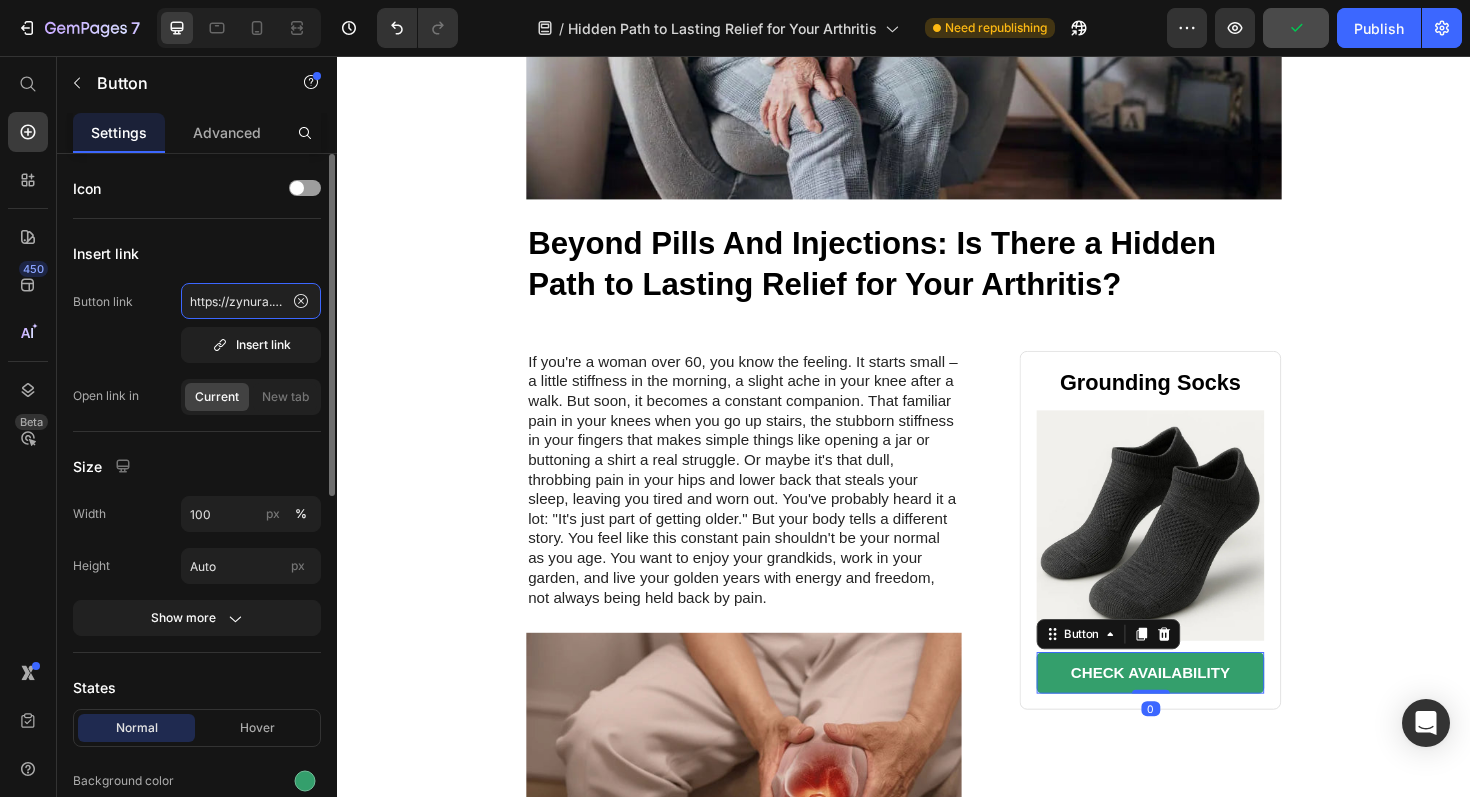 scroll, scrollTop: 0, scrollLeft: 428, axis: horizontal 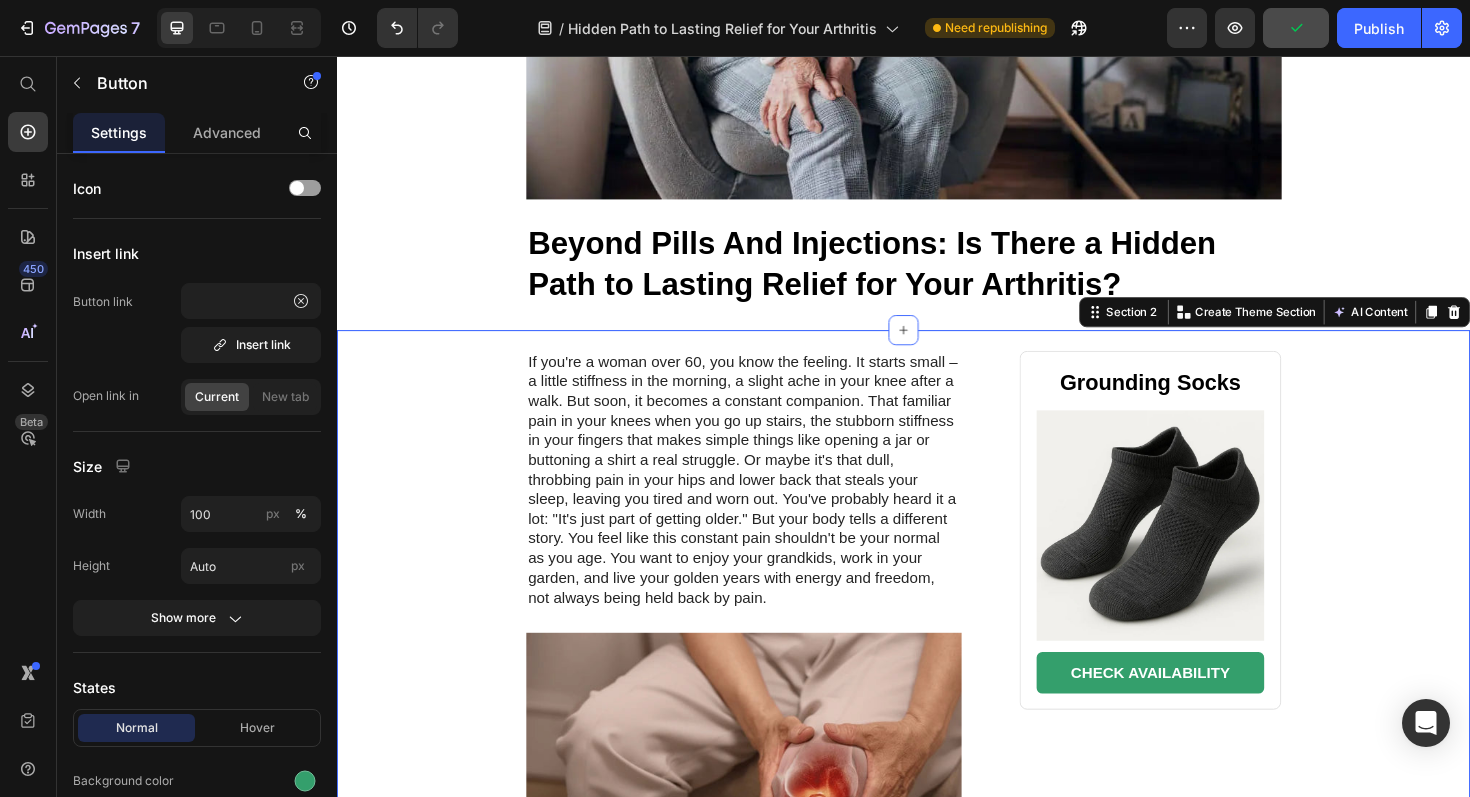 click on "If you're a woman over 60, you know the feeling. It starts small – a little stiffness in the morning, a slight ache in your knee after a walk. But soon, it becomes a constant companion. That familiar pain in your knees when you go up stairs, the stubborn stiffness in your fingers that makes simple things like opening a jar or buttoning a shirt a real struggle. Or maybe it's that dull, throbbing pain in your hips and lower back that steals your sleep, leaving you tired and worn out. You've probably heard it a lot: "It's just part of getting older." But your body tells a different story. You feel like this constant pain shouldn't be your normal as you age. You want to enjoy your grandkids, work in your garden, and live your golden years with energy and freedom, not always being held back by pain. Text Block Image Text Block Row Grounding Socks Heading Image CHECK AVAILABILITY Button Row Row Section 2   You can create reusable sections Create Theme Section AI Content Write with GemAI Tone and Voice Persuasive" at bounding box center [937, 850] 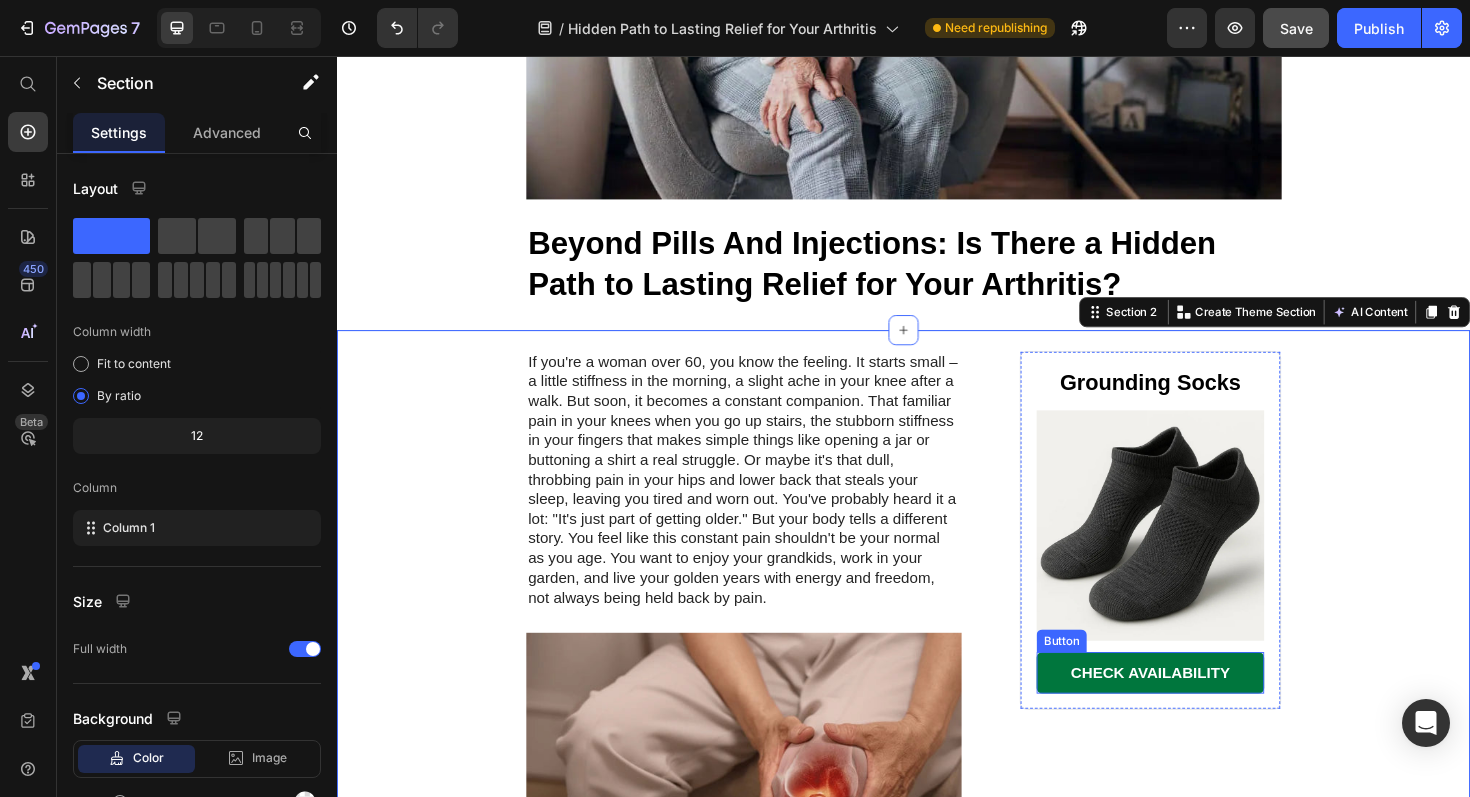 click on "CHECK AVAILABILITY" at bounding box center [1198, 709] 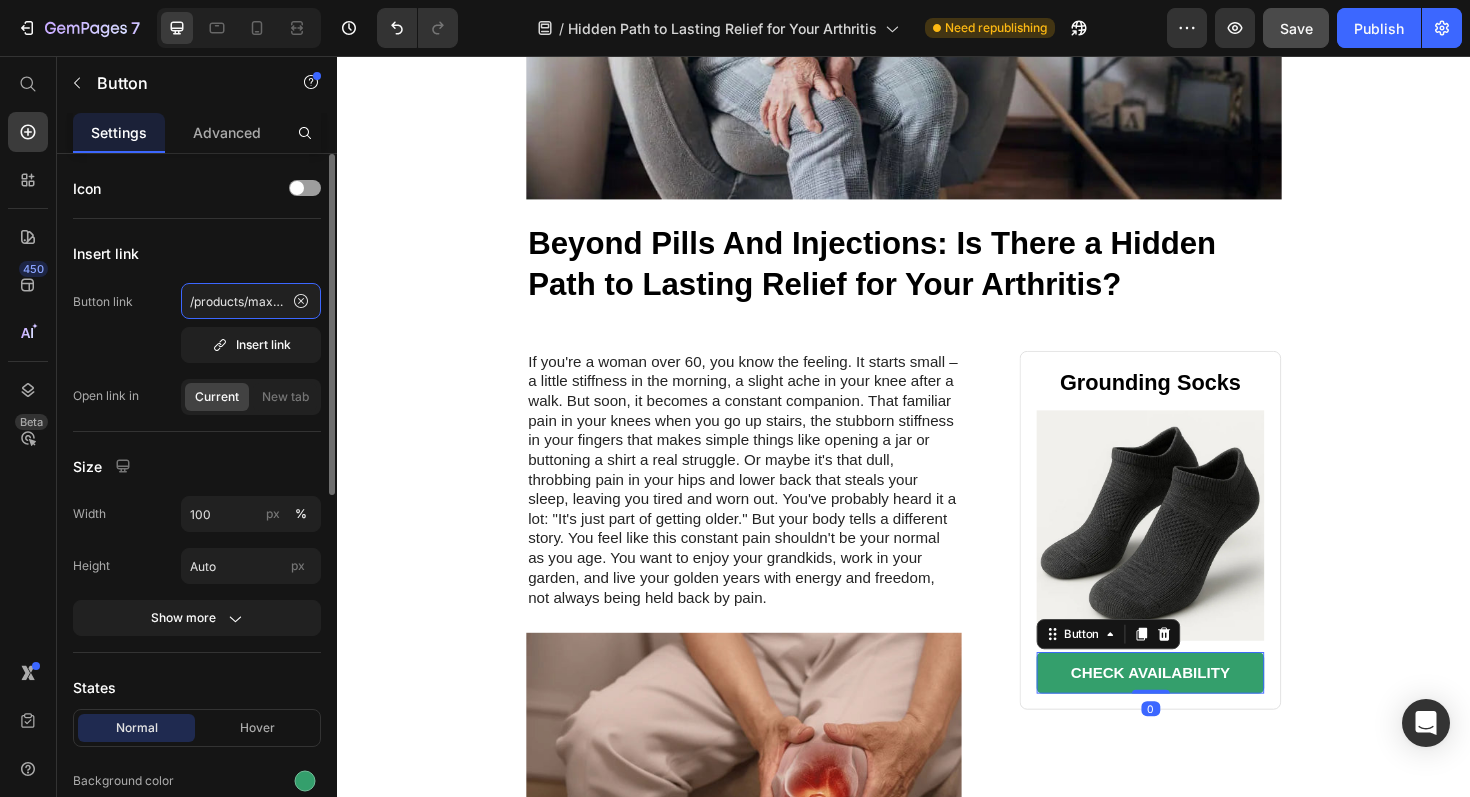click on "/products/maxsharer-grounding-cotton-socks-conductive-silver-fiber-earthing-socks-anti-bacterial-moisture-wicking-emf-protection-socks" 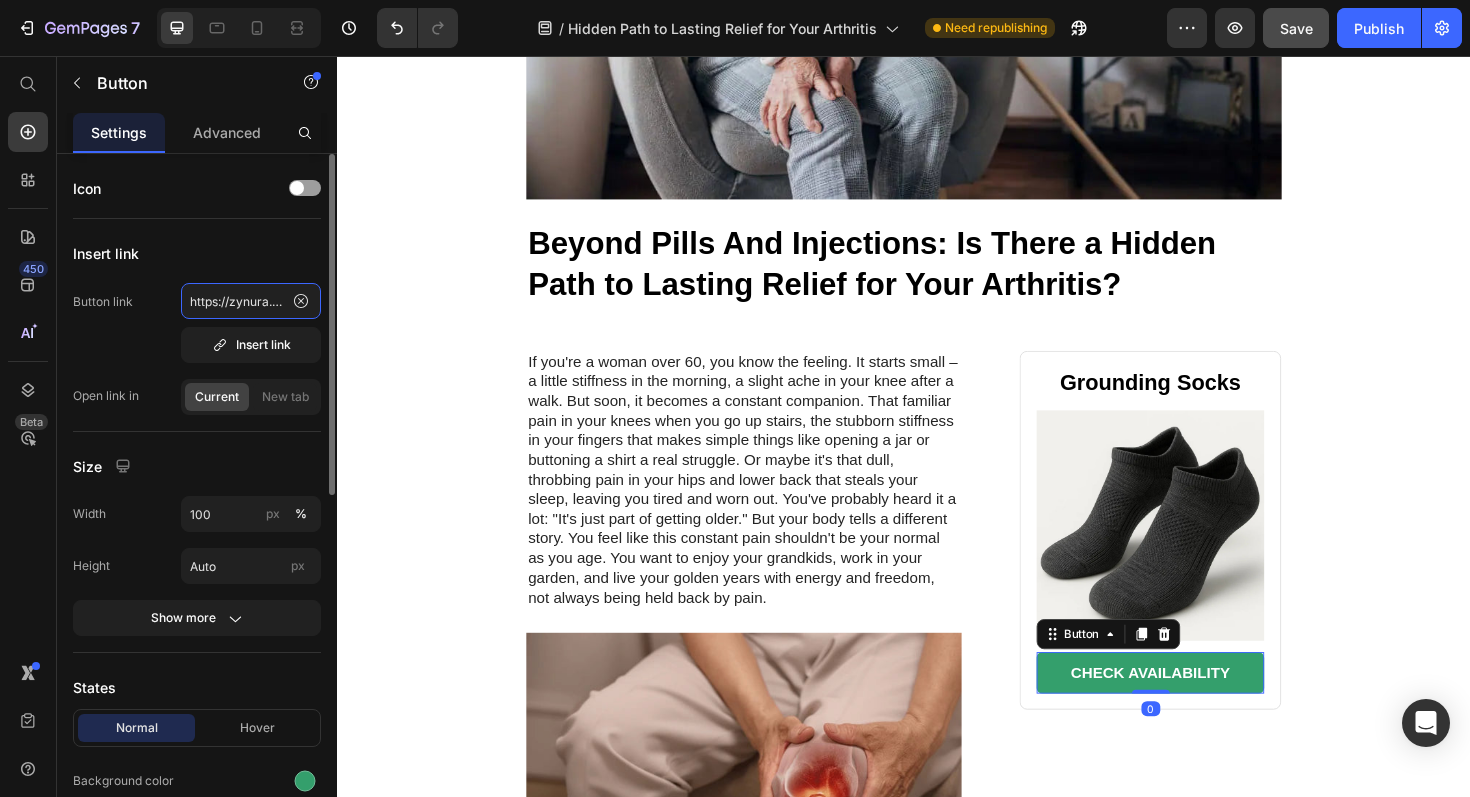 scroll, scrollTop: 0, scrollLeft: 428, axis: horizontal 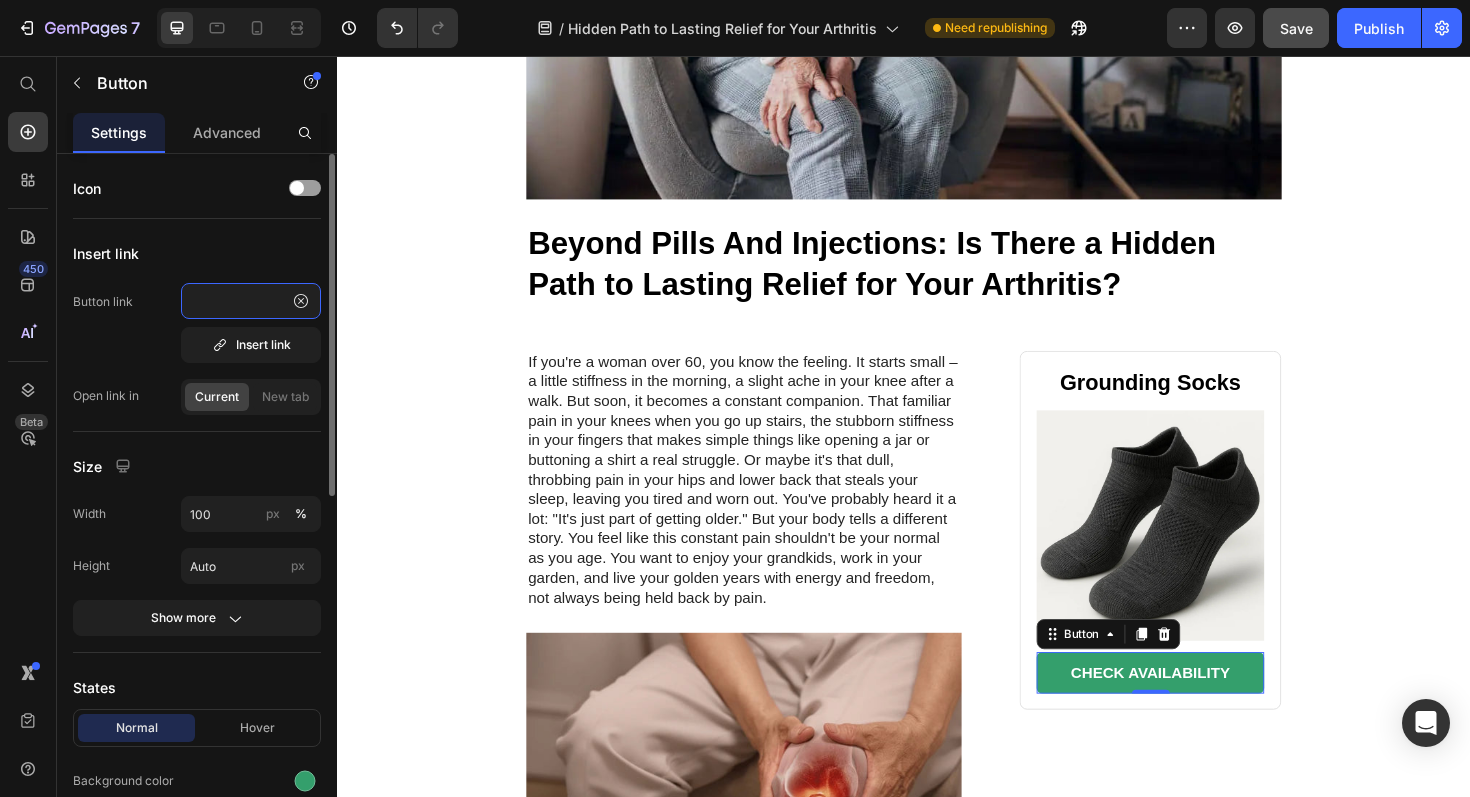 type on "https://zynura.com/products/zynura-barefoot-grounding-socks?_ab=0&key=1752431047382" 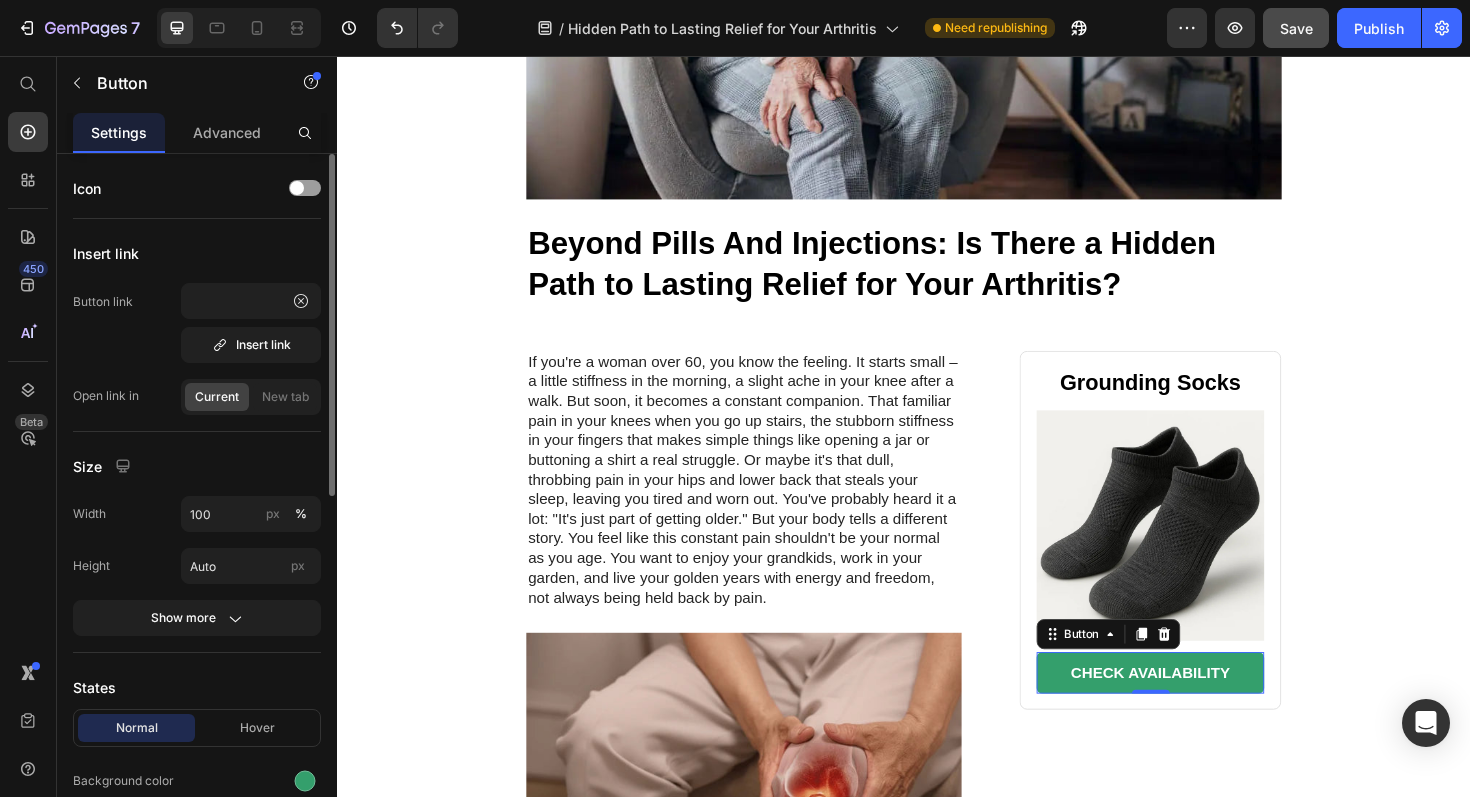 scroll, scrollTop: 0, scrollLeft: 0, axis: both 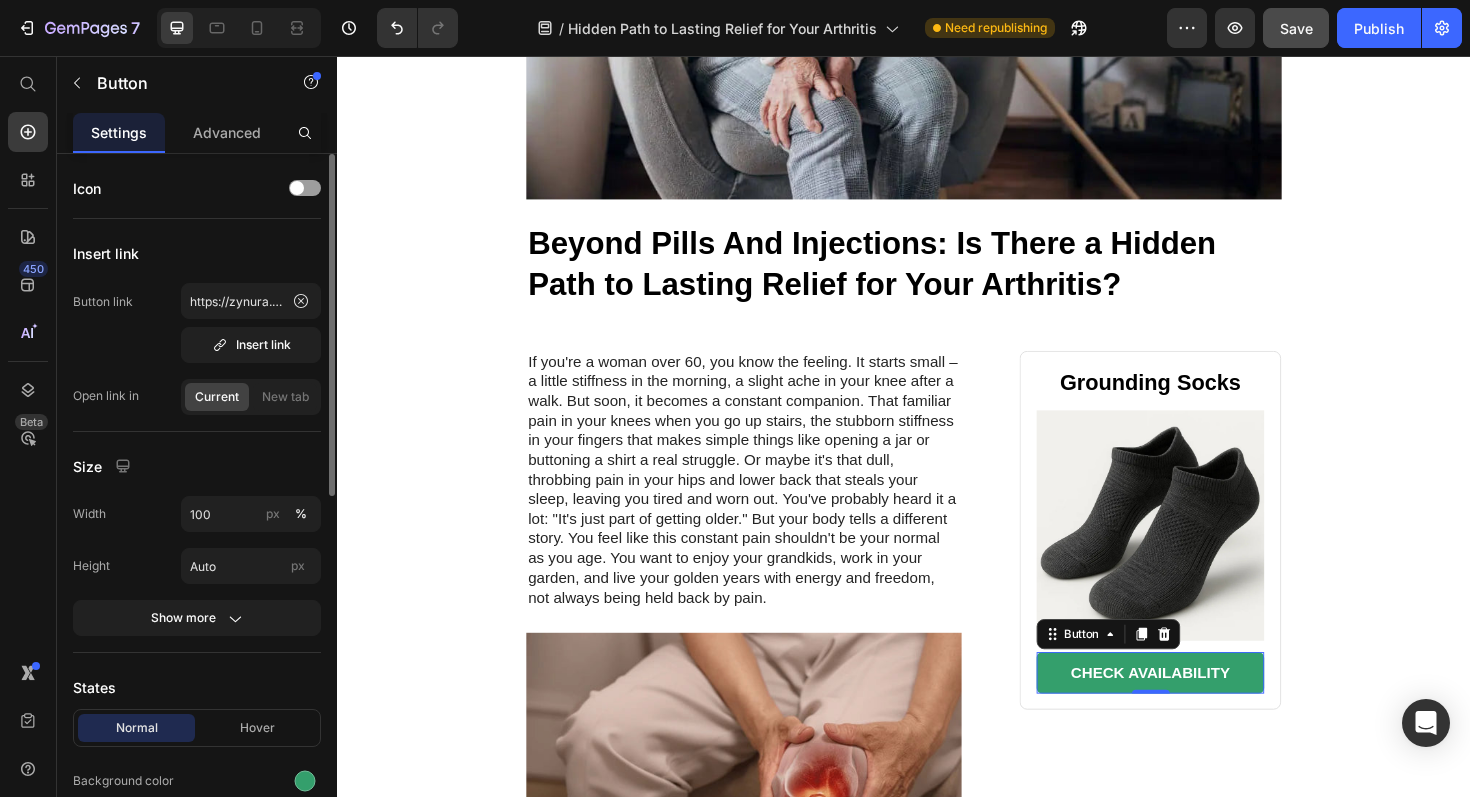 click on "Insert link" at bounding box center (197, 253) 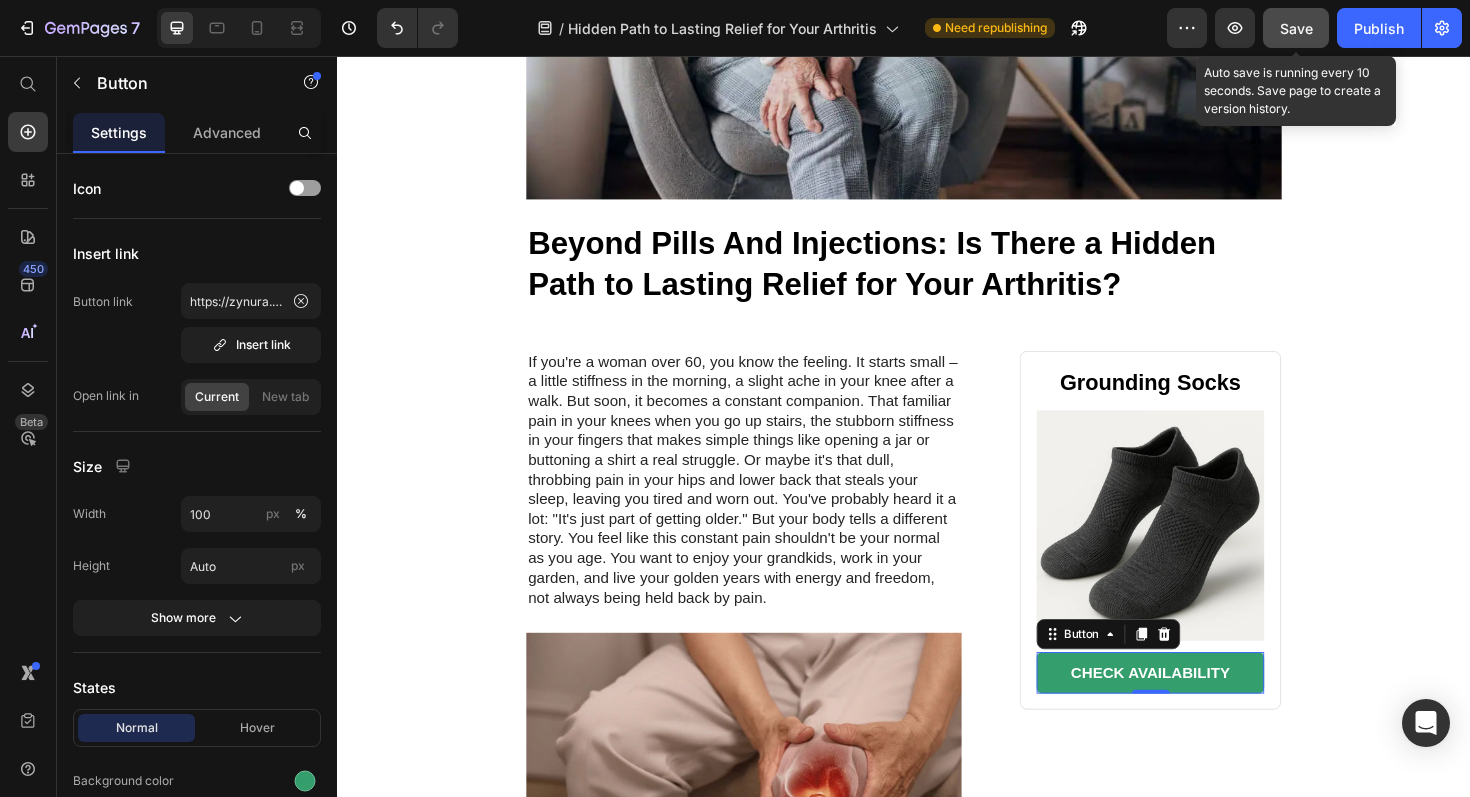 click on "Save" at bounding box center [1296, 28] 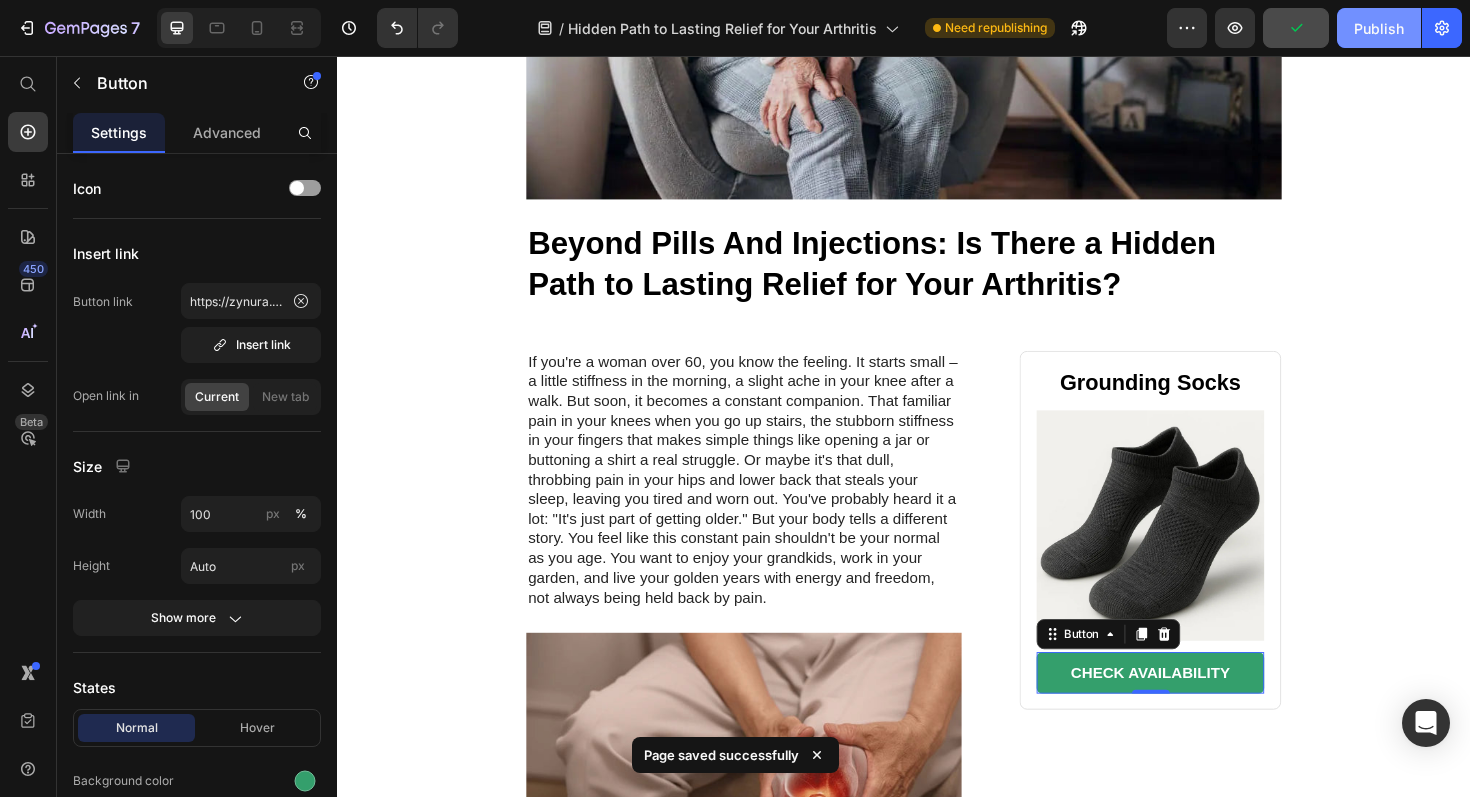click on "Publish" 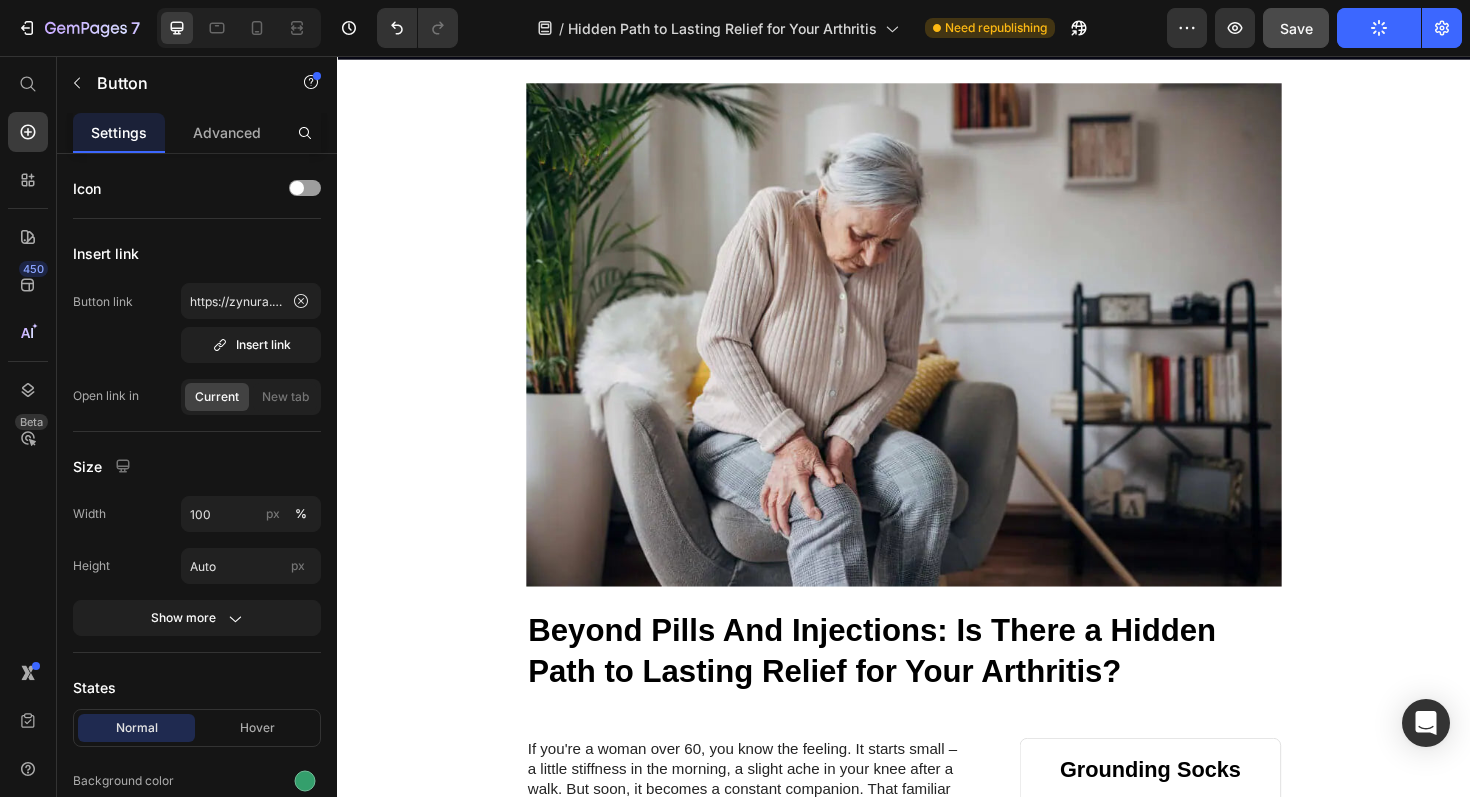 scroll, scrollTop: 0, scrollLeft: 0, axis: both 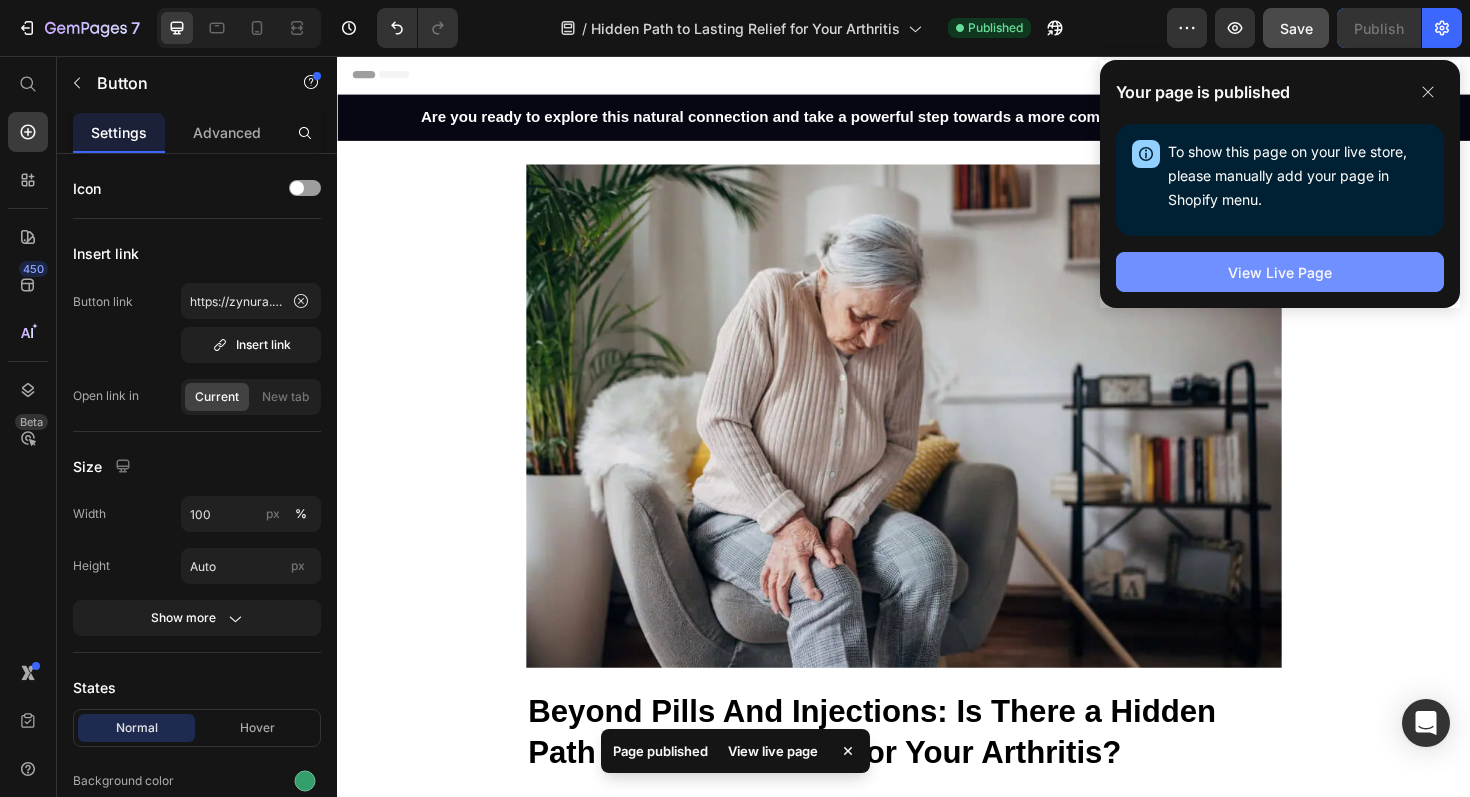 click on "View Live Page" at bounding box center [1280, 272] 